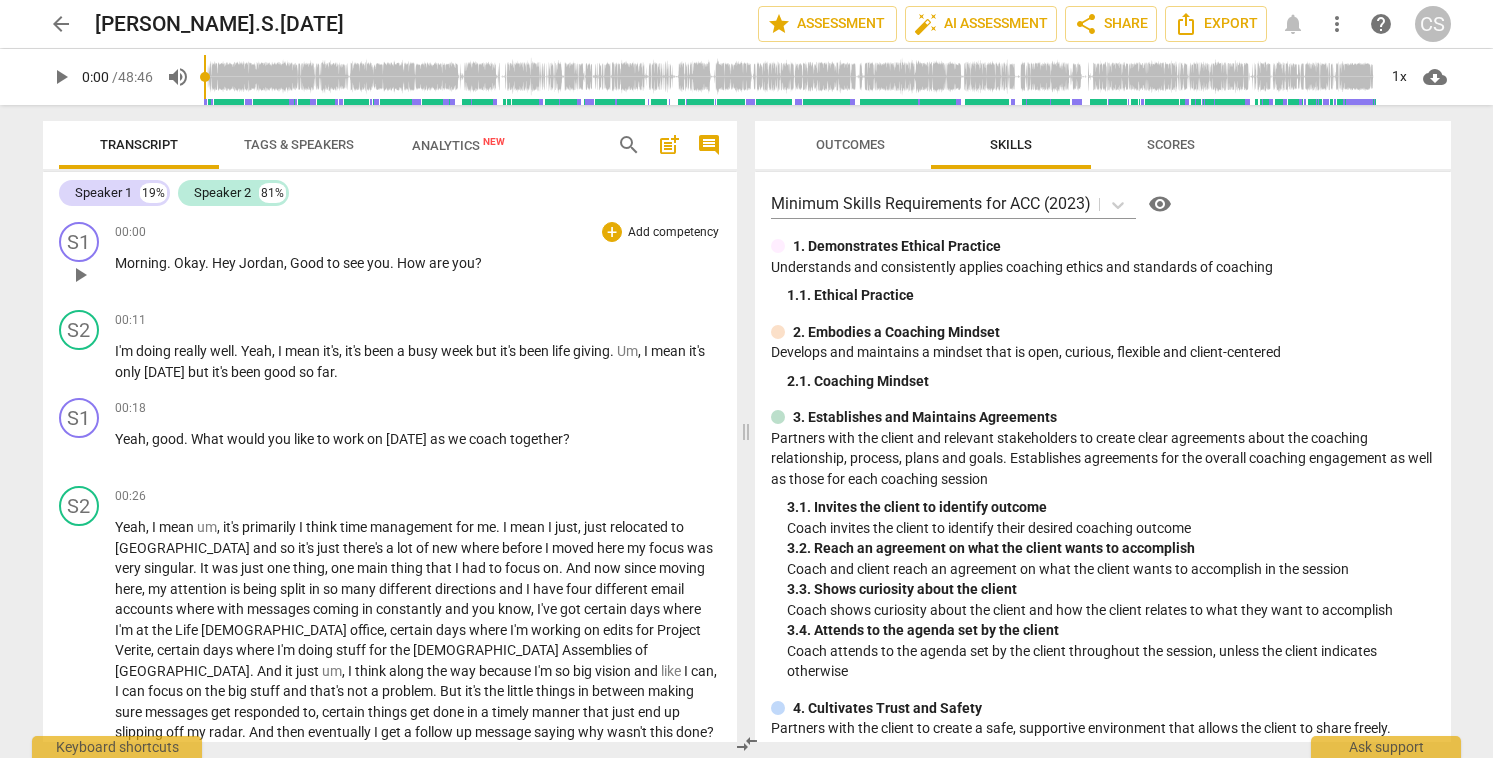 scroll, scrollTop: 0, scrollLeft: 0, axis: both 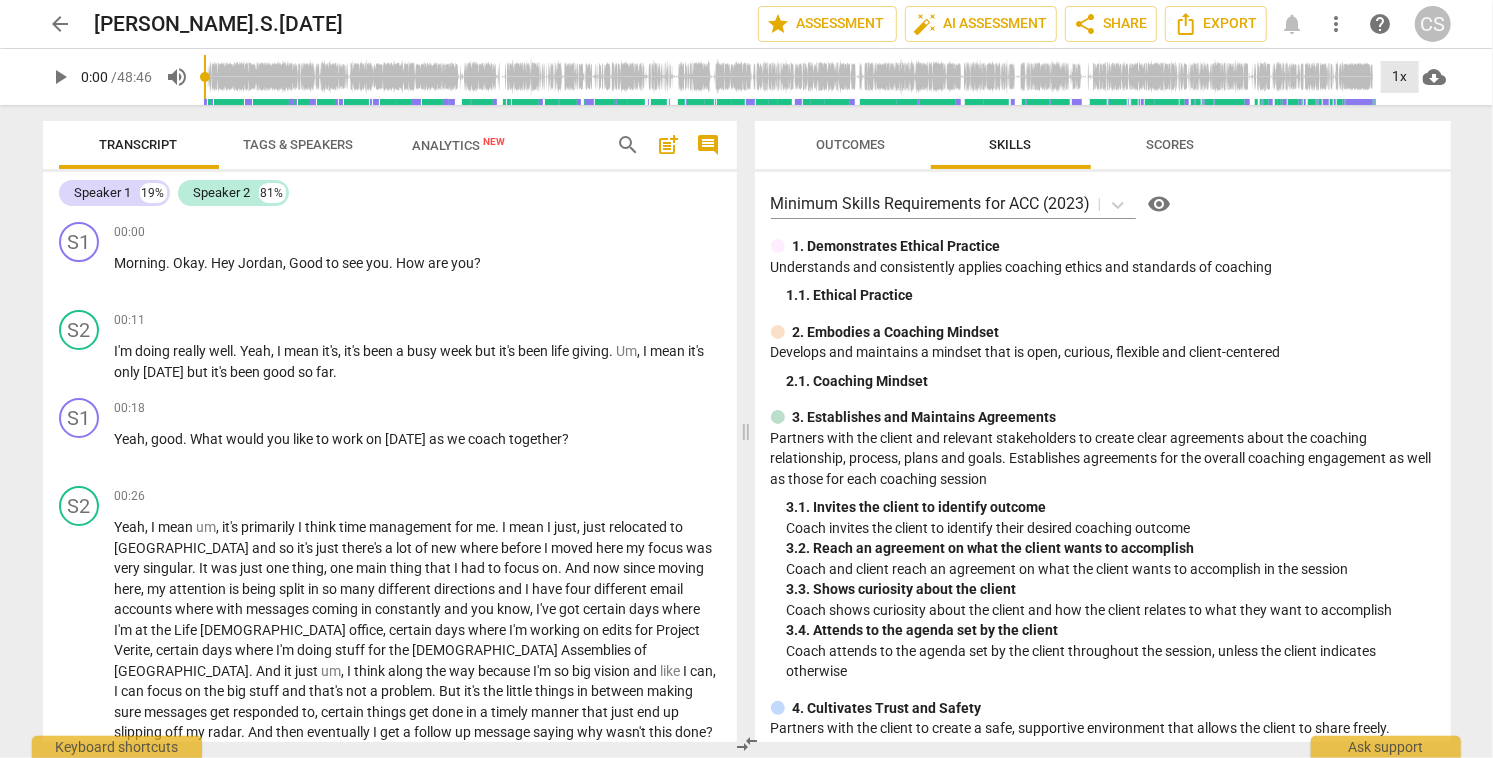 click on "1x" at bounding box center [1400, 77] 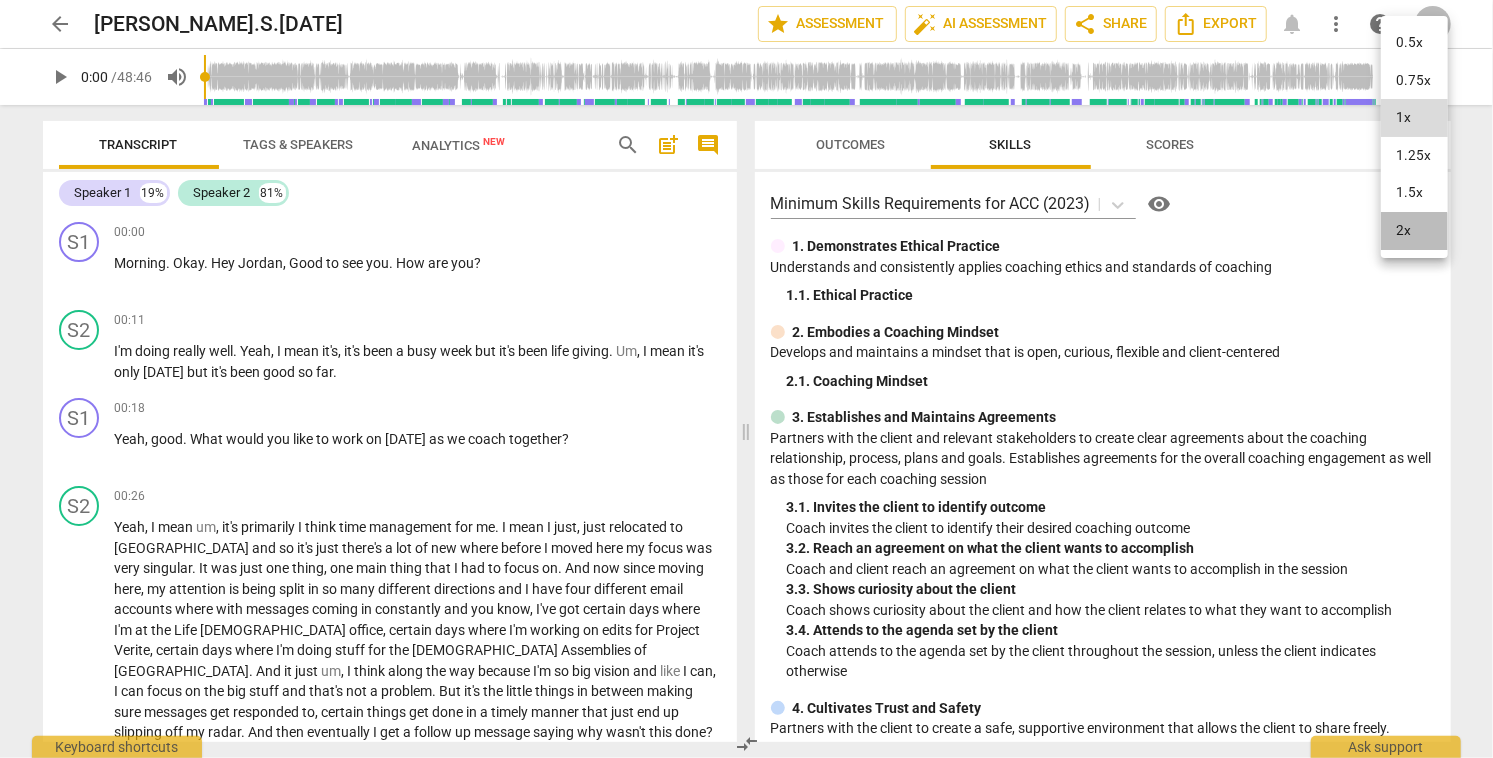 click on "2x" at bounding box center [1414, 231] 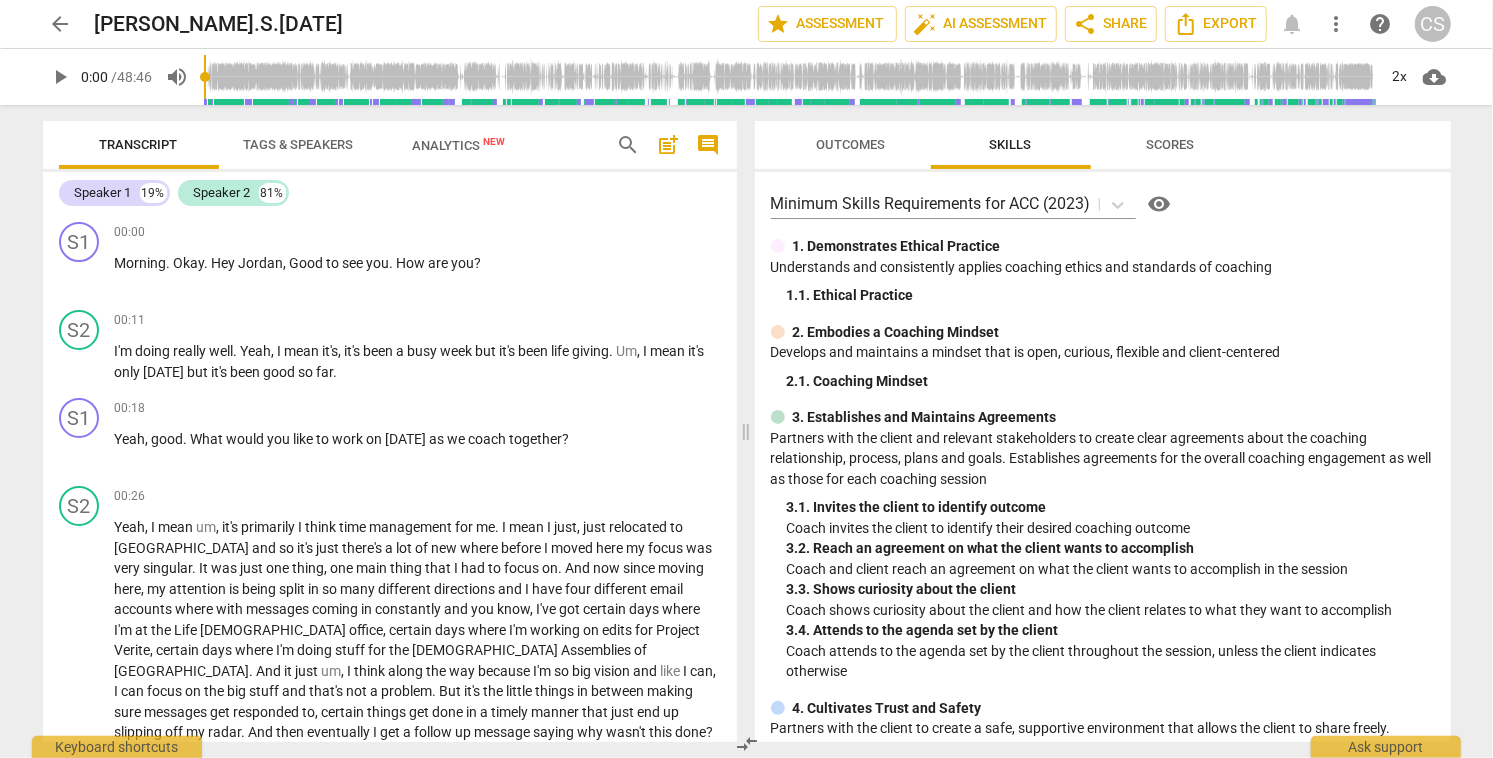 click on "play_arrow" at bounding box center [61, 77] 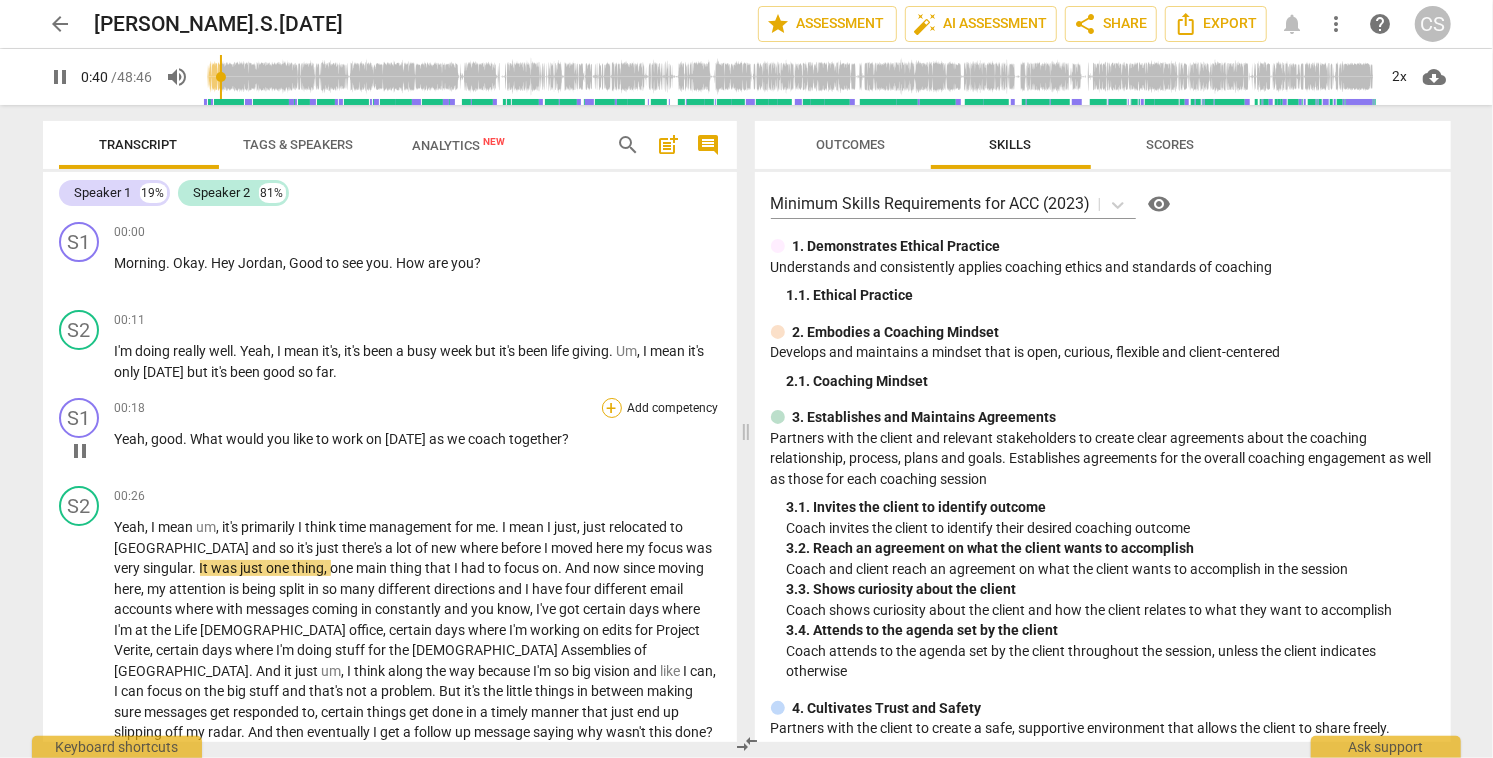 click on "+" at bounding box center [612, 408] 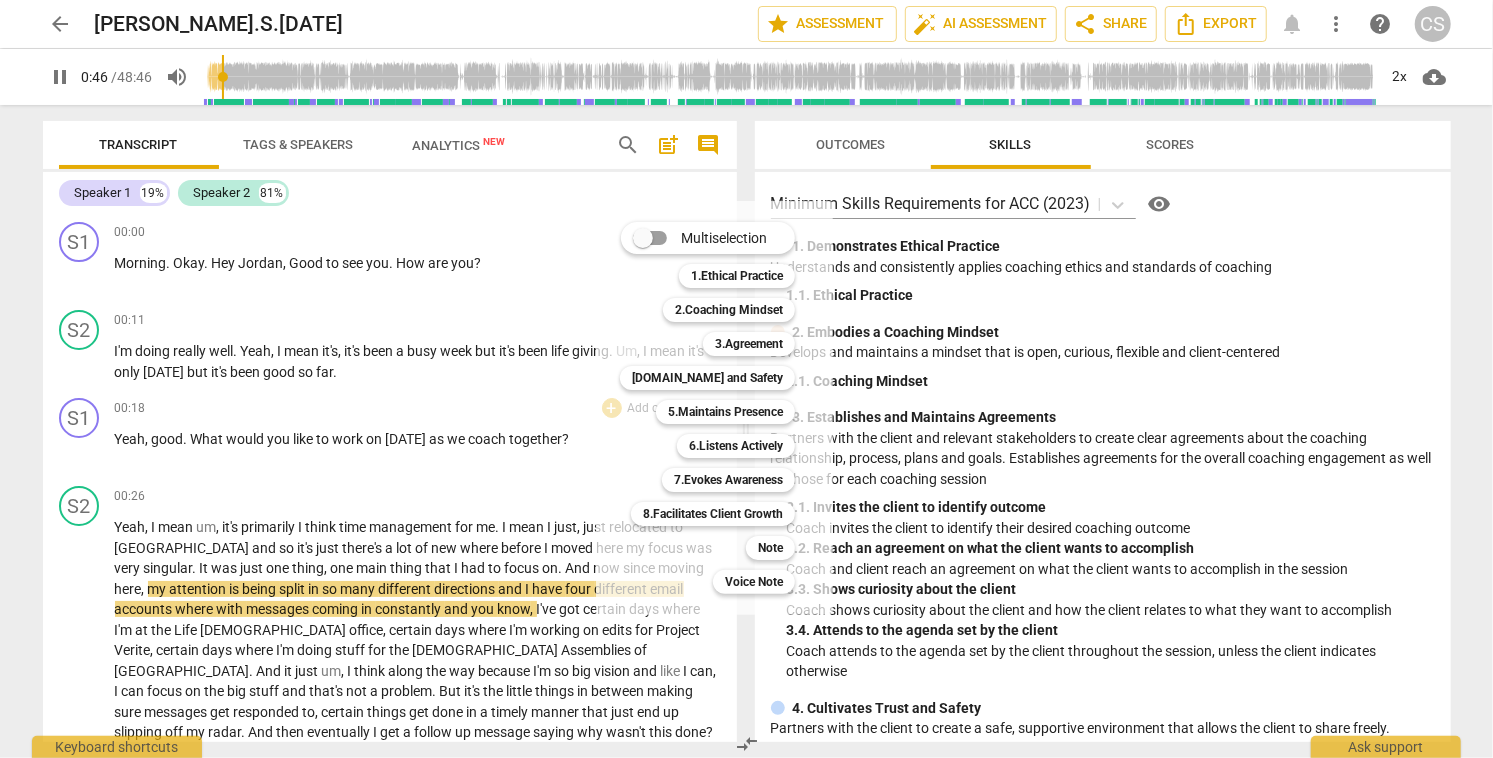 click at bounding box center (746, 379) 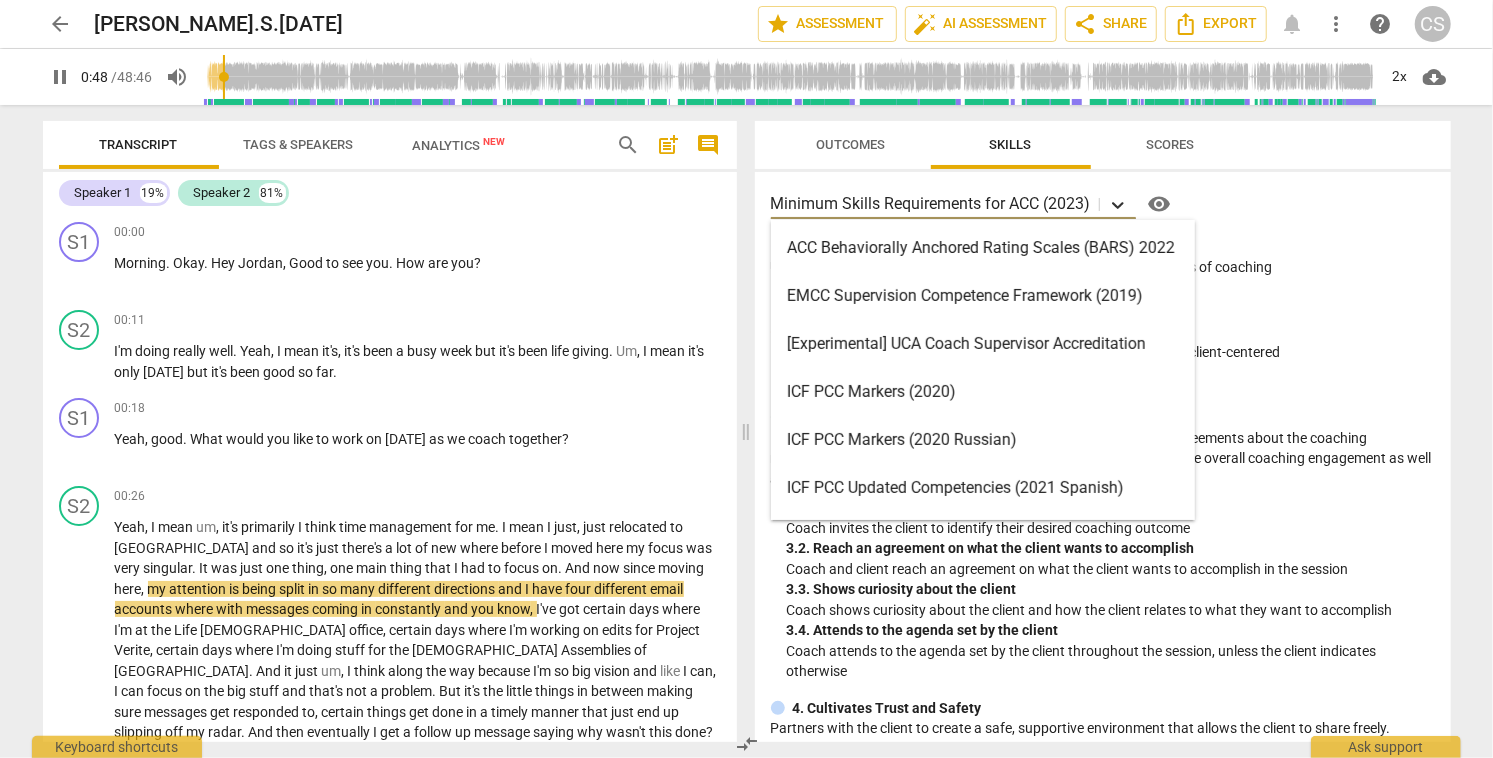 click 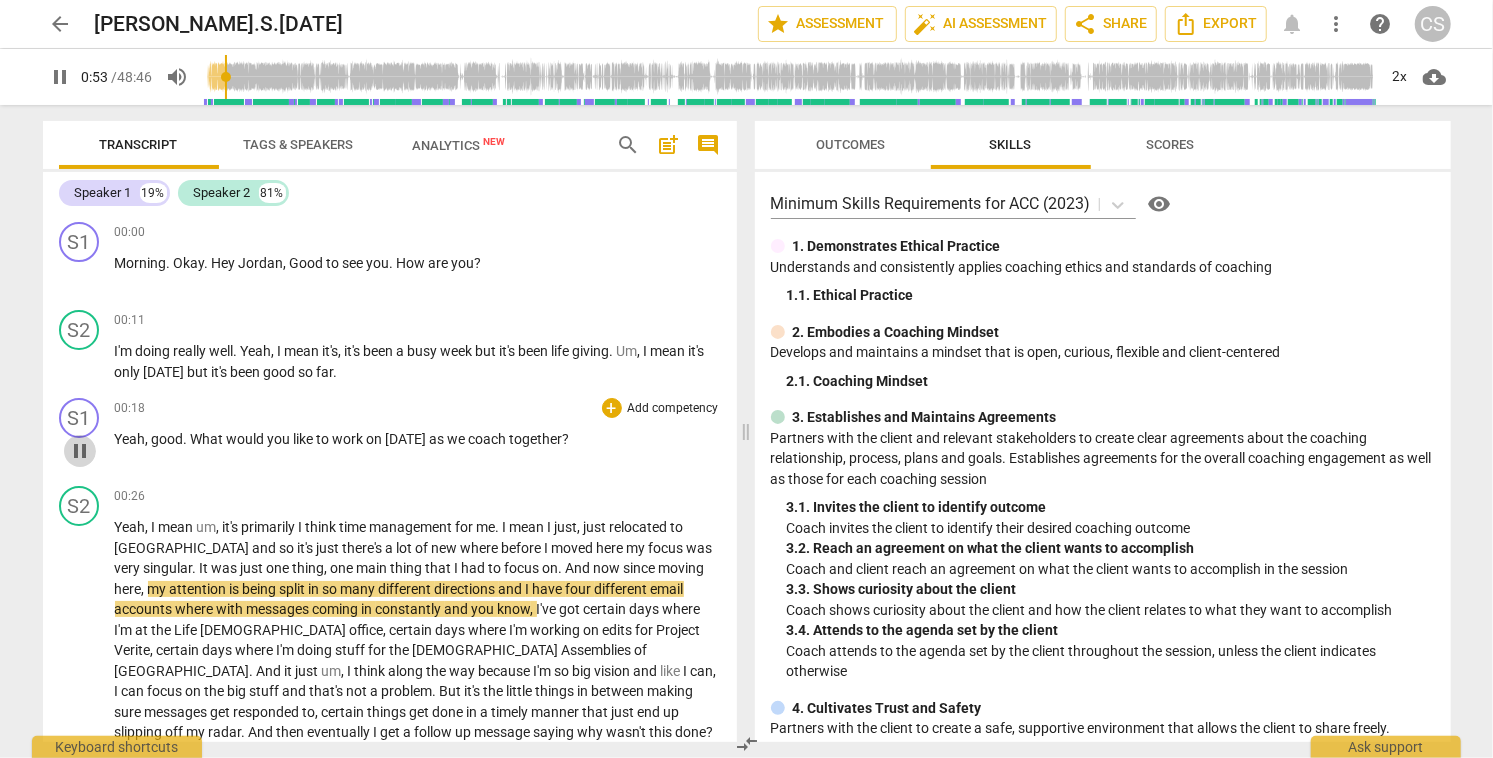 click on "pause" at bounding box center [80, 451] 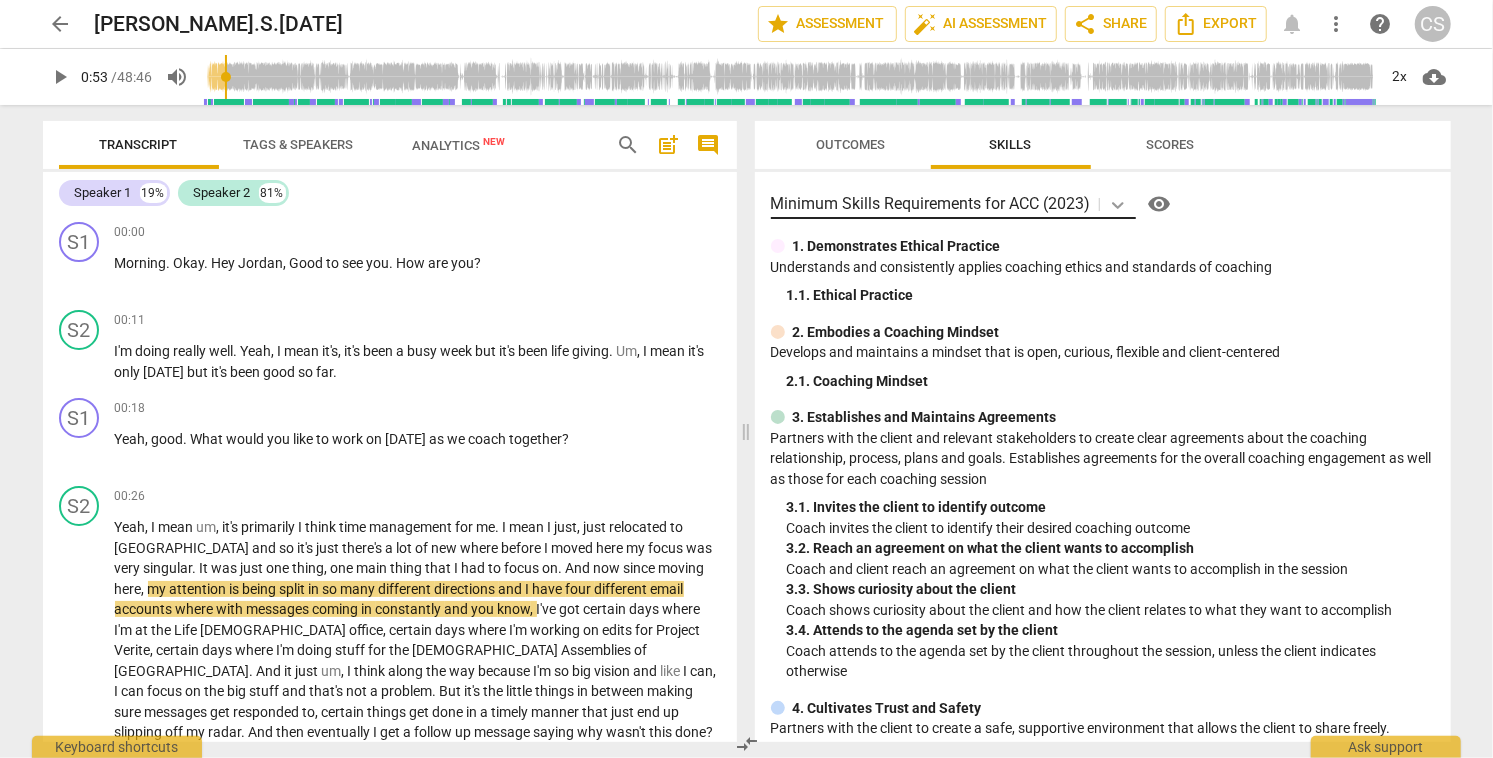 click 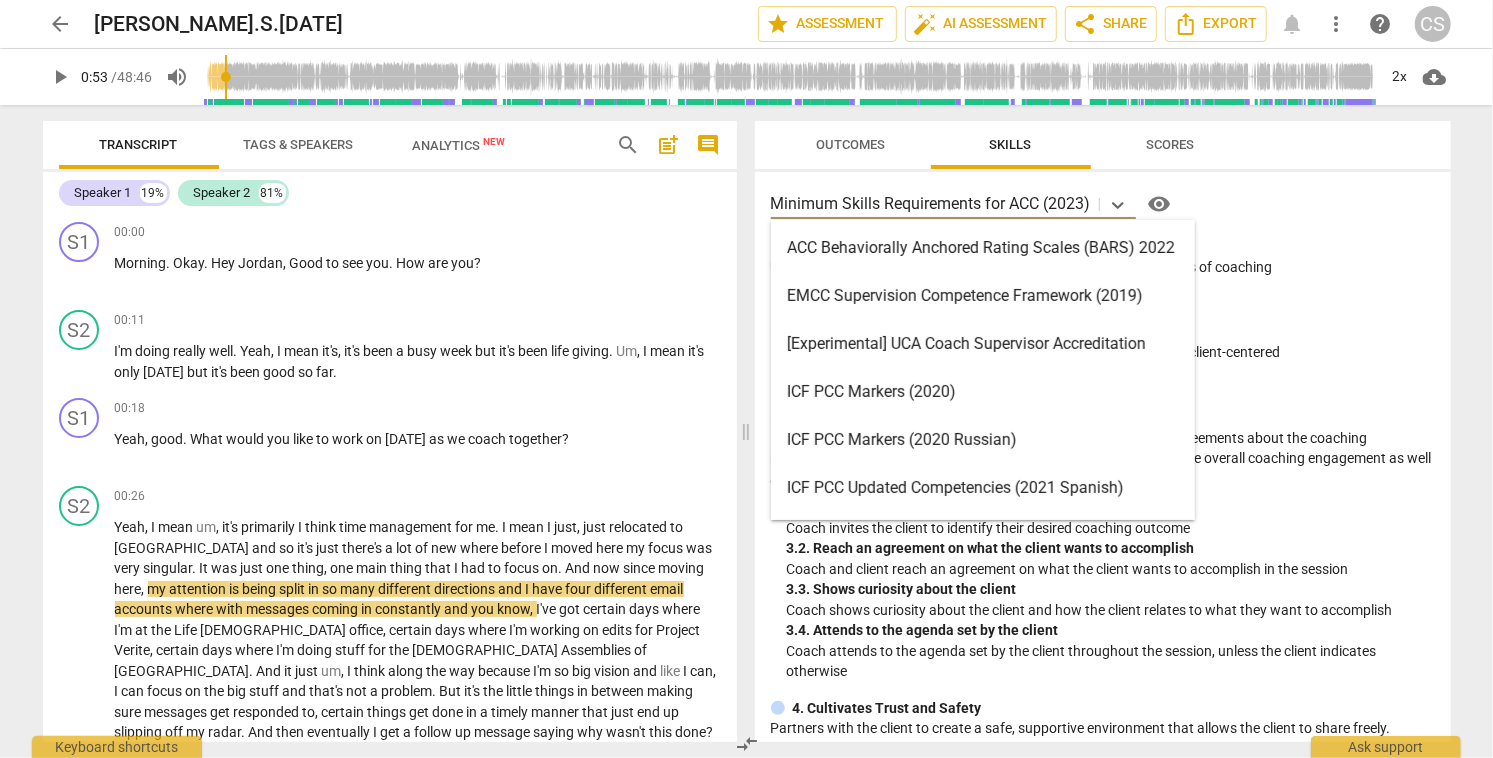 click on "ICF PCC Markers (2020)" at bounding box center [983, 392] 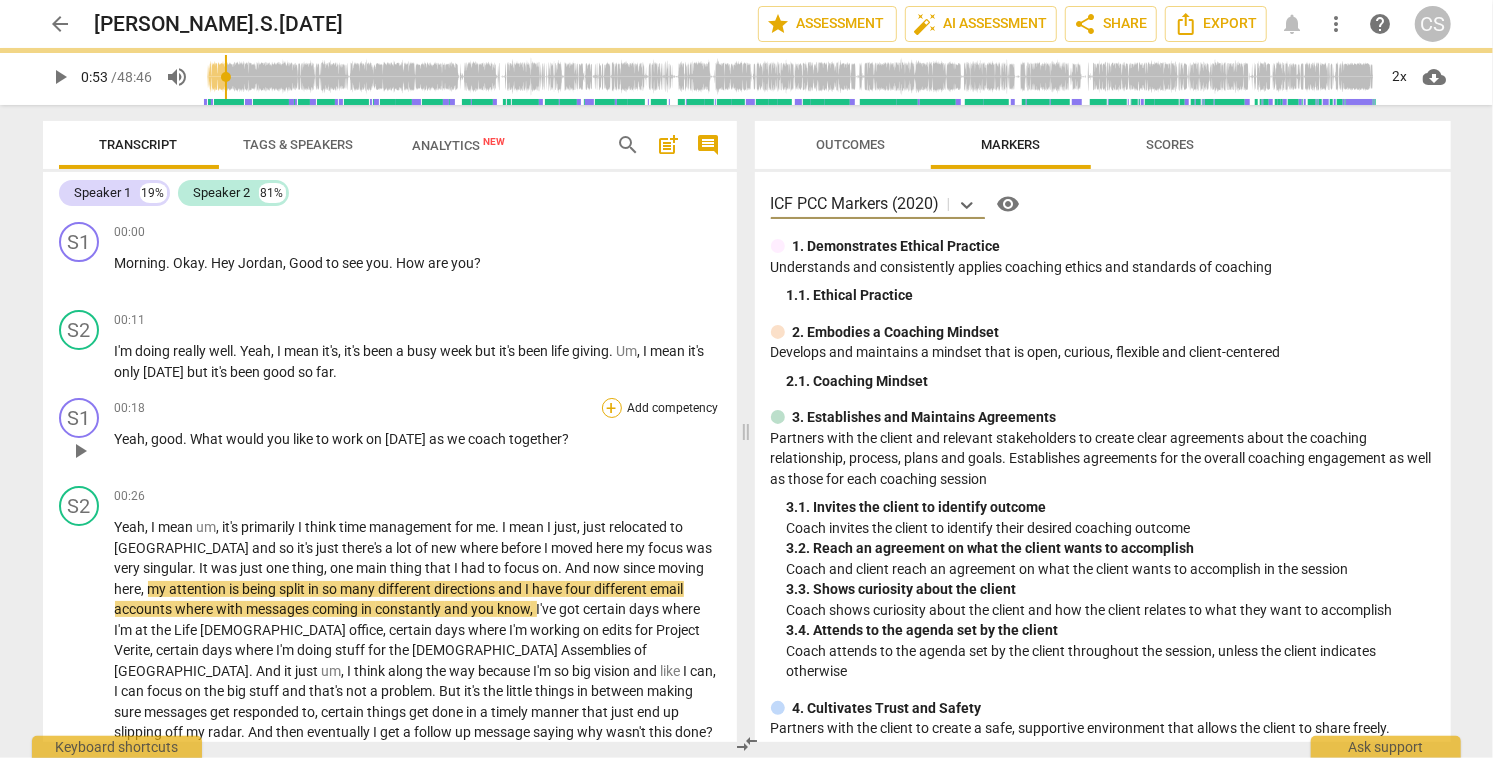 click on "+" at bounding box center [612, 408] 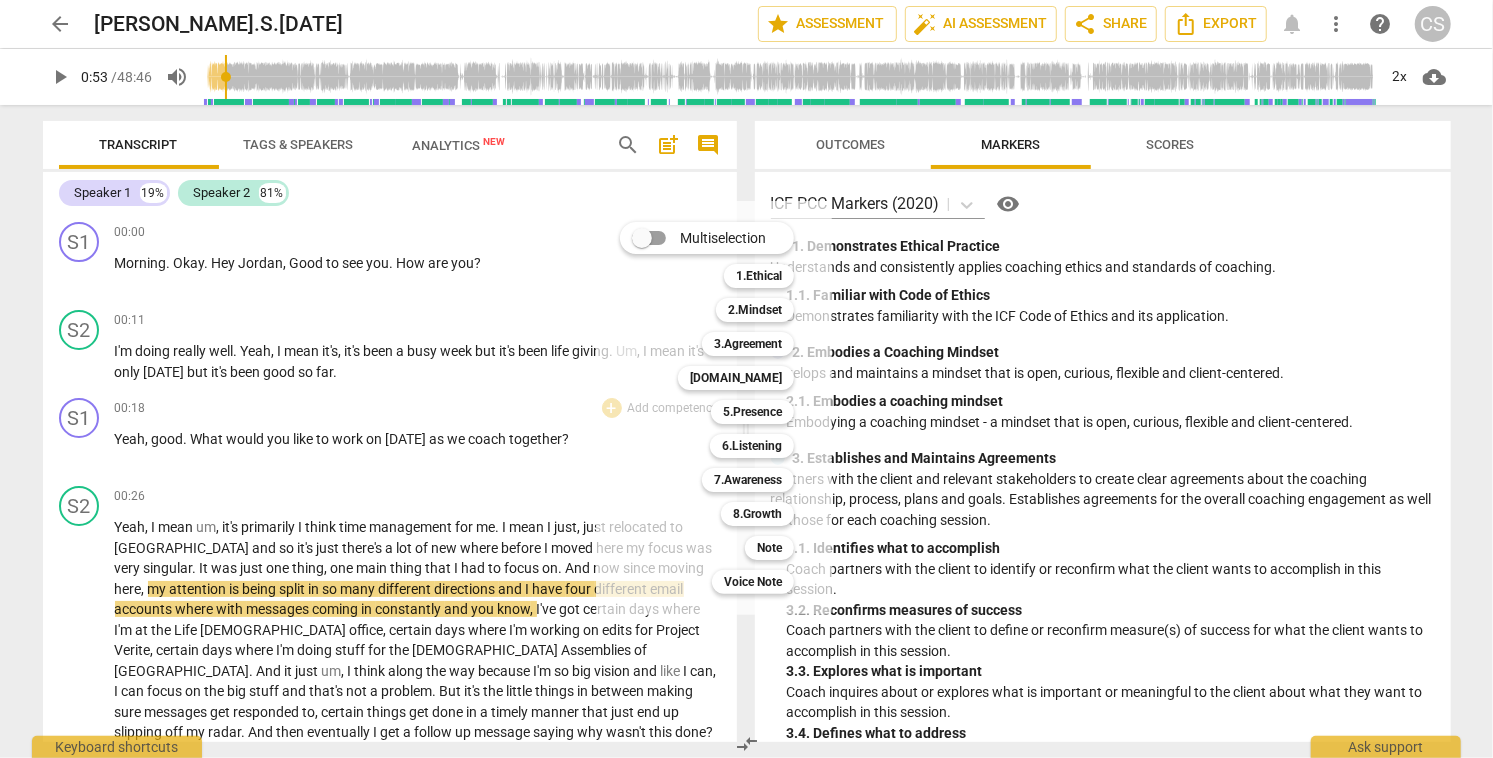 click on "3.Agreement" at bounding box center [748, 344] 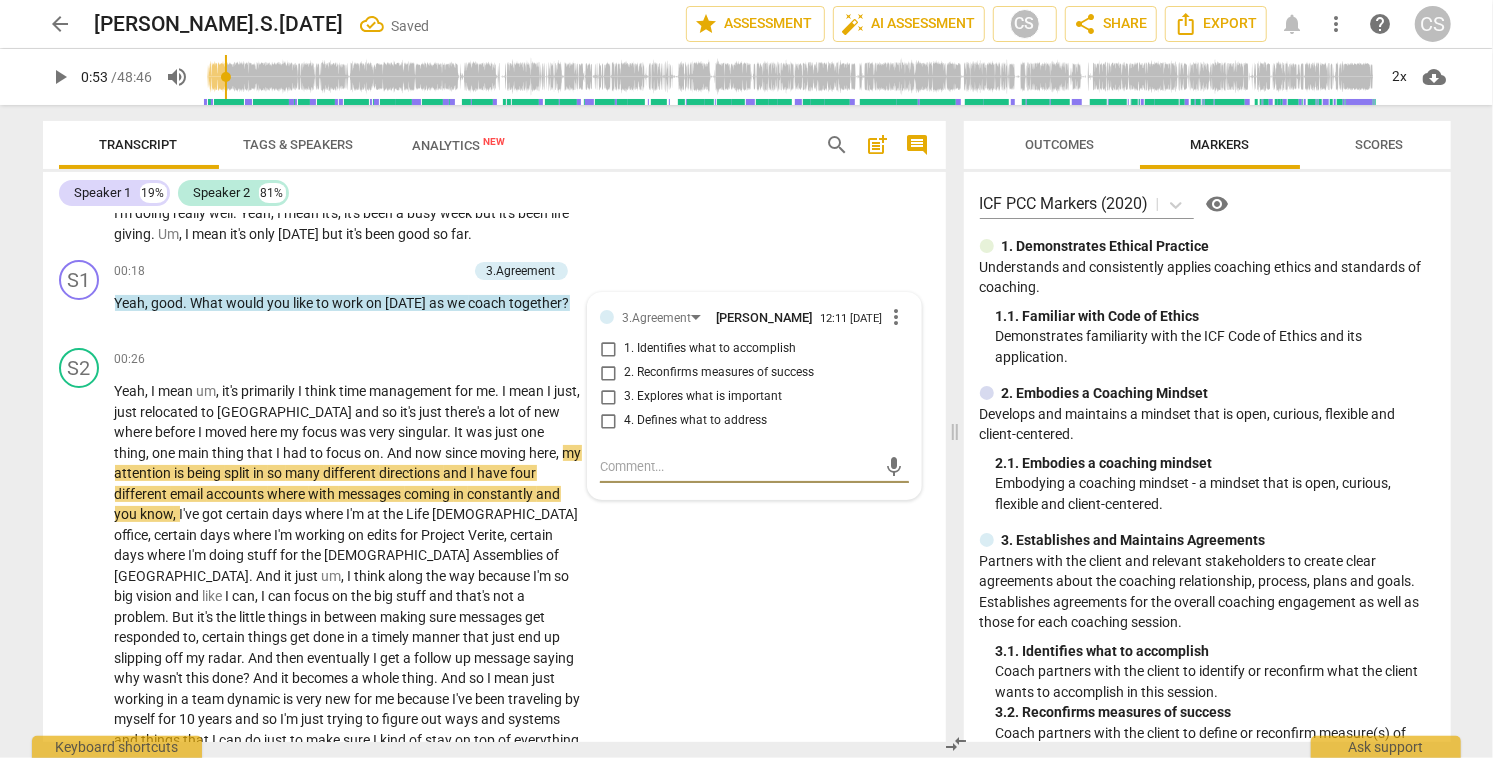 scroll, scrollTop: 143, scrollLeft: 0, axis: vertical 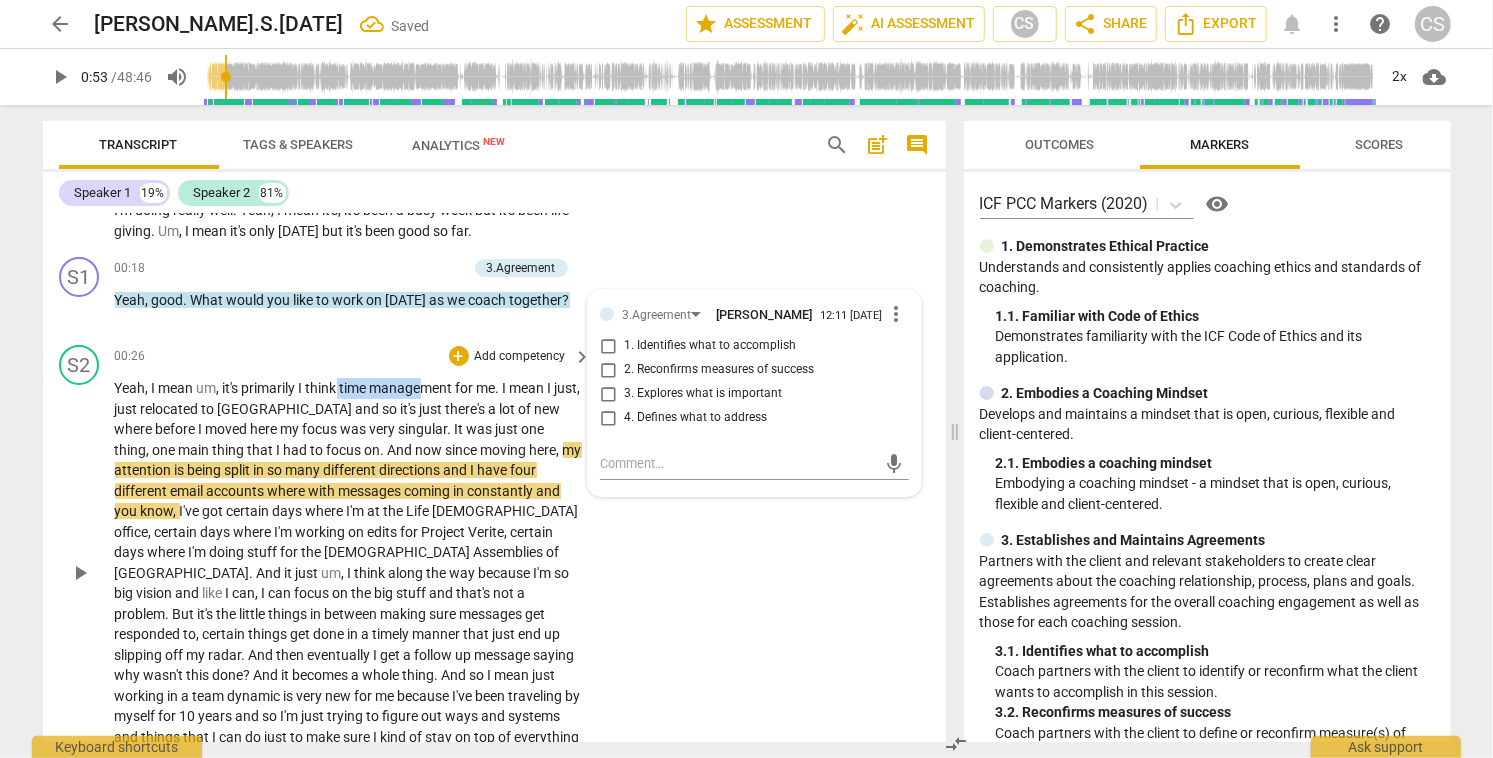 drag, startPoint x: 340, startPoint y: 387, endPoint x: 429, endPoint y: 389, distance: 89.02247 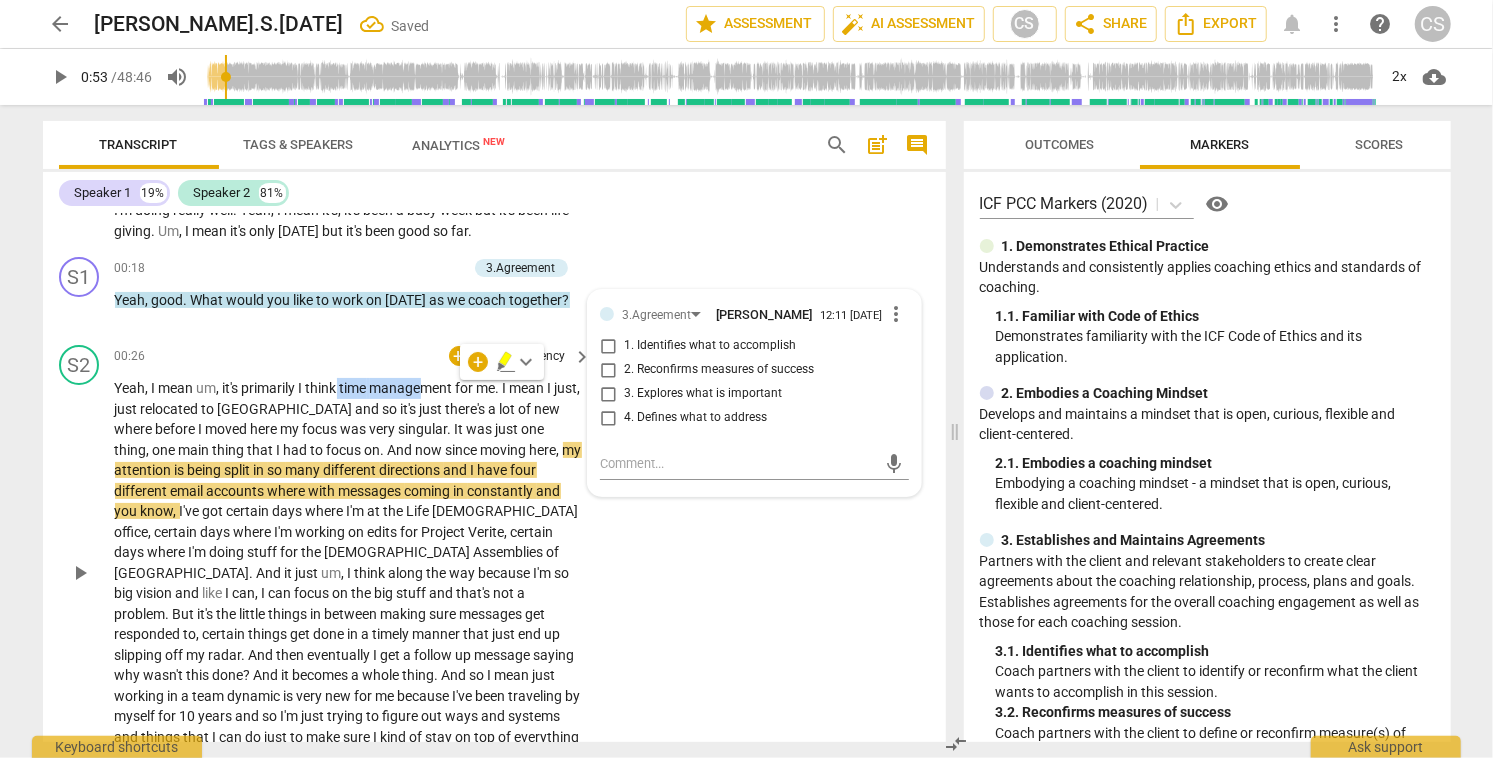click on "management" at bounding box center (413, 388) 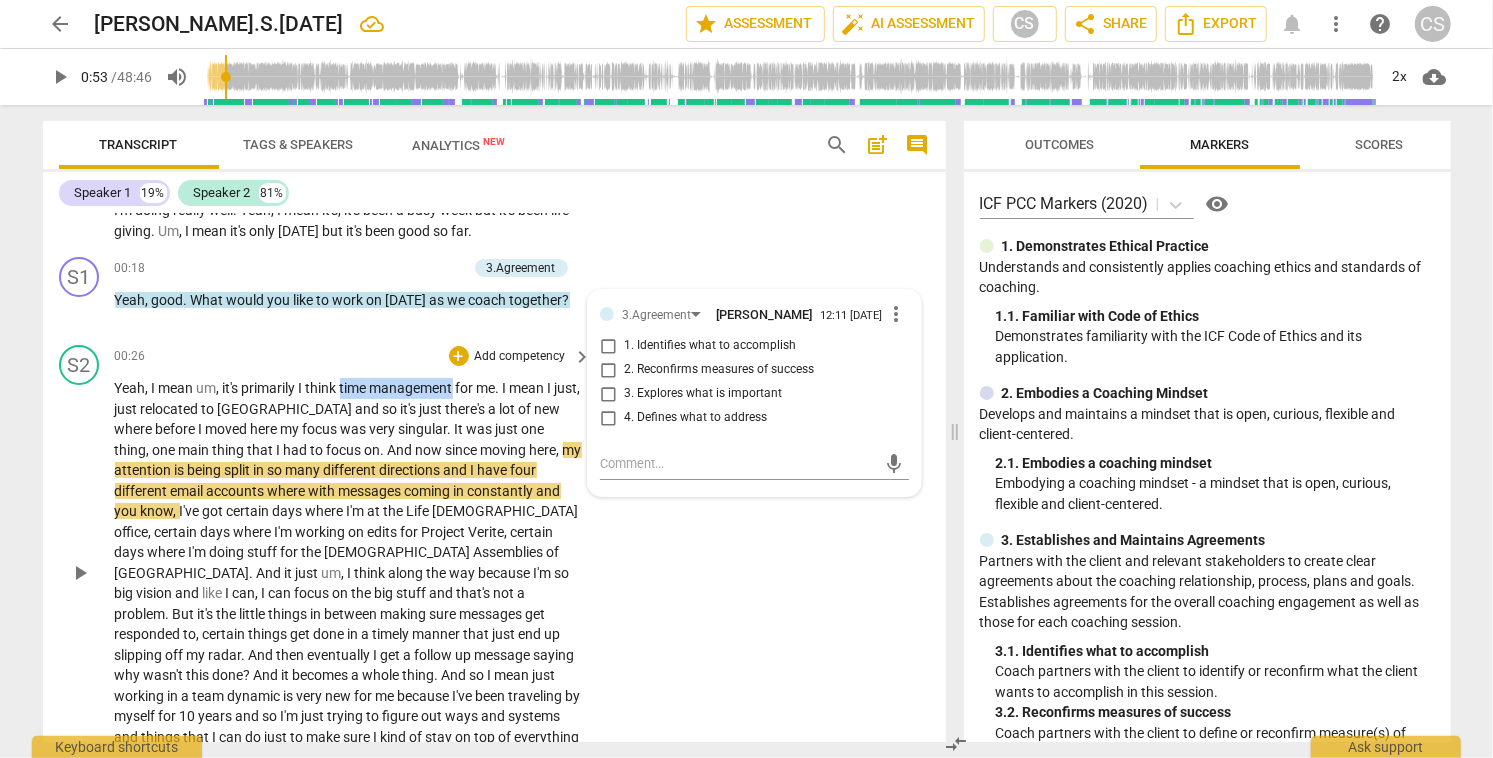 drag, startPoint x: 342, startPoint y: 389, endPoint x: 458, endPoint y: 383, distance: 116.15507 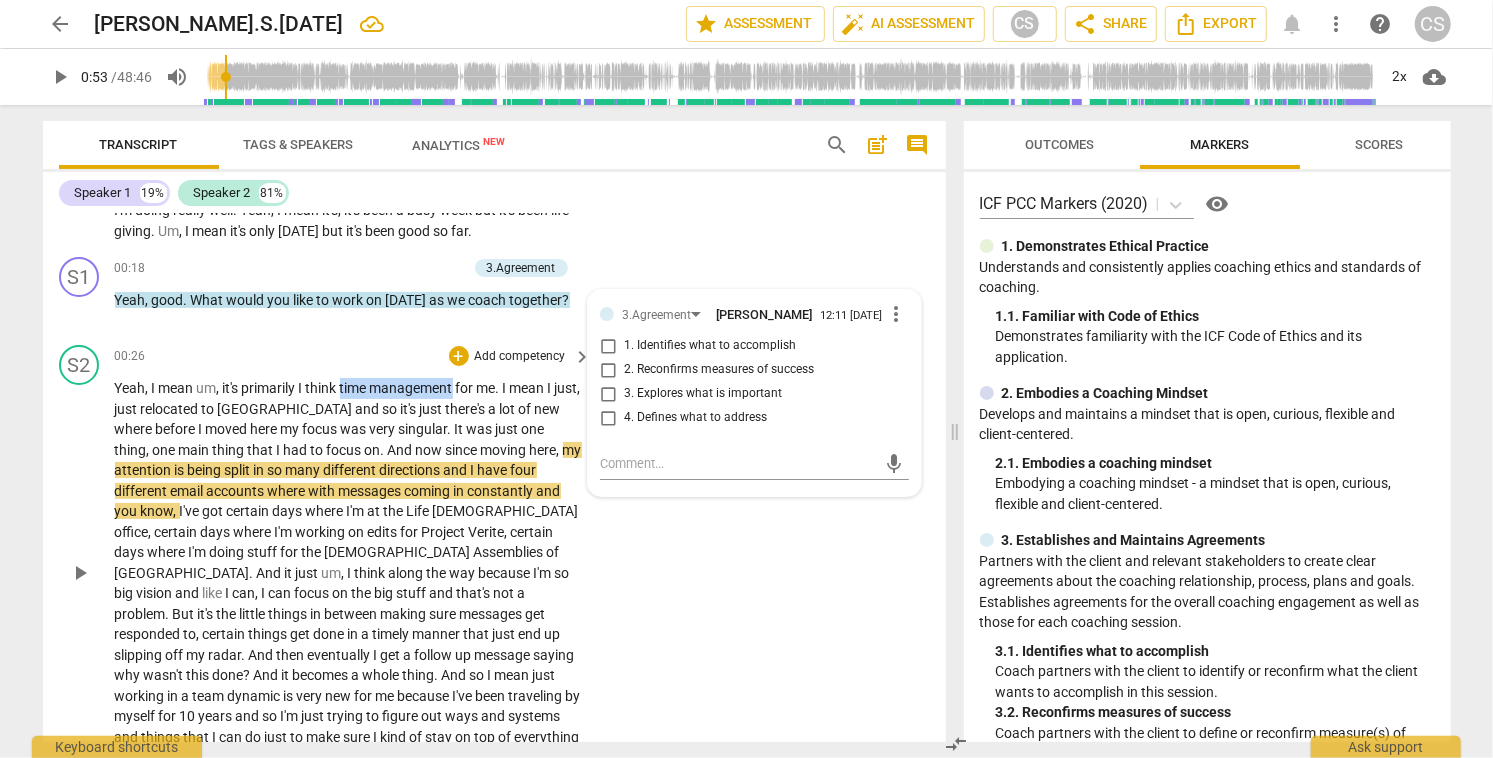 click on "Yeah ,   I   mean   um ,   it's   primarily   I   think   time   management   for   me .   I   mean   I   just ,   just   relocated   to   [GEOGRAPHIC_DATA]   and   so   it's   just   there's   a   lot   of   new   where   before   I   moved   here   my   focus   was   very   singular .   It   was   just   one   thing ,   one   main   thing   that   I   had   to   focus   on .   And   now   since   moving   here ,   my   attention   is   being   split   in   so   many   different   directions   and   I   have   four   different   email   accounts   where   with   messages   coming   in   constantly   and   you   know ,   I've   got   certain   days   where   I'm   at   the   Life   [DEMOGRAPHIC_DATA]   office ,   certain   days   where   I'm   working   on   edits   for   Project   Verite ,   certain   days   where   I'm   doing   stuff   for   the   [DEMOGRAPHIC_DATA]   Assemblies   of   [GEOGRAPHIC_DATA] .   And   it   just   um ,   I   think   along   the   way   because   I'm   so   big   vision   and   like   I   can ,   I   can   focus   on" at bounding box center (348, 573) 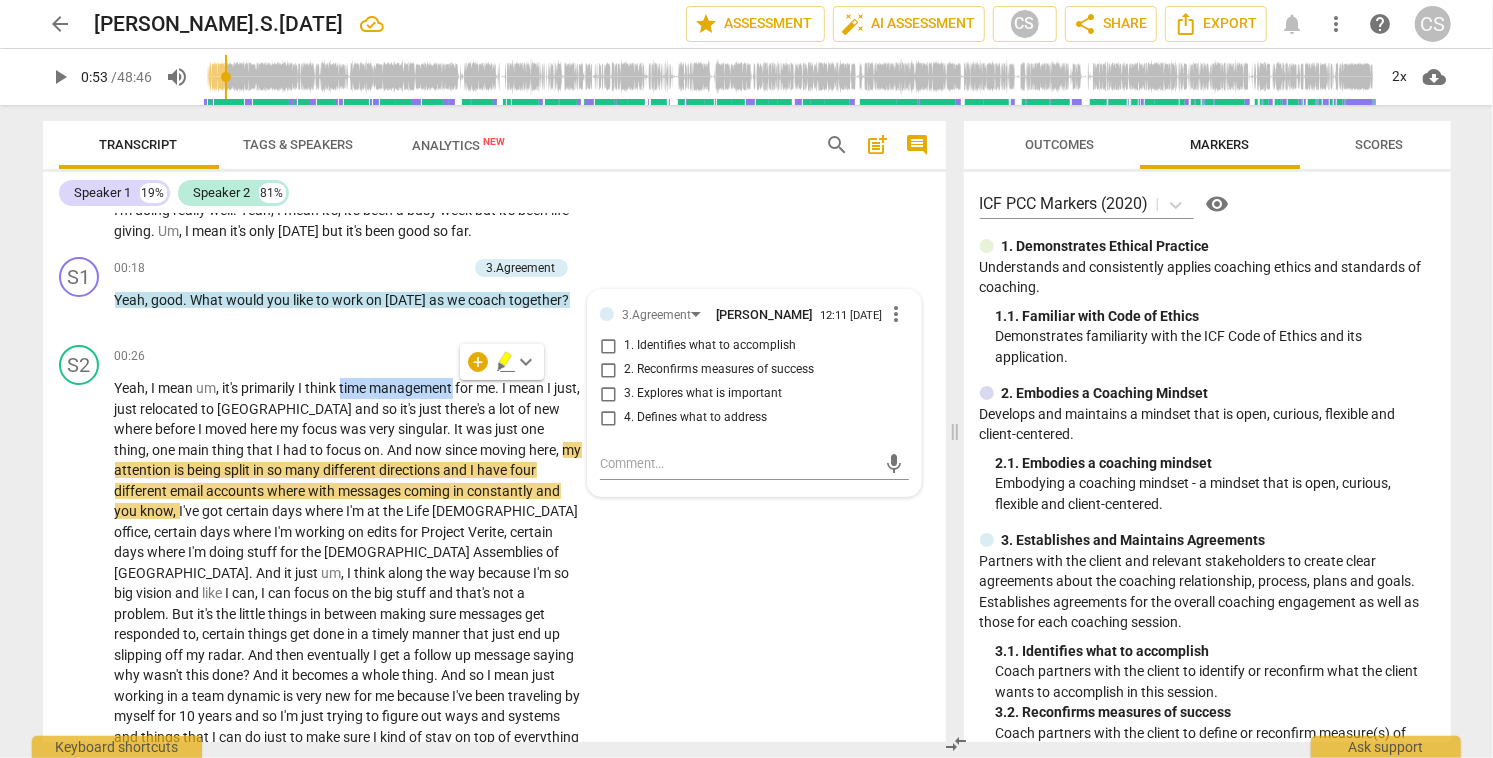 click 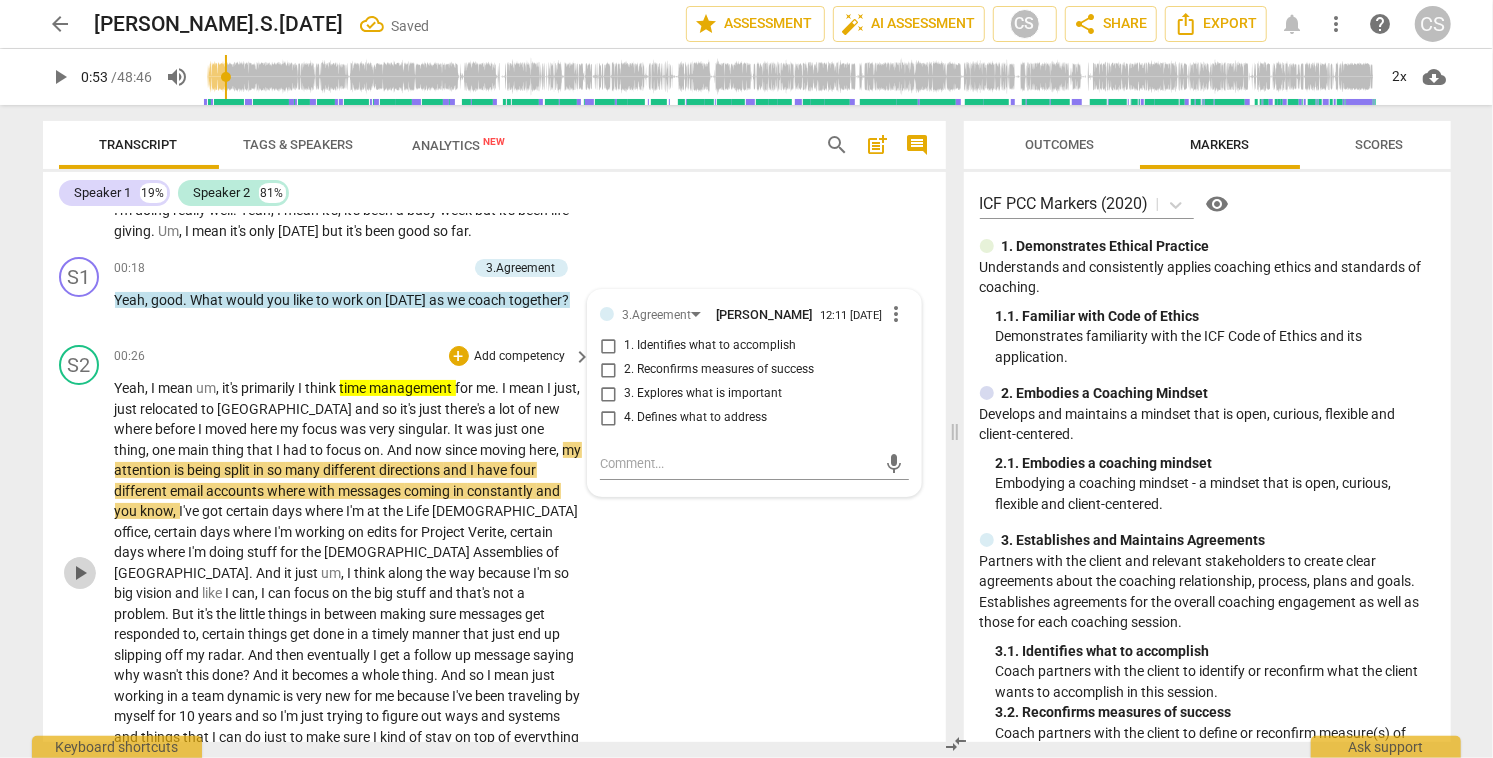 click on "play_arrow" at bounding box center [80, 573] 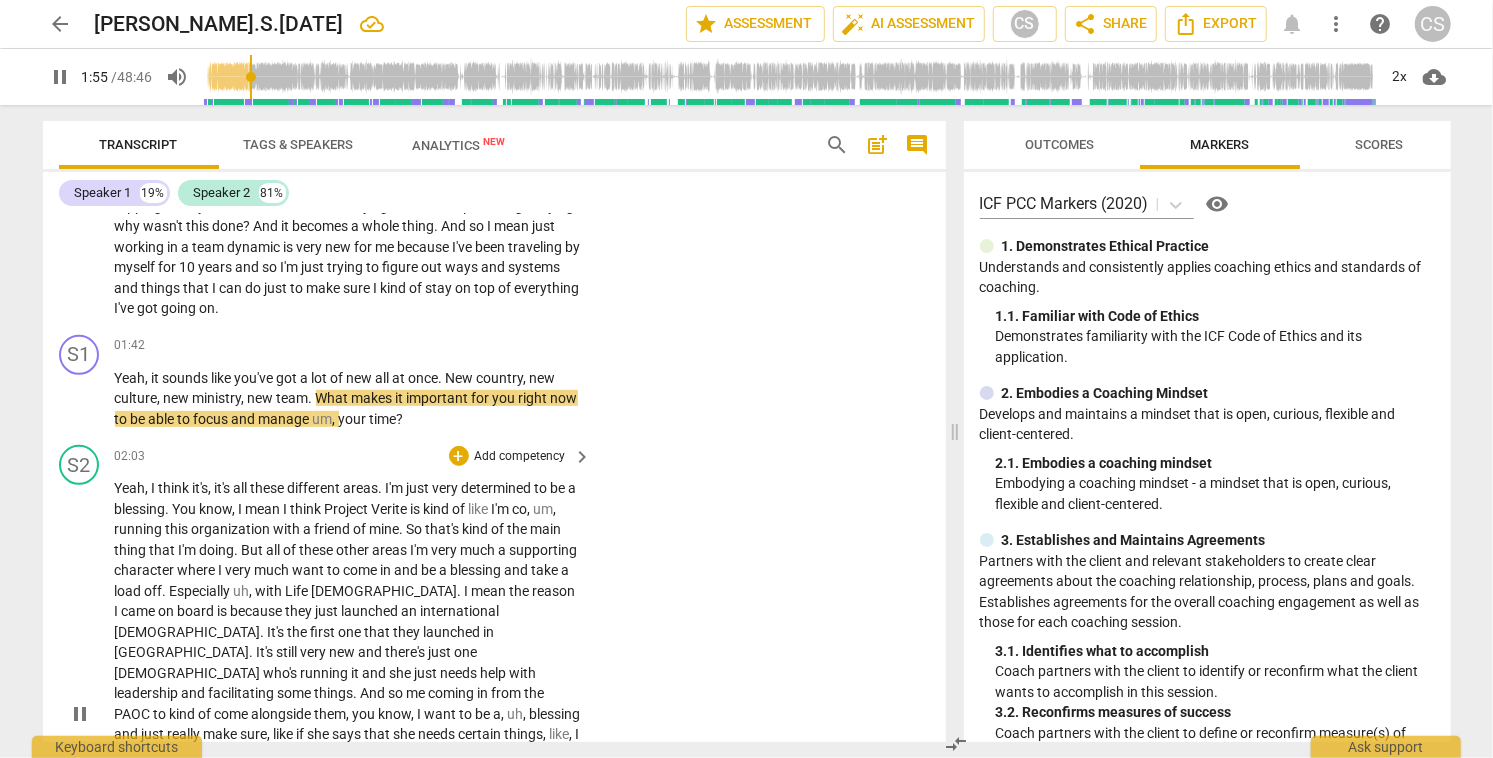 scroll, scrollTop: 588, scrollLeft: 0, axis: vertical 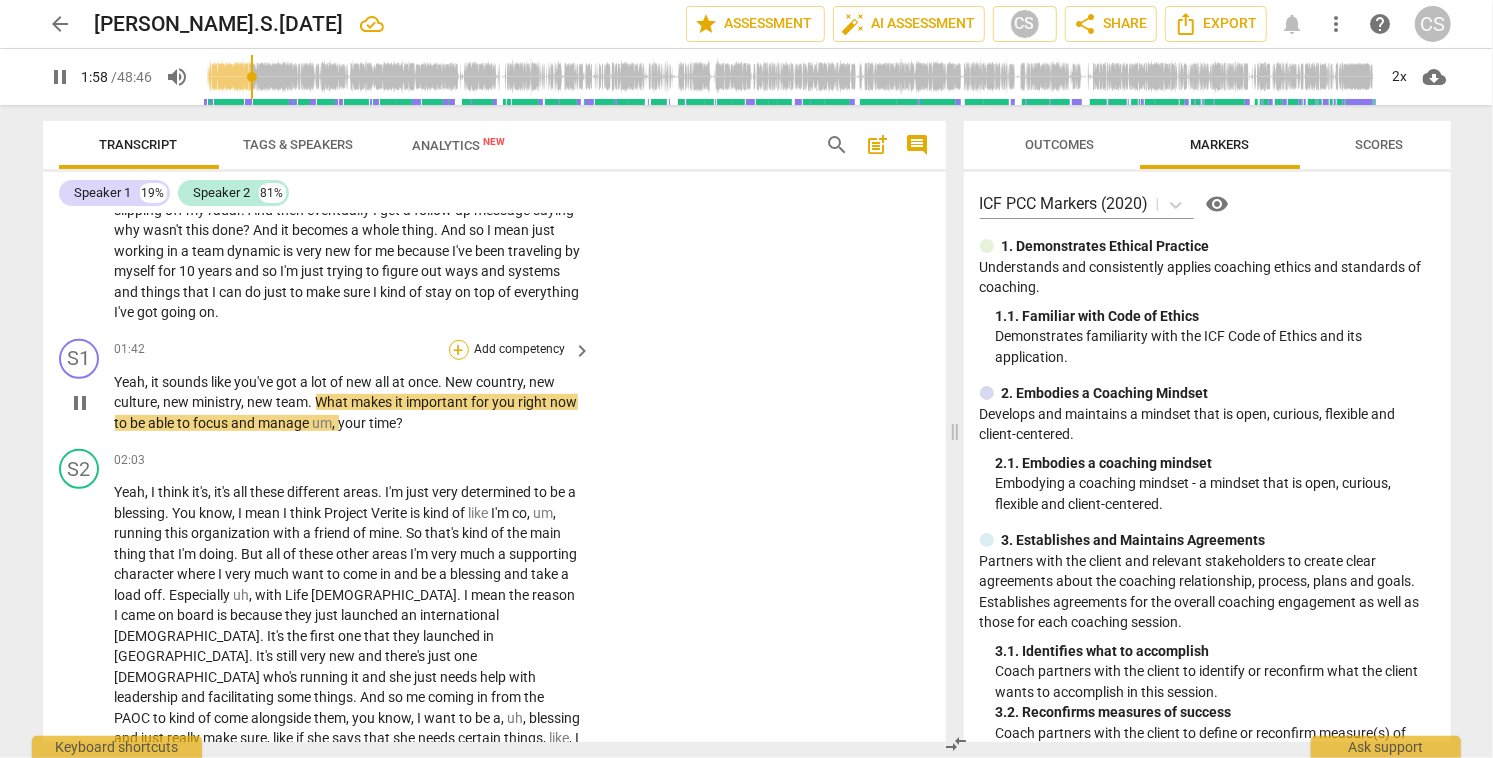click on "+" at bounding box center (459, 350) 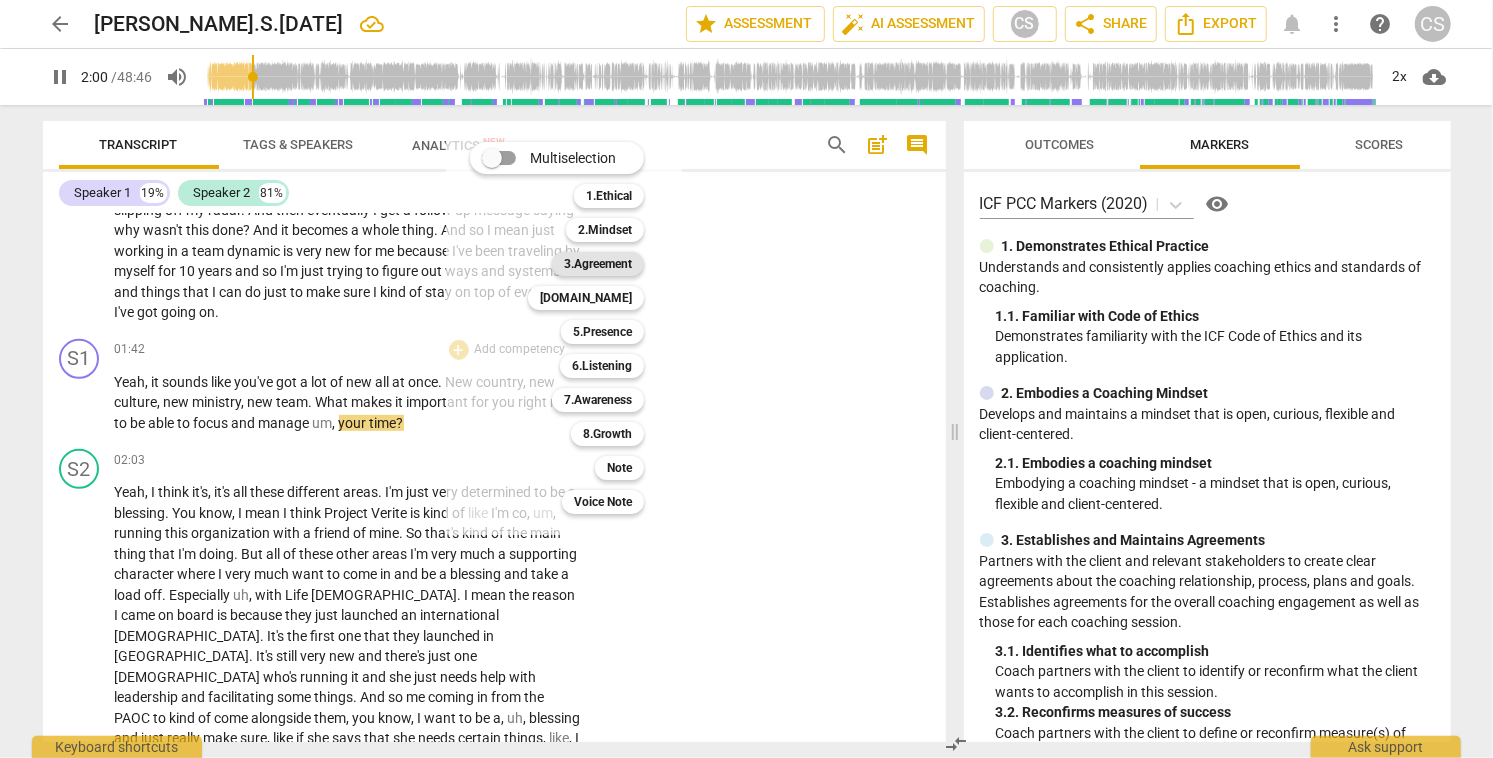 click on "3.Agreement" at bounding box center (598, 264) 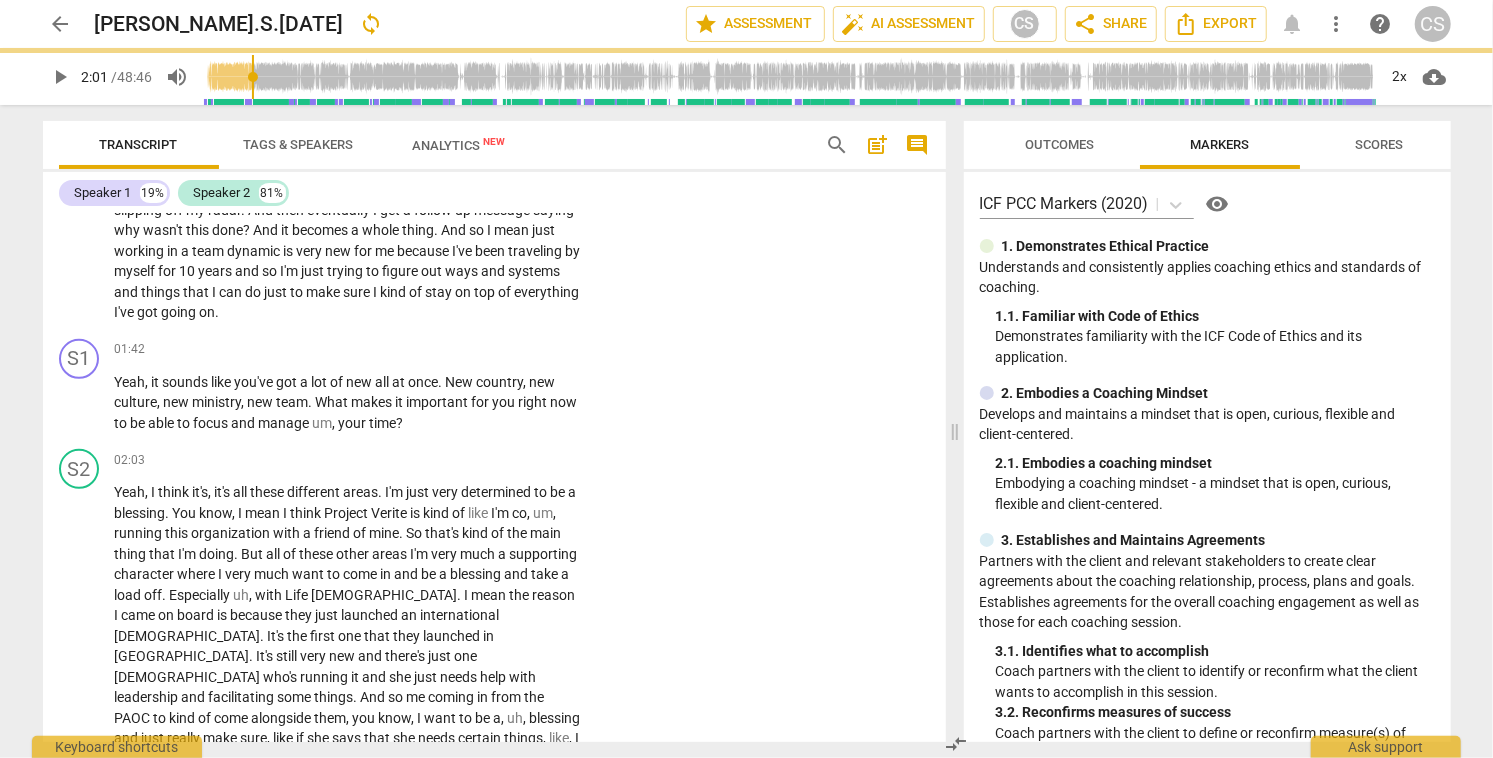 type on "121" 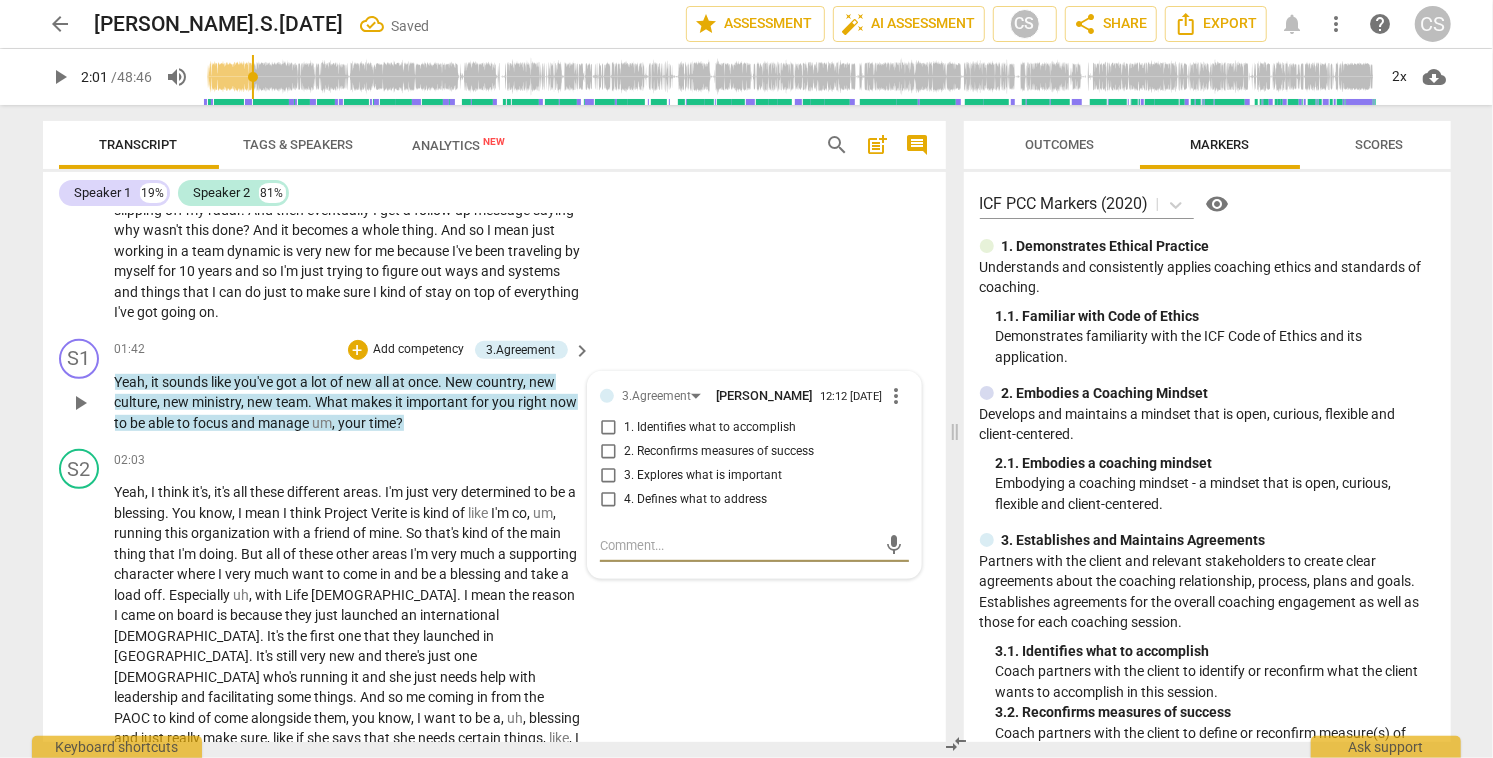 click on "3. Explores what is important" at bounding box center (608, 476) 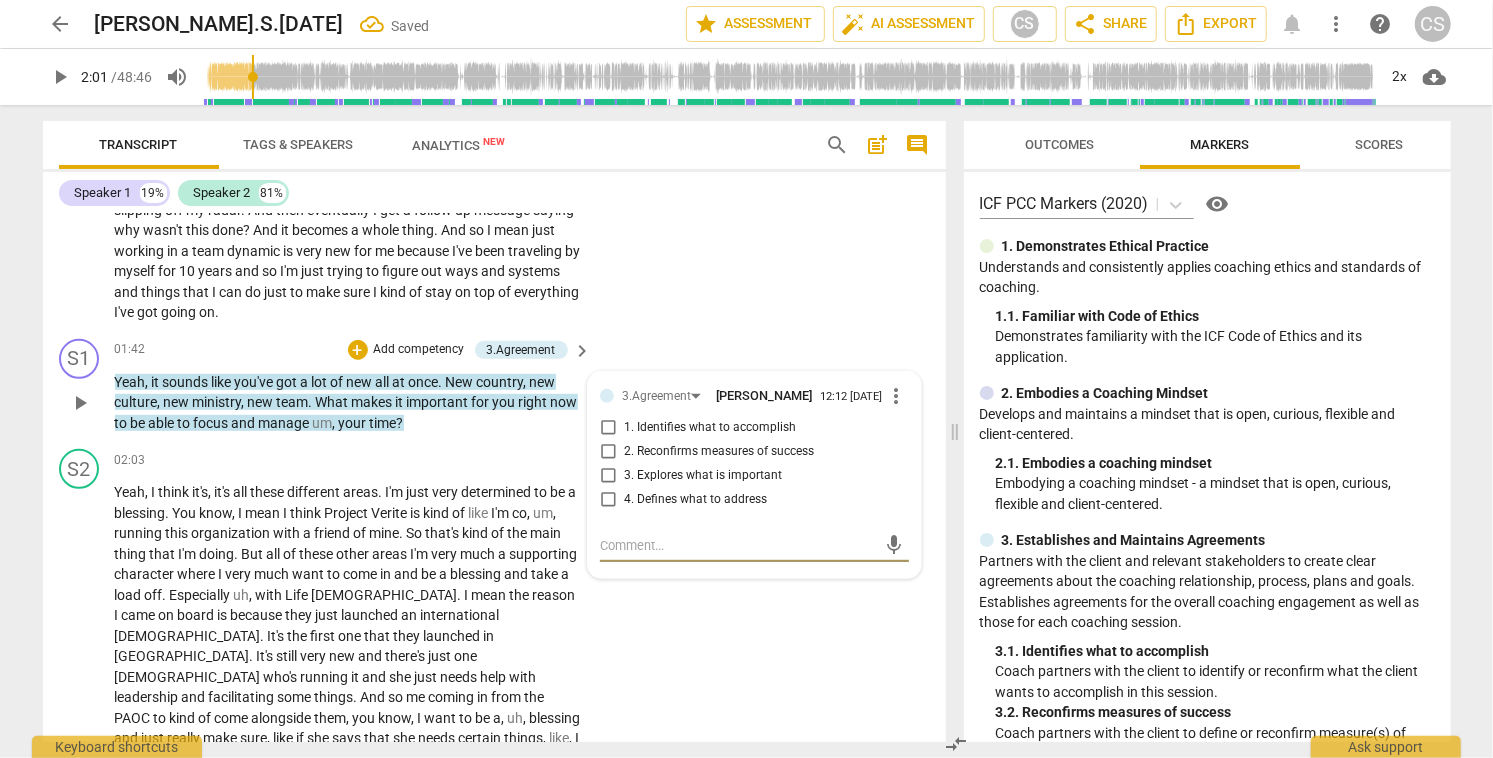 checkbox on "true" 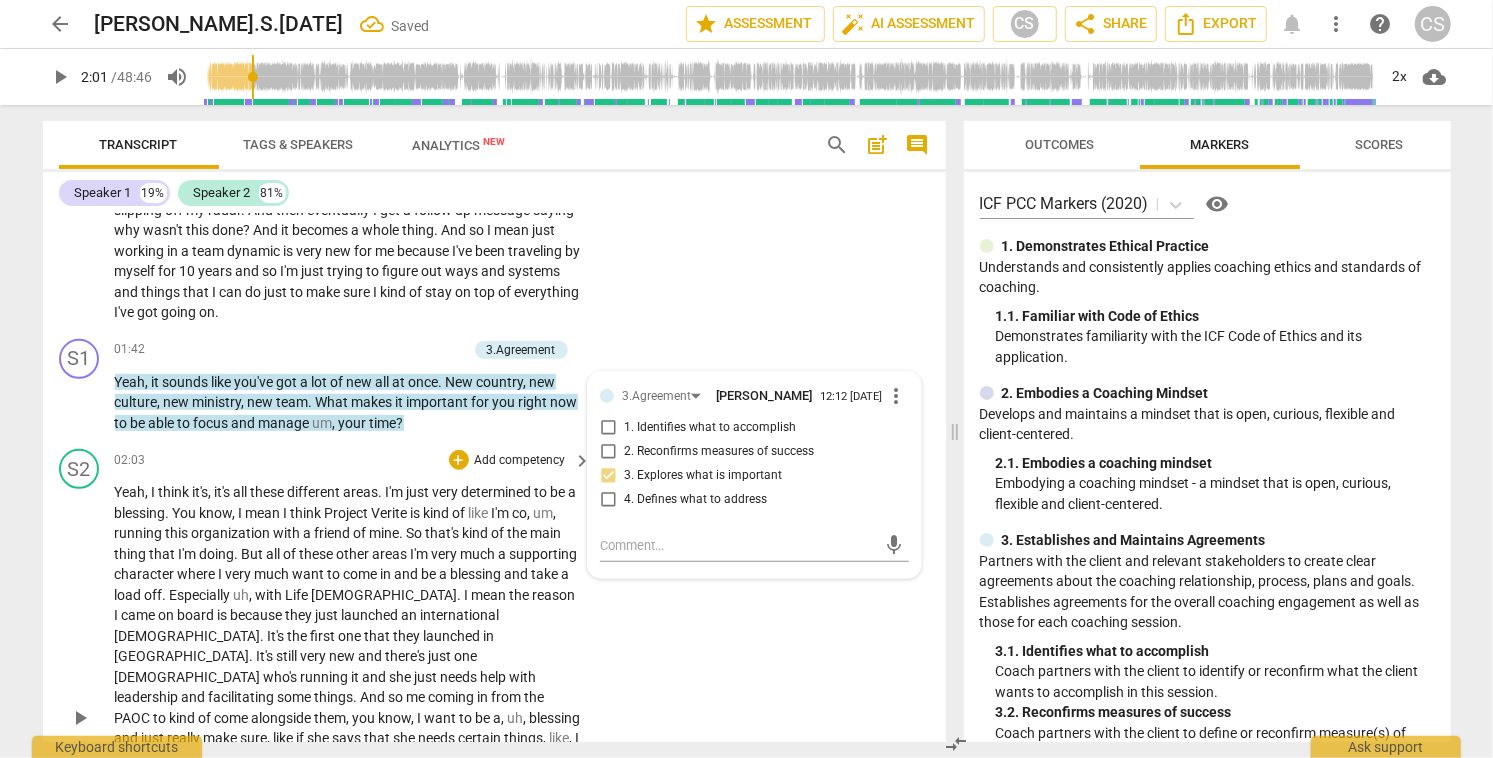 click on "play_arrow" at bounding box center [80, 718] 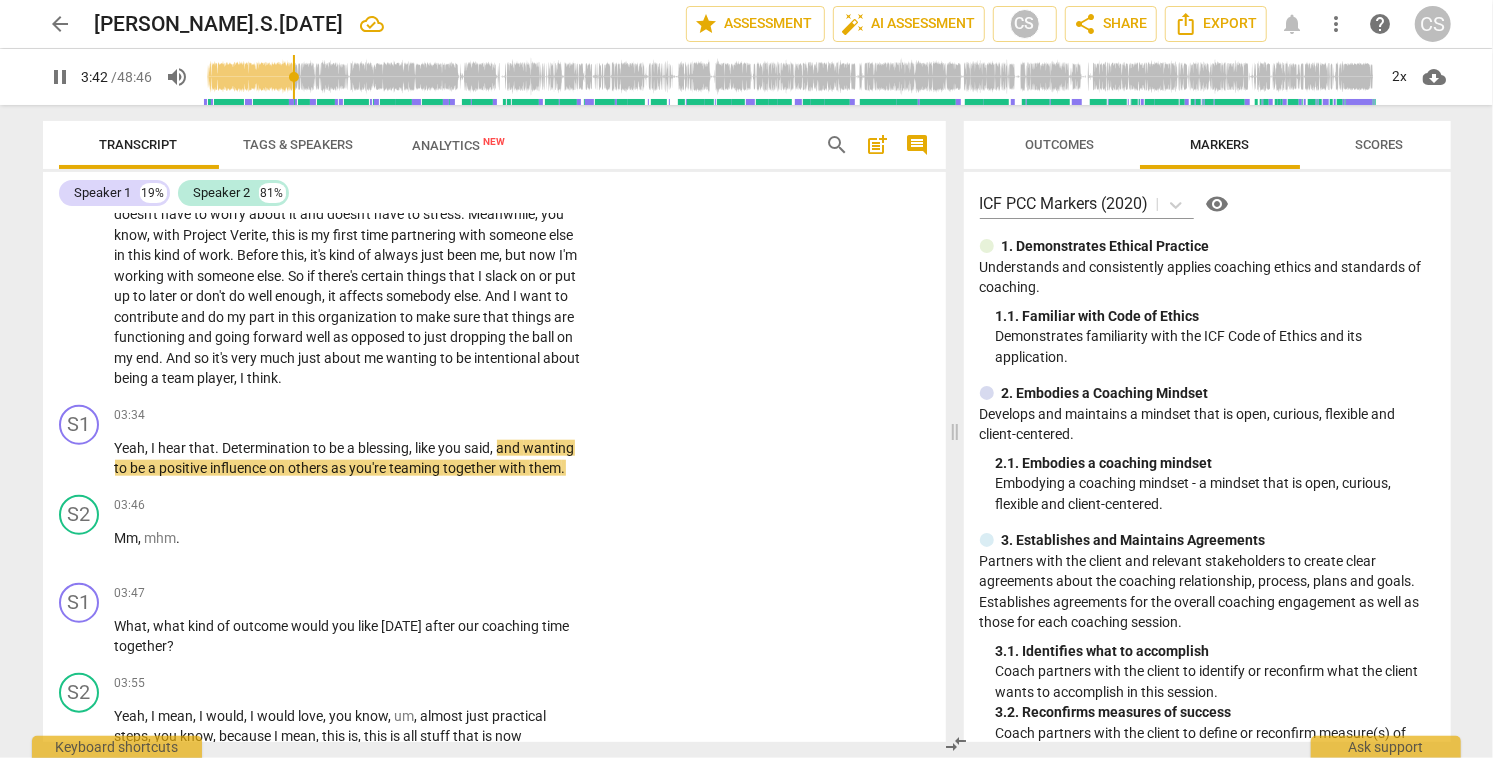 scroll, scrollTop: 1154, scrollLeft: 0, axis: vertical 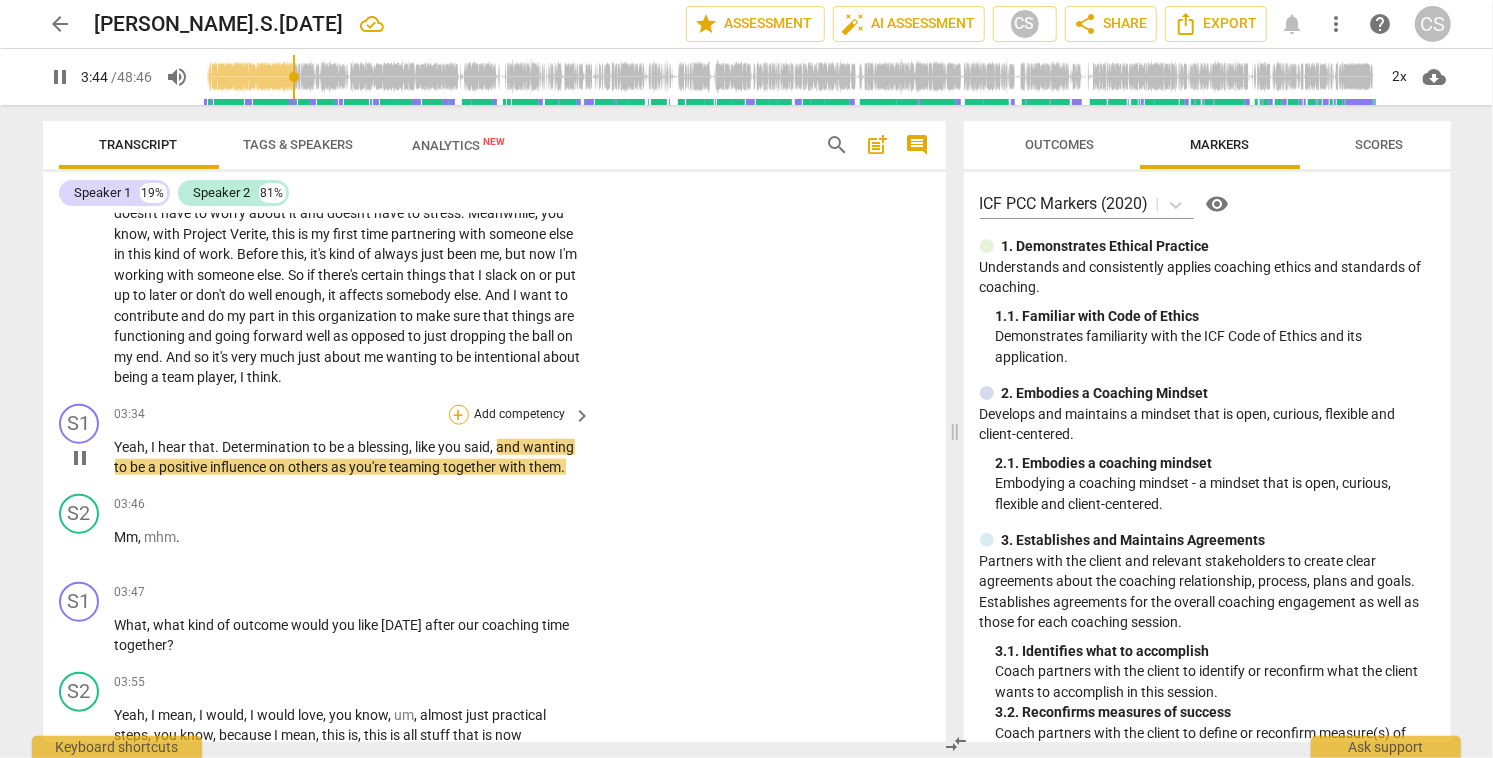 click on "+" at bounding box center (459, 415) 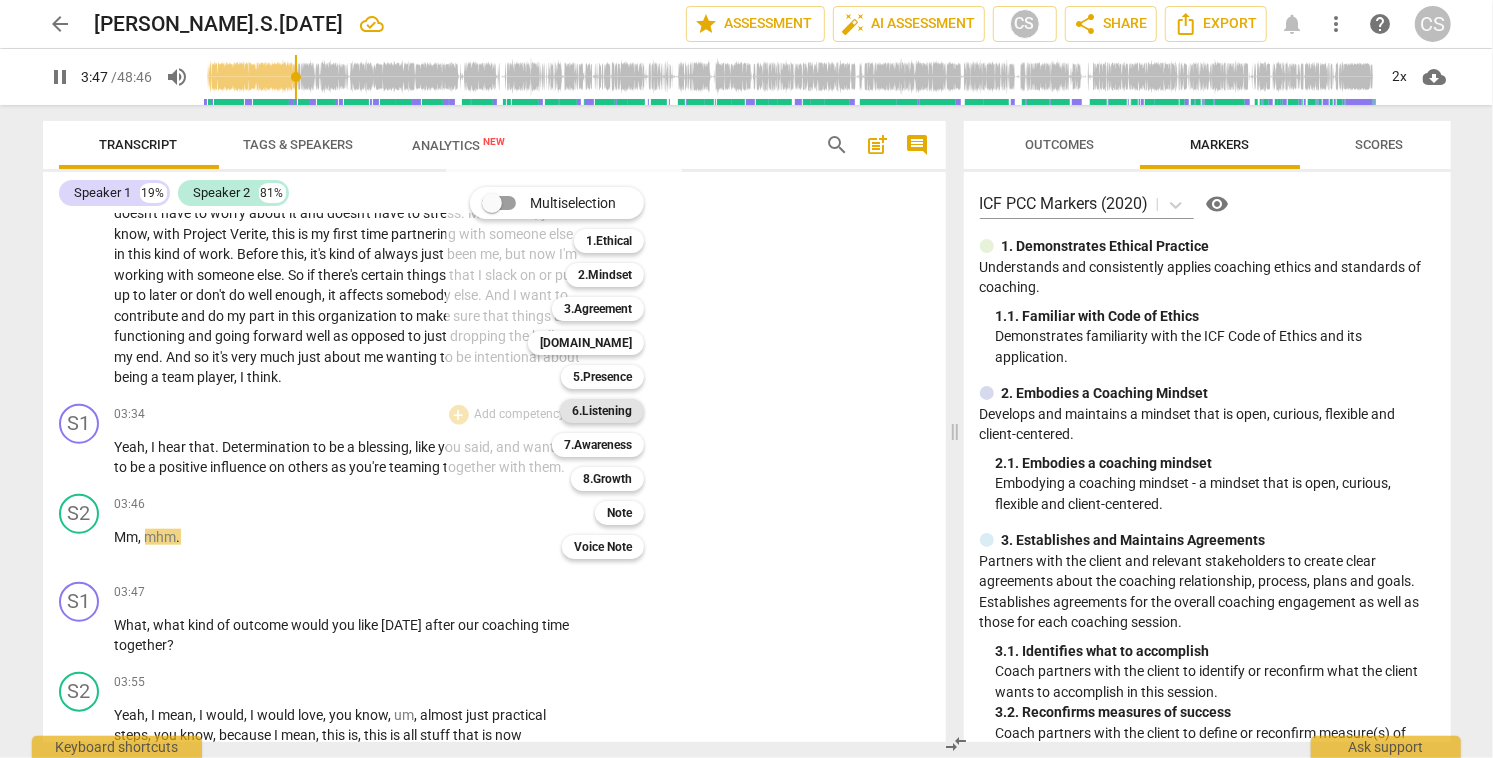 click on "6.Listening" at bounding box center [602, 411] 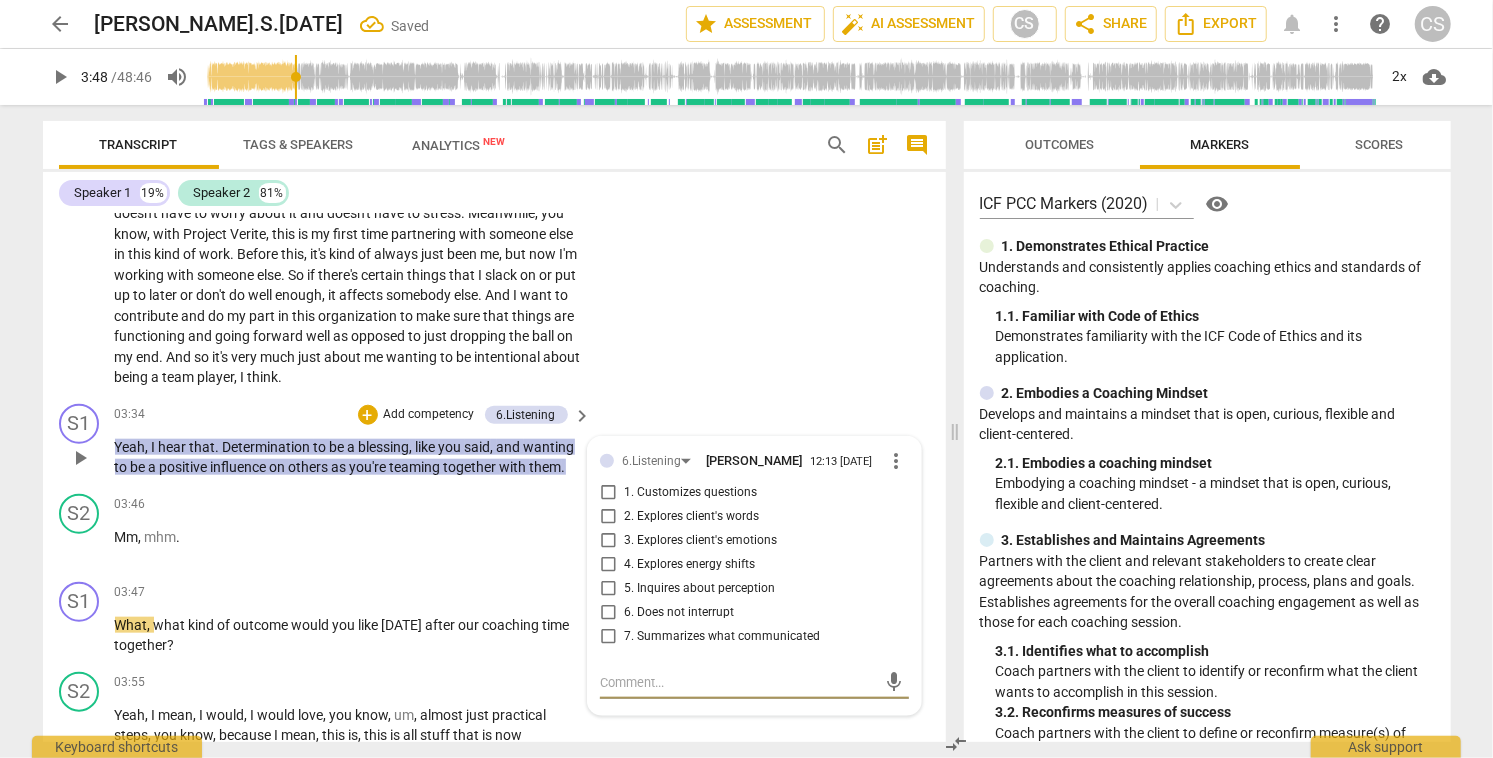 click on "7. Summarizes what communicated" at bounding box center [608, 637] 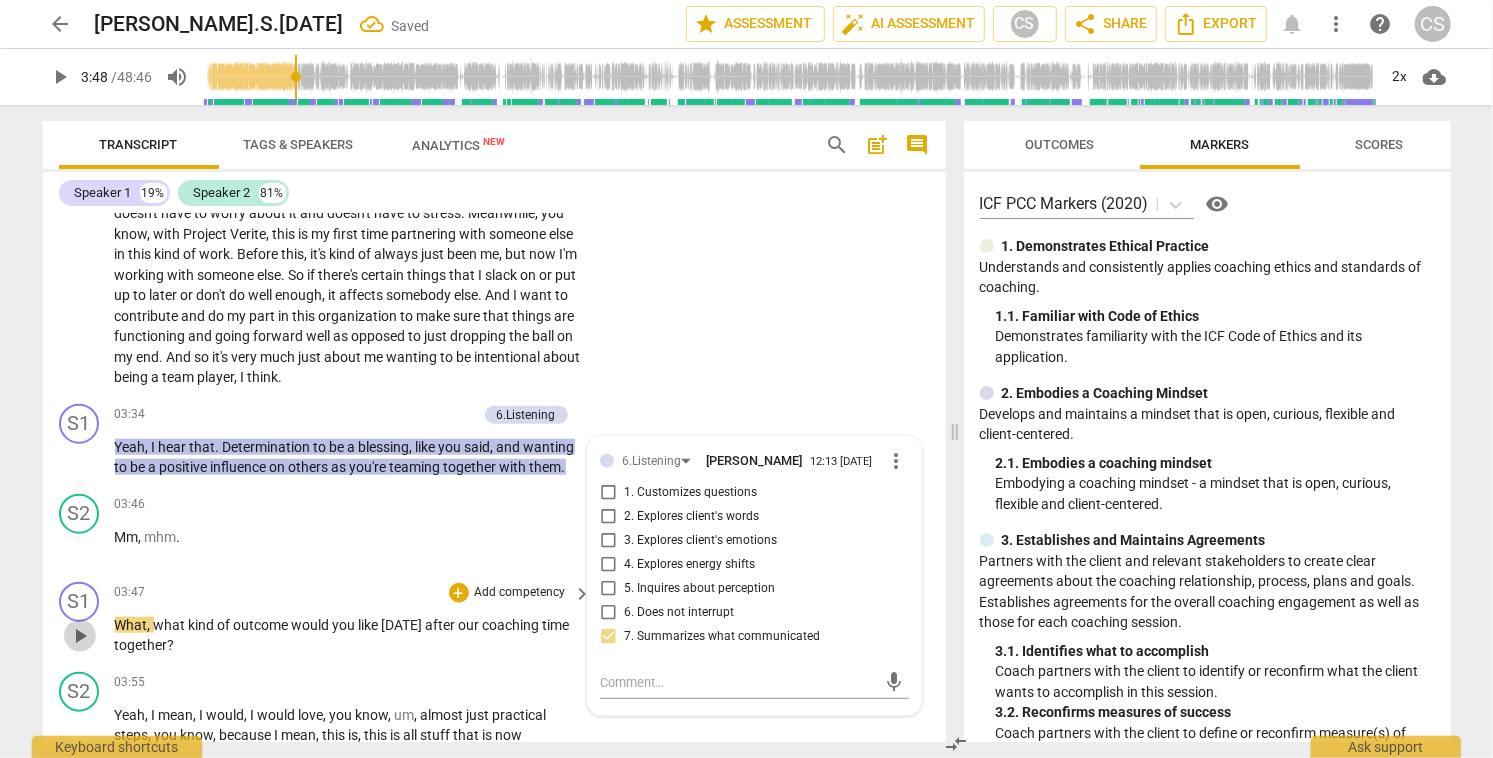 click on "play_arrow" at bounding box center (80, 636) 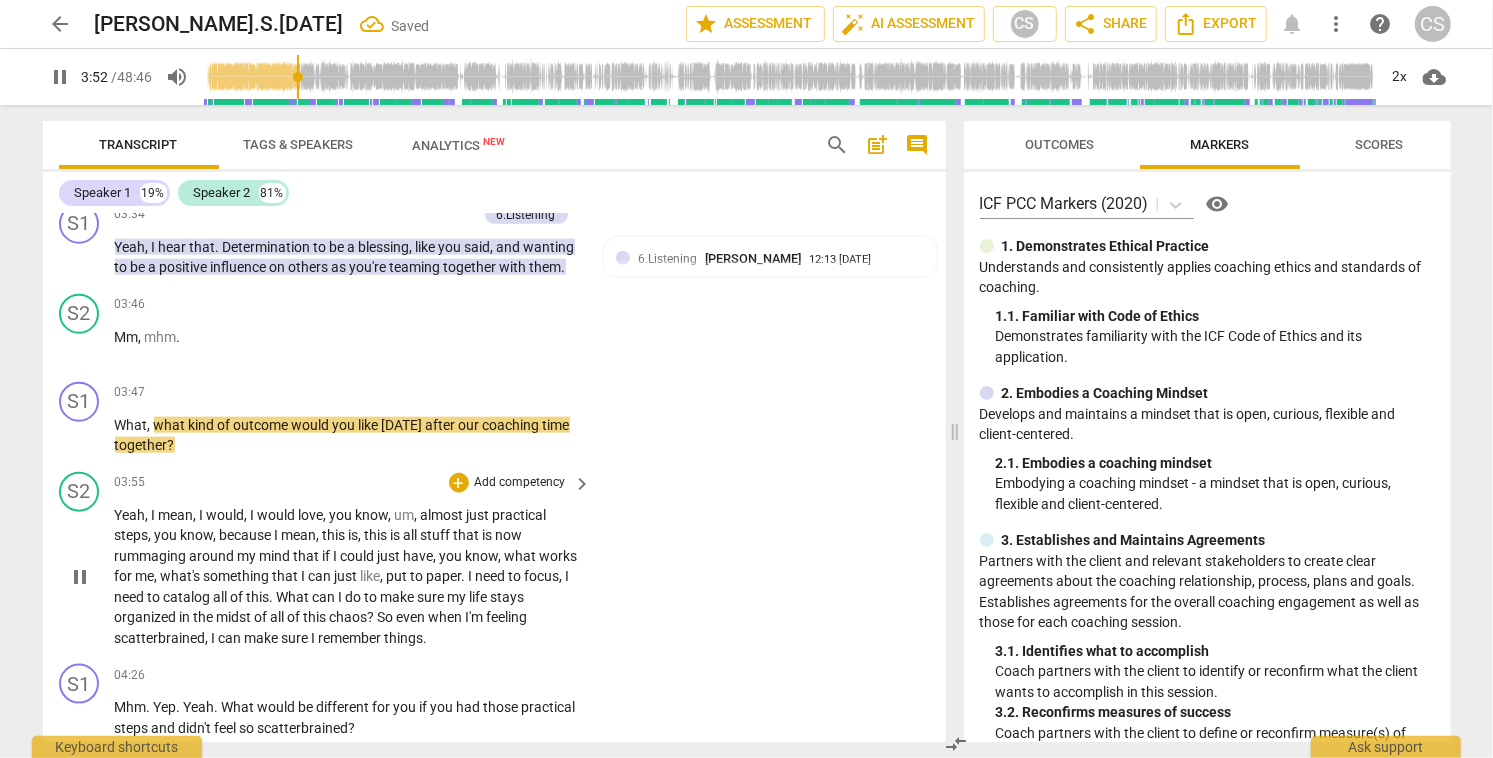 scroll, scrollTop: 1356, scrollLeft: 0, axis: vertical 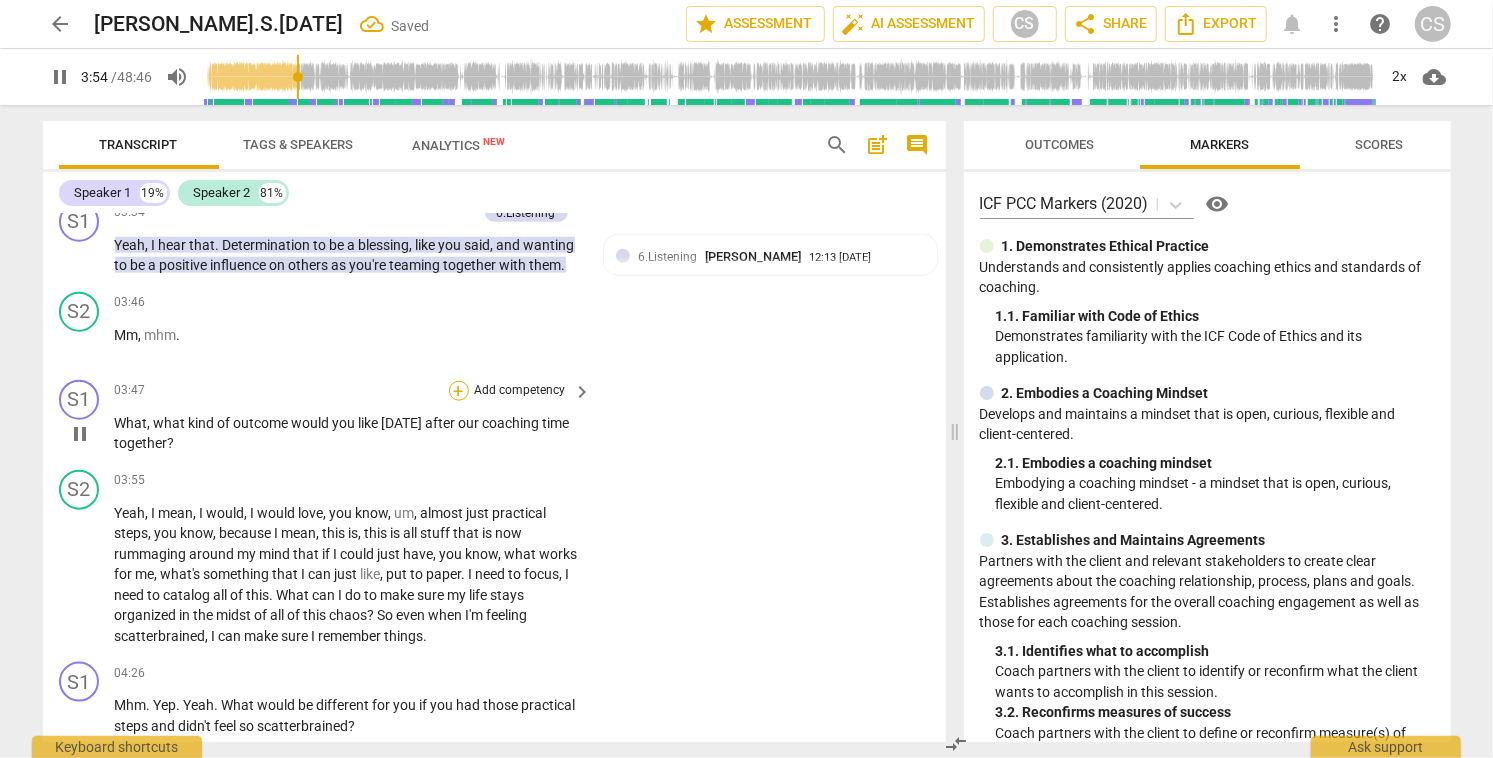 click on "+" at bounding box center (459, 391) 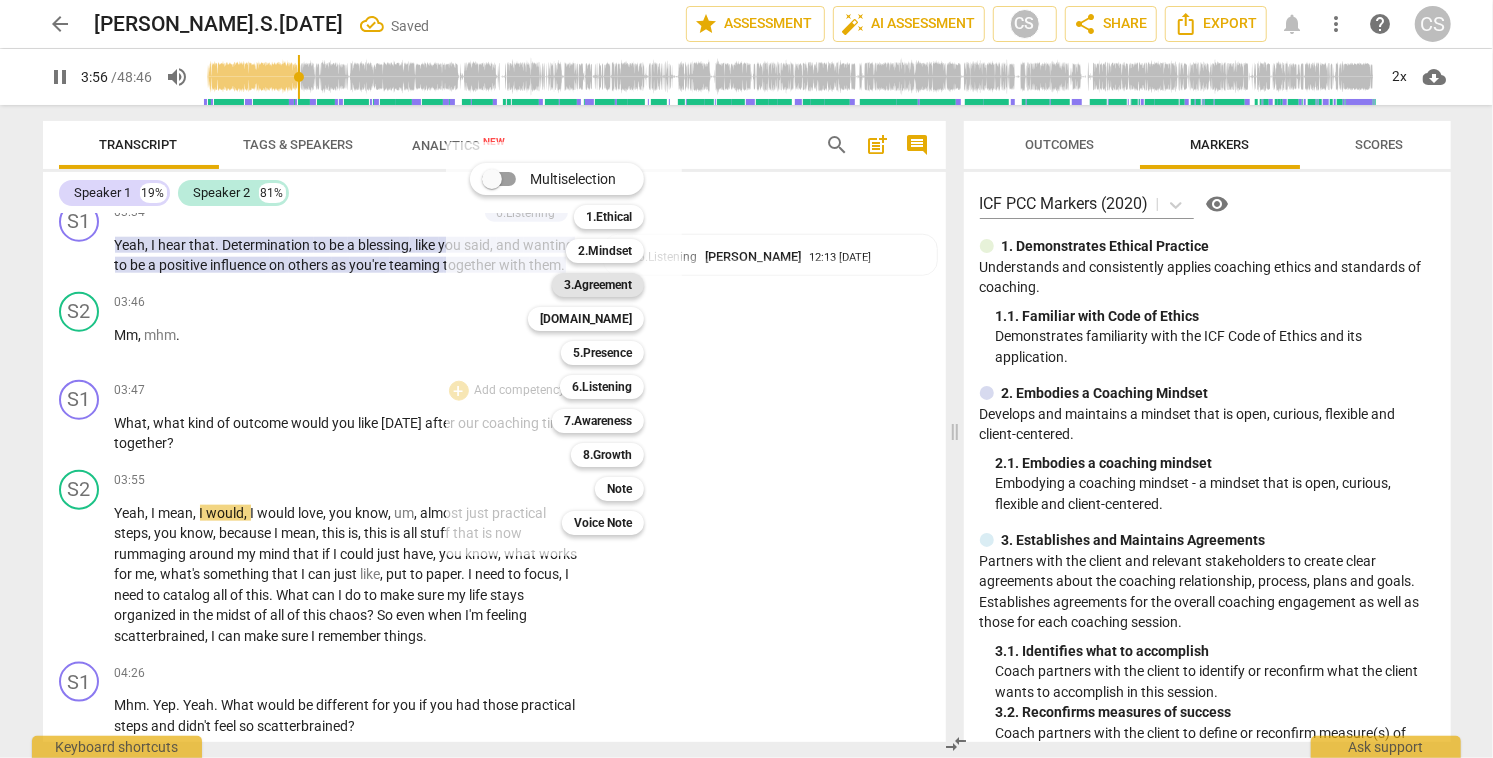 click on "3.Agreement" at bounding box center (598, 285) 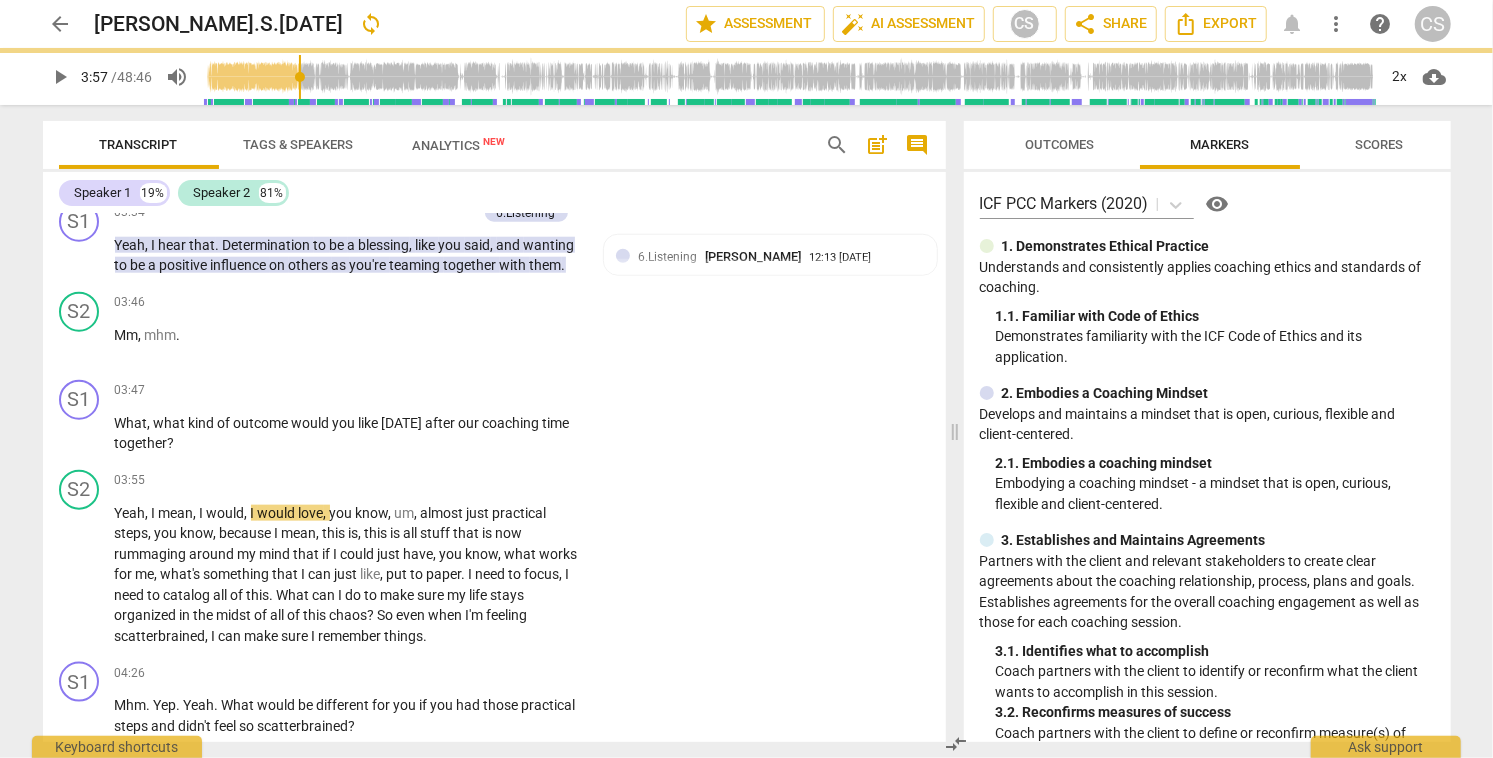 type on "237" 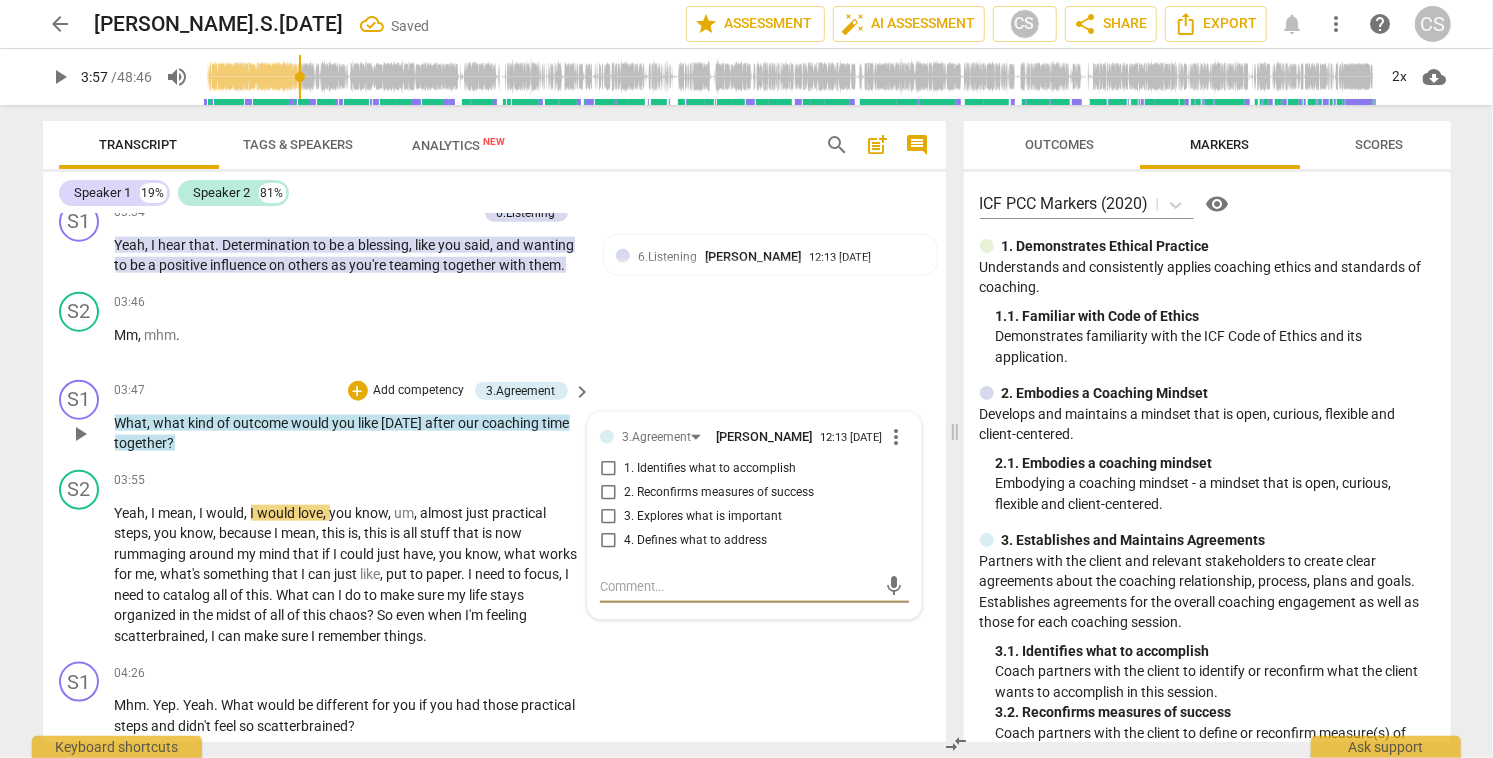 click on "1. Identifies what to accomplish" at bounding box center [608, 469] 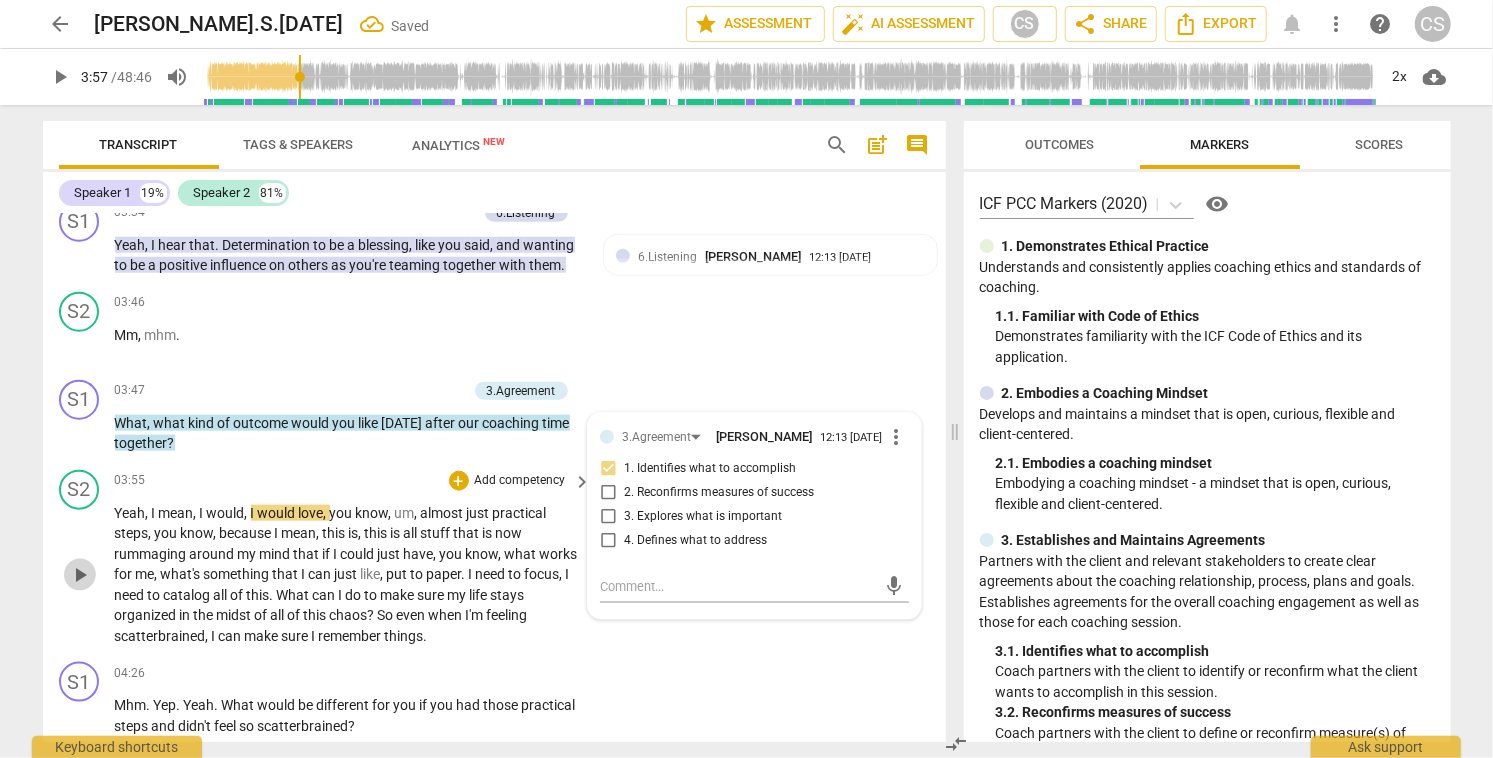 click on "play_arrow" at bounding box center [80, 575] 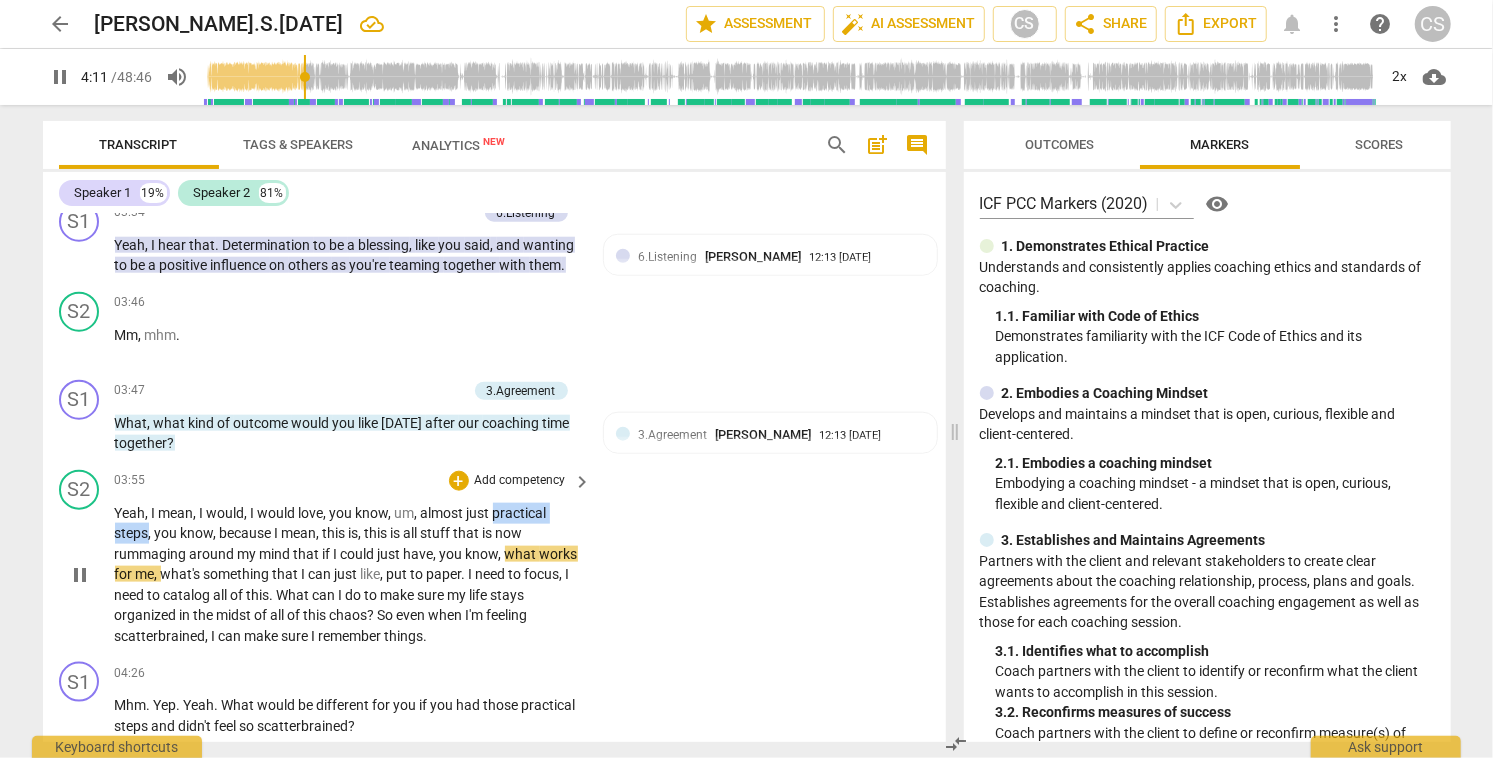 drag, startPoint x: 495, startPoint y: 473, endPoint x: 148, endPoint y: 492, distance: 347.51978 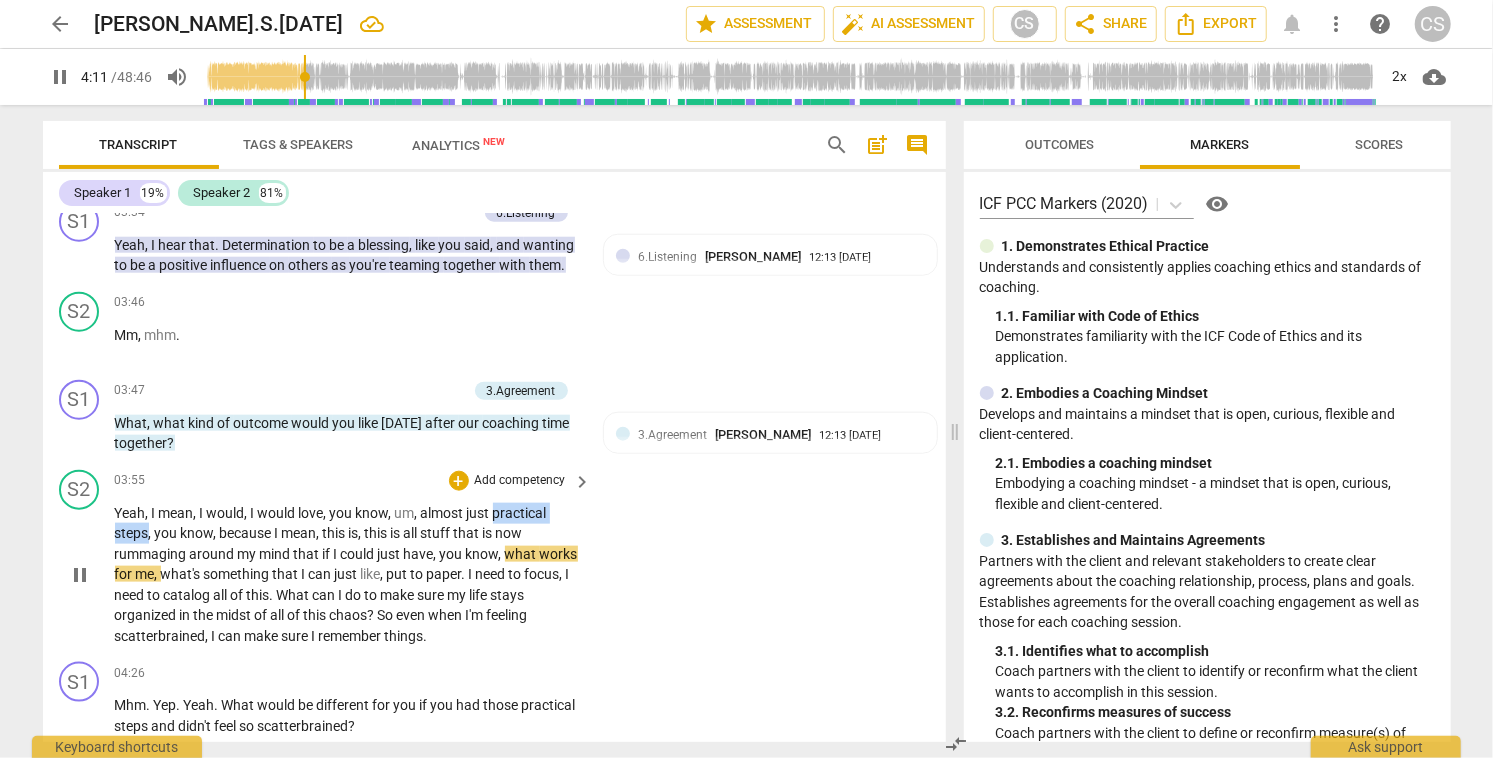 click on "Yeah ,   I   mean ,   I   would ,   I   would   love ,   you   know ,   um ,   almost   just   practical   steps ,   you   know ,   because   I   mean ,   this   is ,   this   is   all   stuff   that   is   now   rummaging   around   my   mind   that   if   I   could   just   have ,   you   know ,   what   works   for   me ,   what's   something   that   I   can   just   like ,   put   to   paper .   I   need   to   focus ,   I   need   to   catalog   all   of   this .   What   can   I   do   to   make   sure   my   life   stays   organized   in   the   midst   of   all   of   this   chaos ?   So   even   when   I'm   feeling   scatterbrained ,   I   can   make   sure   I   remember   things ." at bounding box center (348, 575) 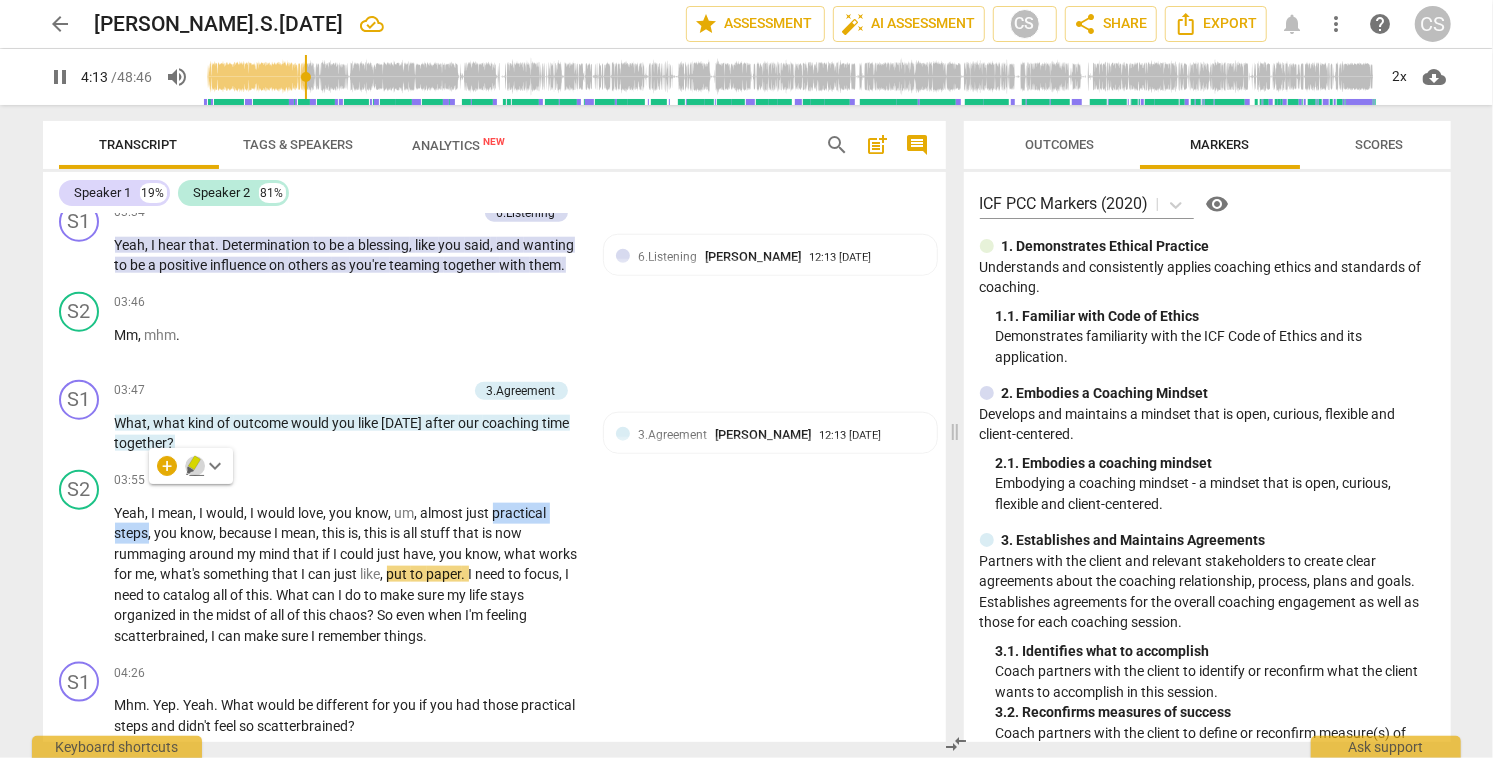 click 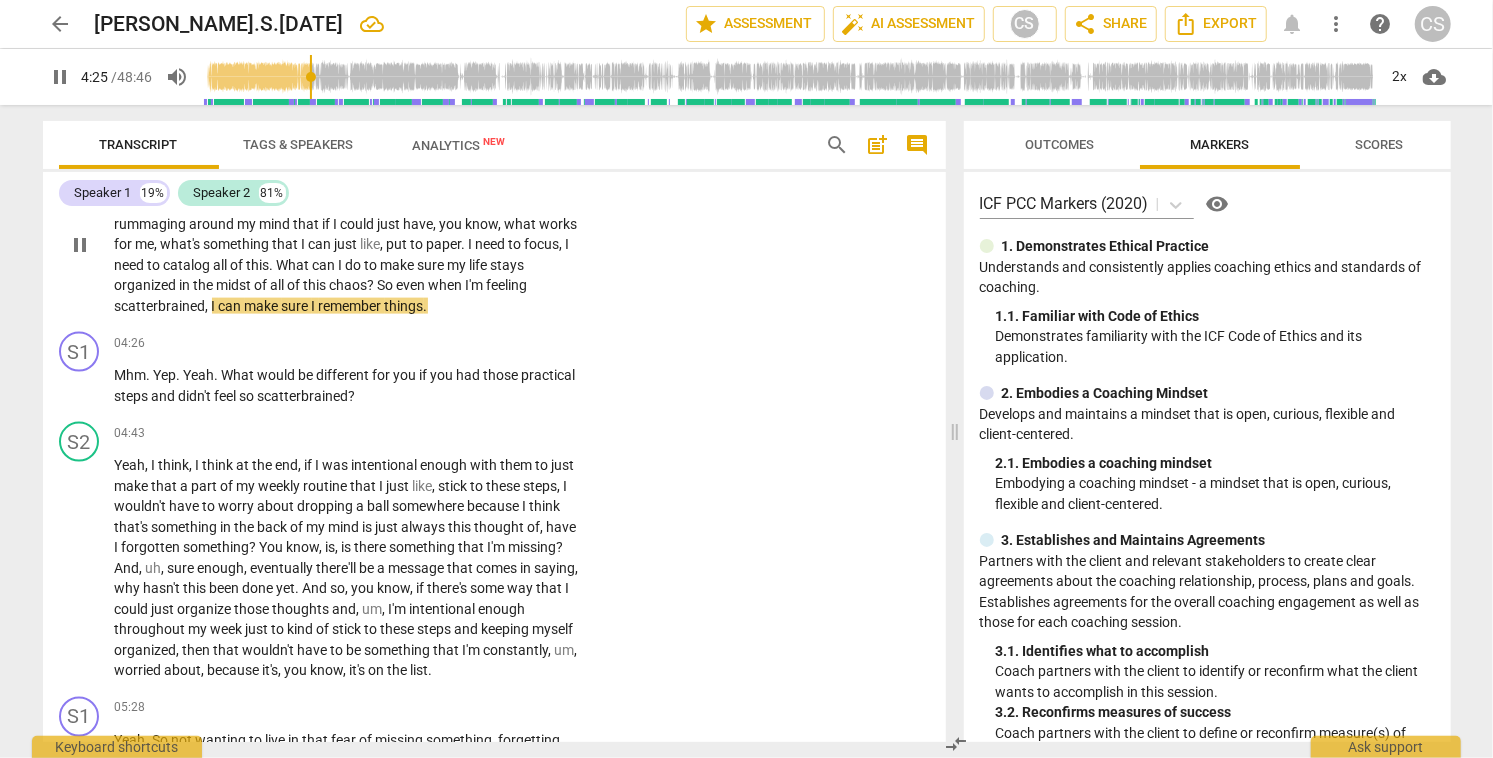 scroll, scrollTop: 1689, scrollLeft: 0, axis: vertical 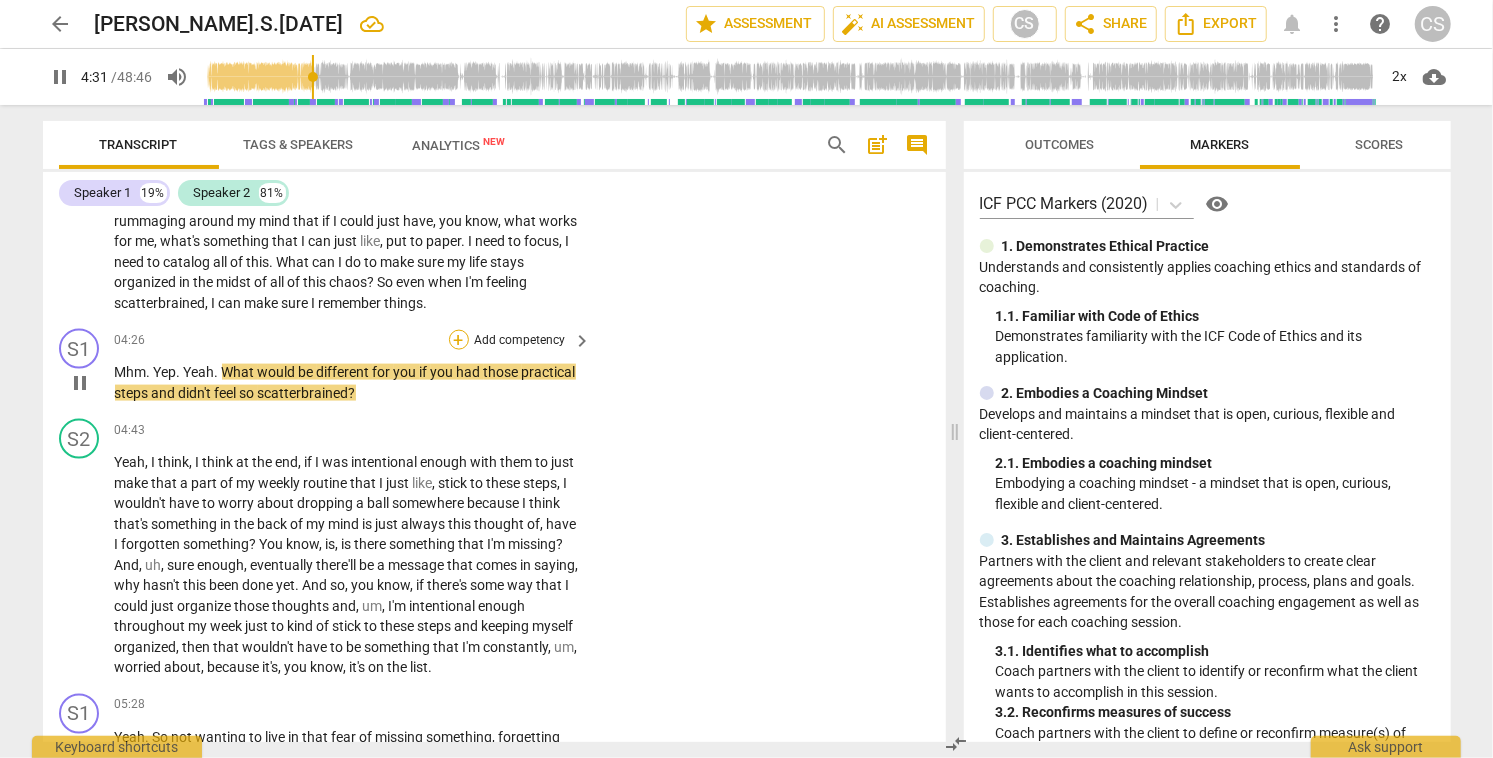 click on "+" at bounding box center (459, 340) 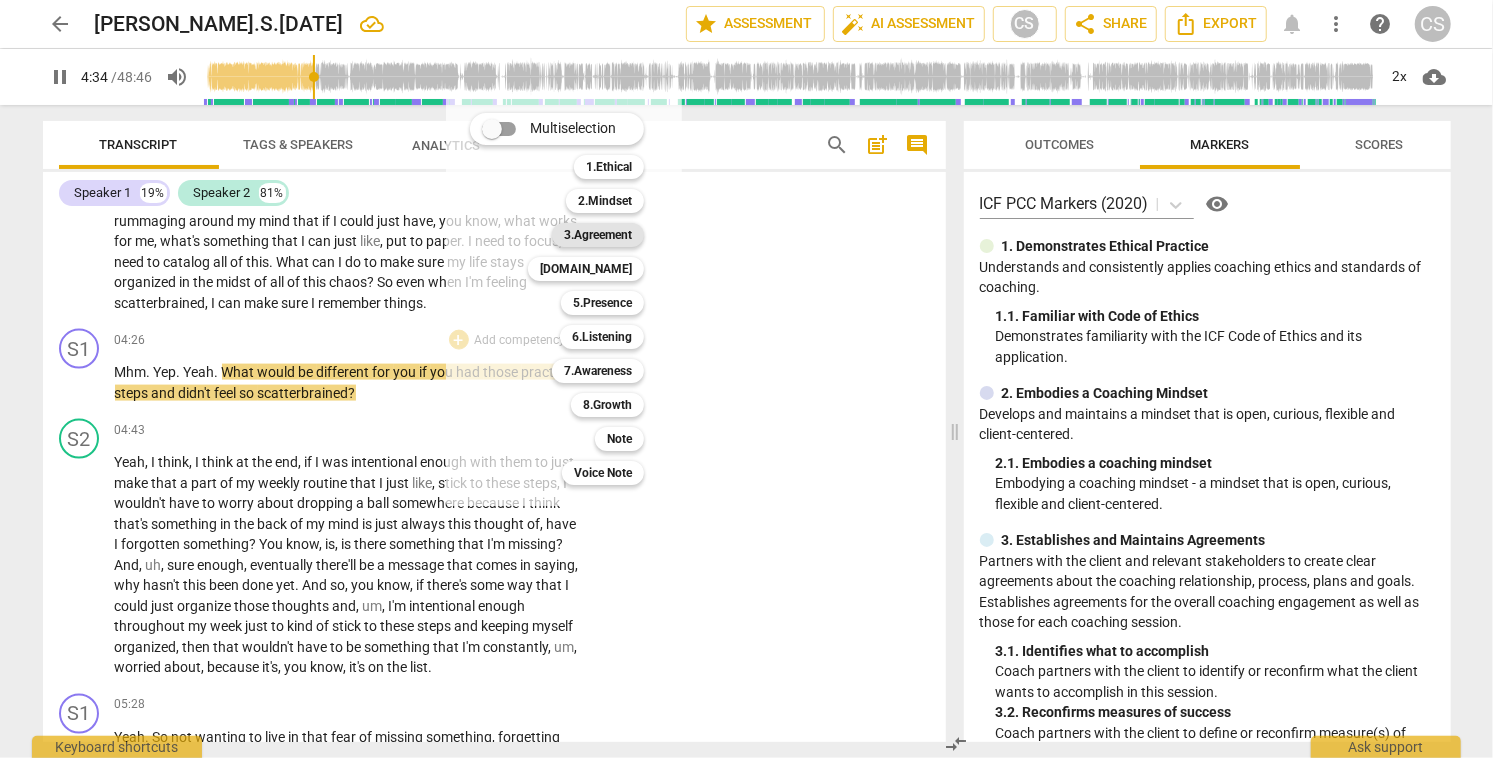 click on "3.Agreement" at bounding box center [598, 235] 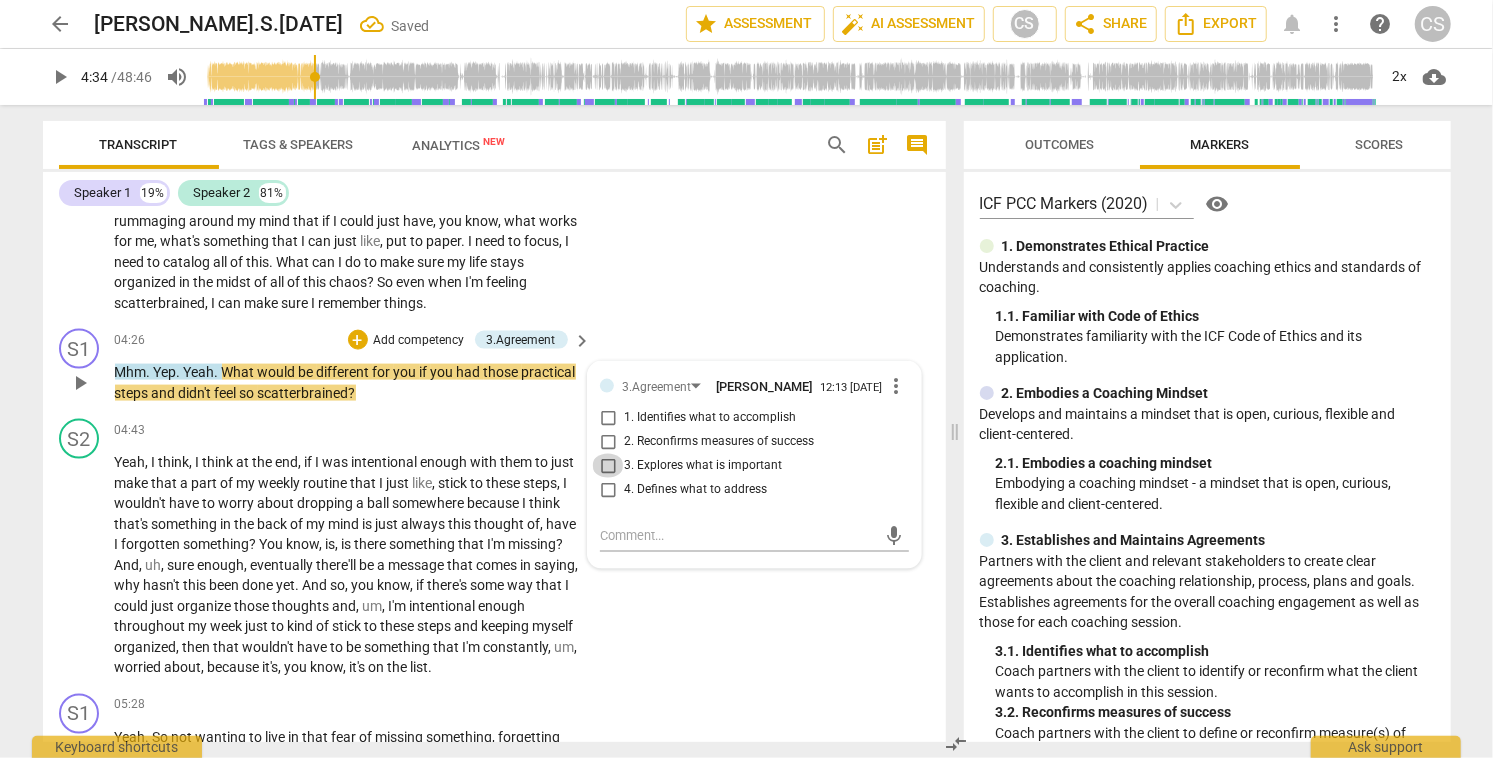 click on "3. Explores what is important" at bounding box center [608, 466] 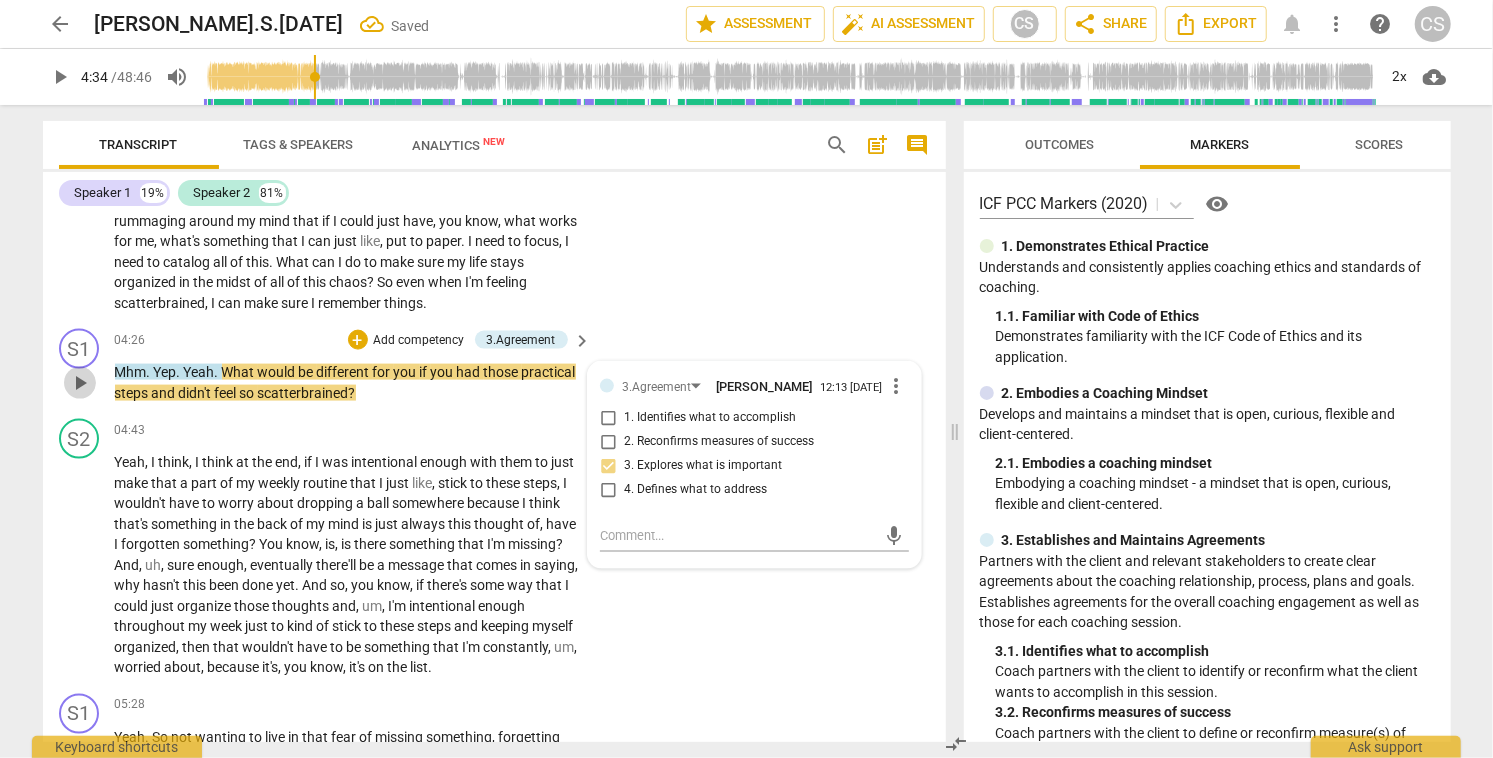 click on "play_arrow" at bounding box center [80, 383] 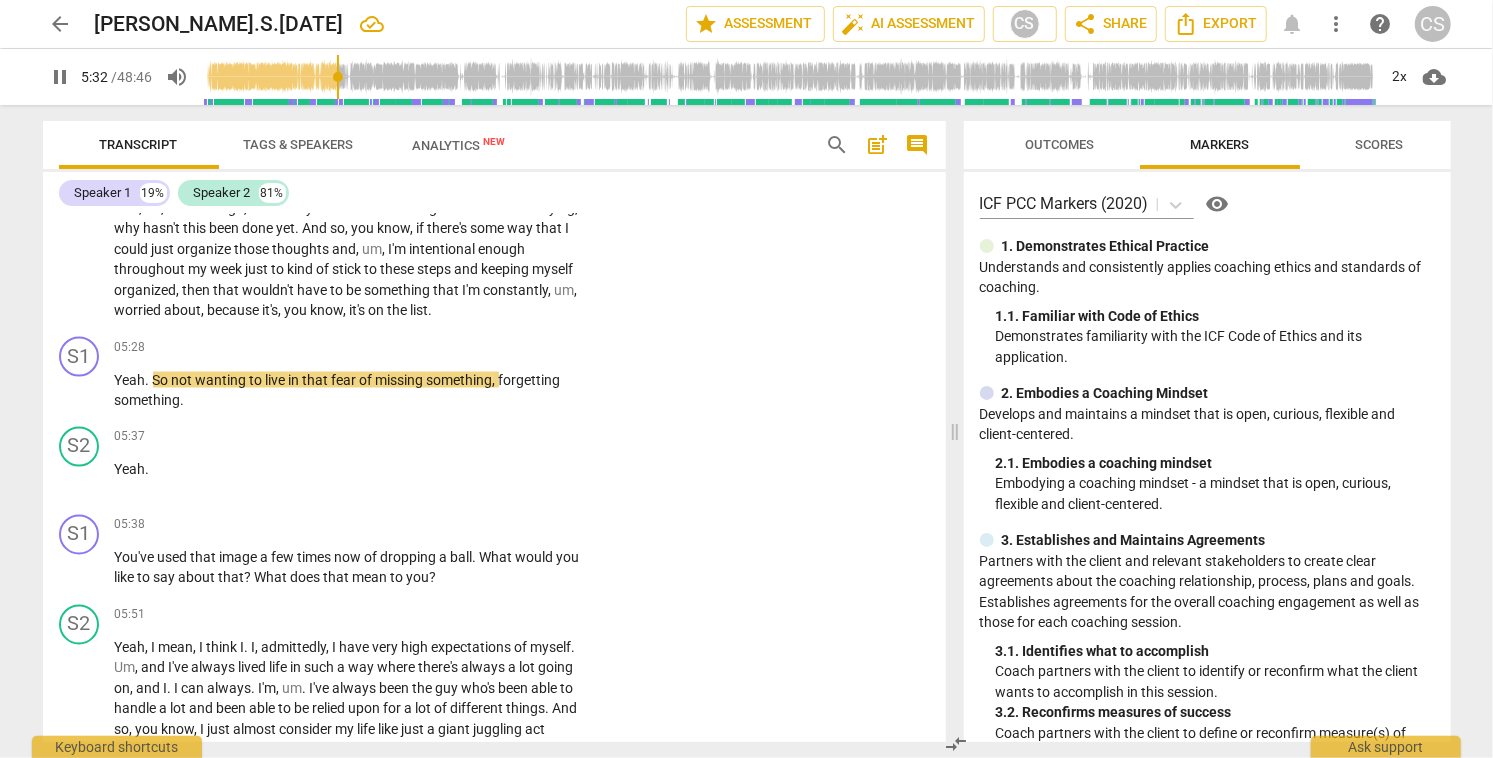 scroll, scrollTop: 2045, scrollLeft: 0, axis: vertical 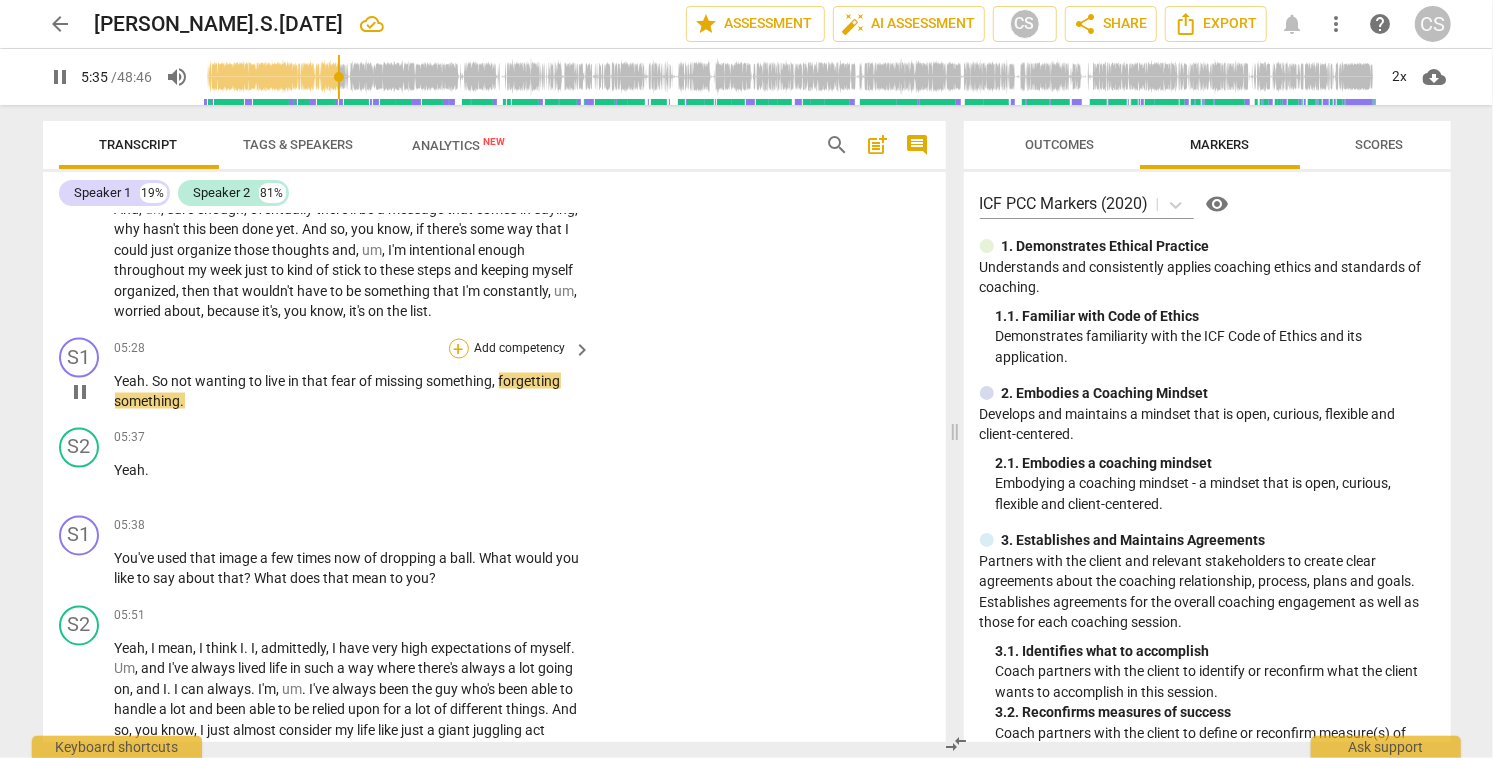 click on "+" at bounding box center [459, 349] 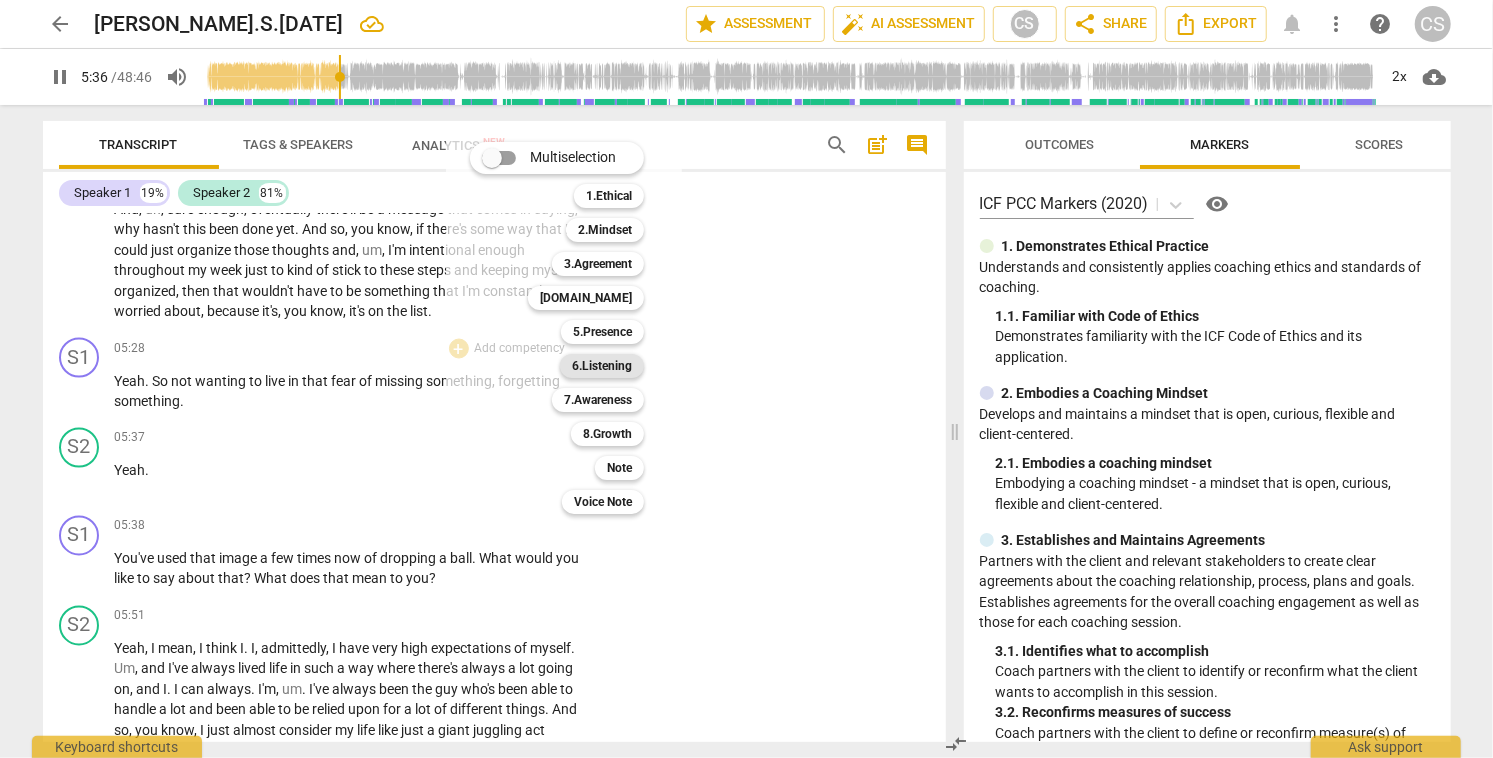 click on "6.Listening" at bounding box center [602, 366] 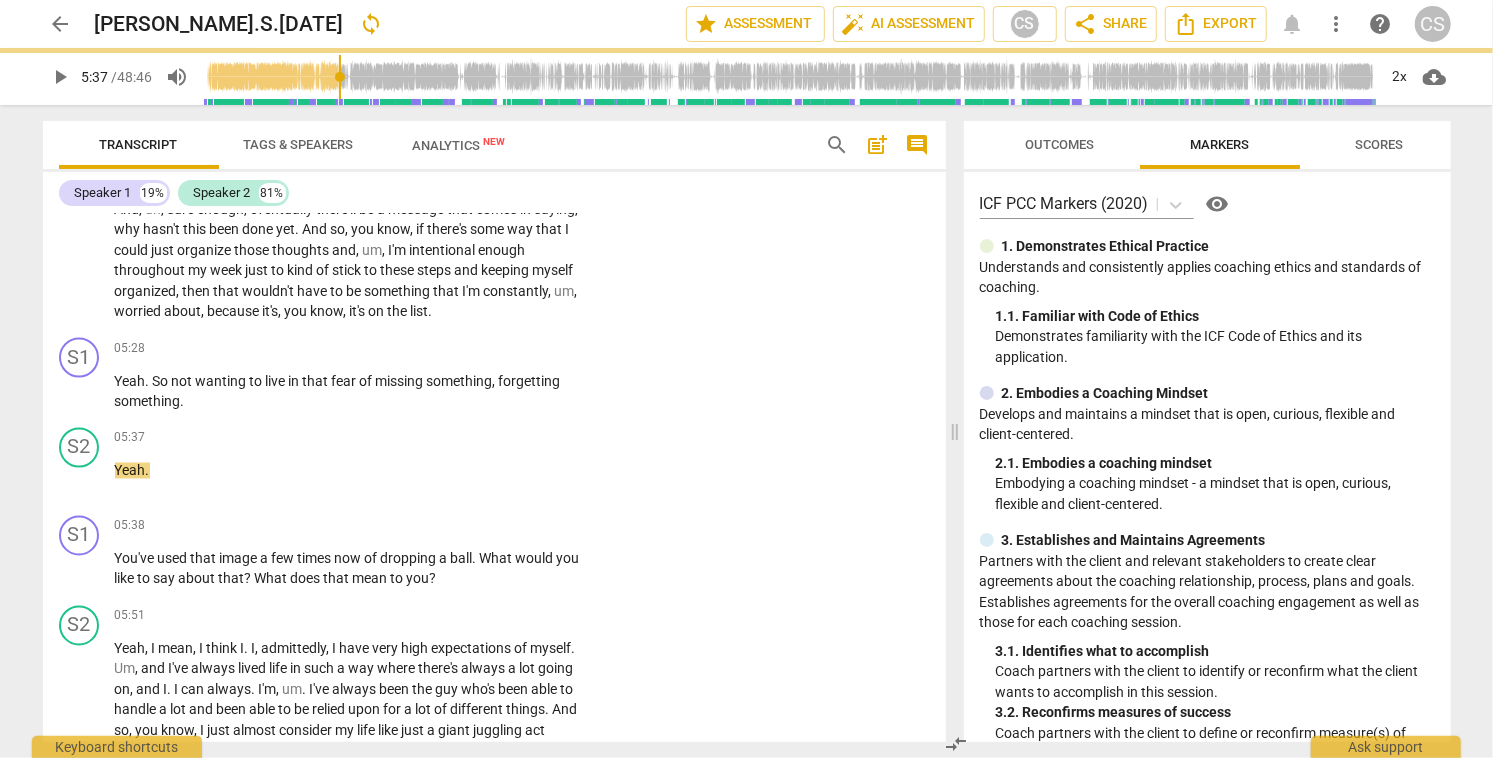 type on "338" 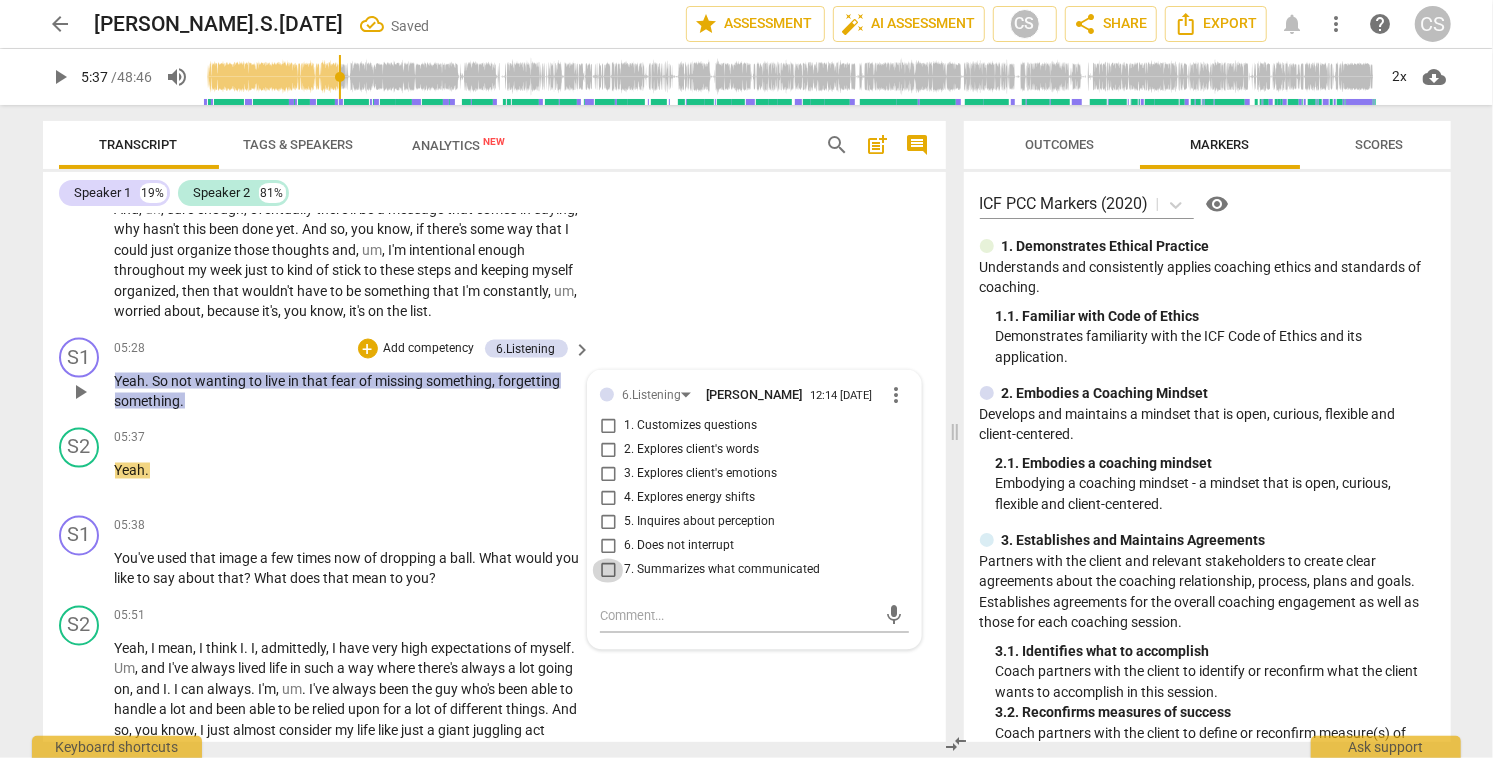 click on "7. Summarizes what communicated" at bounding box center [608, 571] 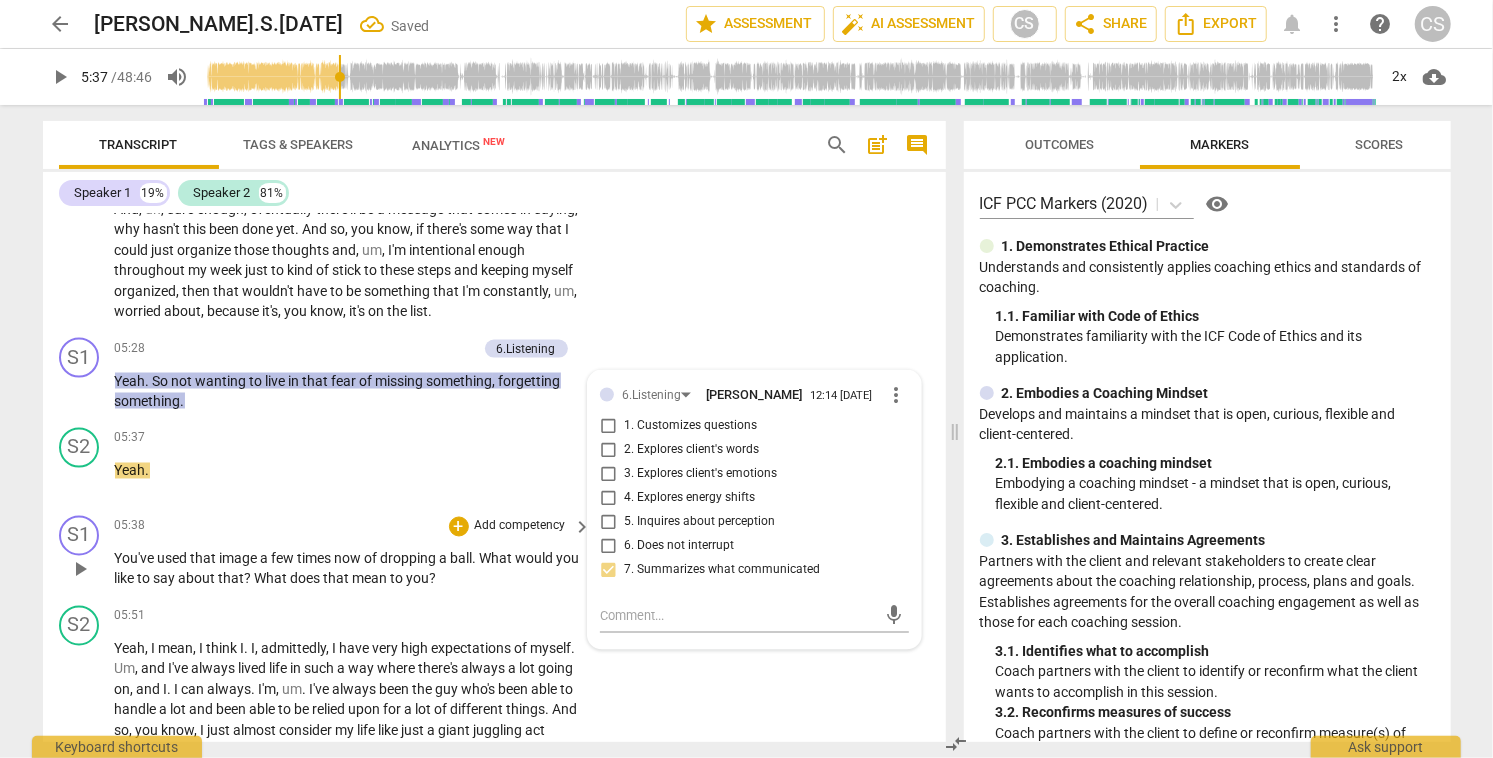 click on "play_arrow" at bounding box center (80, 570) 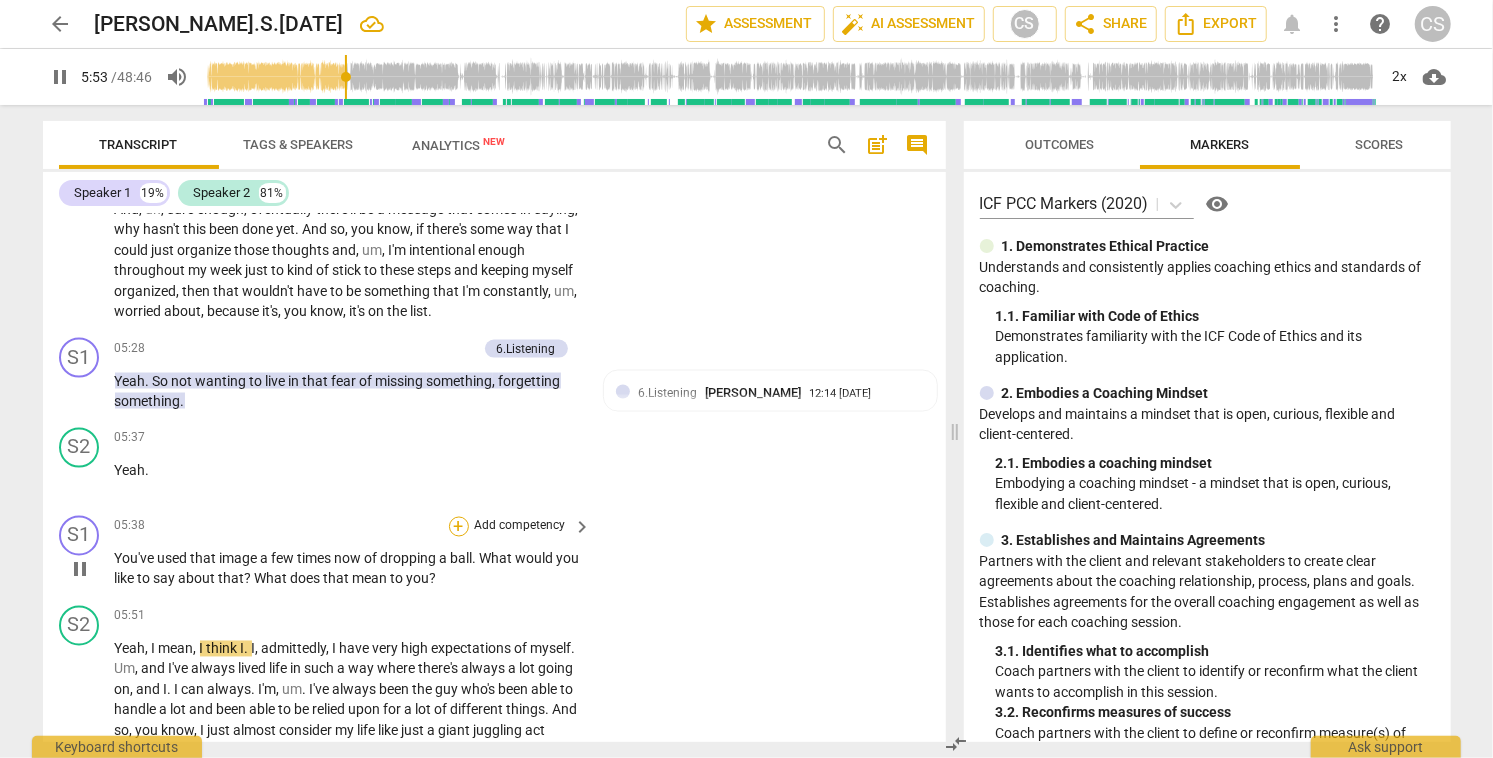 click on "+" at bounding box center [459, 527] 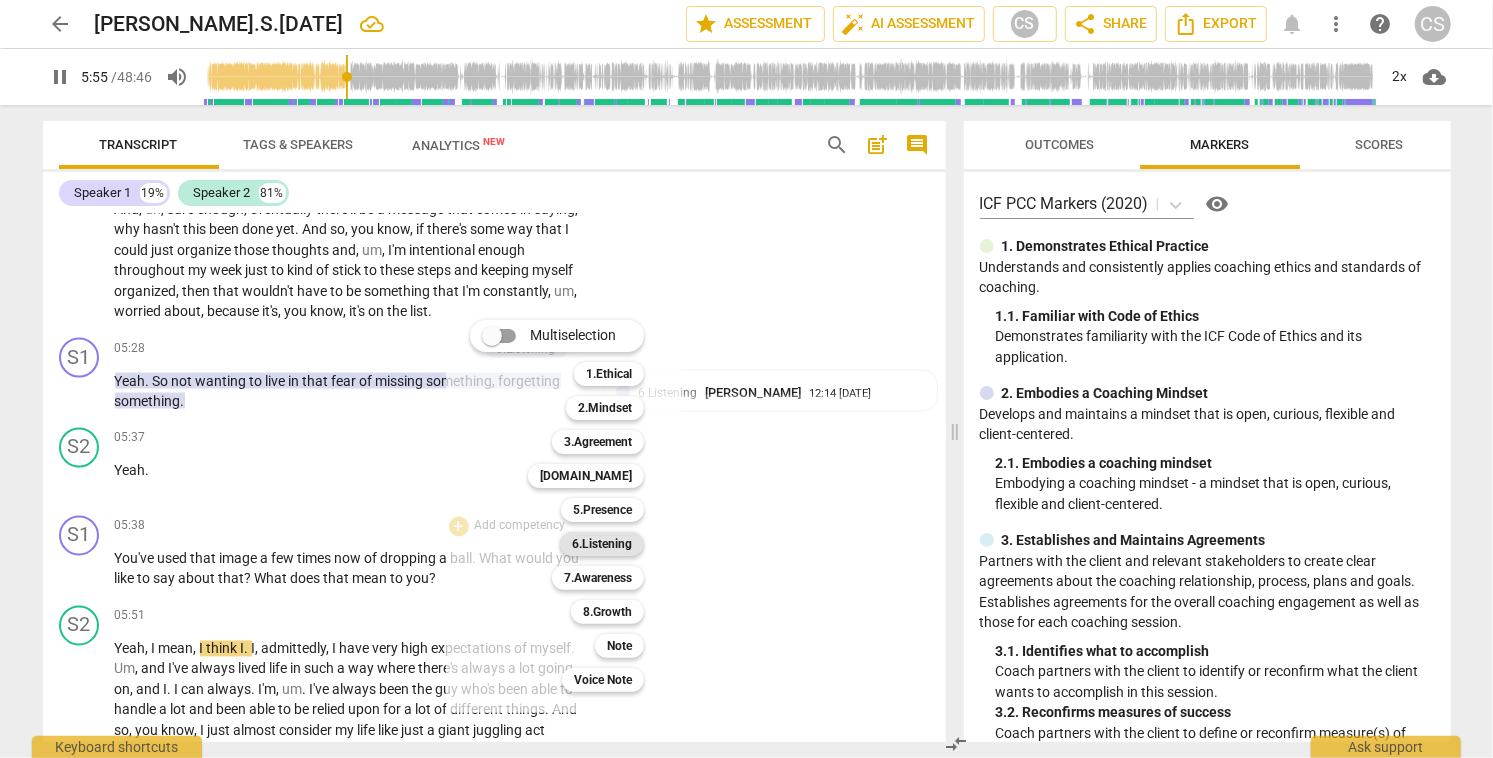 click on "6.Listening" at bounding box center [602, 544] 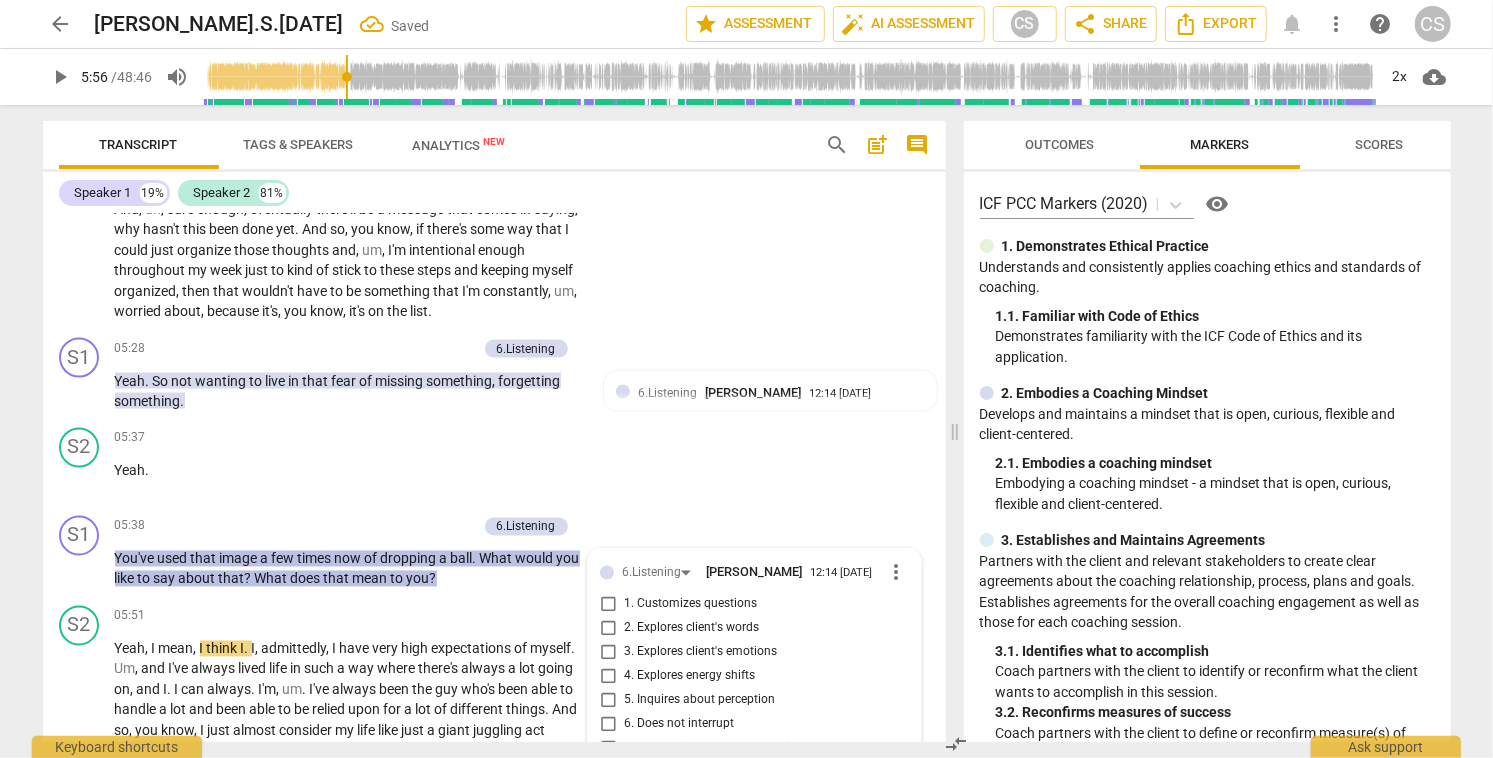 scroll, scrollTop: 2347, scrollLeft: 0, axis: vertical 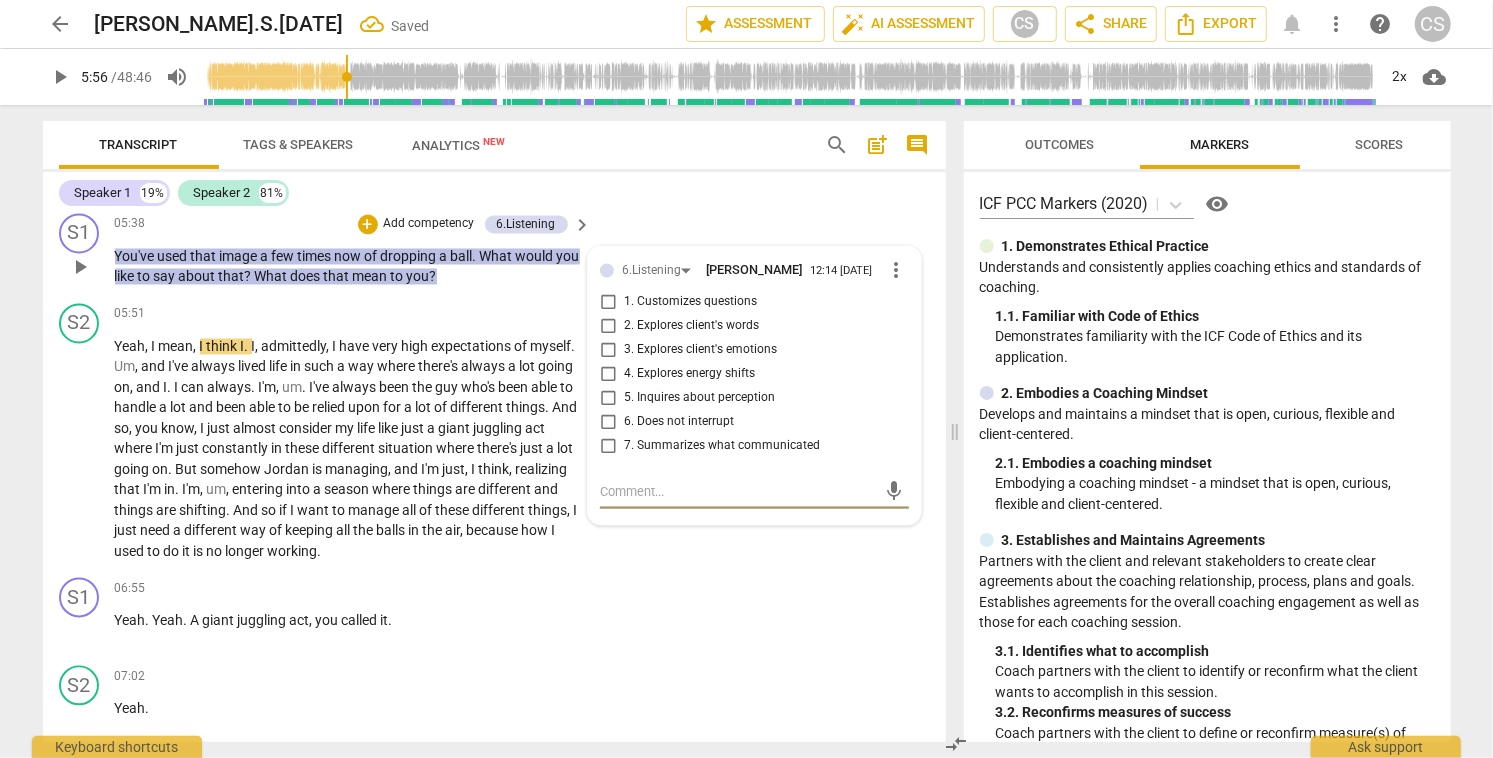 click on "2. Explores client's words" at bounding box center (608, 327) 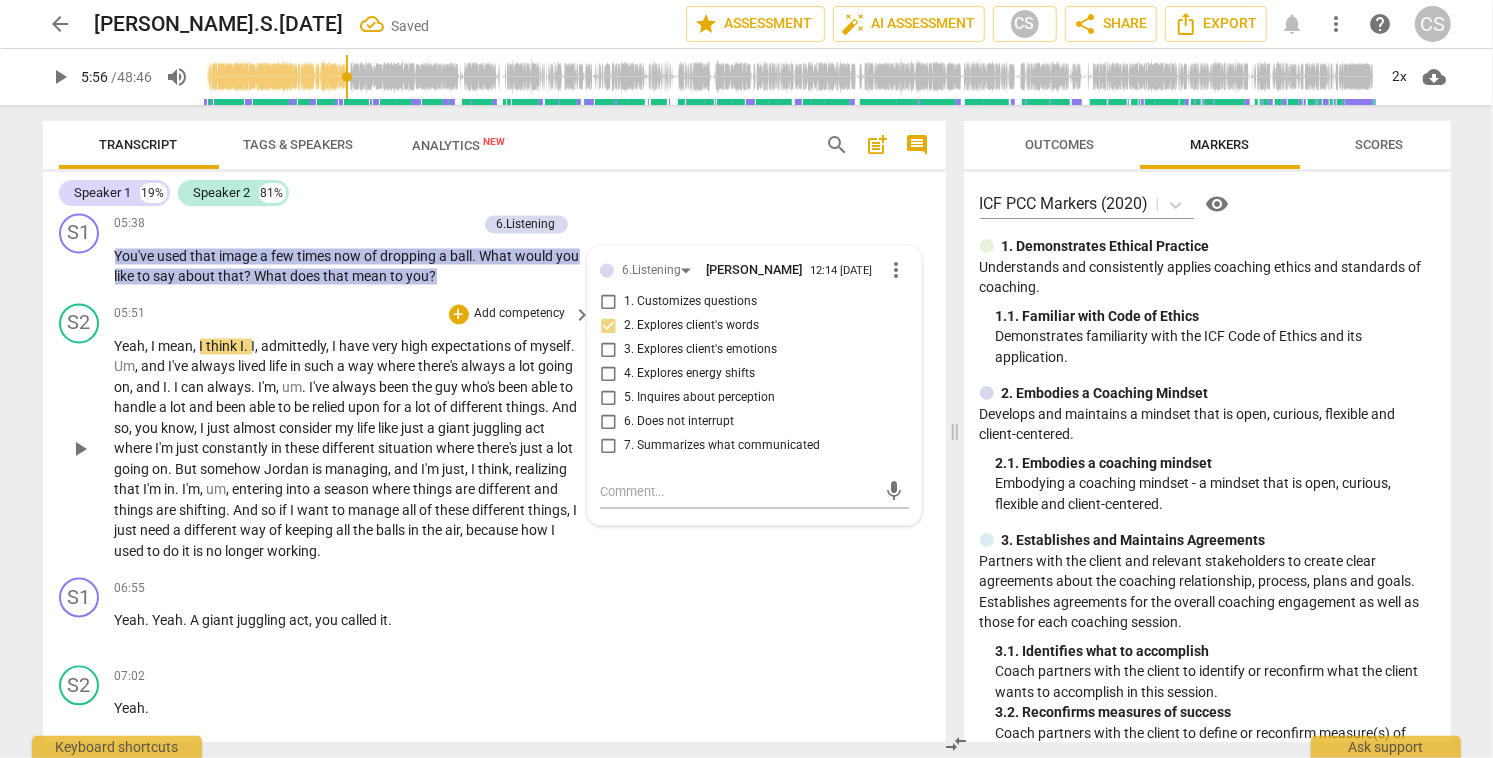 click on "play_arrow" at bounding box center (80, 450) 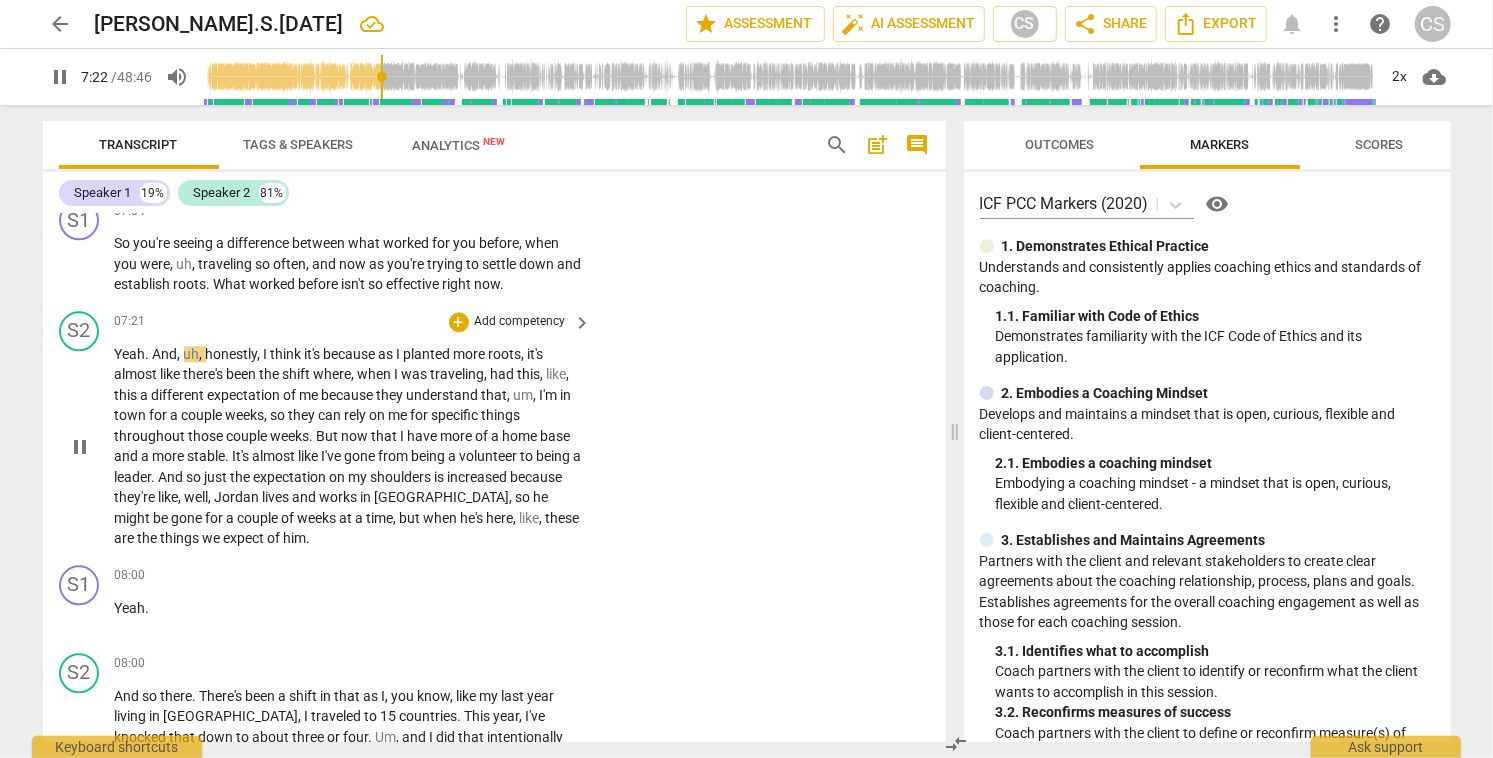 scroll, scrollTop: 2776, scrollLeft: 0, axis: vertical 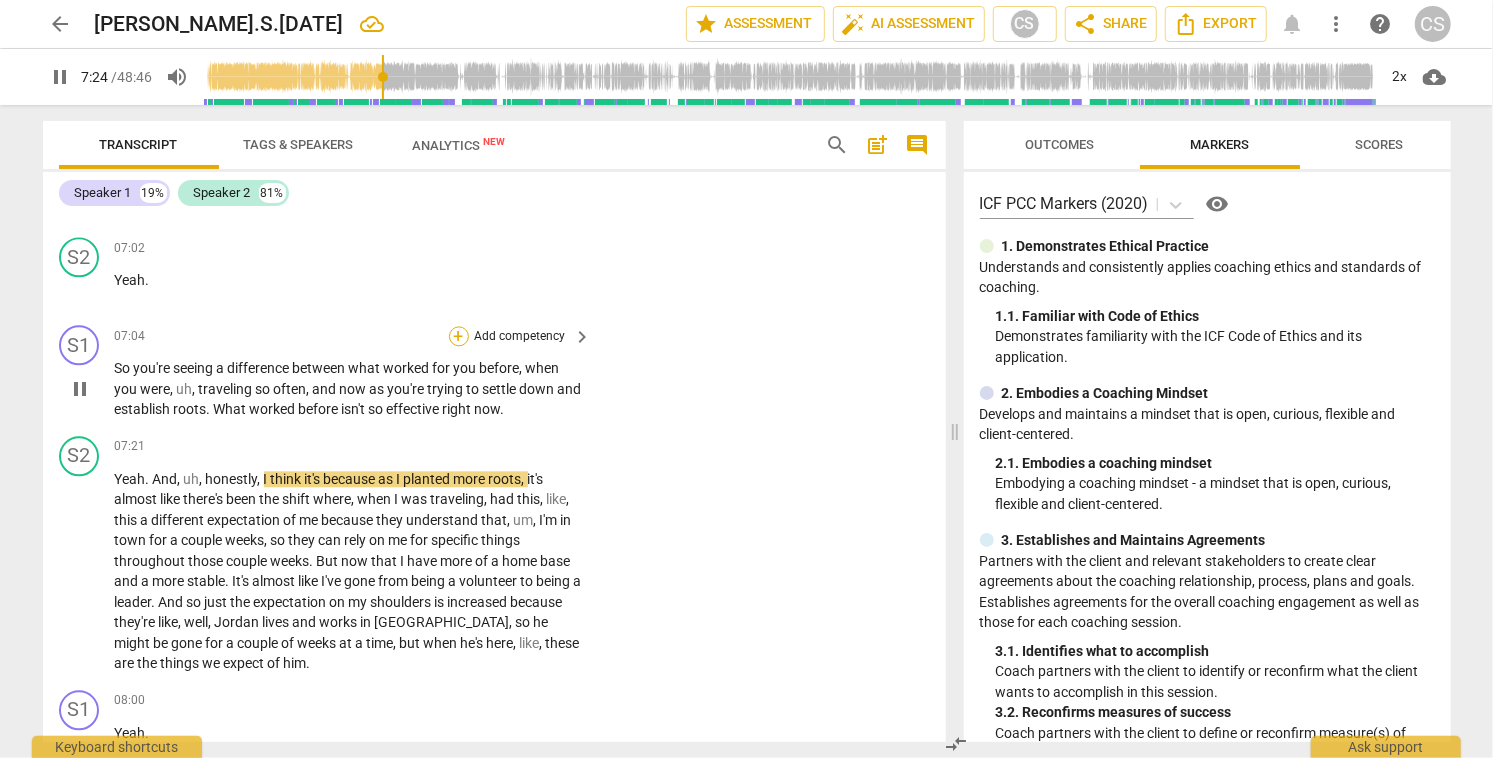 click on "+" at bounding box center [459, 336] 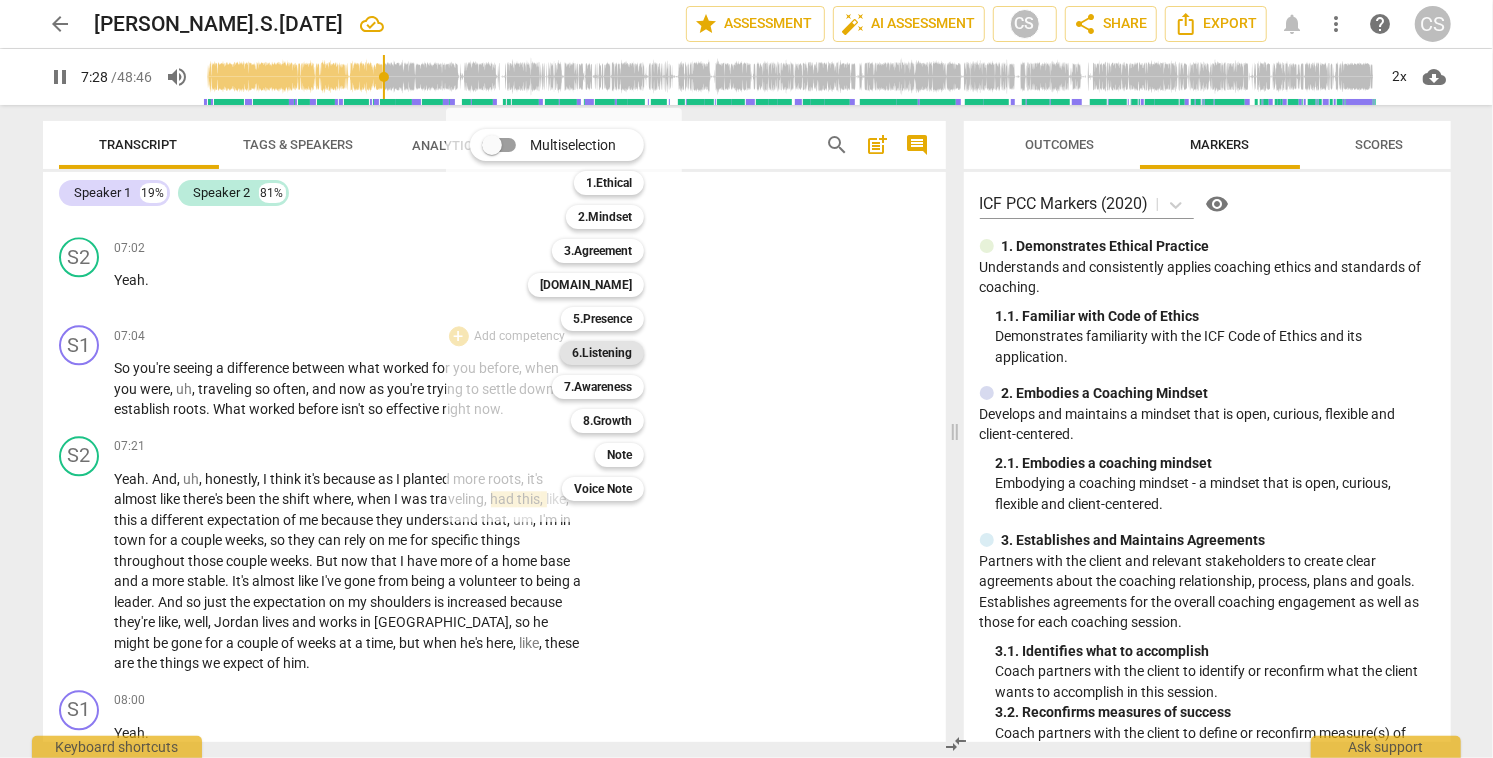click on "6.Listening" at bounding box center (602, 353) 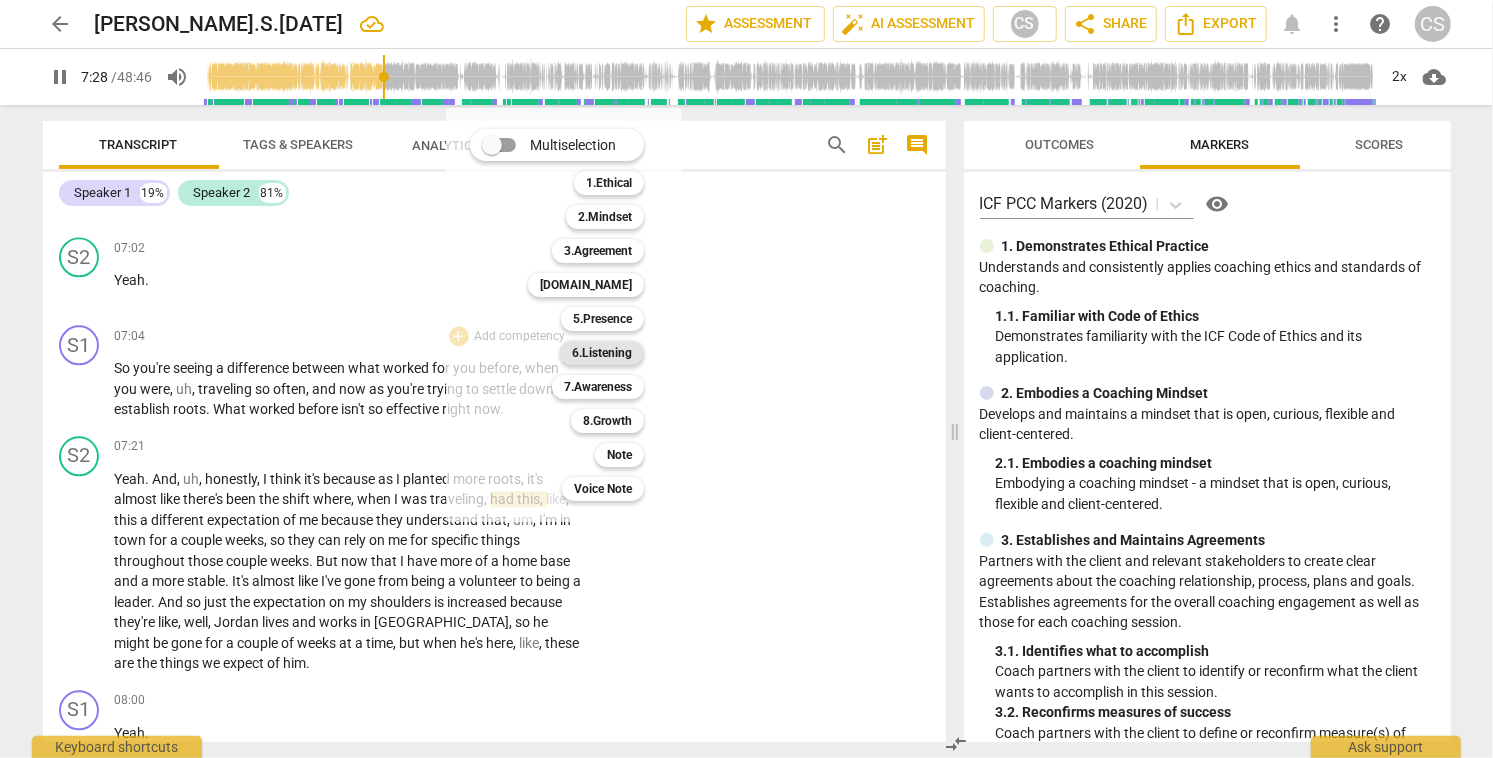 type on "449" 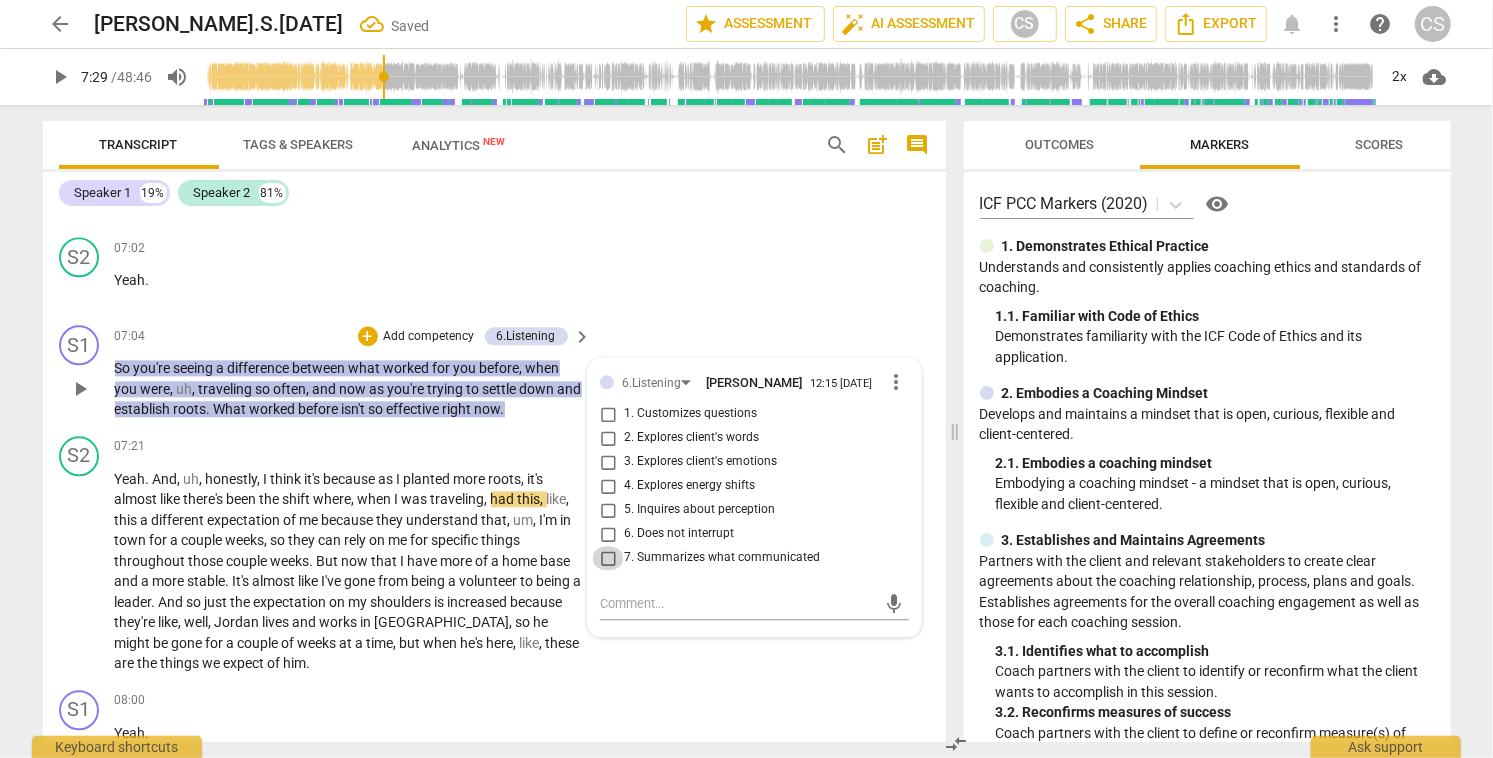 click on "7. Summarizes what communicated" at bounding box center [608, 558] 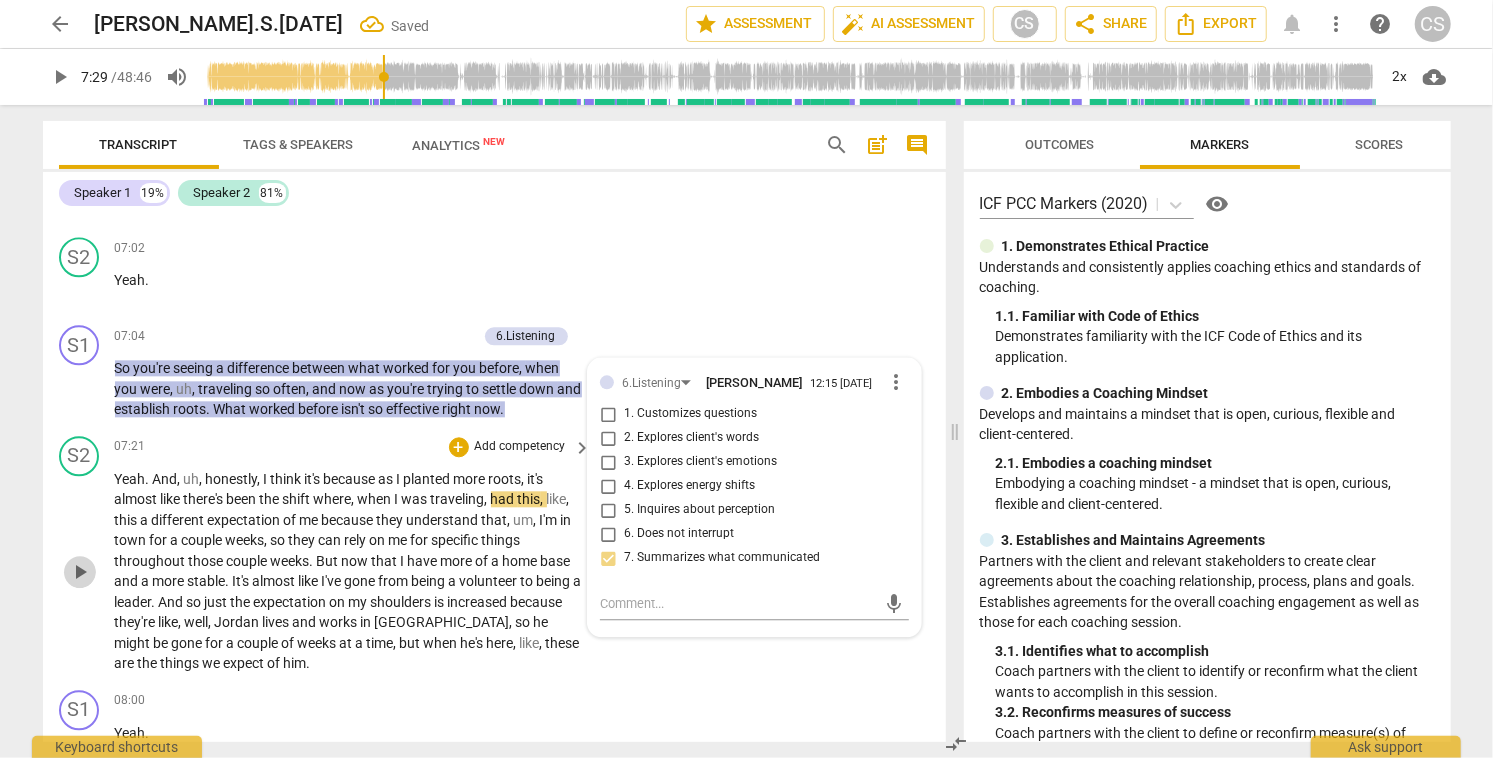 click on "play_arrow" at bounding box center (80, 572) 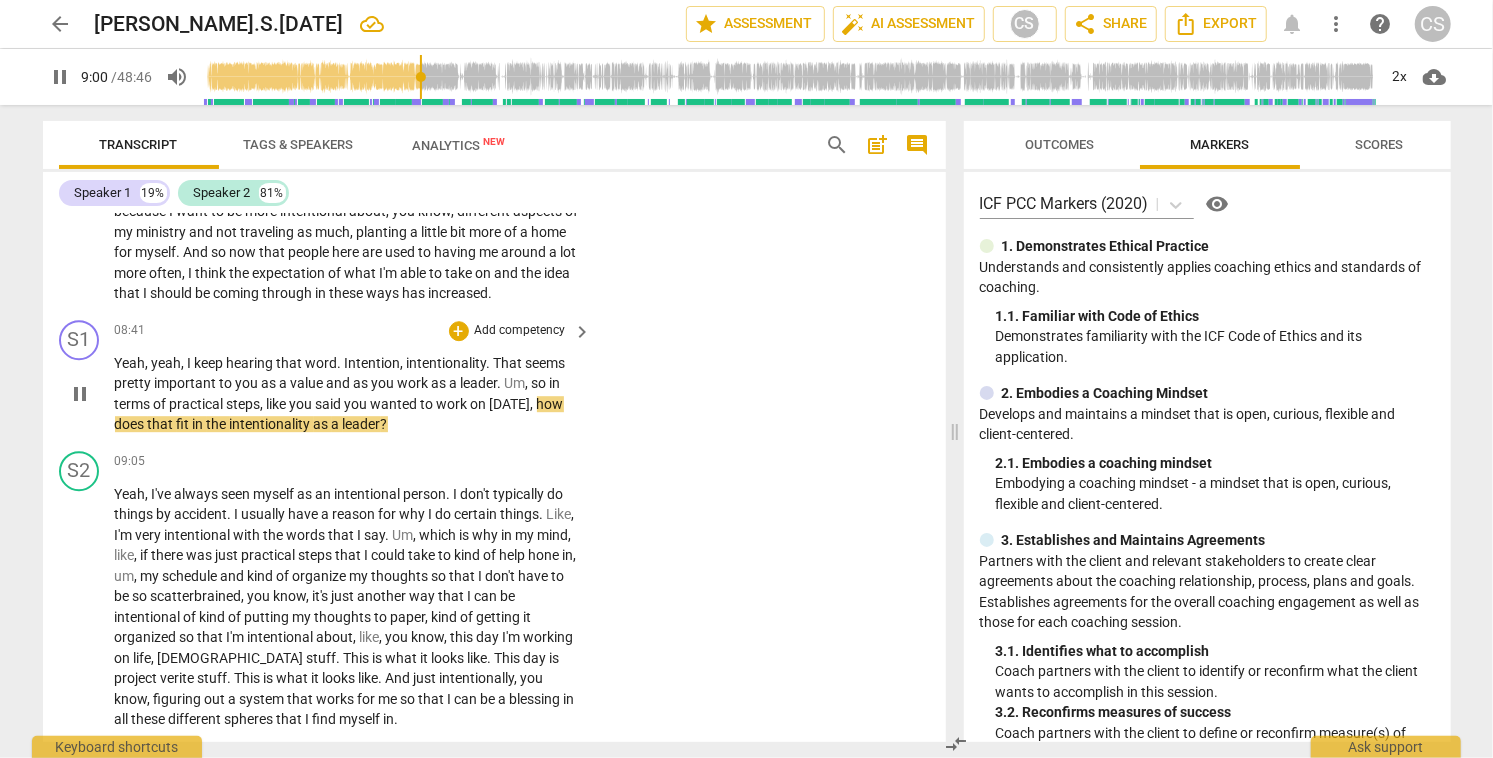 scroll, scrollTop: 3437, scrollLeft: 0, axis: vertical 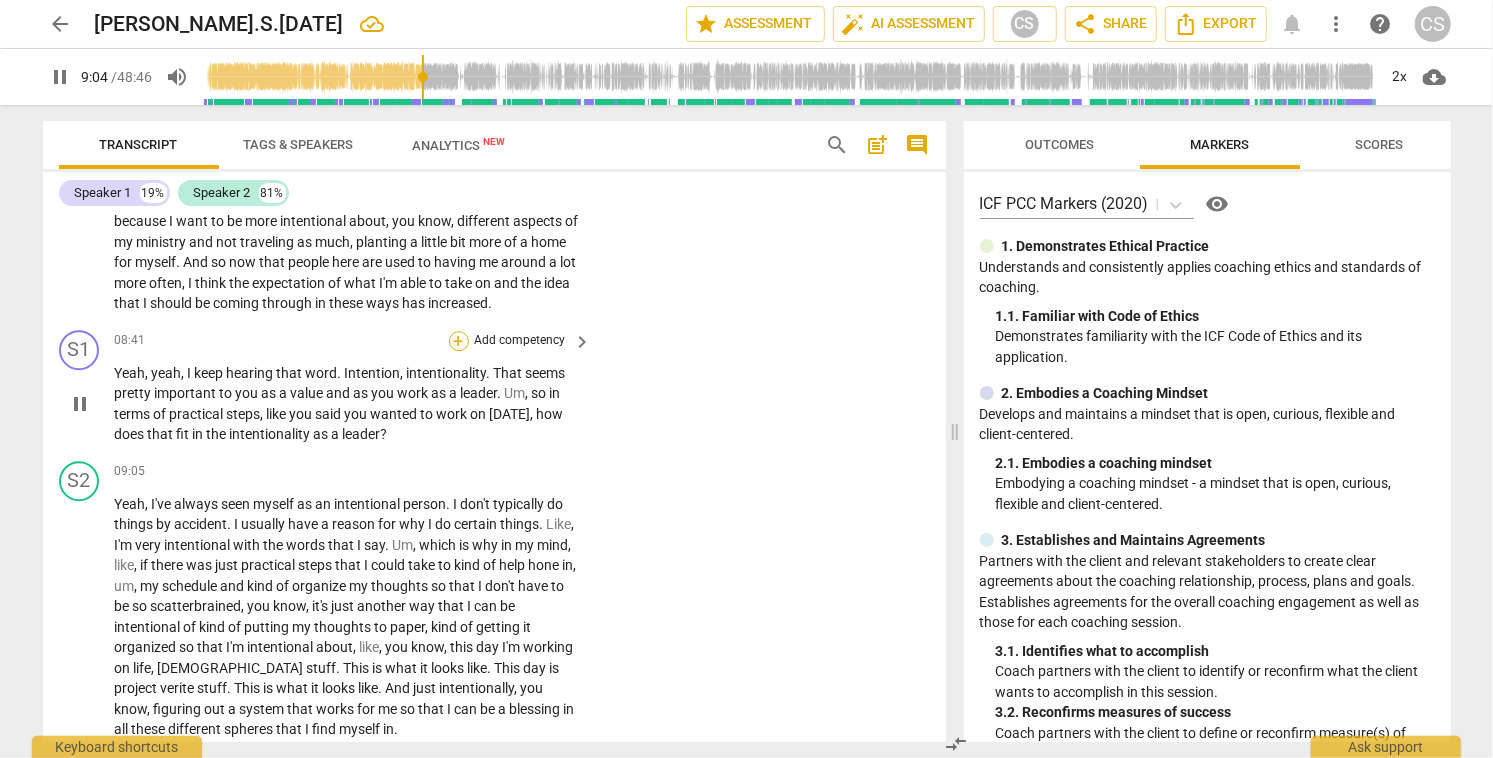 click on "+" at bounding box center (459, 341) 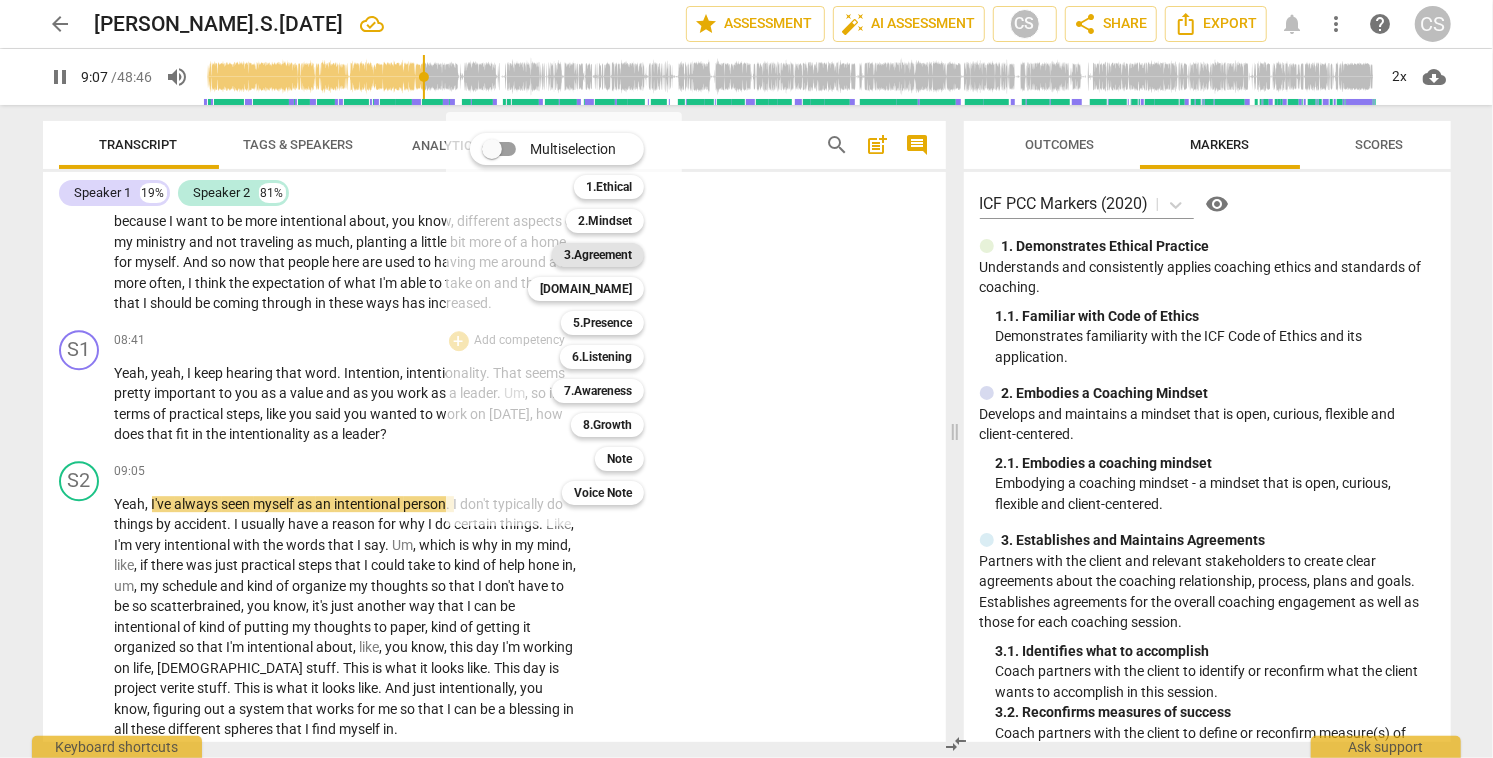 click on "3.Agreement" at bounding box center (598, 255) 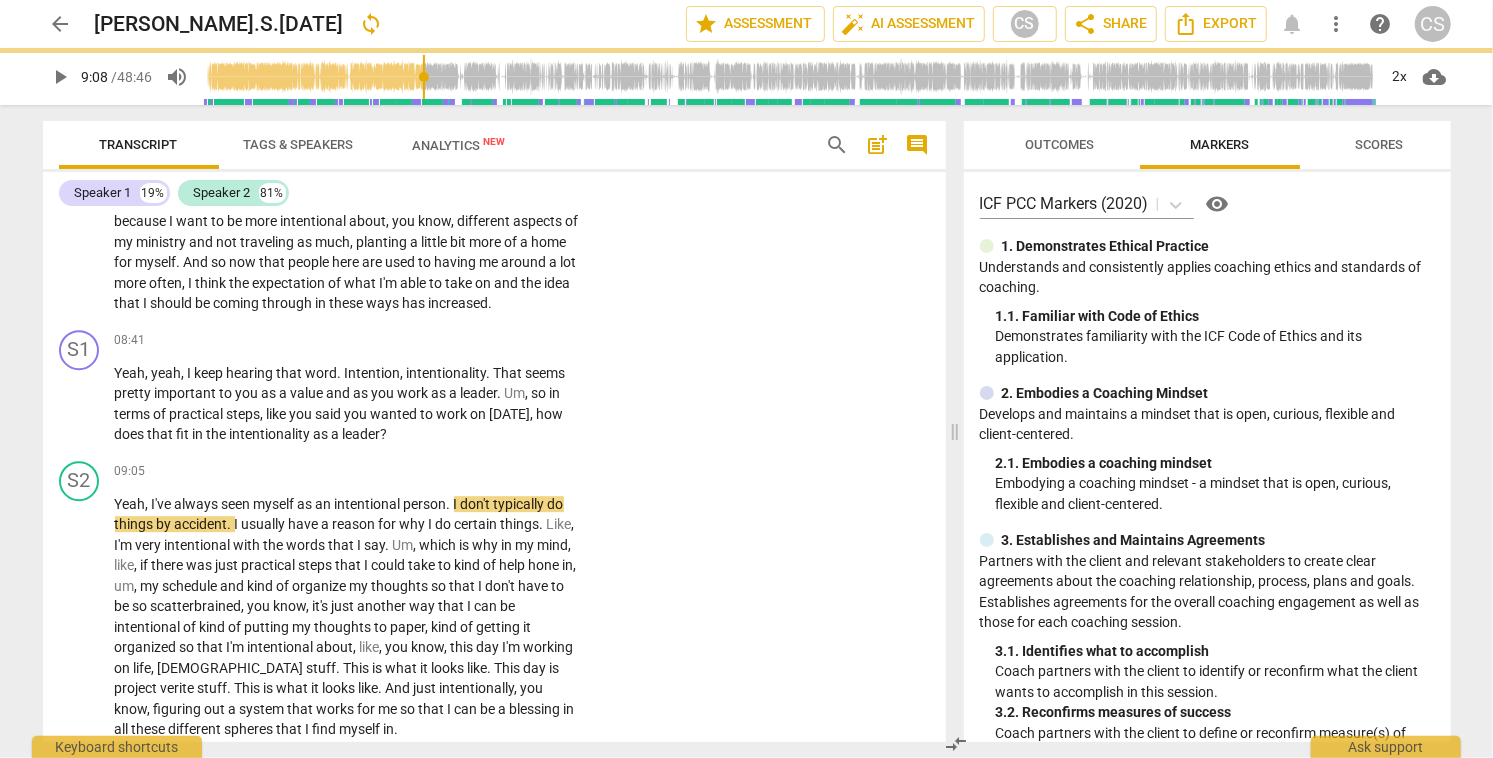 type on "548" 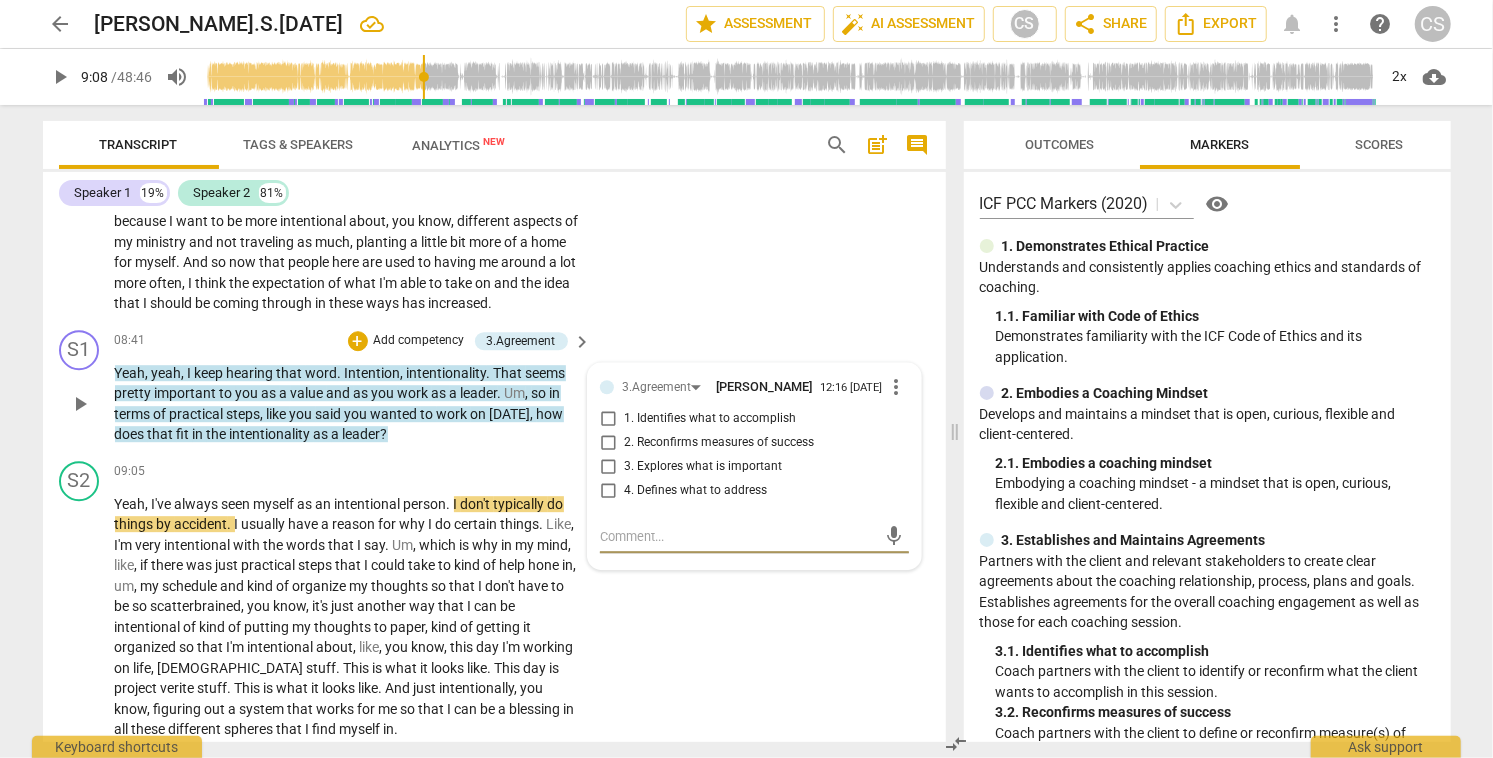 click on "3. Explores what is important" at bounding box center [608, 467] 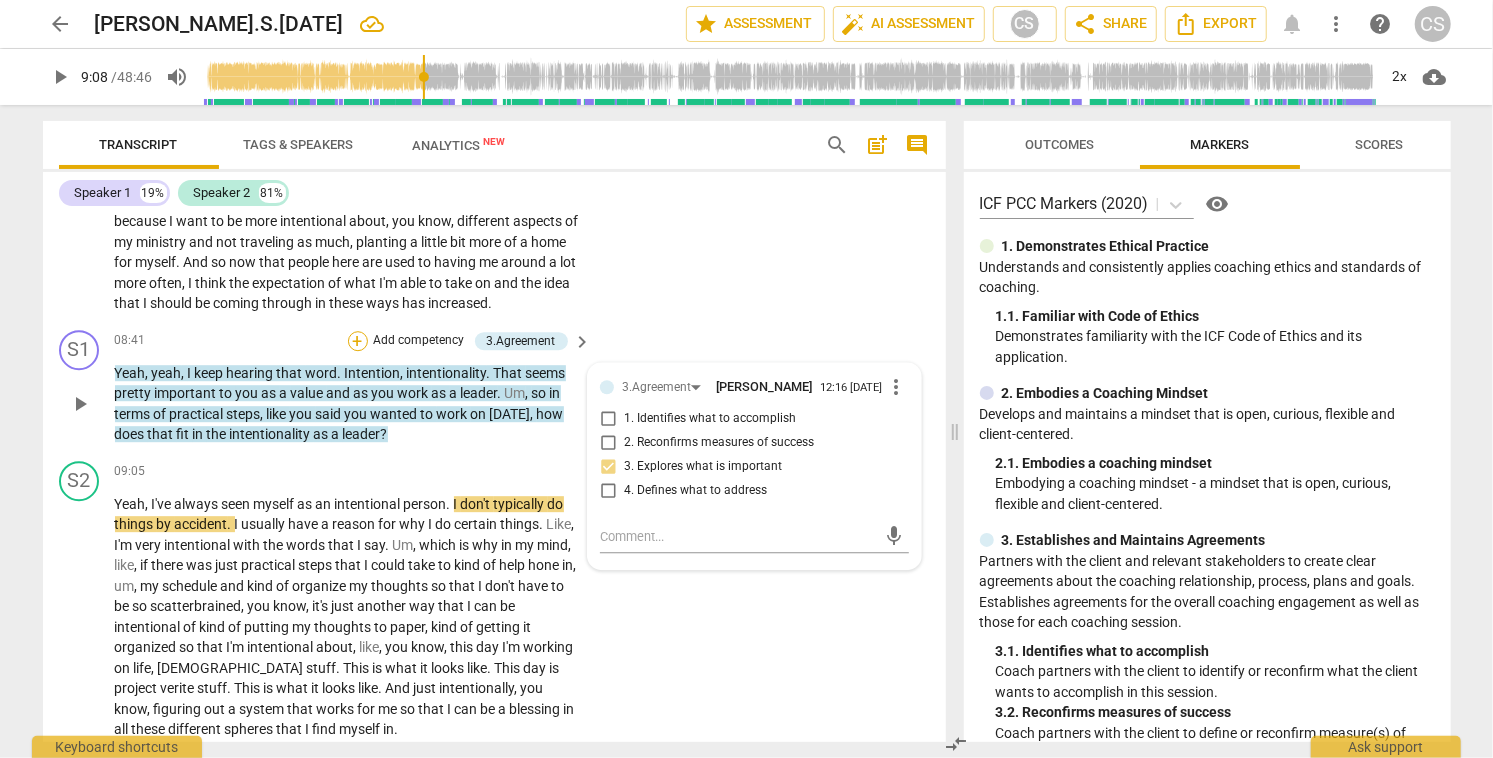 click on "+" at bounding box center [358, 341] 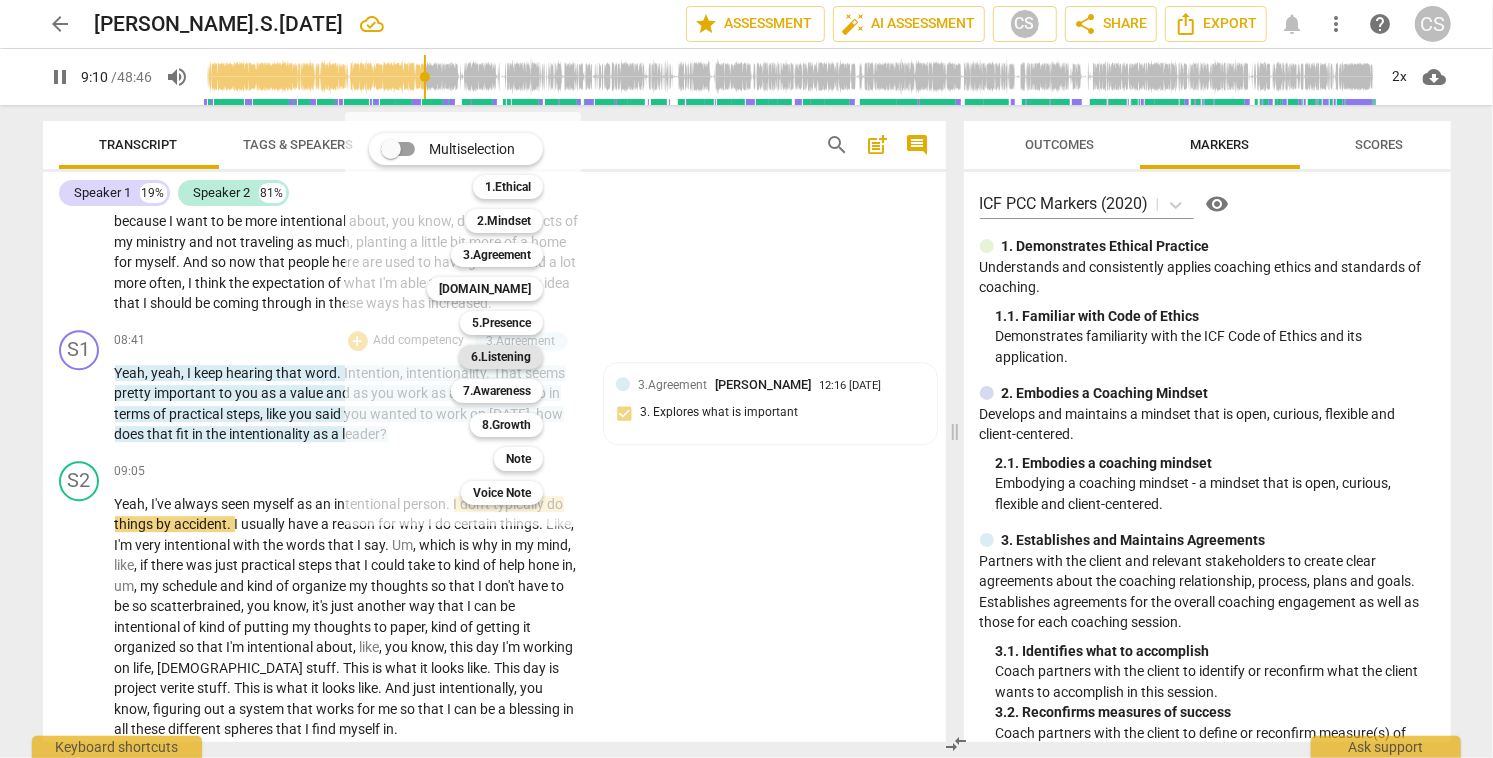 click on "6.Listening" at bounding box center (501, 357) 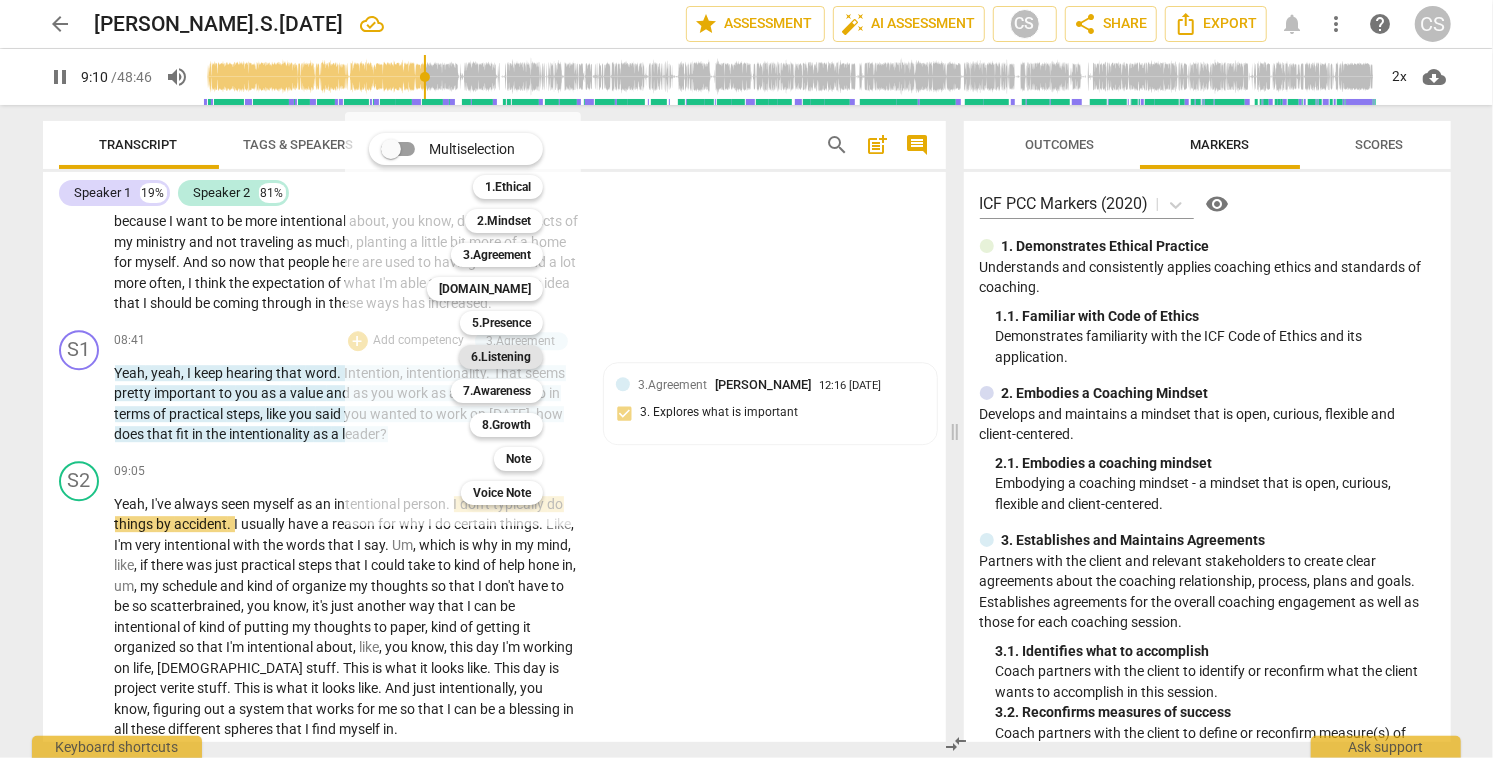 type on "550" 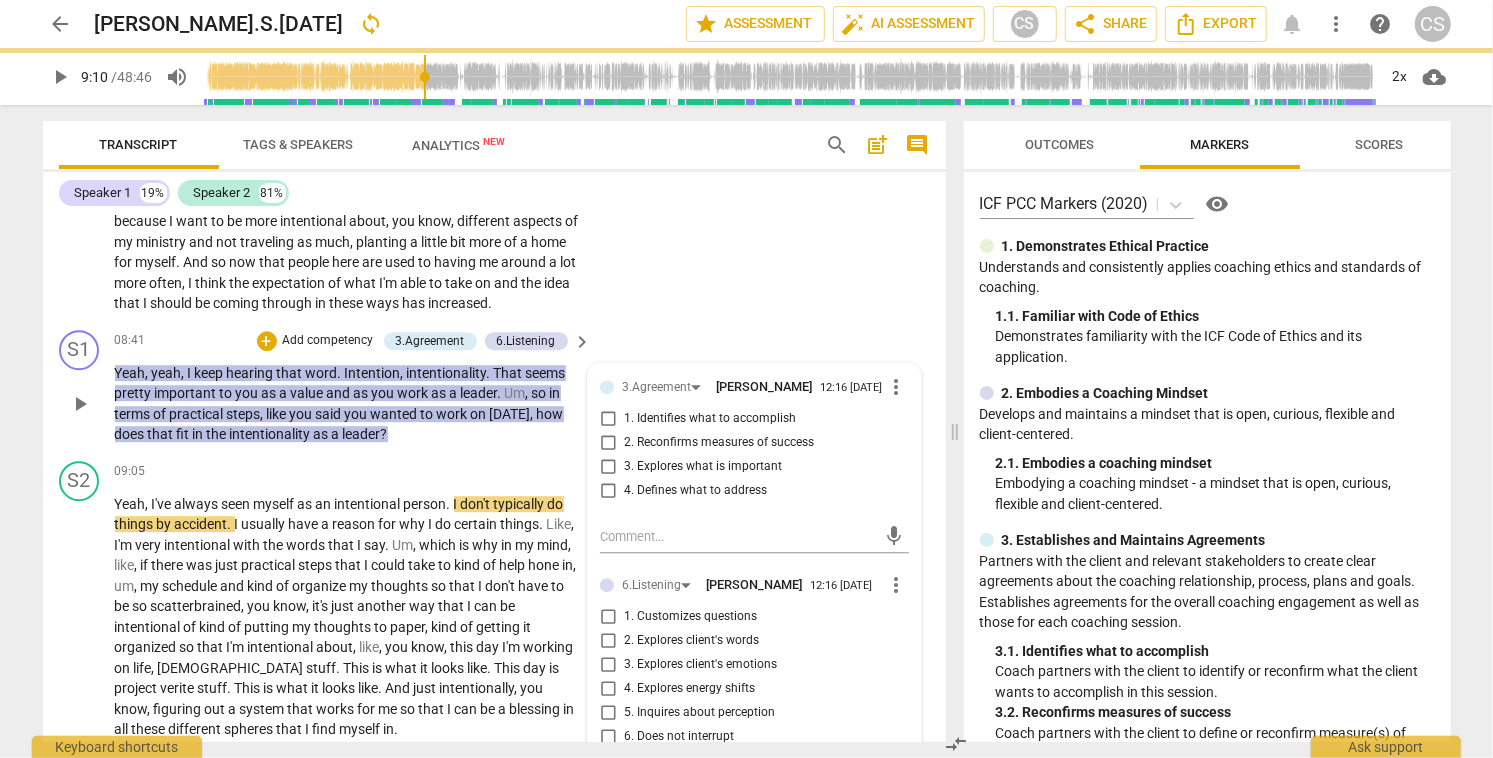 checkbox on "true" 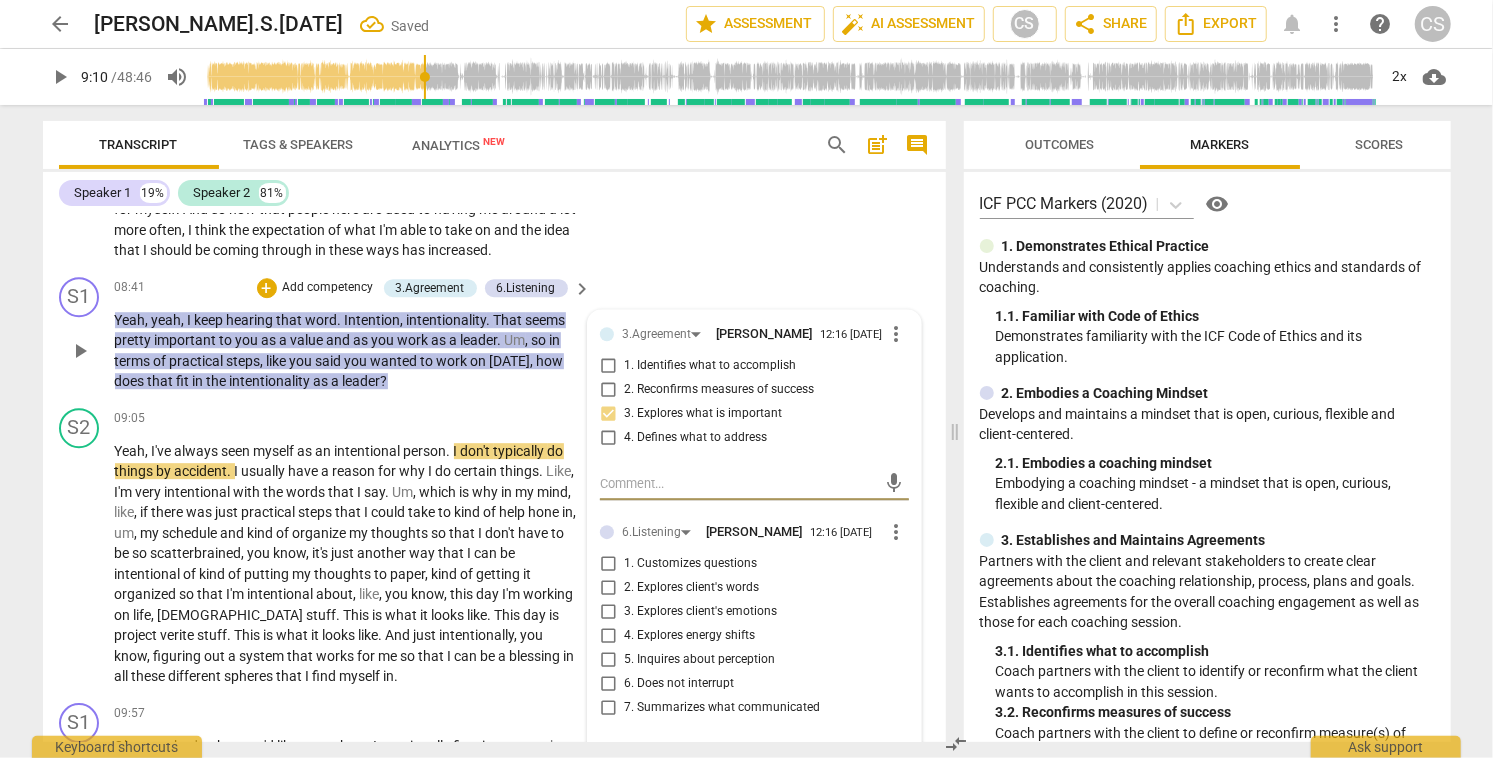 scroll, scrollTop: 3499, scrollLeft: 0, axis: vertical 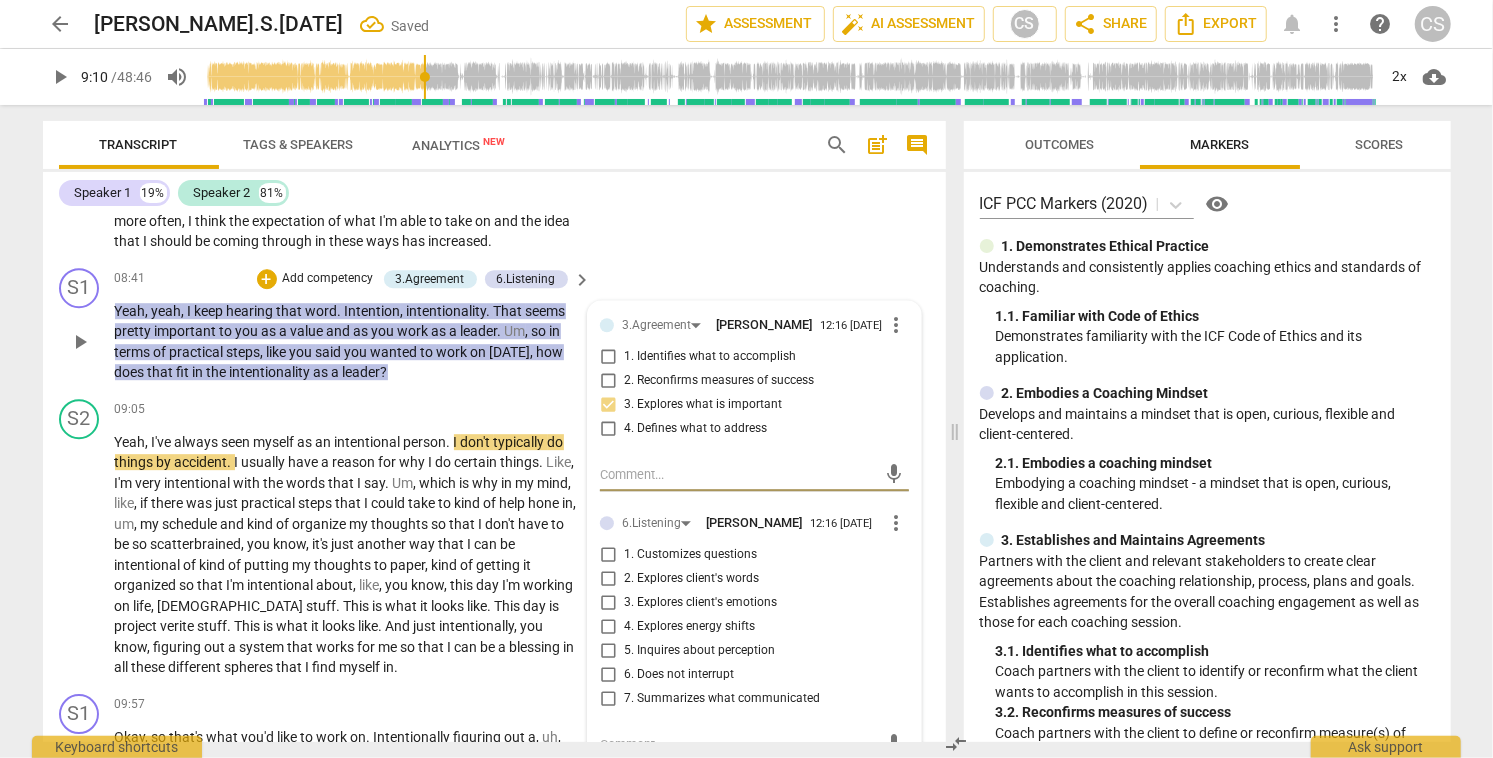 click on "2. Explores client's words" at bounding box center [608, 579] 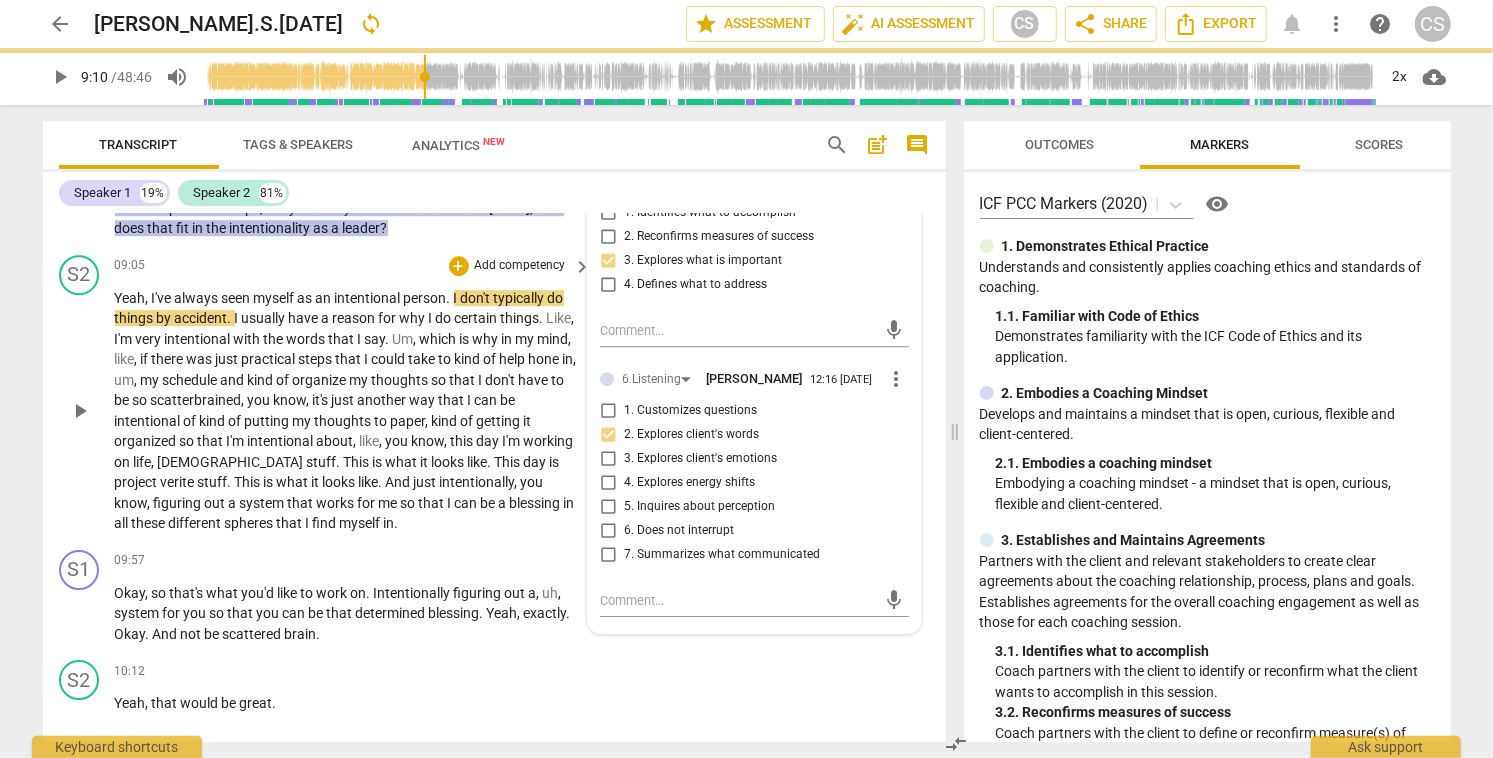scroll, scrollTop: 3662, scrollLeft: 0, axis: vertical 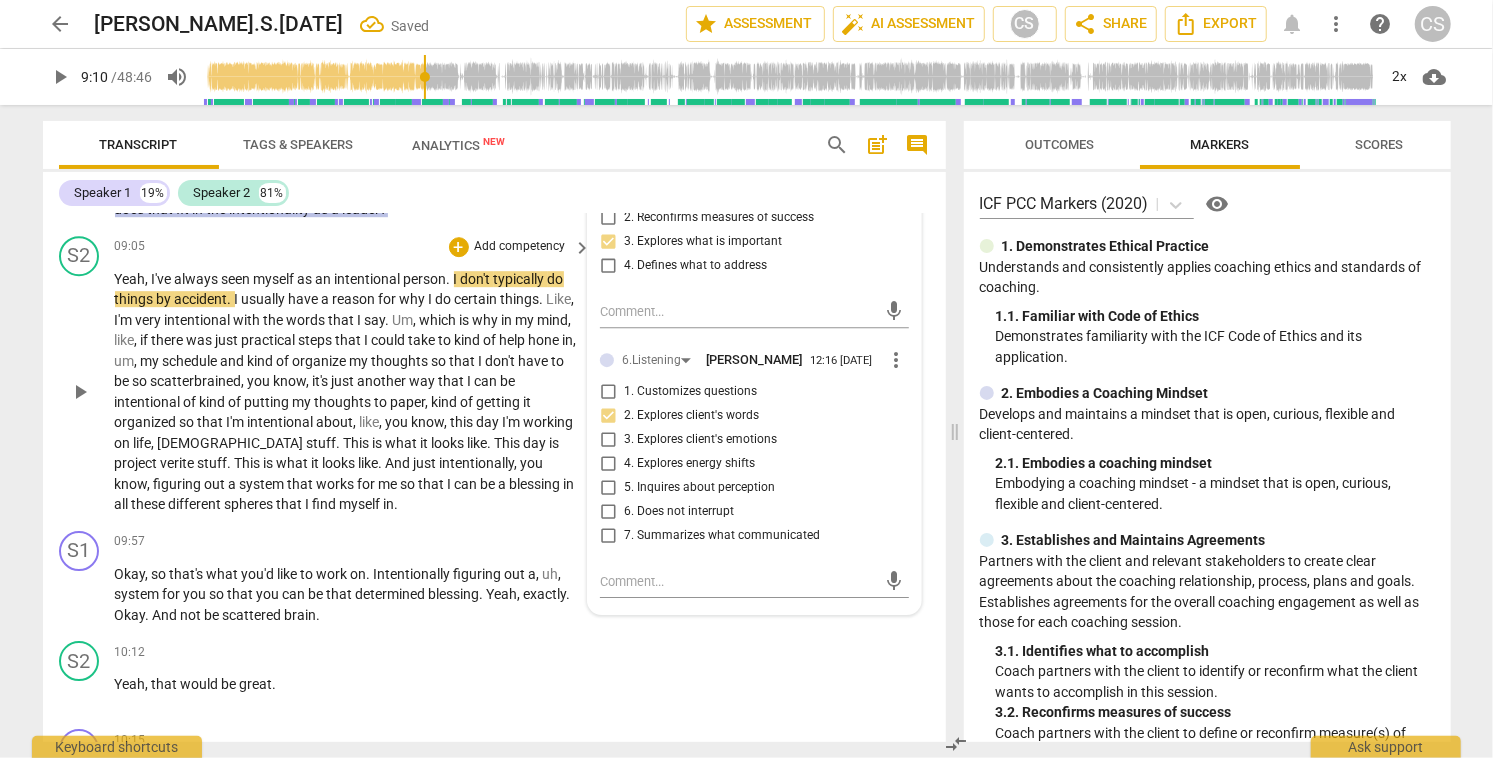 click on "play_arrow" at bounding box center (80, 392) 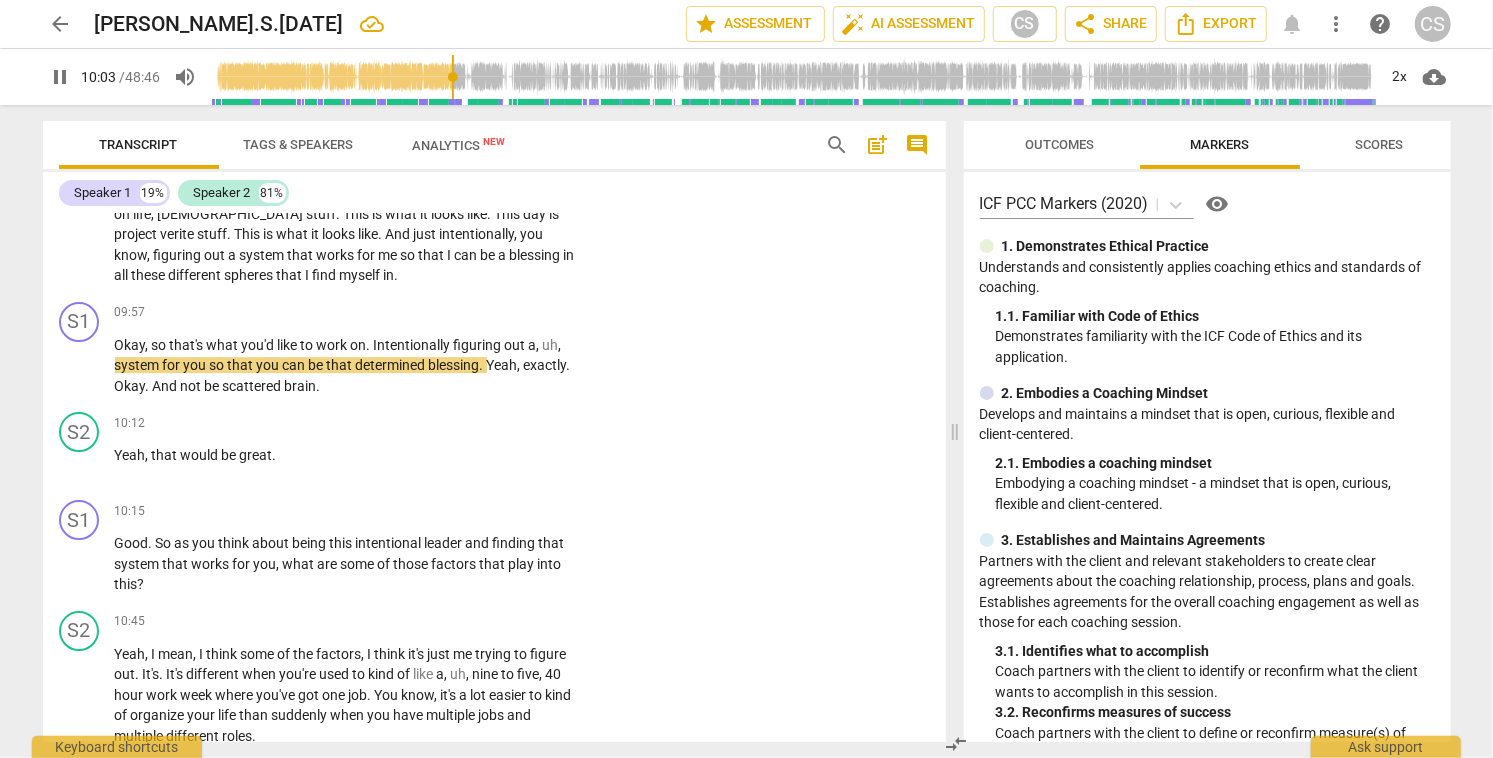 scroll, scrollTop: 3910, scrollLeft: 0, axis: vertical 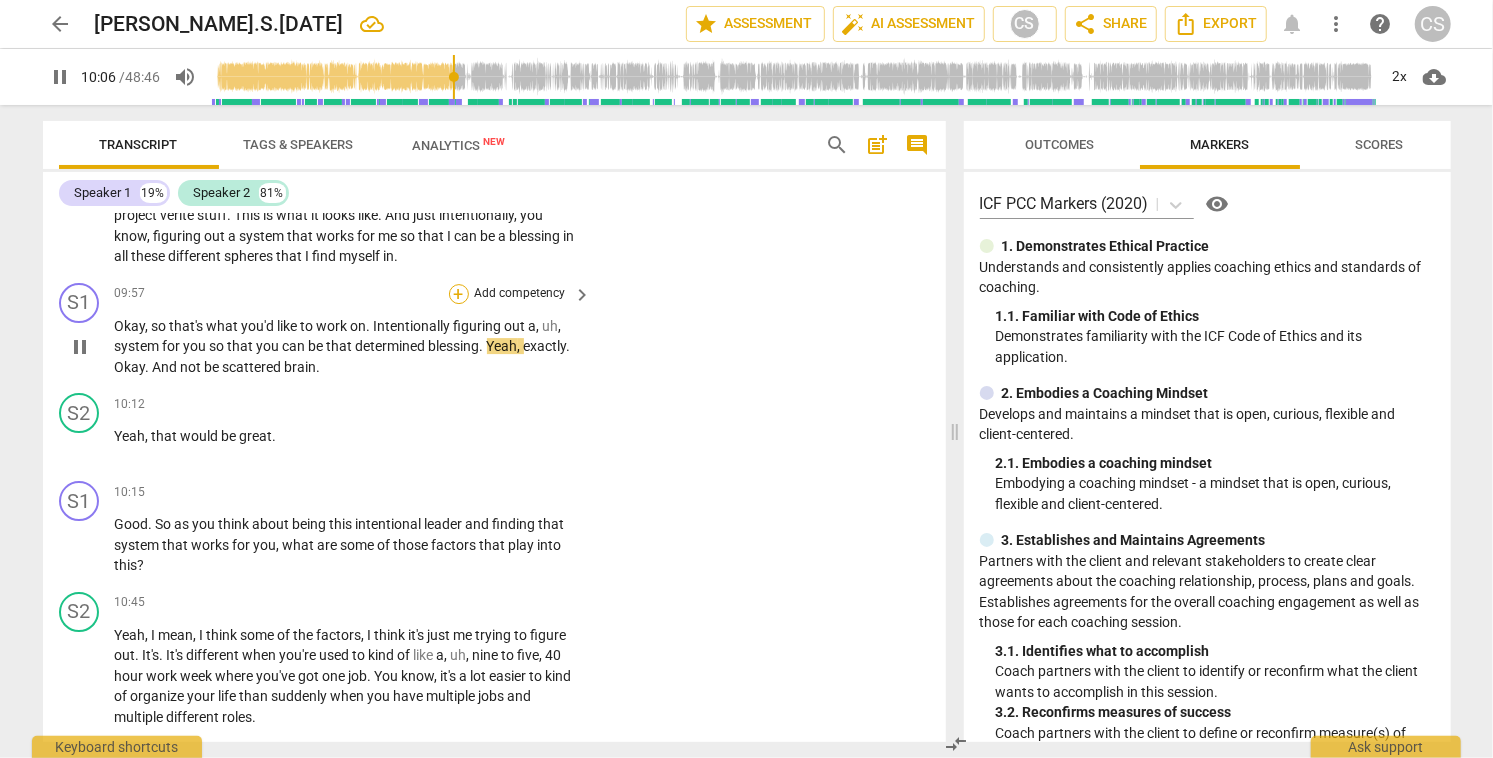 click on "+" at bounding box center (459, 294) 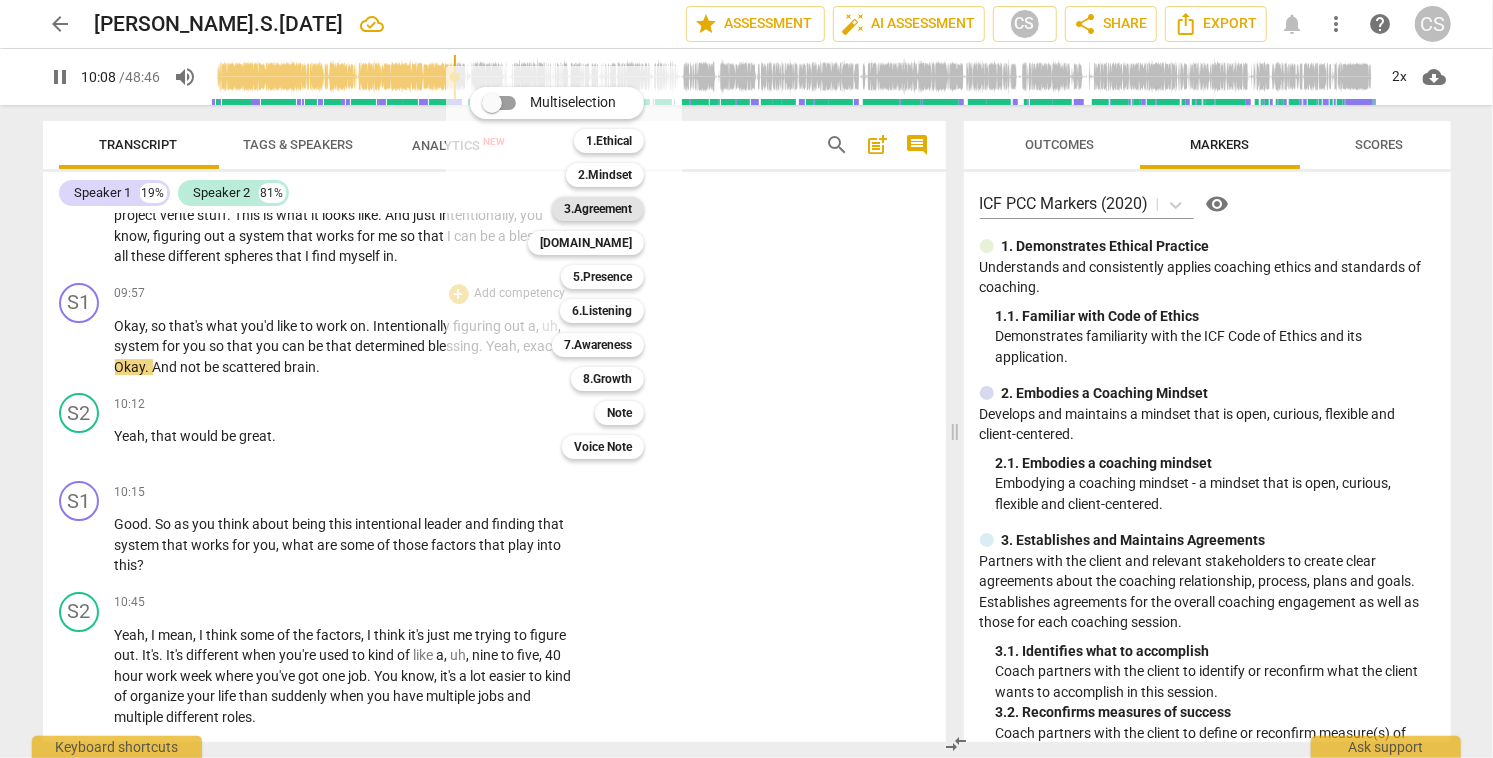 click on "3.Agreement" at bounding box center (598, 209) 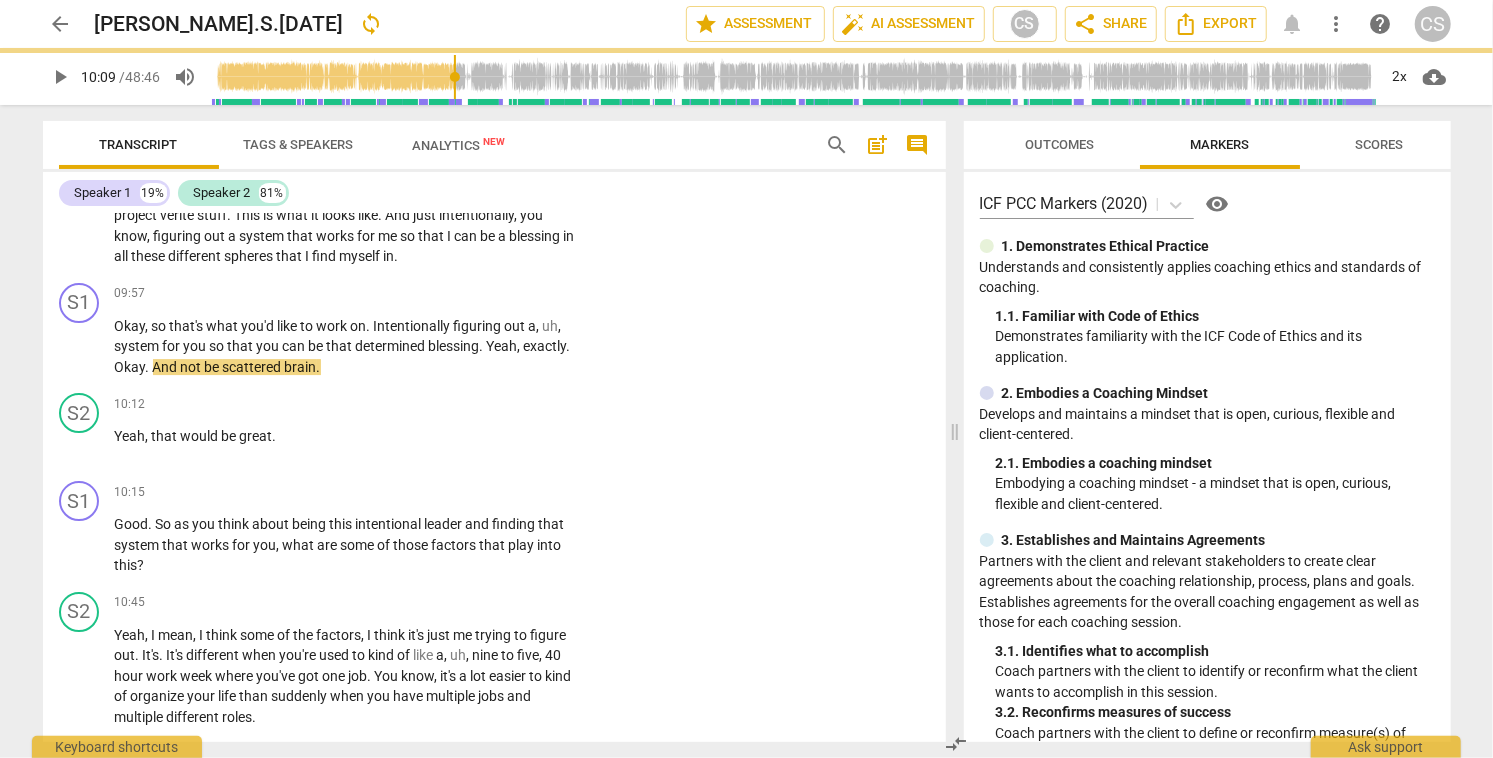 type on "610" 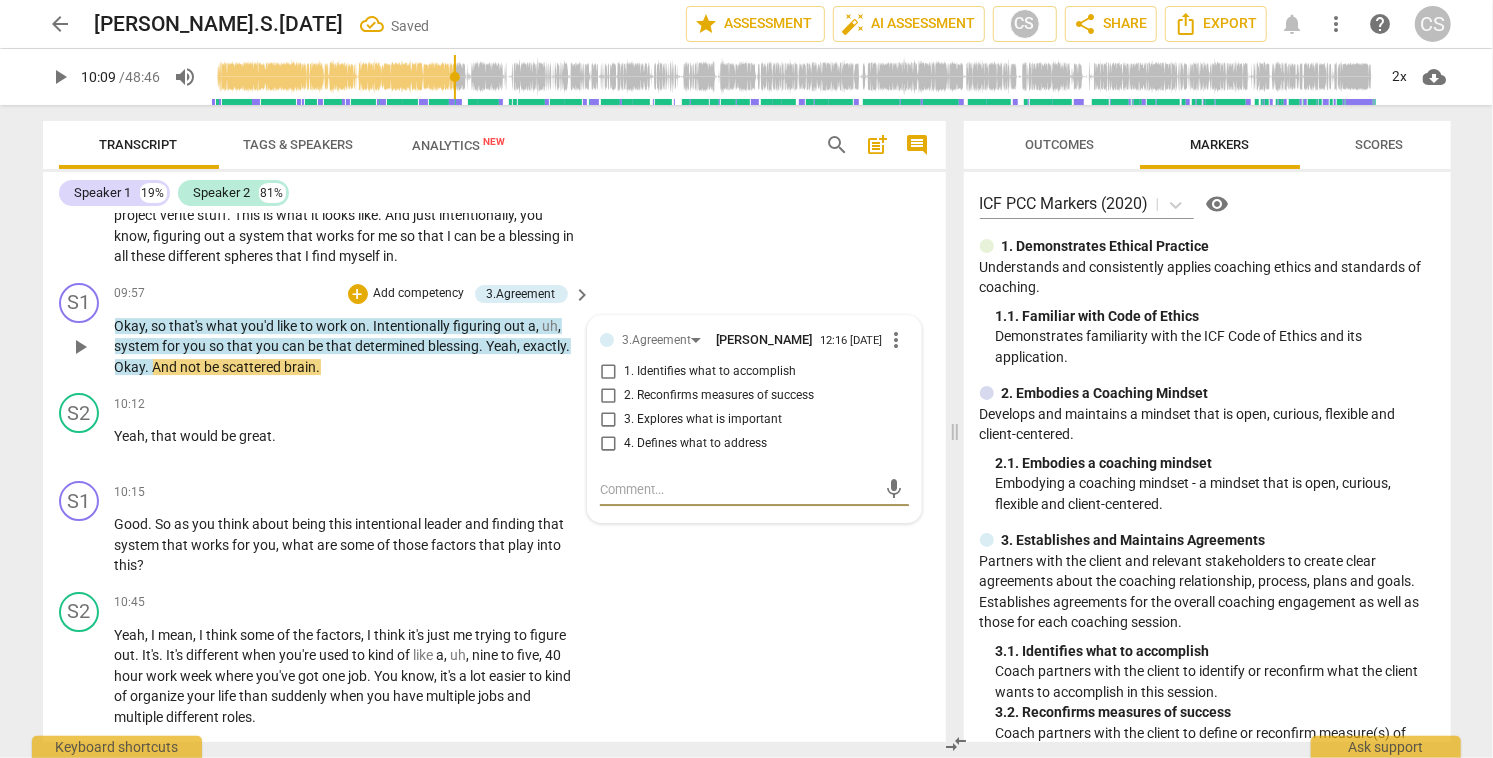 click on "1. Identifies what to accomplish" at bounding box center [608, 372] 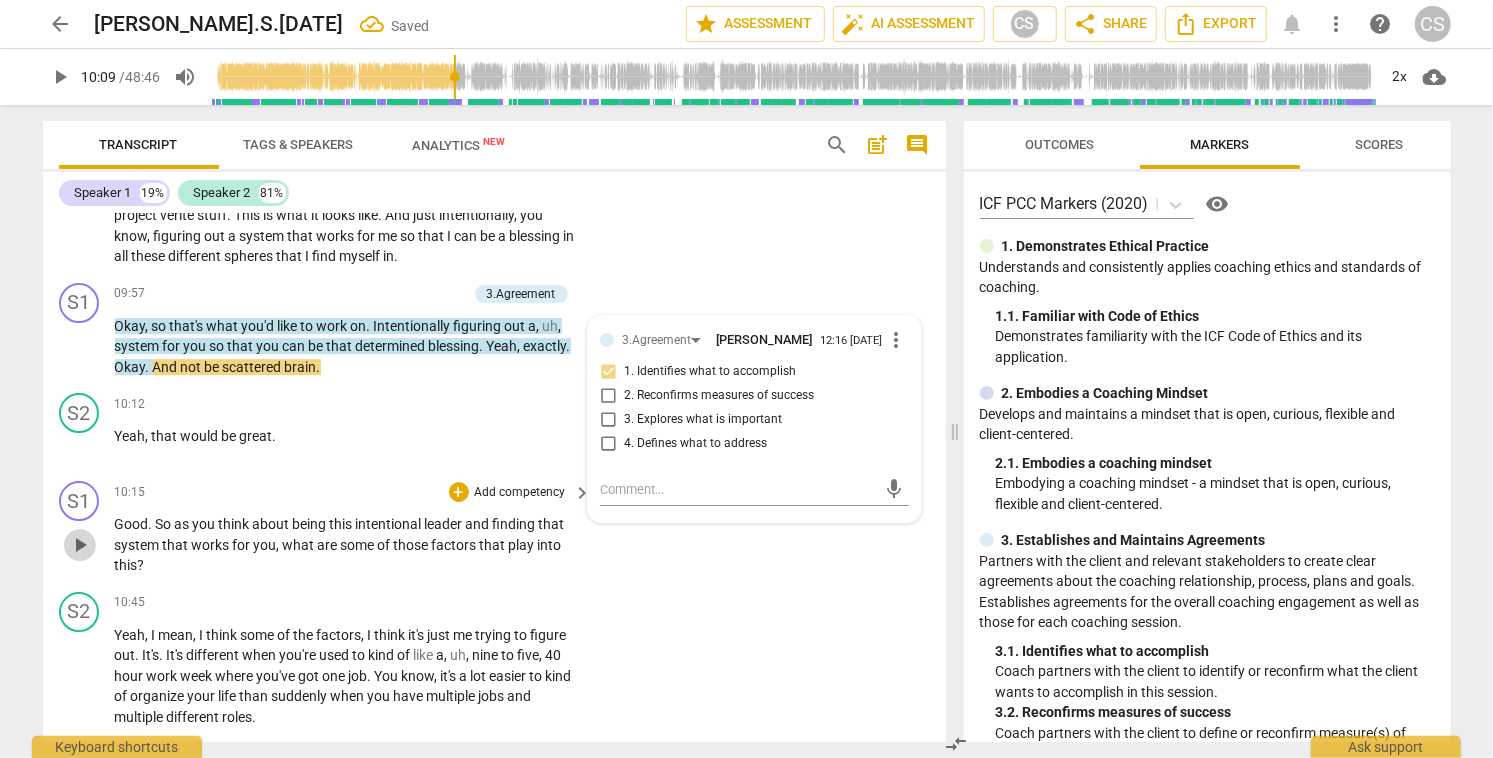 click on "play_arrow" at bounding box center [80, 545] 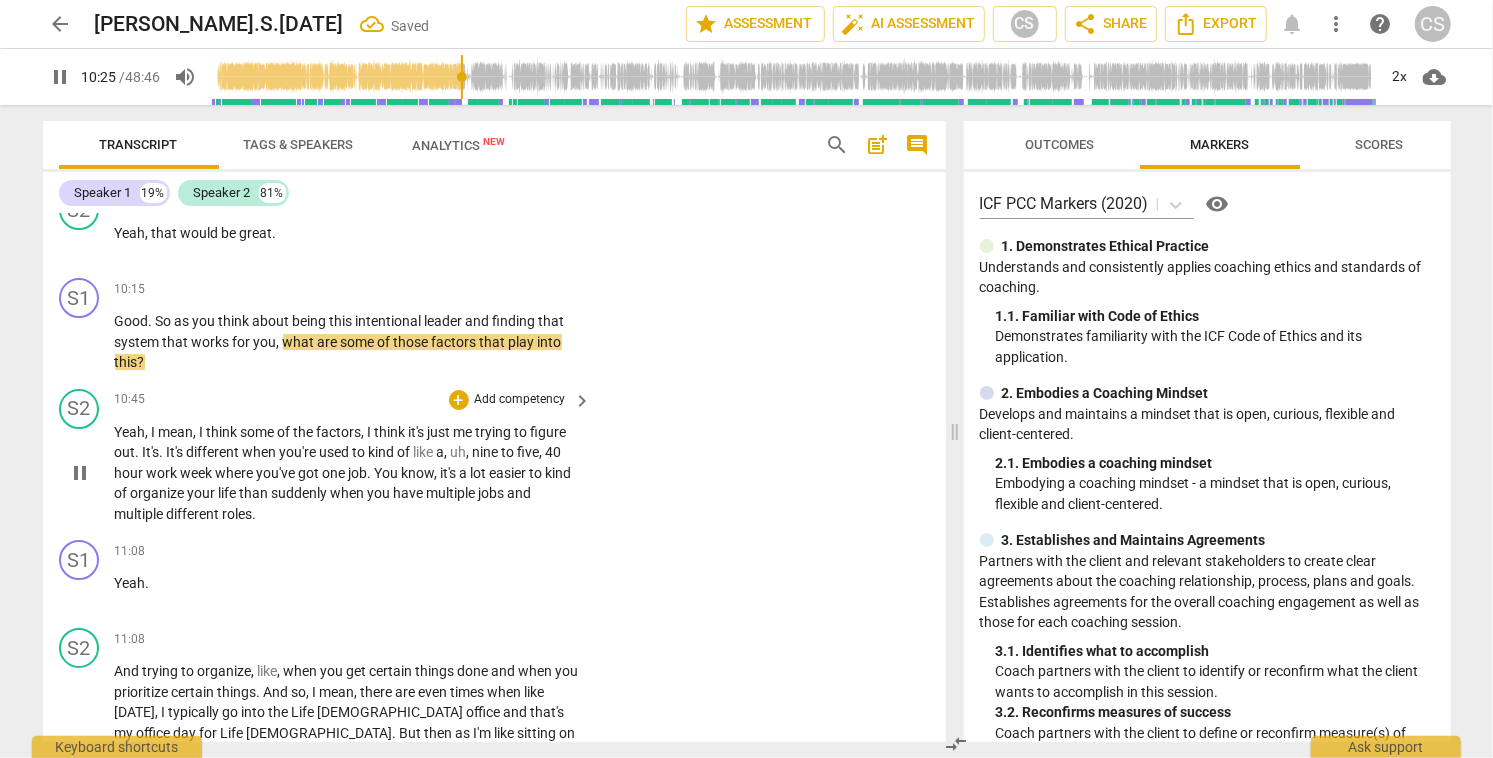 scroll, scrollTop: 4103, scrollLeft: 0, axis: vertical 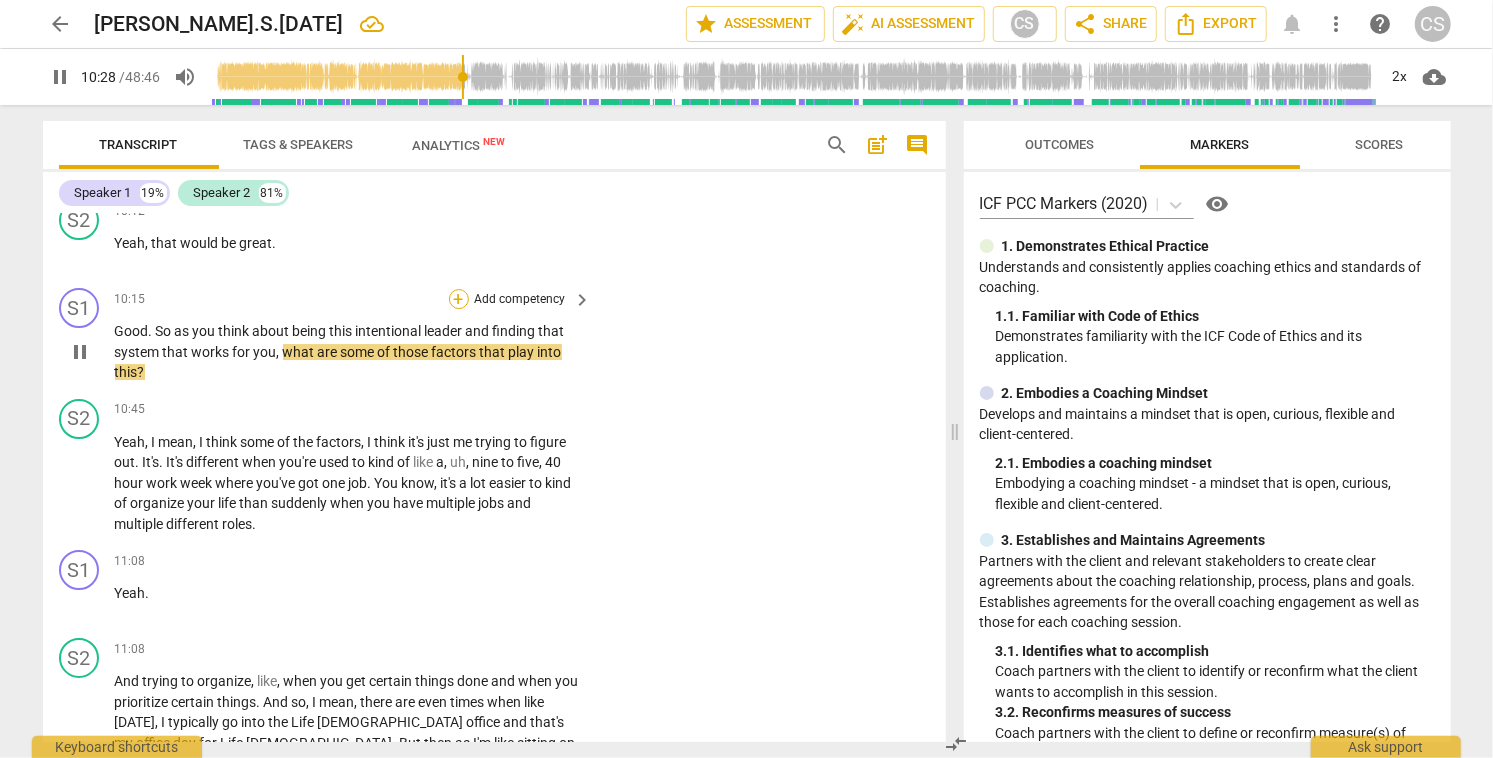 click on "+" at bounding box center [459, 299] 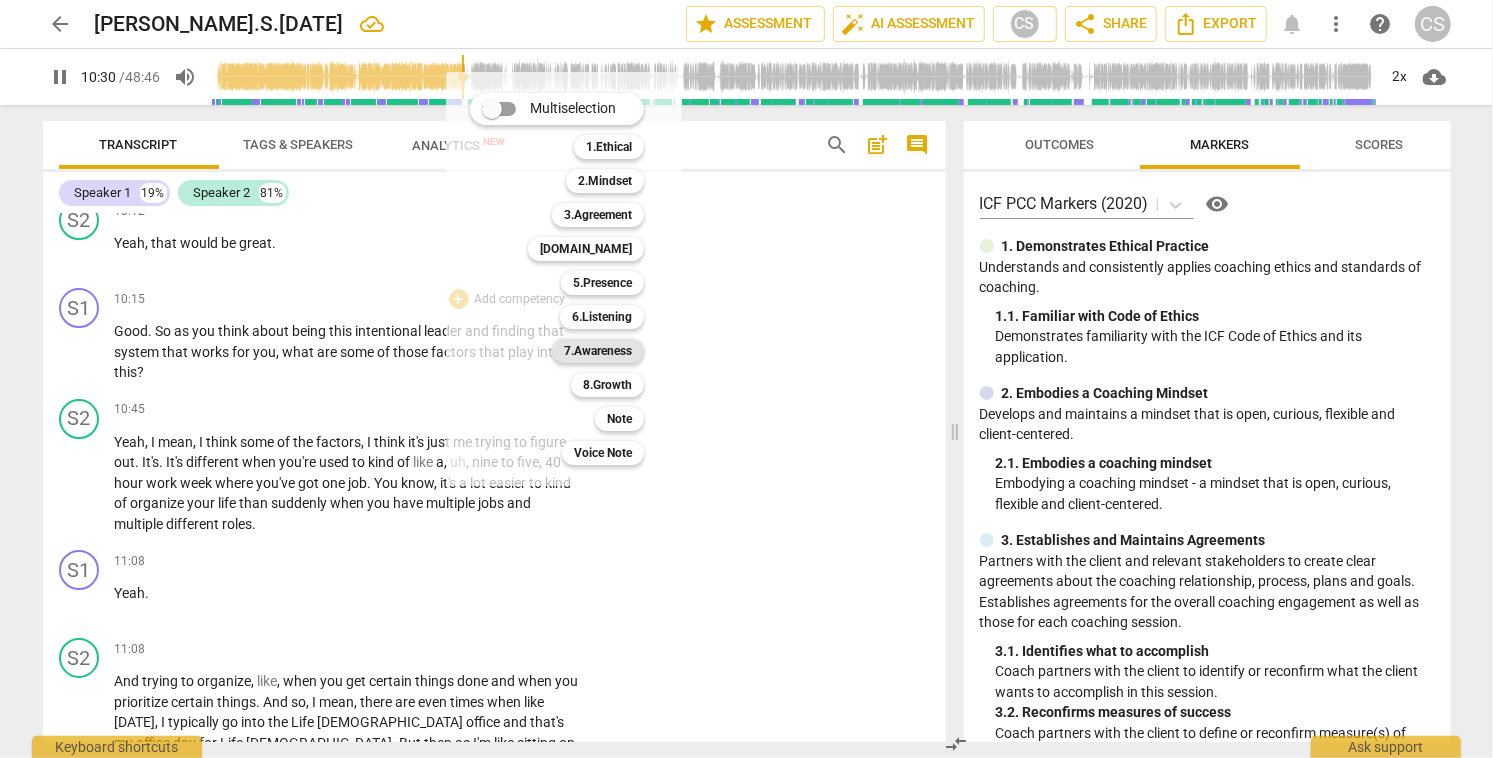 click on "7.Awareness" at bounding box center (598, 351) 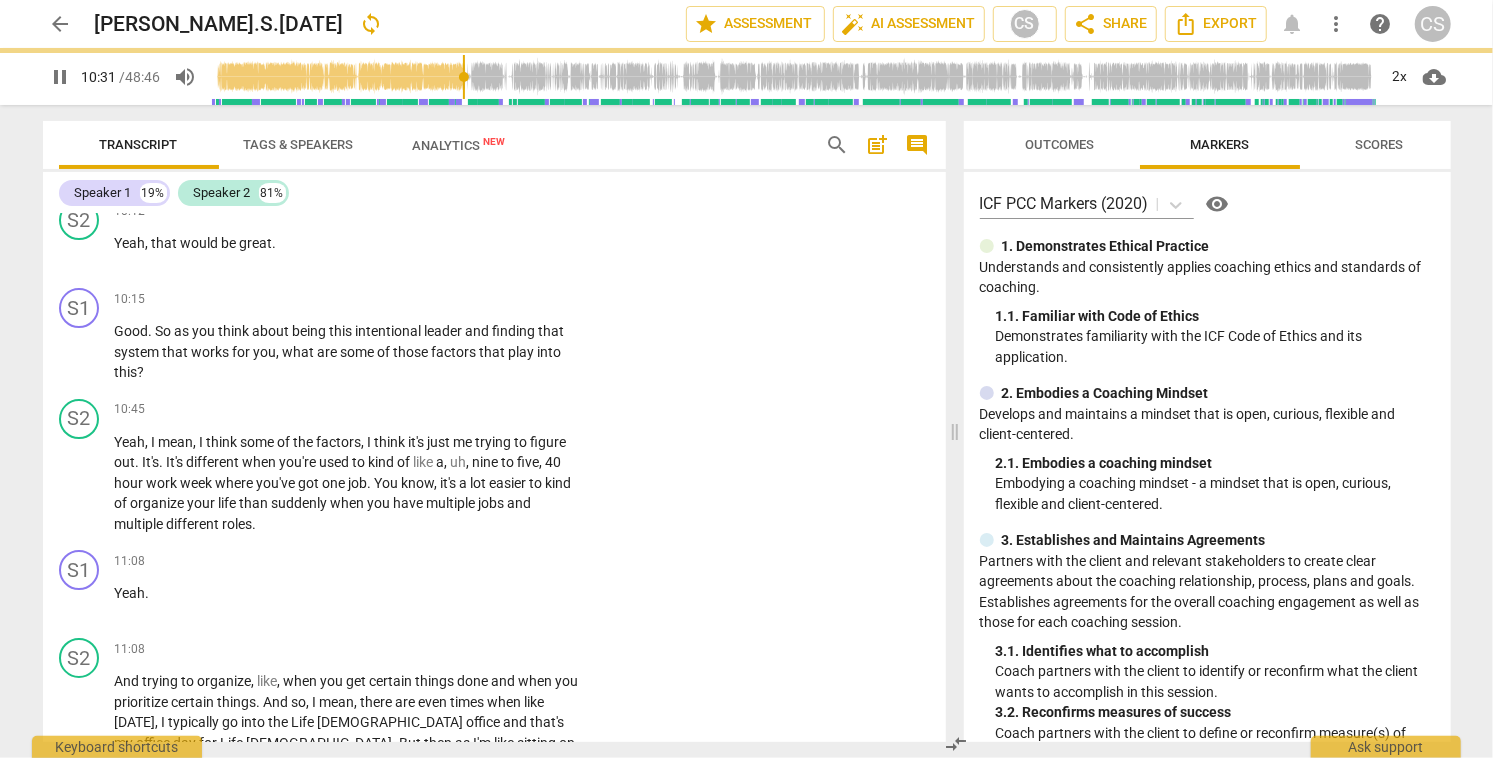 type on "631" 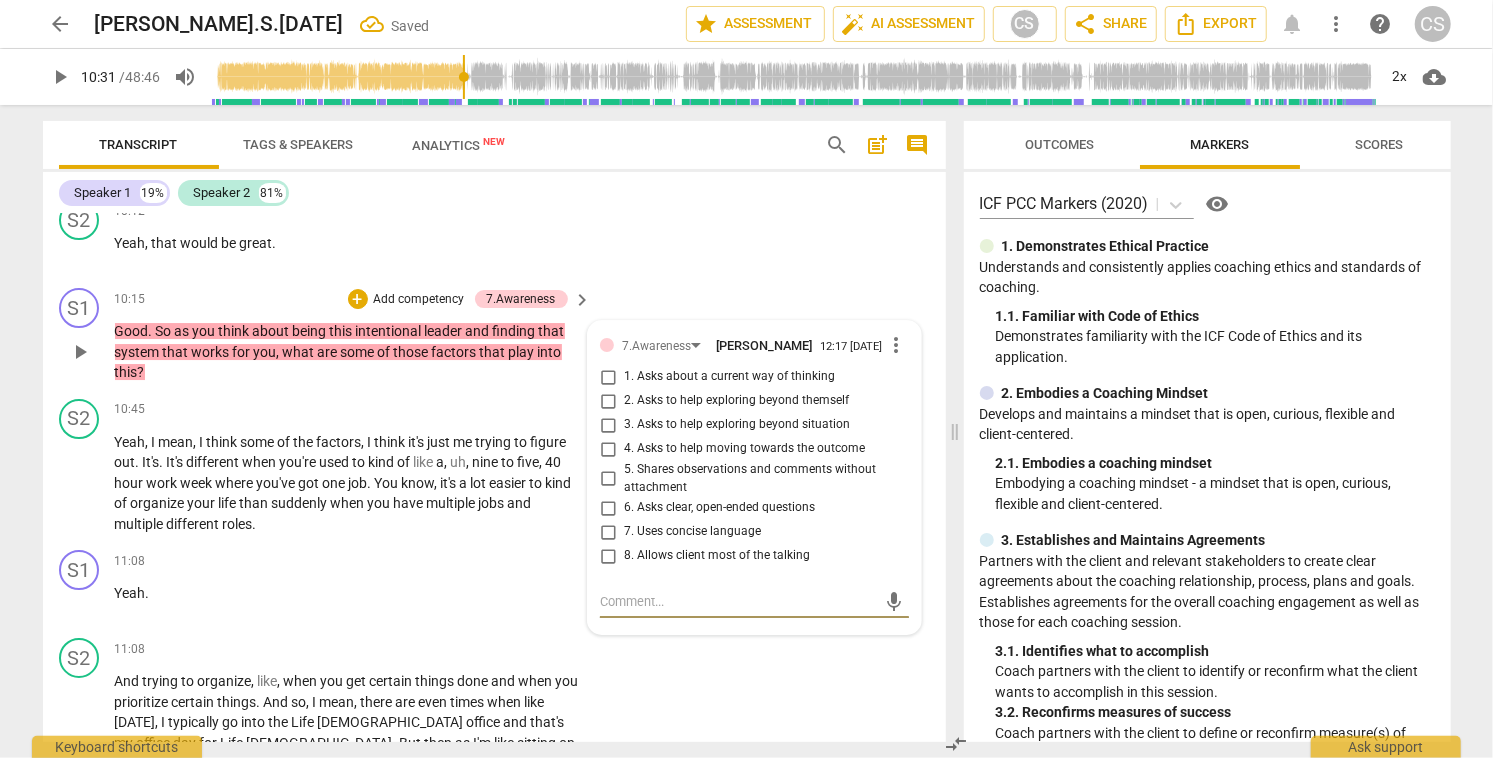 click on "3. Asks to help exploring beyond situation" at bounding box center [608, 425] 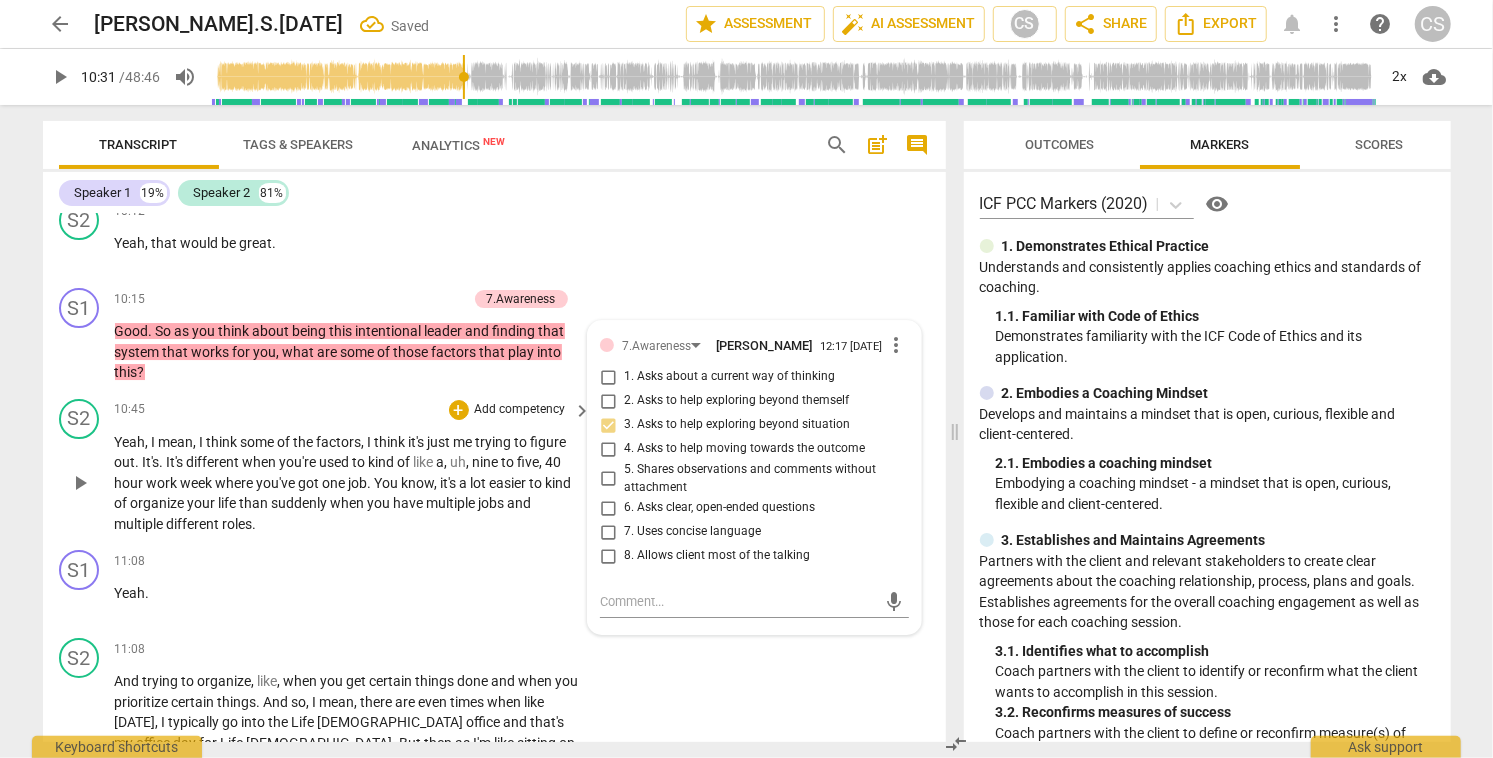 click on "play_arrow" at bounding box center [80, 483] 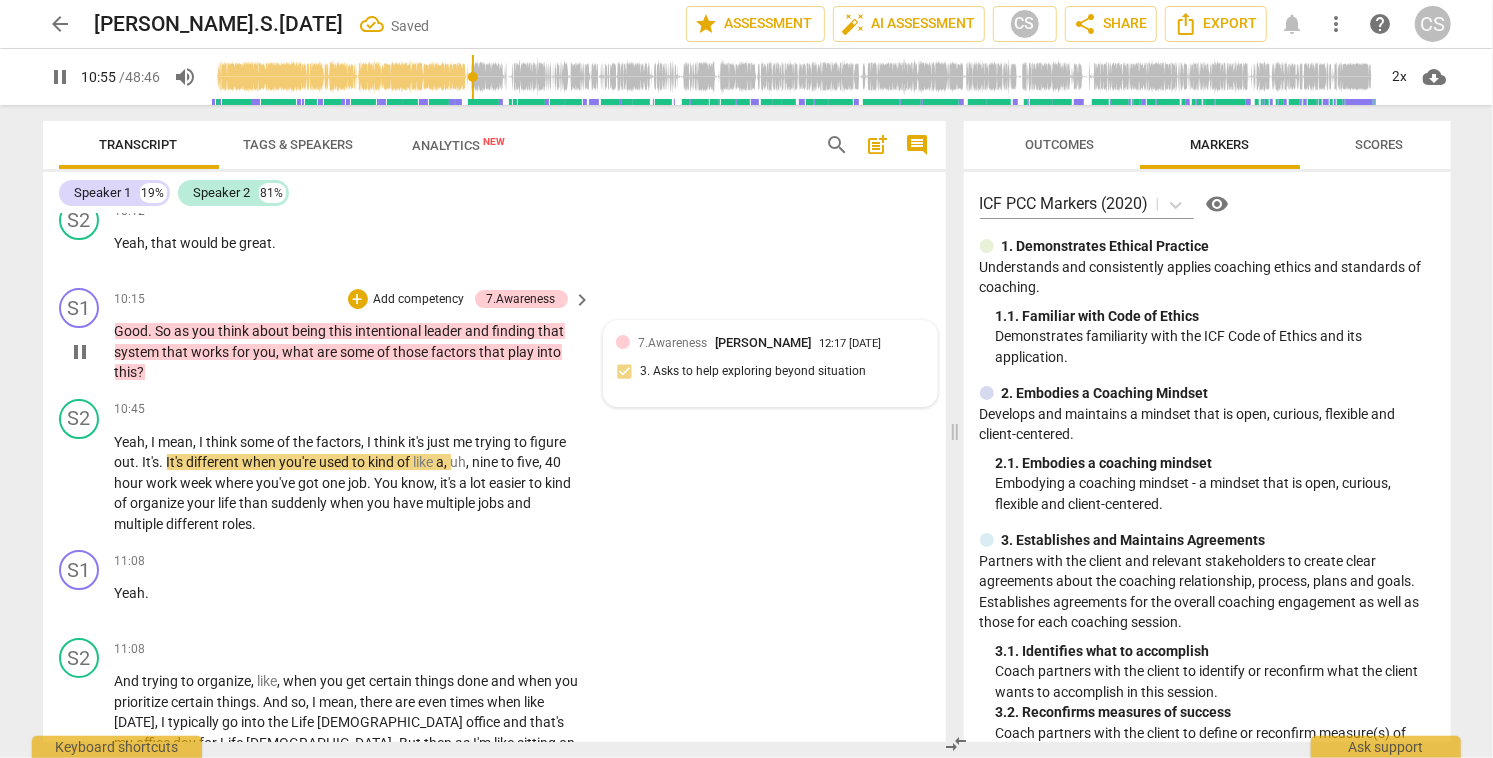 click on "7.Awareness [PERSON_NAME] 12:17 [DATE]" at bounding box center (781, 342) 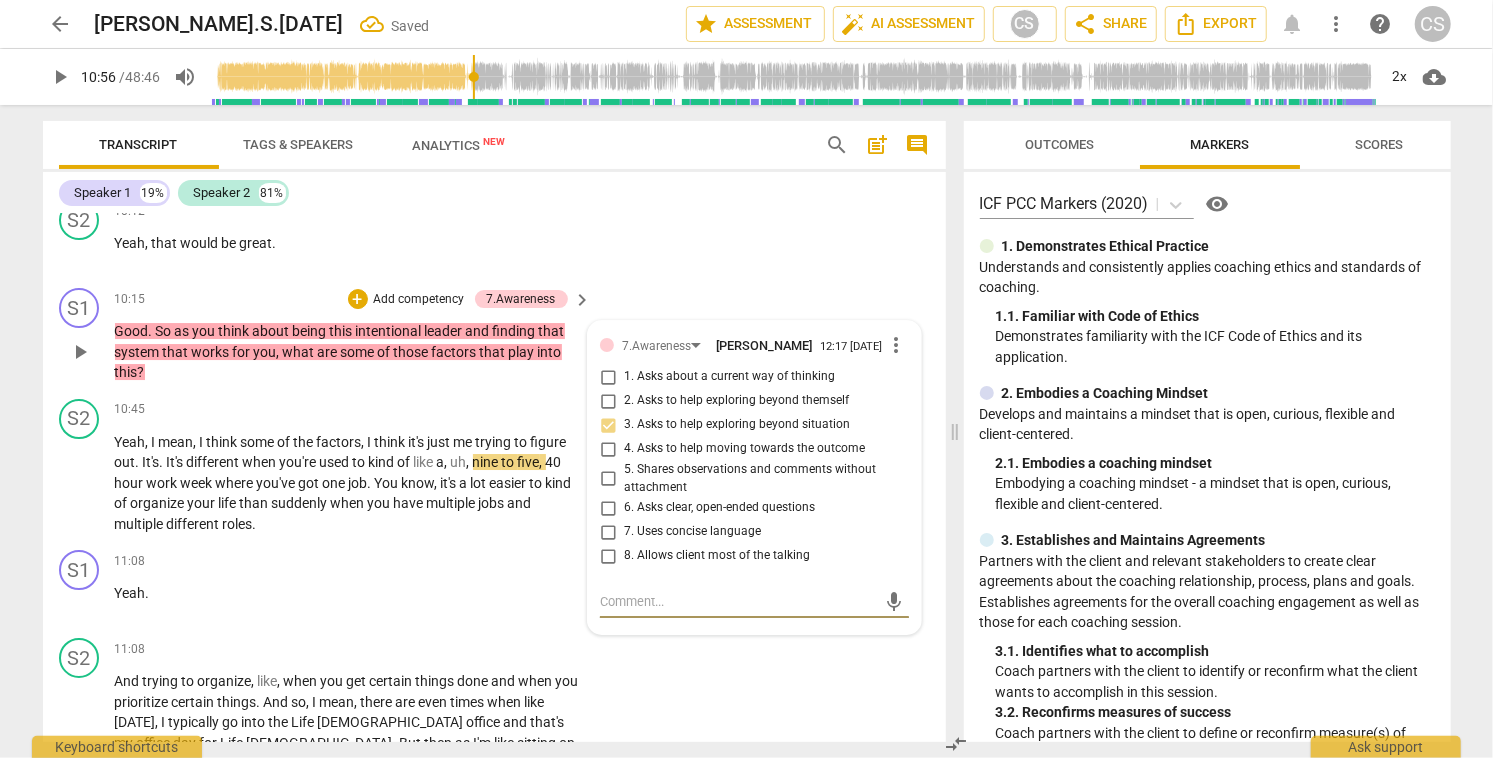 type on "656" 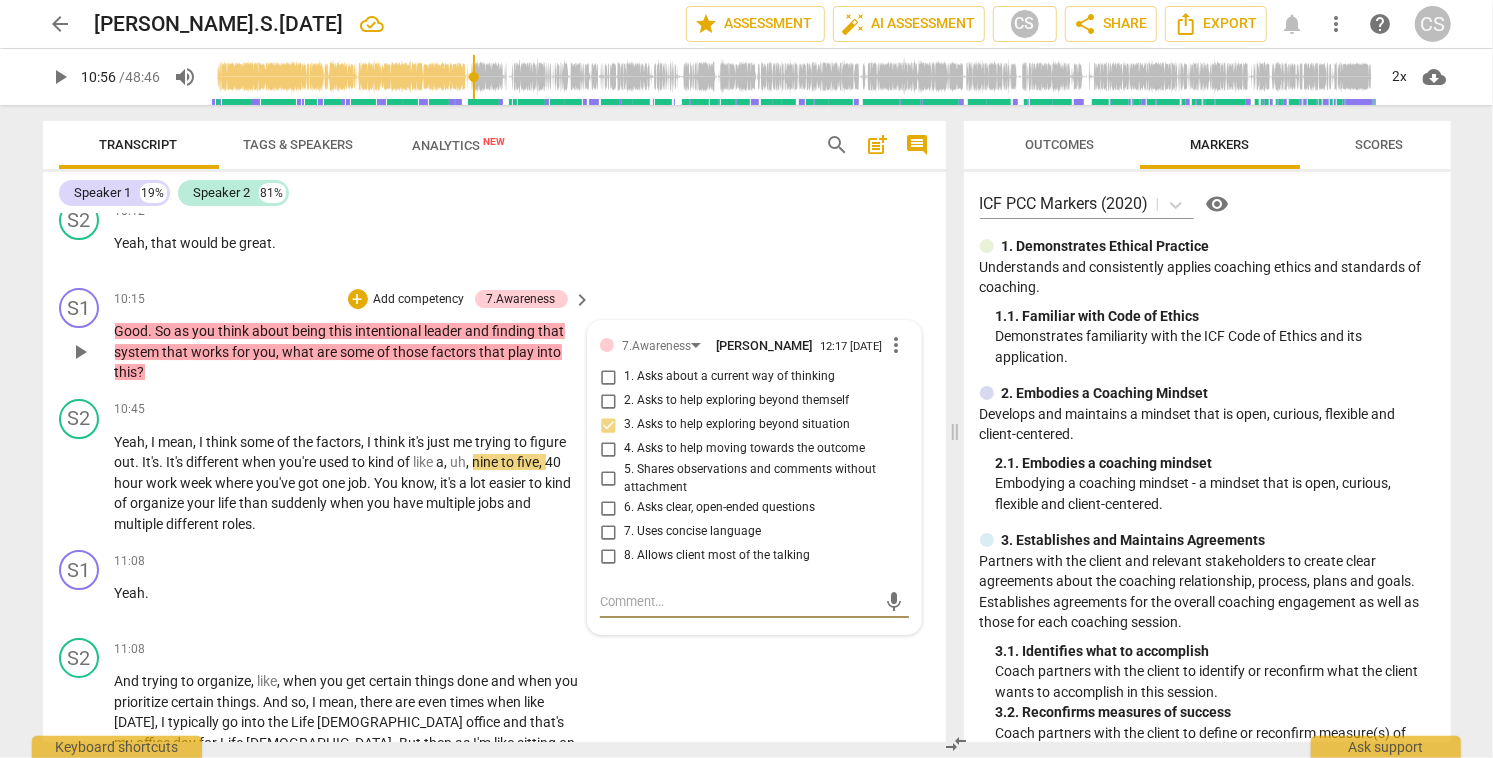 click on "1. Asks about a current way of thinking" at bounding box center (608, 377) 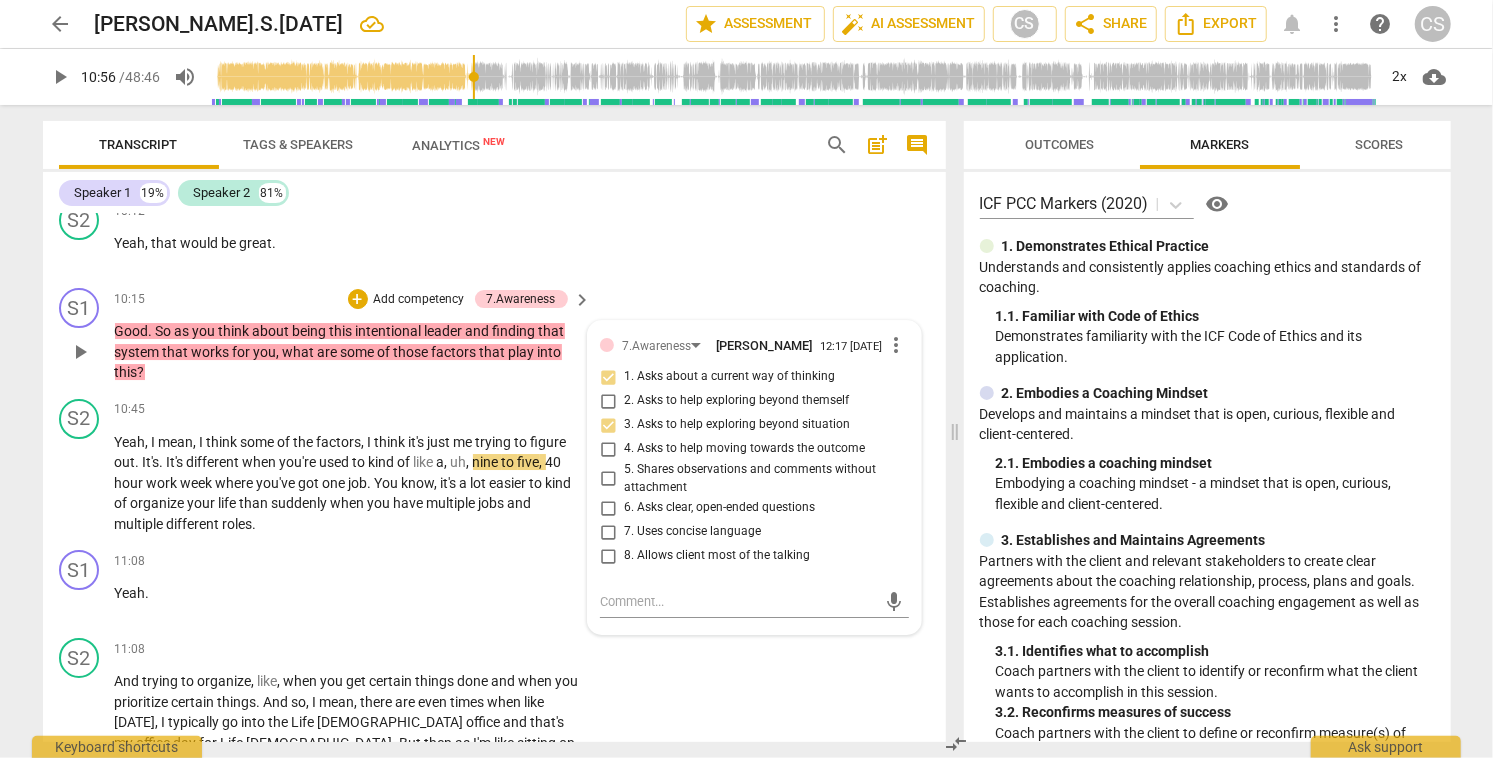 click on "3. Asks to help exploring beyond situation" at bounding box center (608, 425) 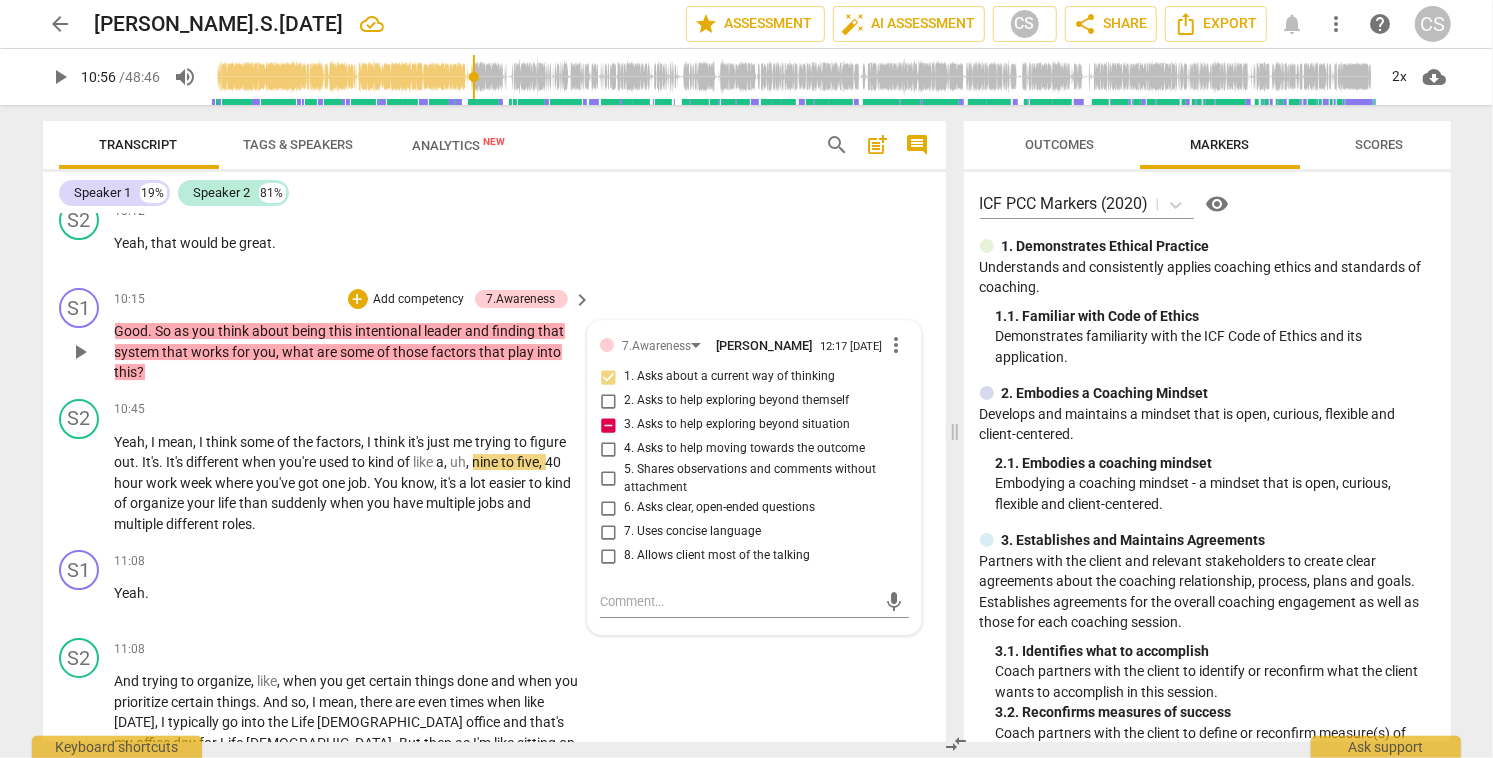 click on "3. Asks to help exploring beyond situation" at bounding box center [608, 425] 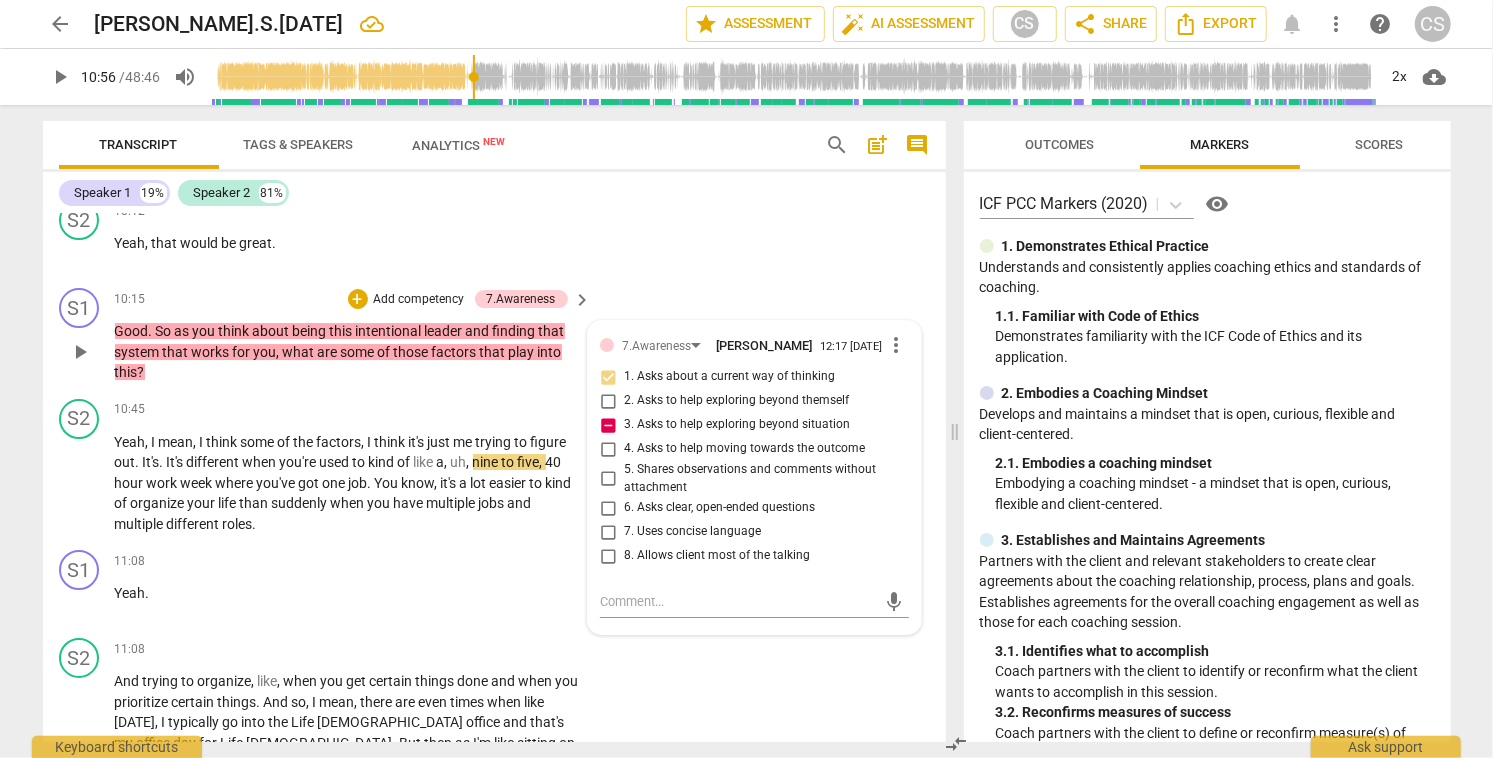 checkbox on "false" 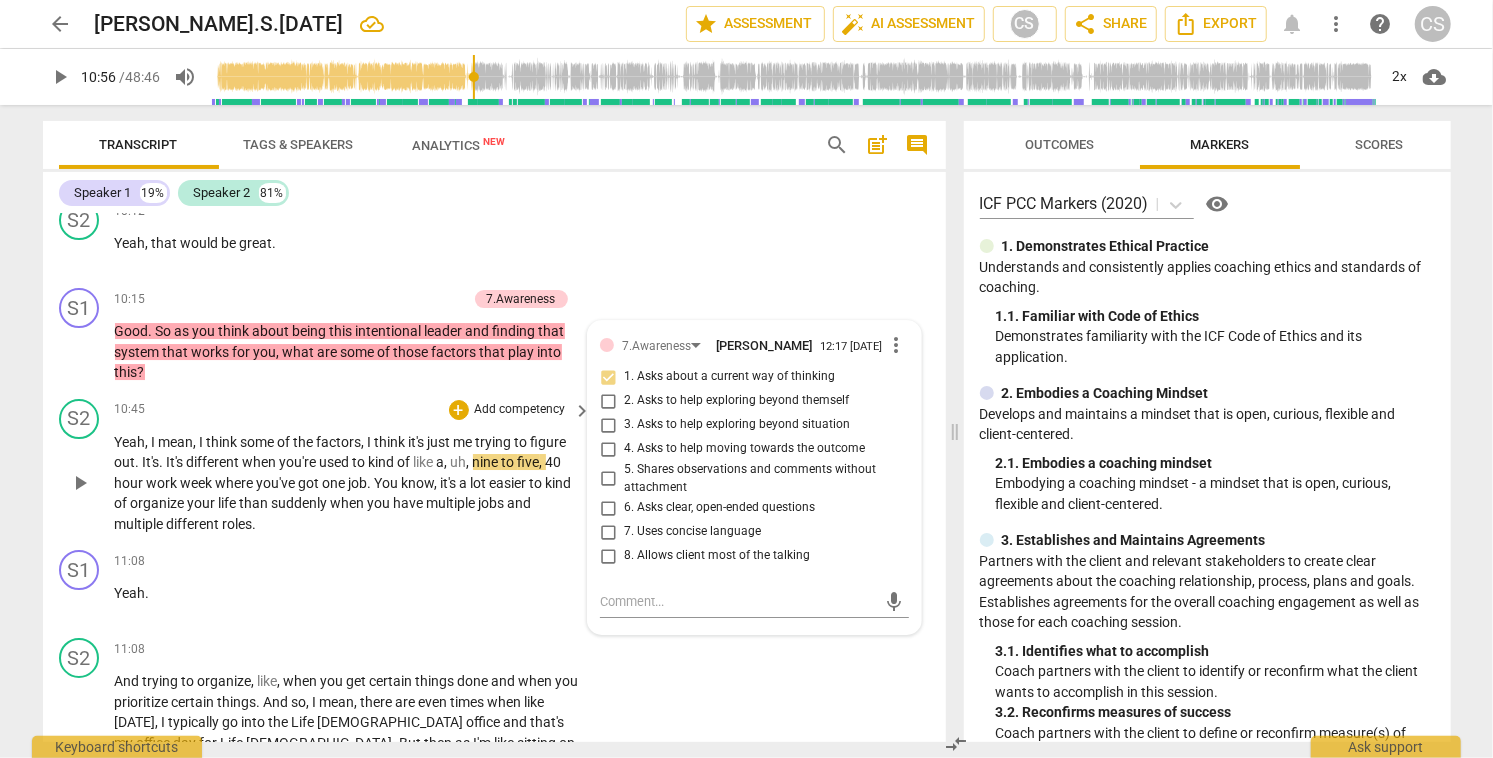 click on "play_arrow" at bounding box center [80, 483] 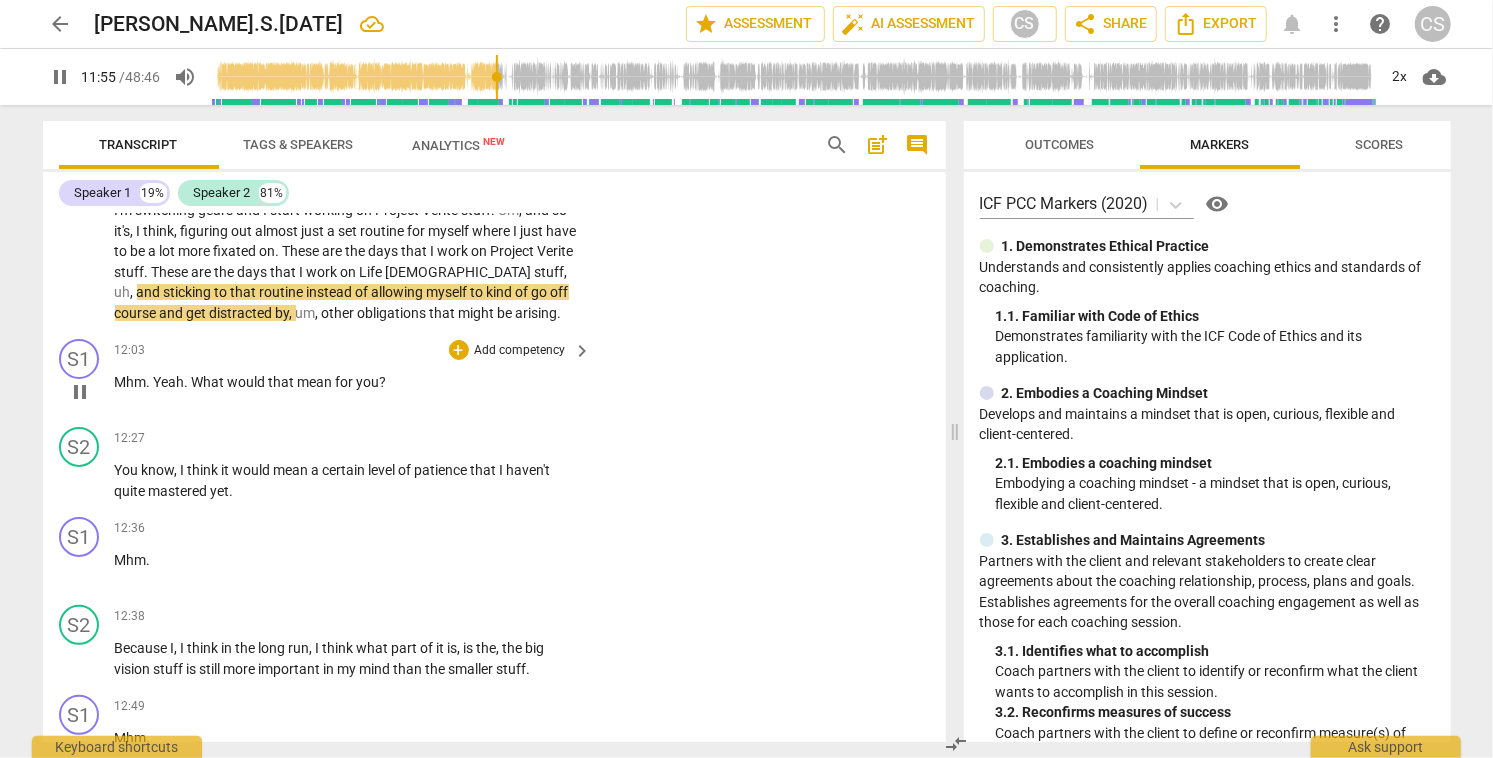 scroll, scrollTop: 4710, scrollLeft: 0, axis: vertical 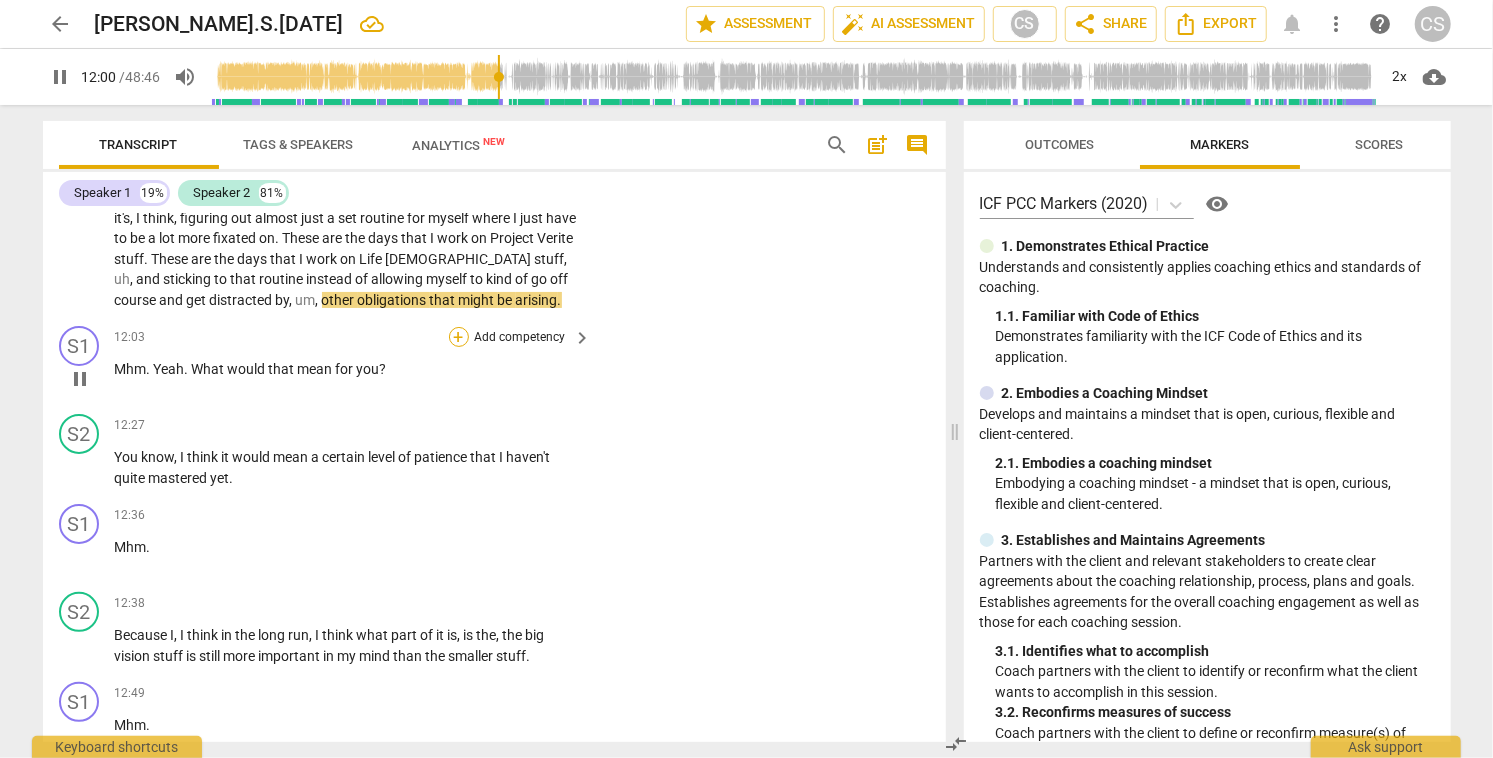 click on "+" at bounding box center (459, 337) 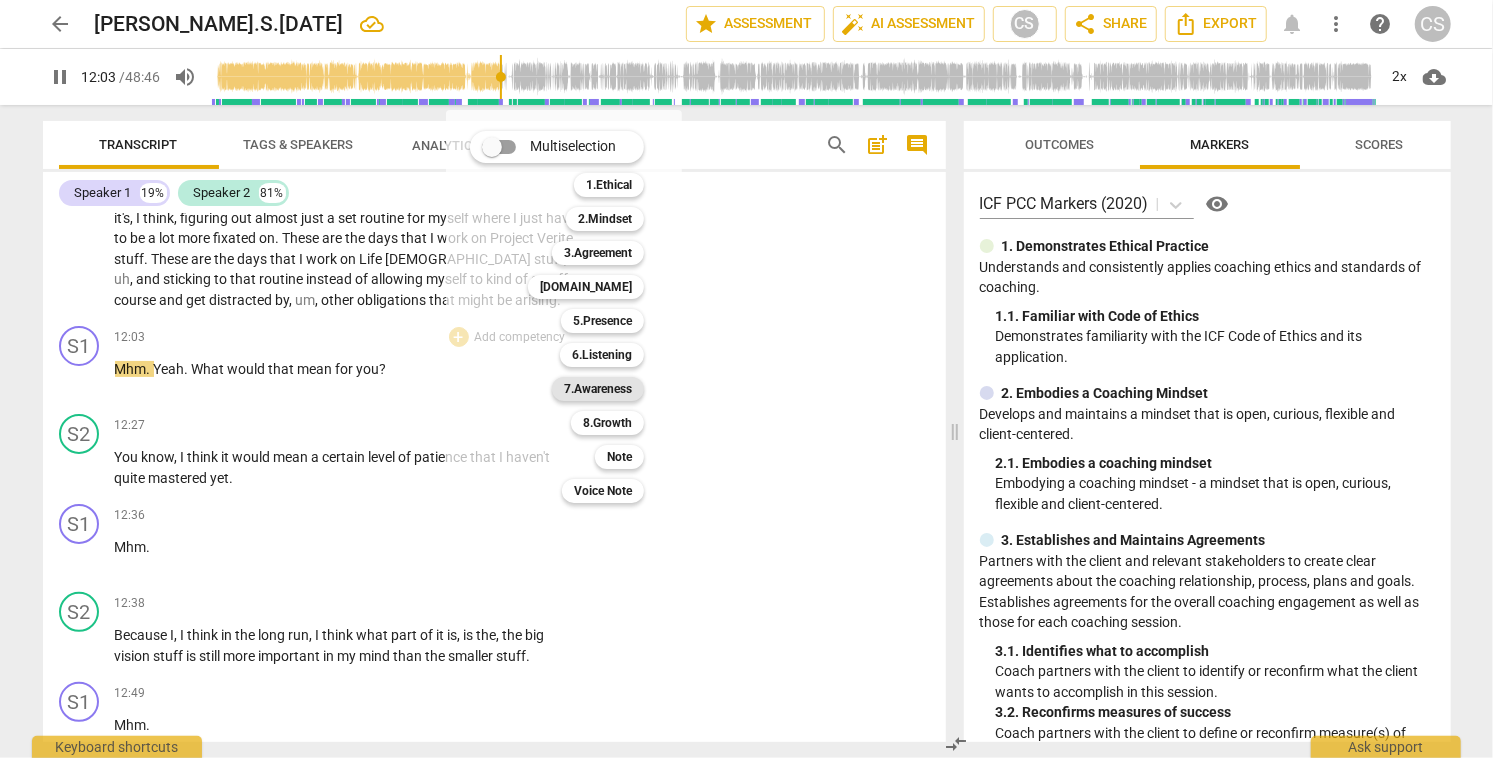click on "7.Awareness" at bounding box center (598, 389) 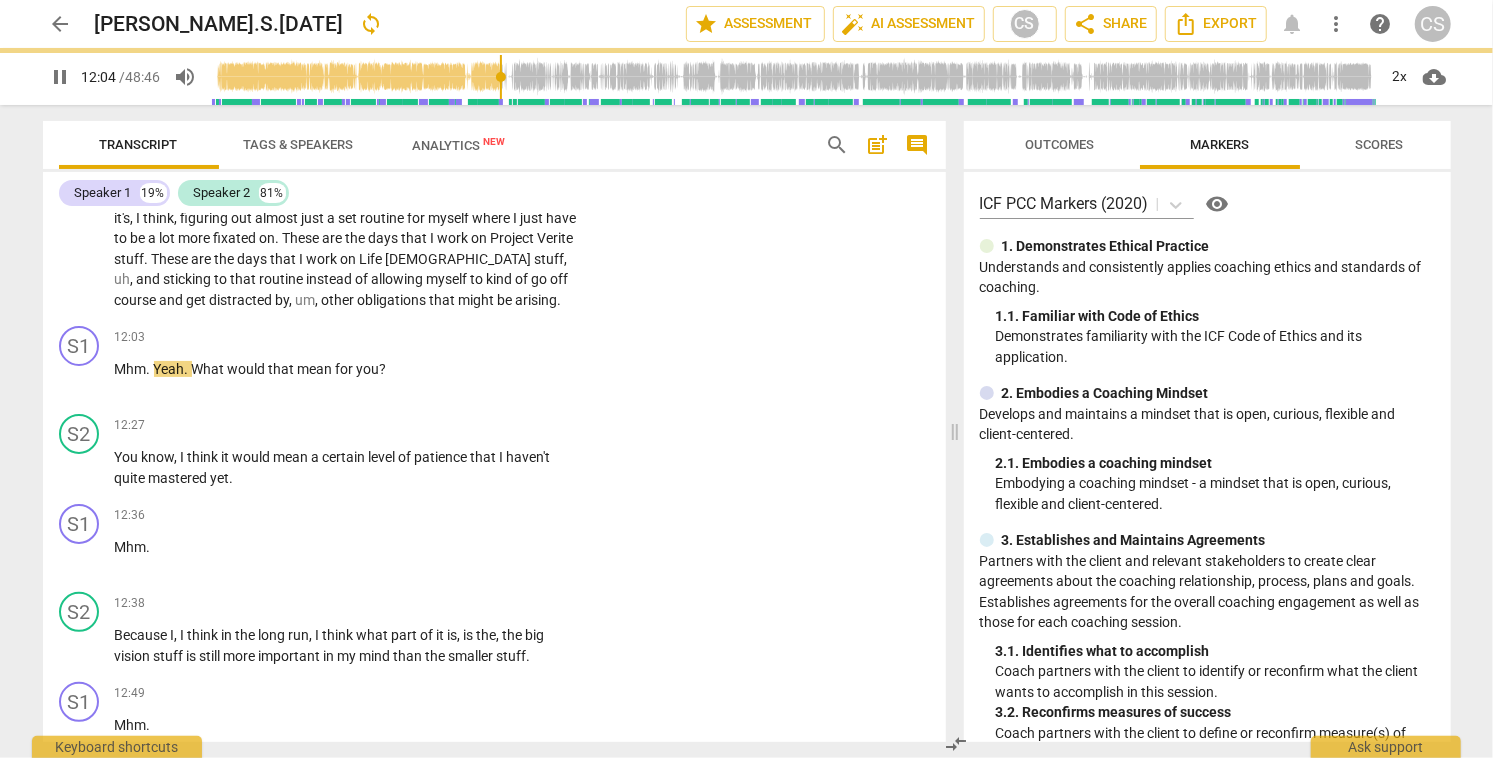 type on "725" 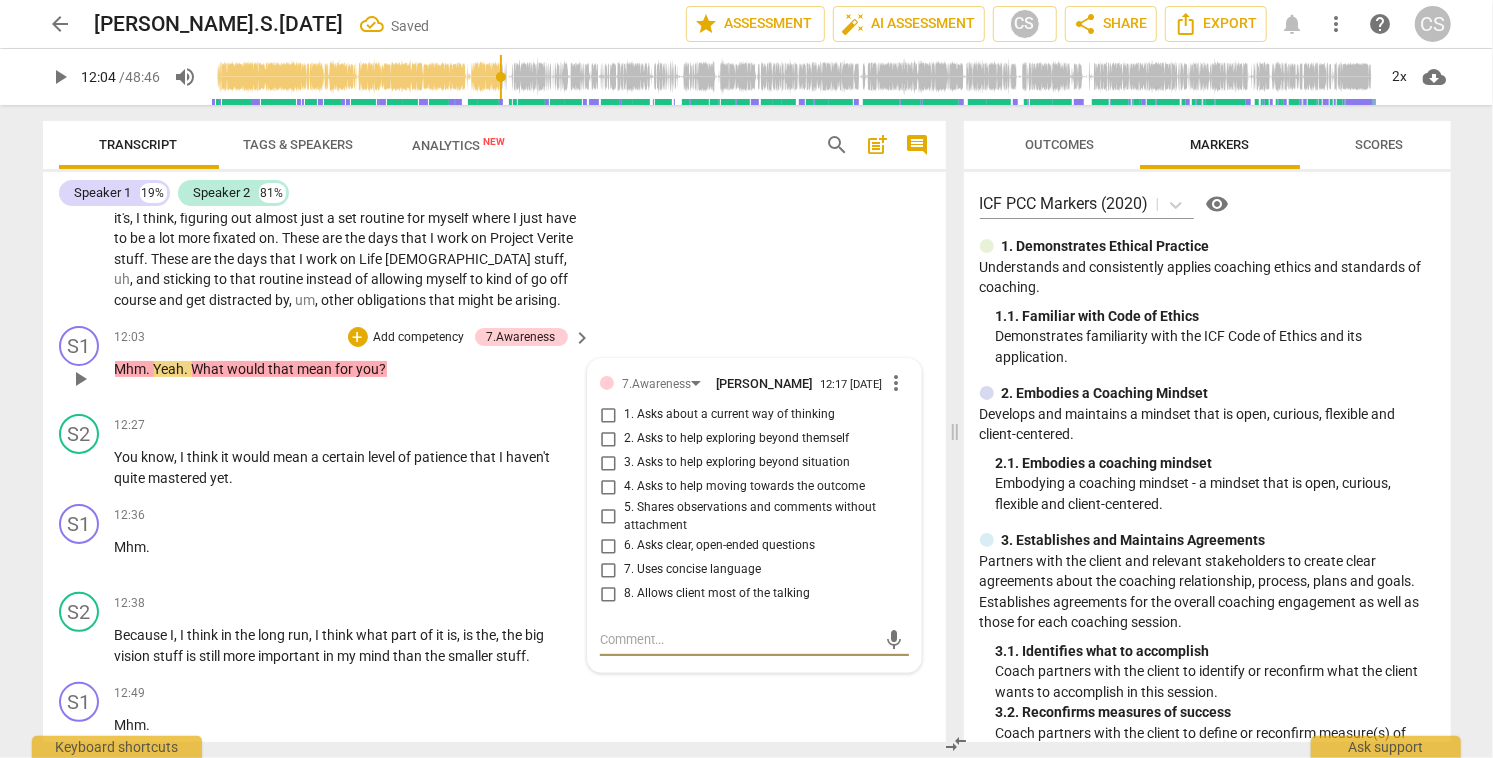 click on "2. Asks to help exploring beyond themself" at bounding box center [608, 439] 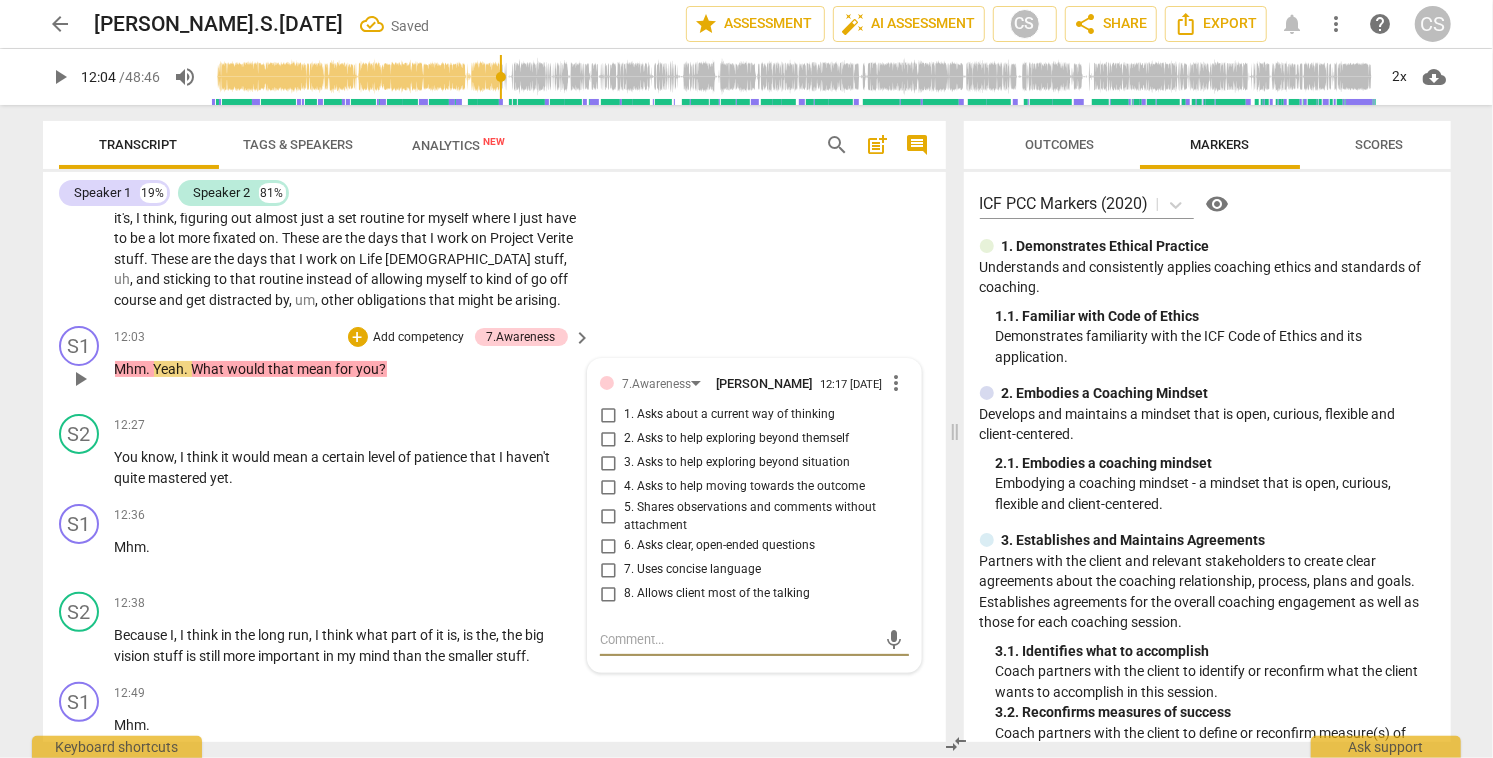 checkbox on "true" 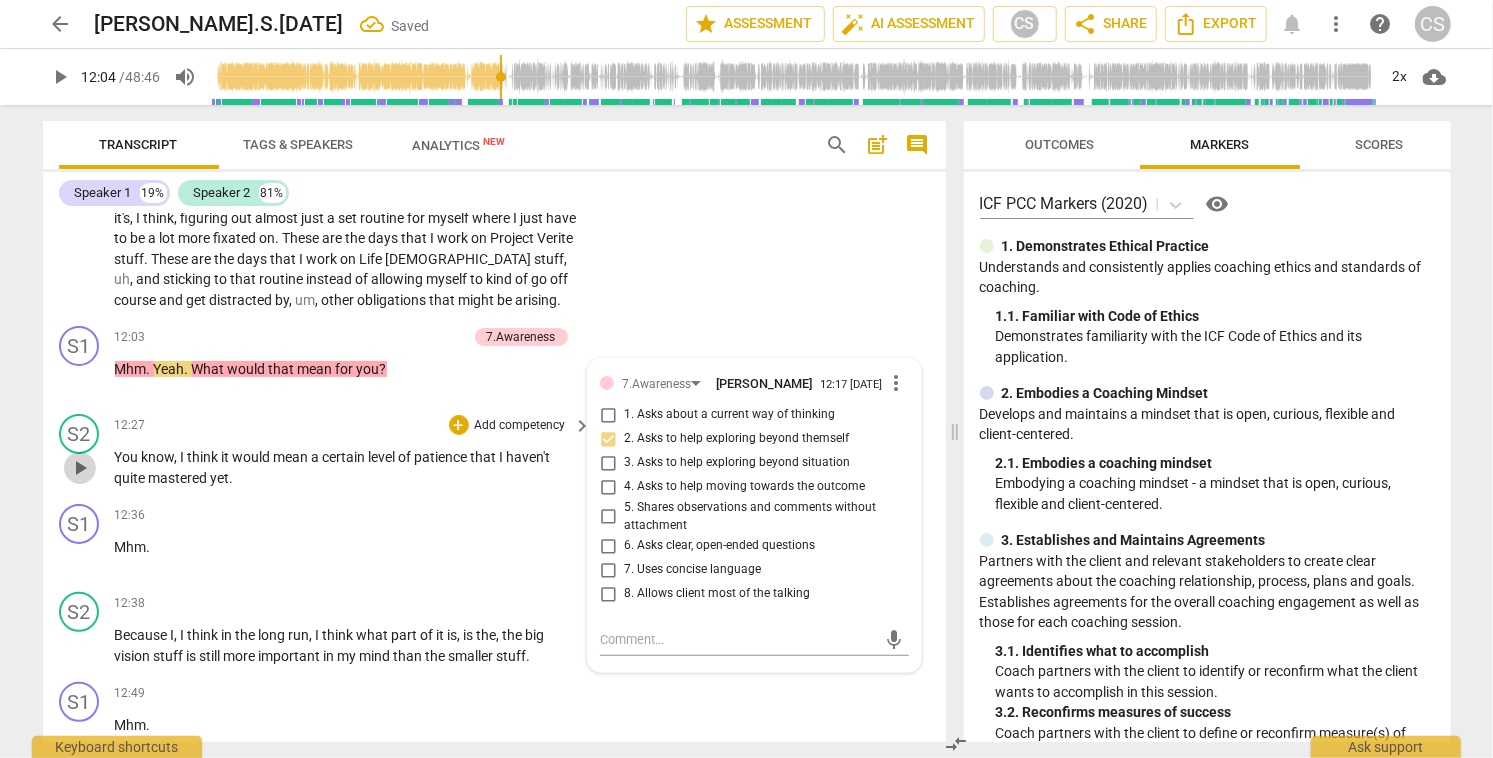 click on "play_arrow" at bounding box center (80, 468) 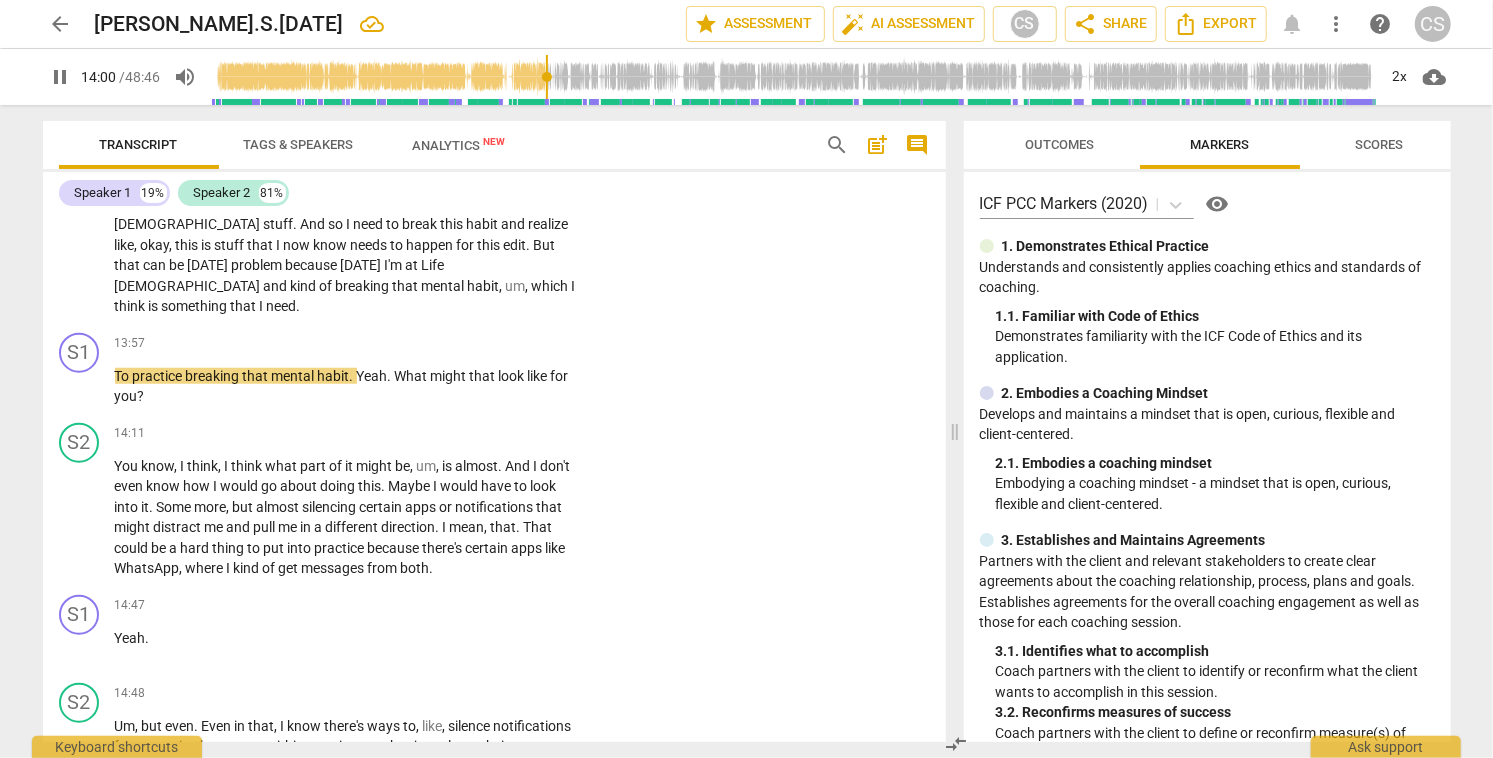 scroll, scrollTop: 5545, scrollLeft: 0, axis: vertical 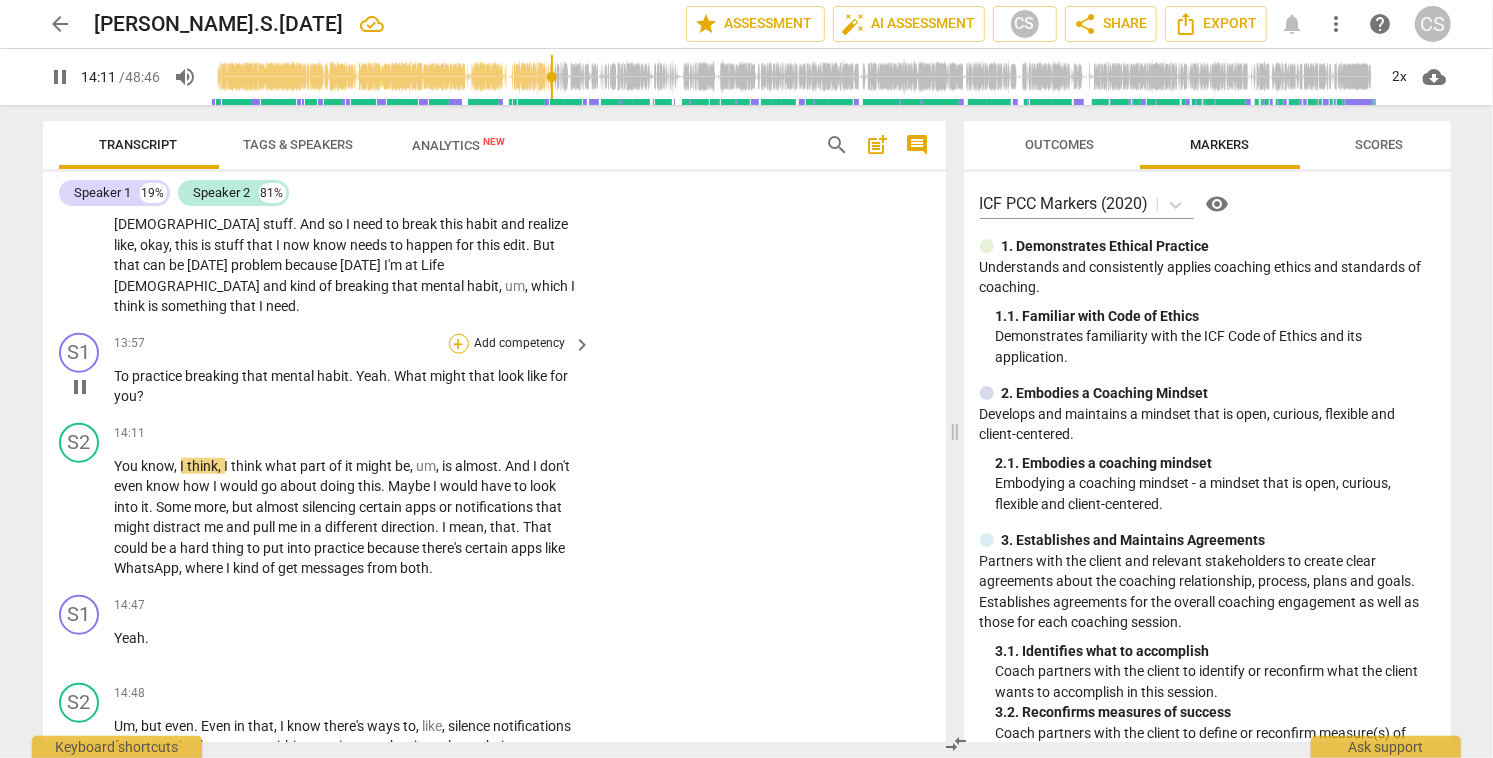 click on "+" at bounding box center (459, 344) 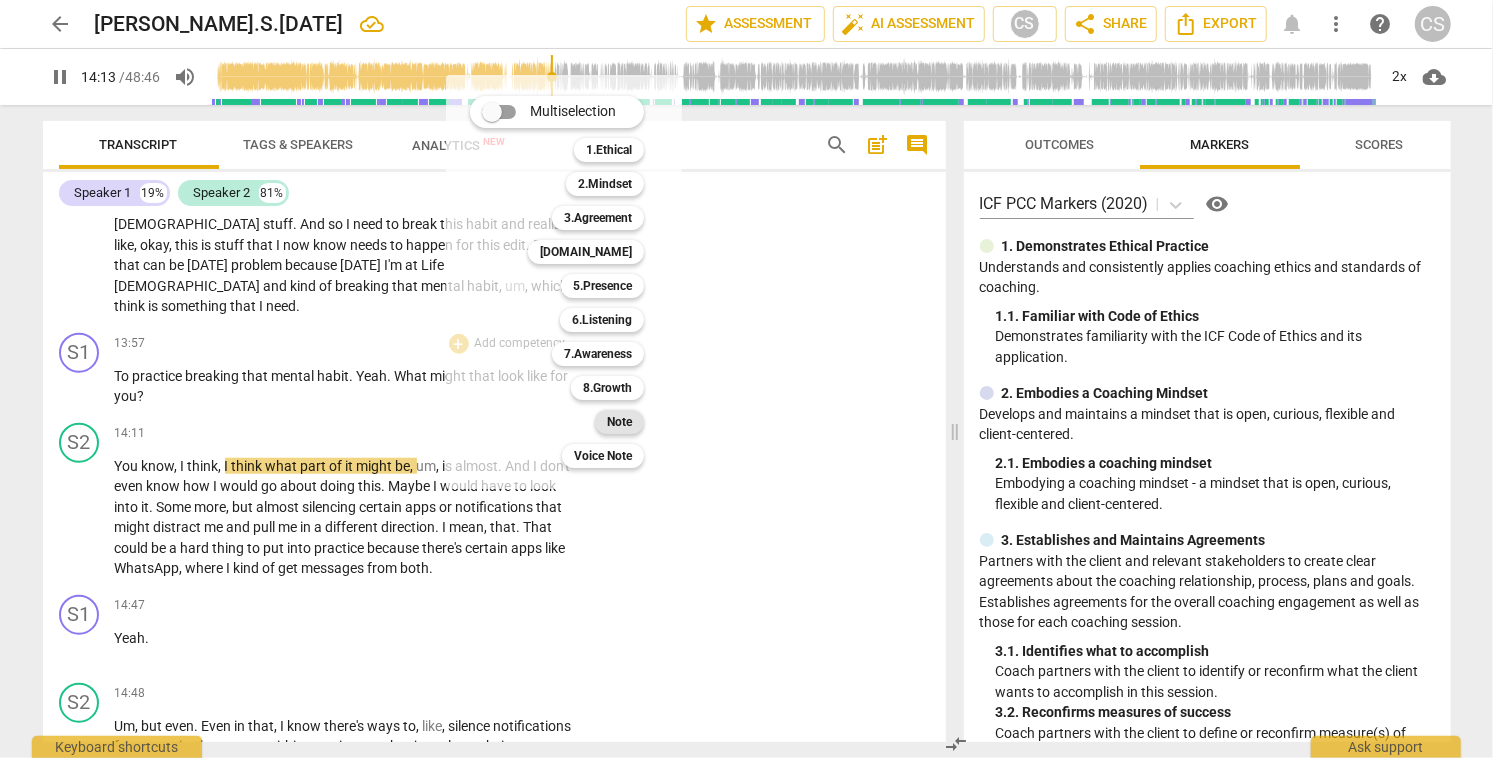 click on "Note" at bounding box center (619, 422) 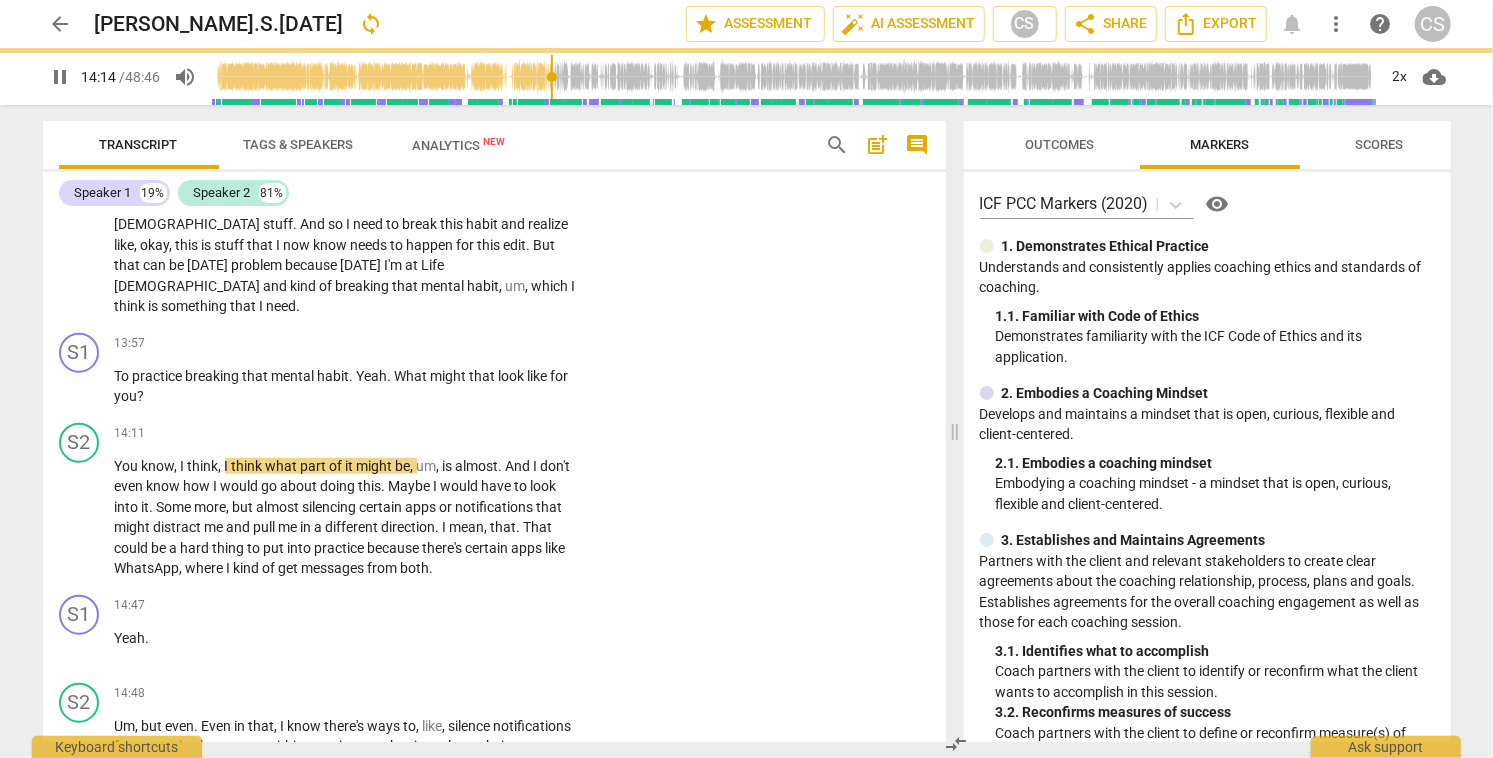 type on "855" 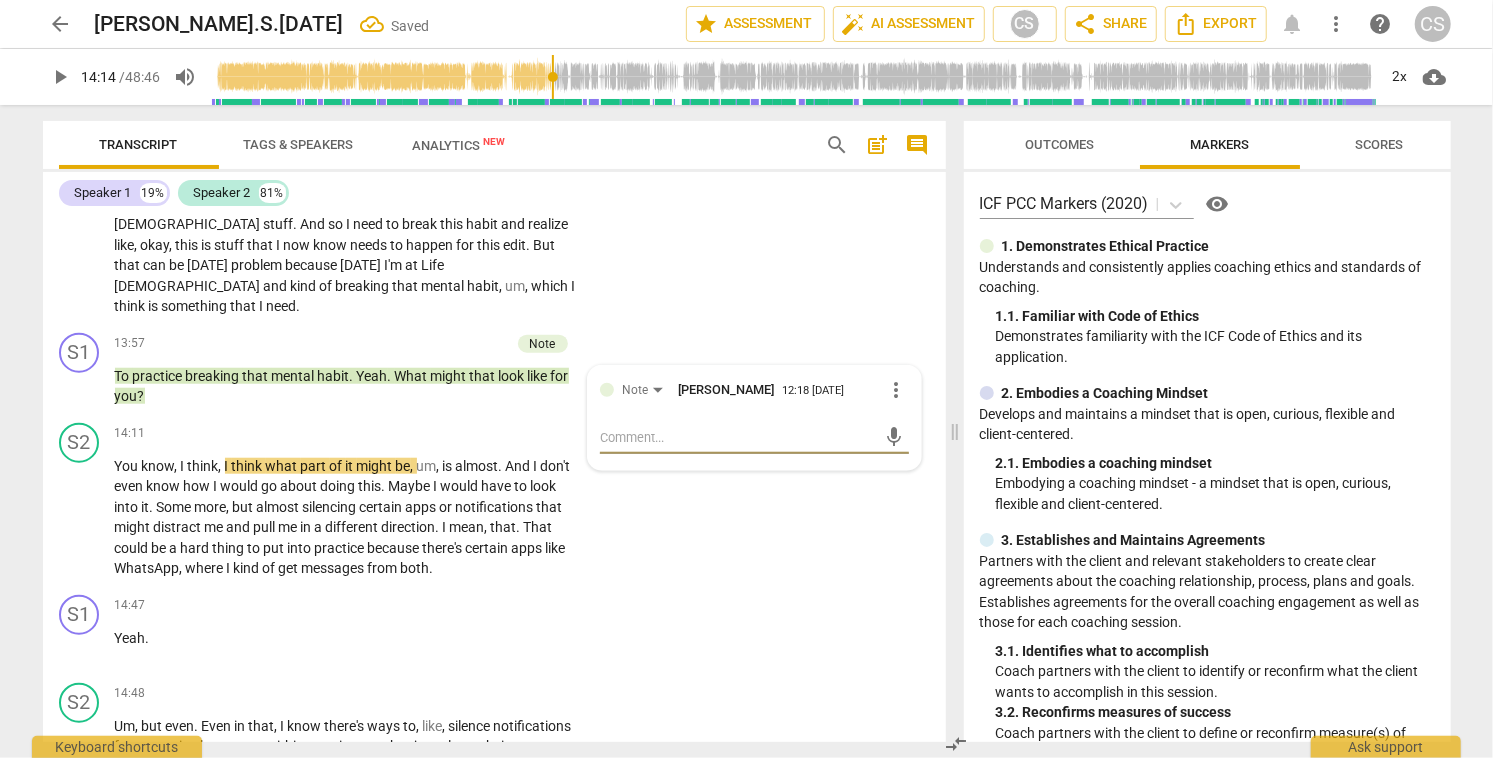 type on "p" 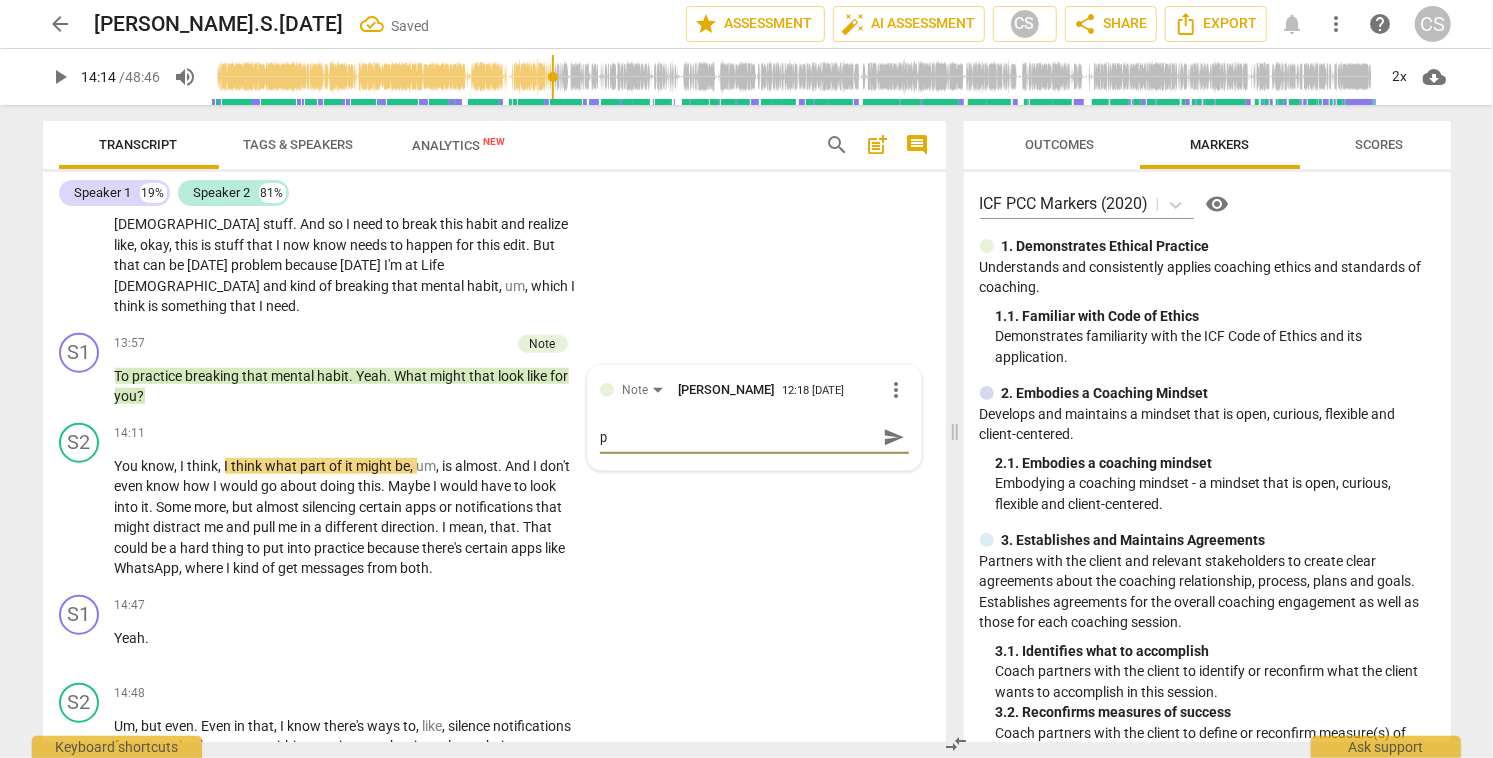 type on "po" 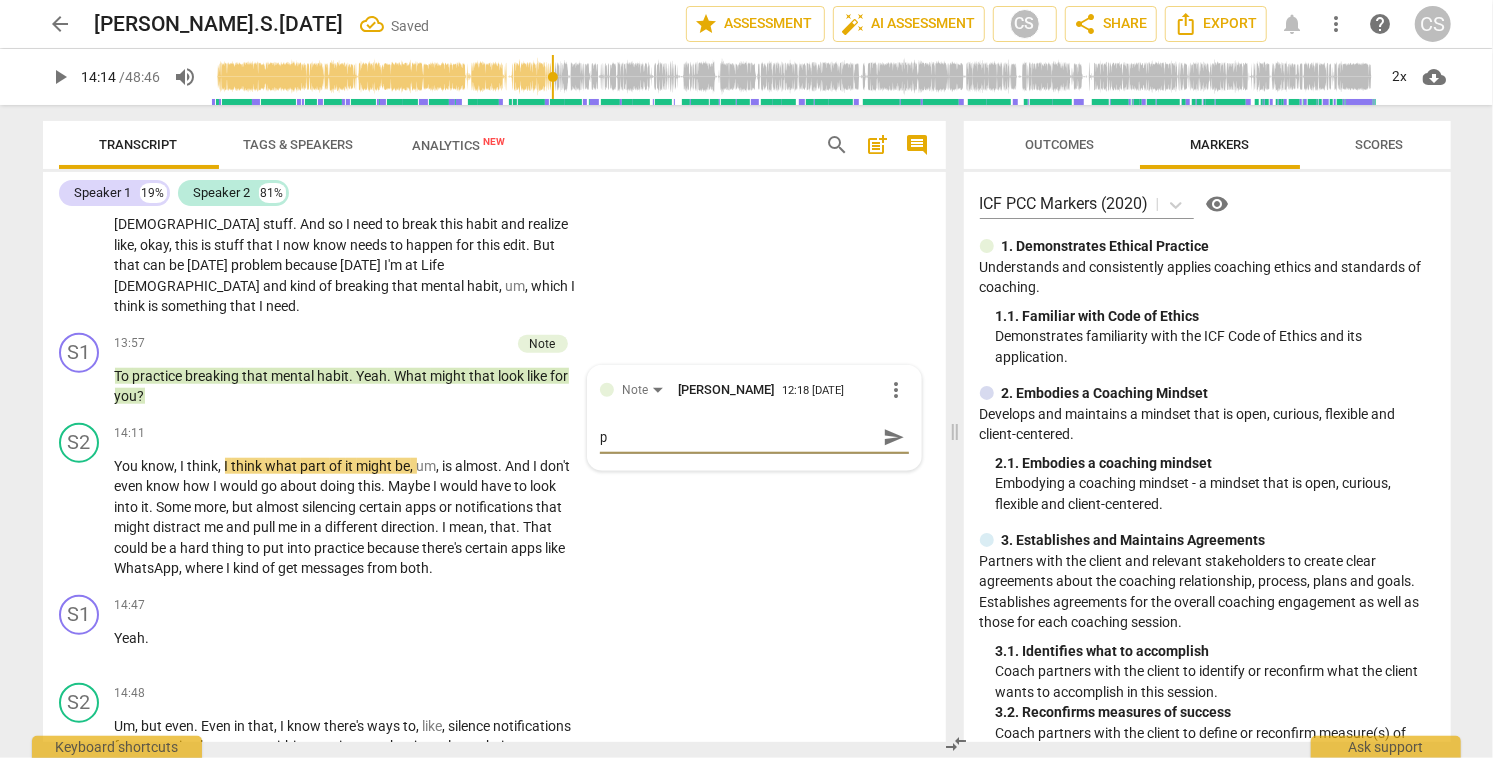type on "po" 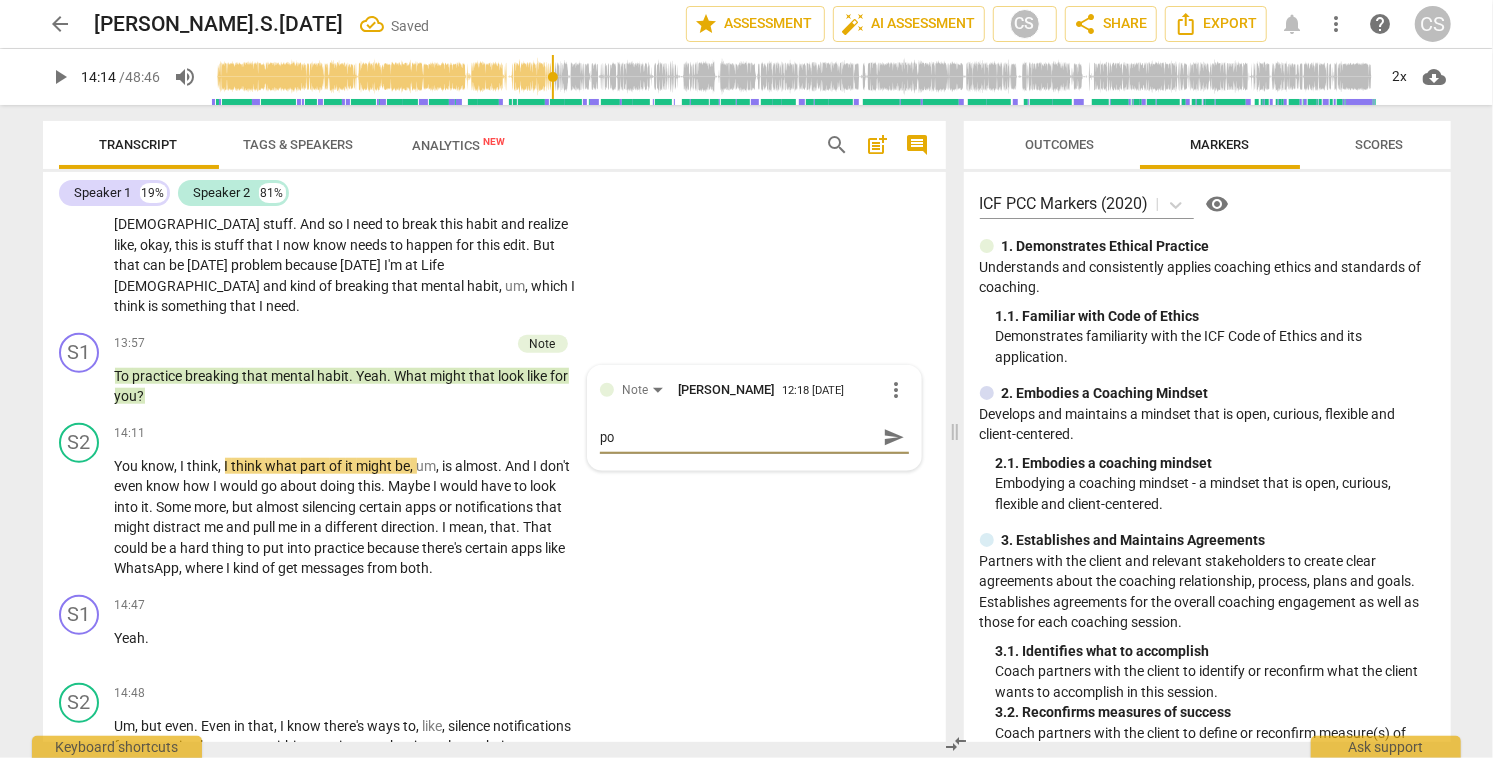 type on "pos" 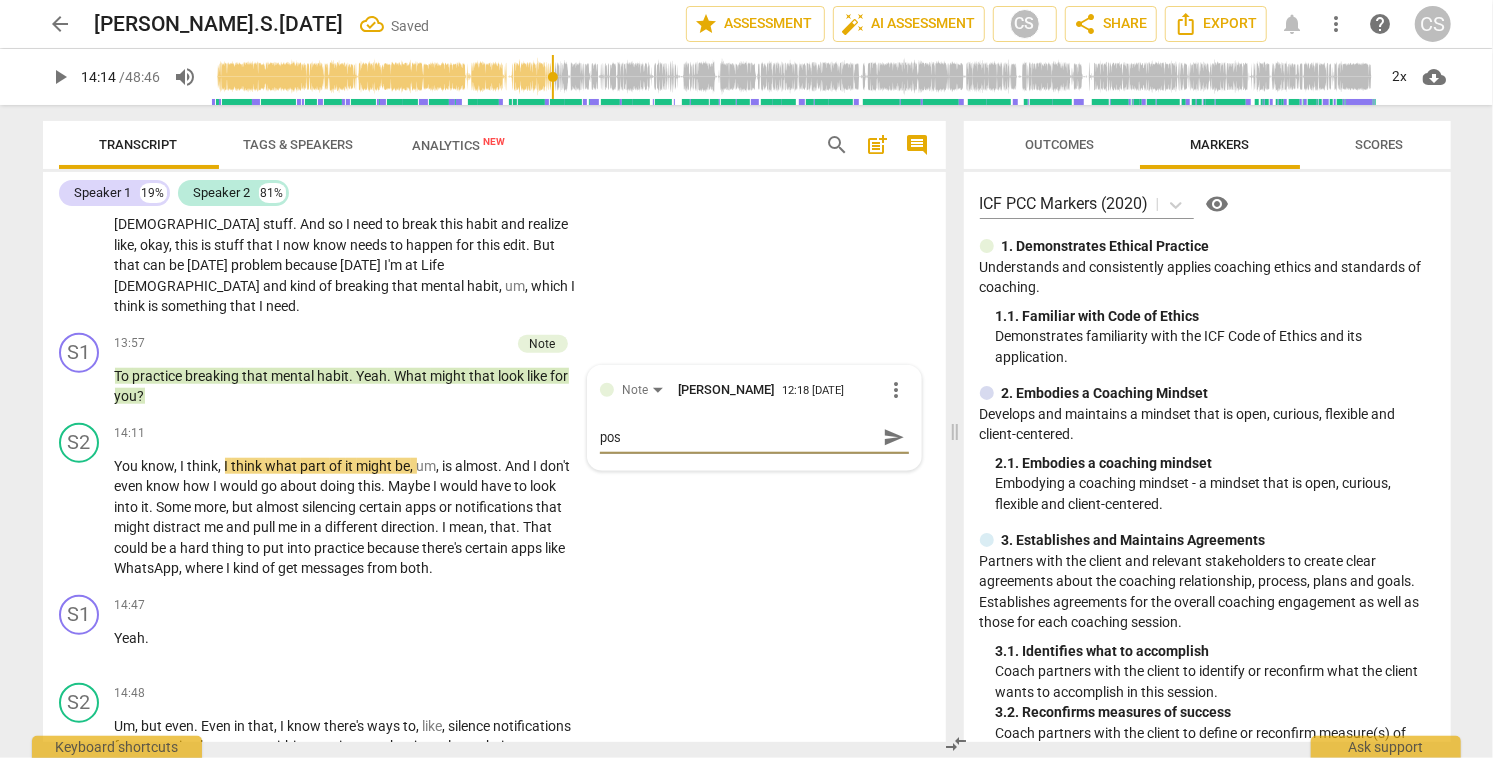 type on "poss" 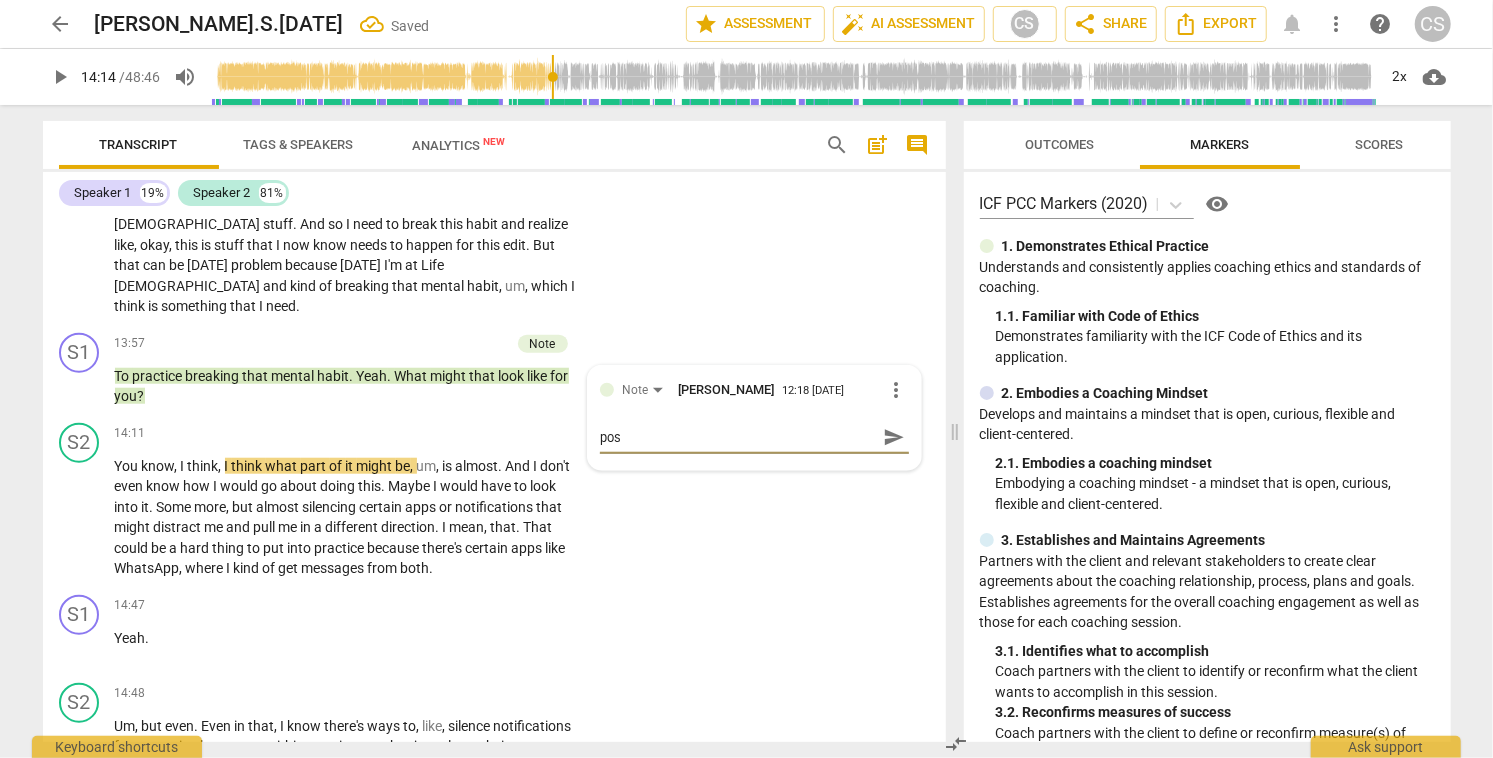 type on "poss" 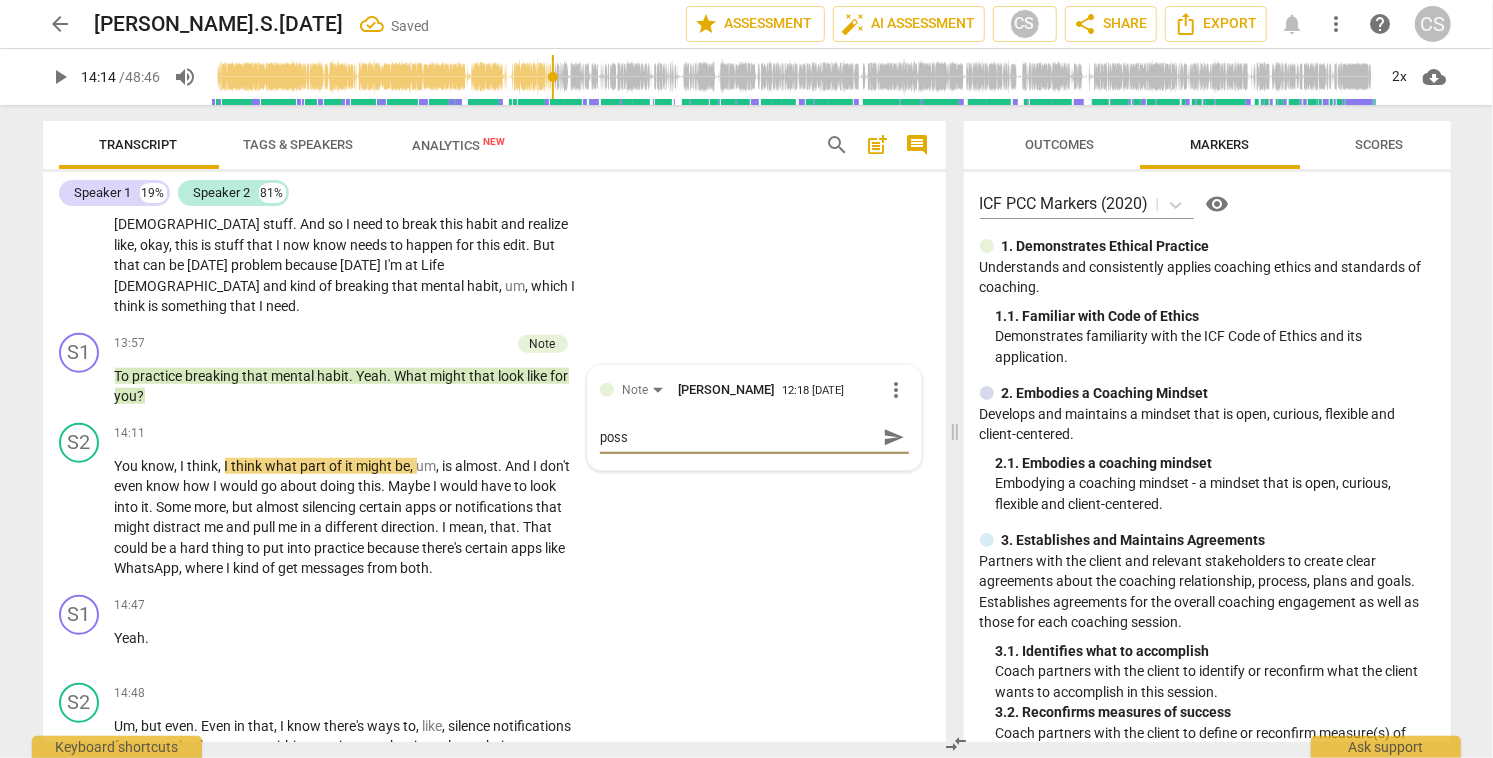 type on "possi" 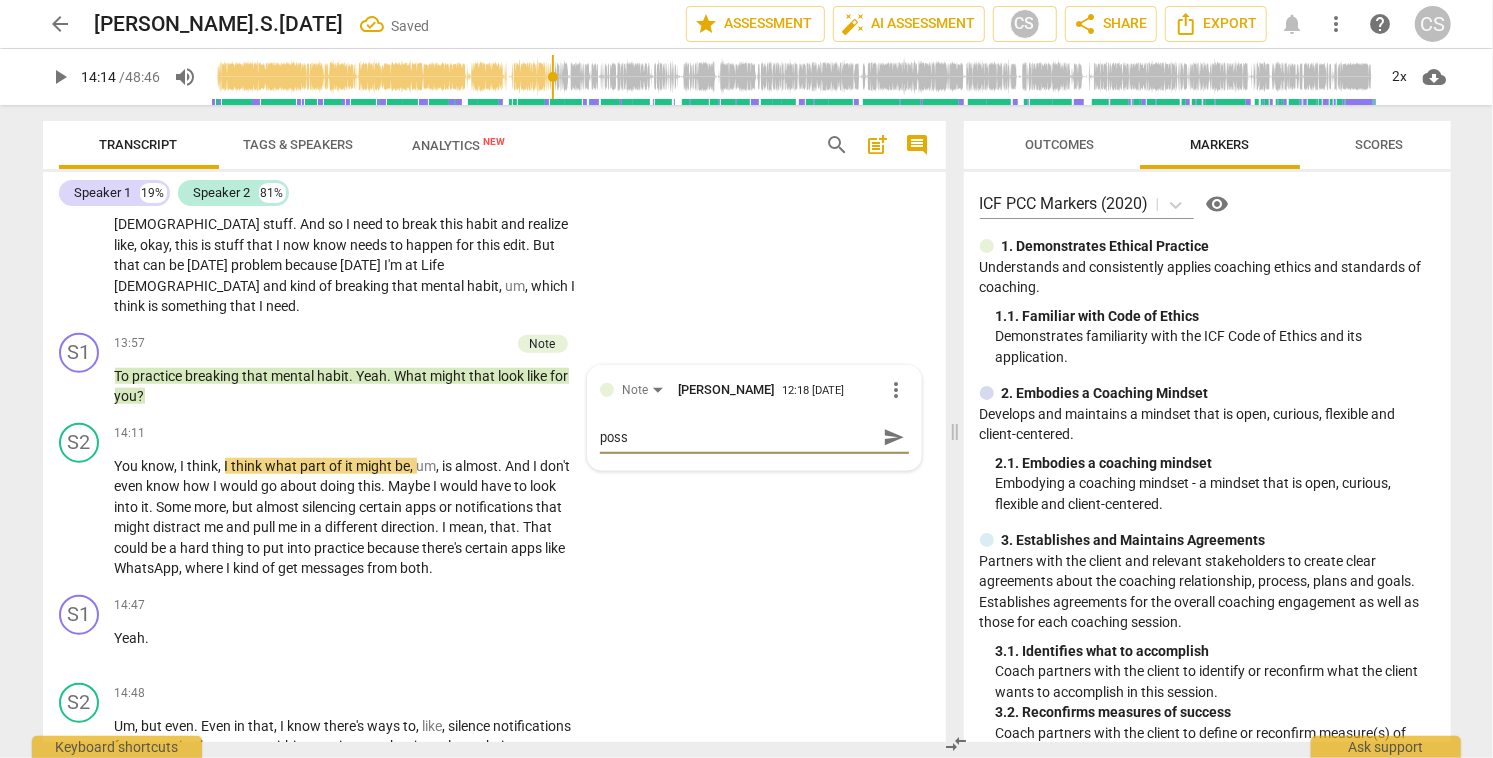 type on "possi" 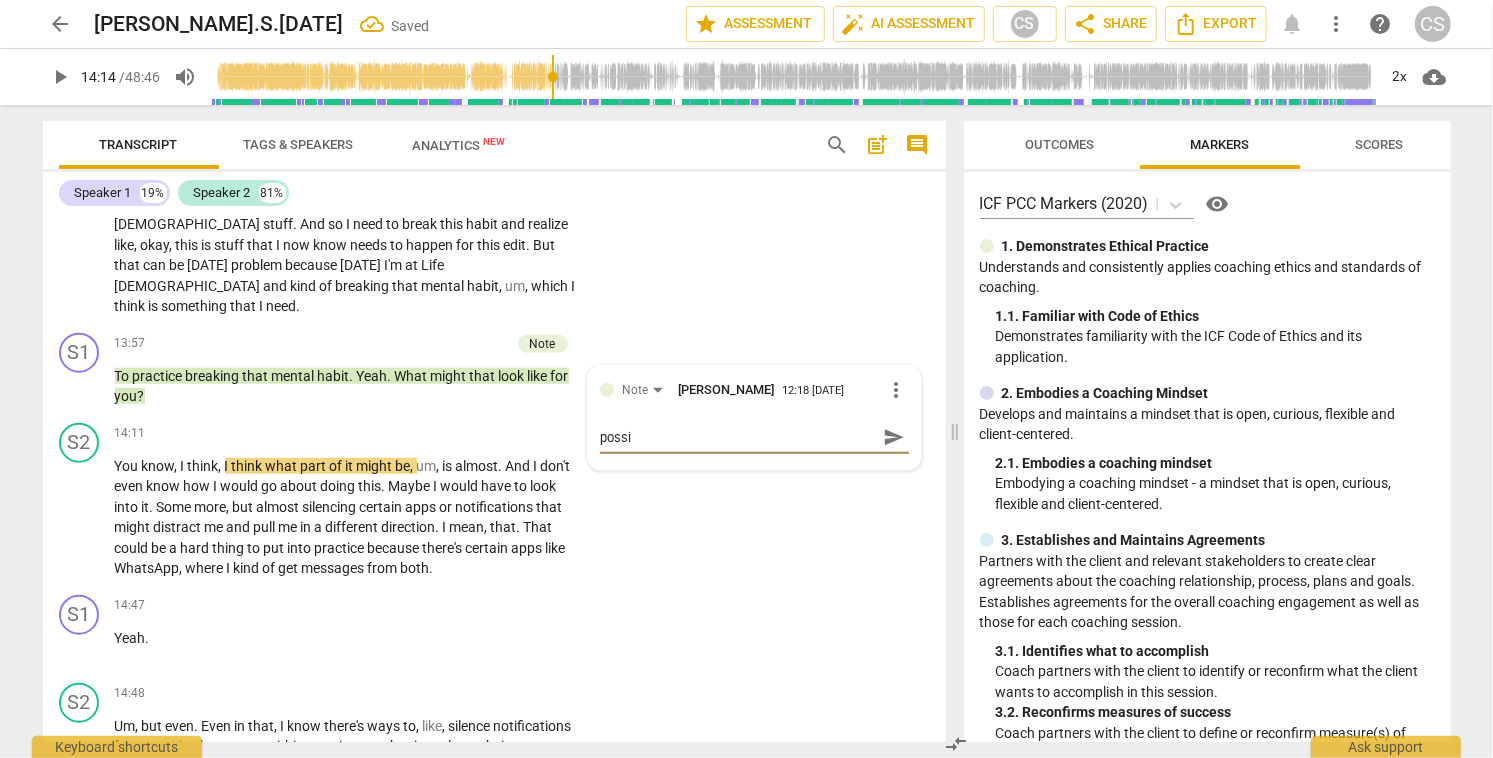 type on "possib" 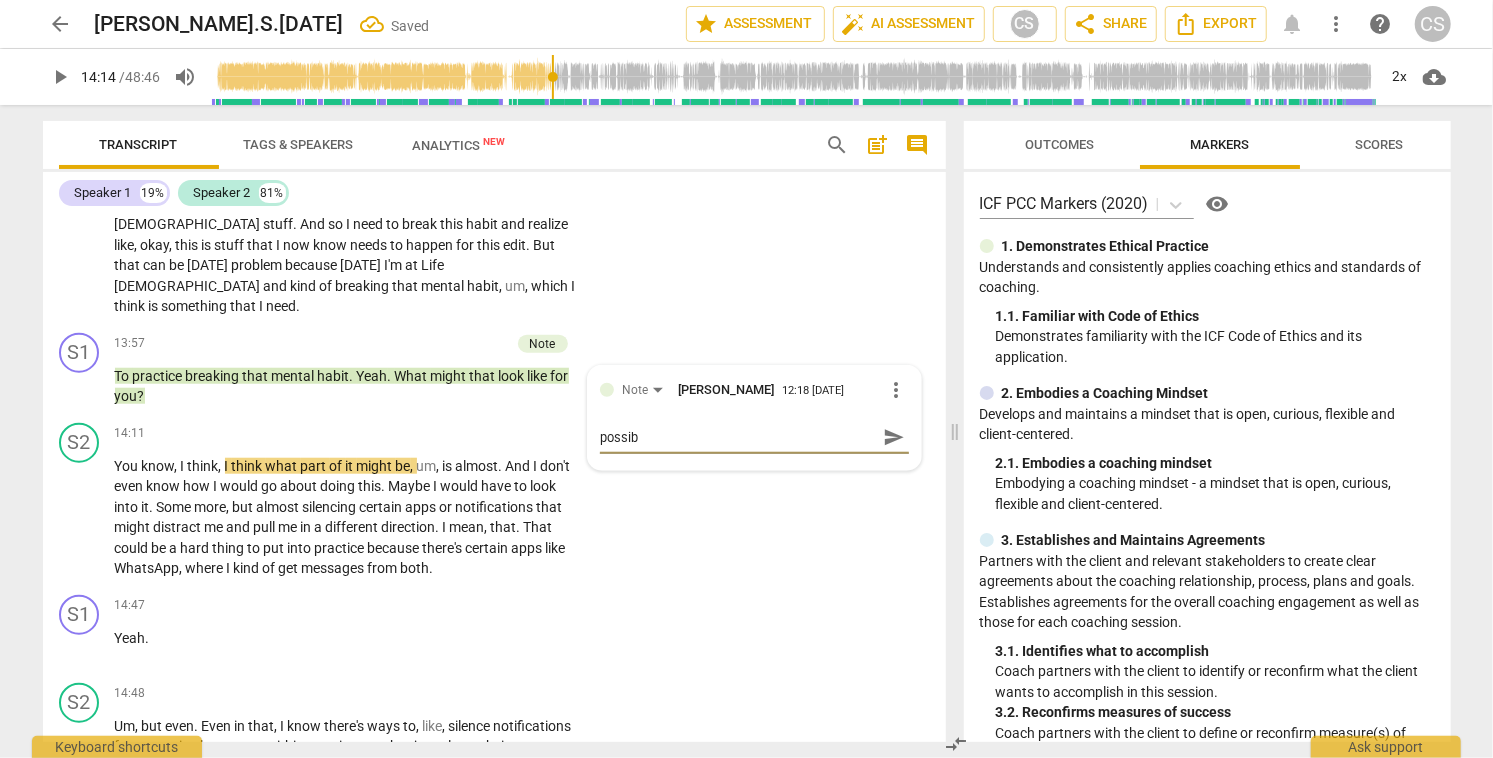 type on "possibl" 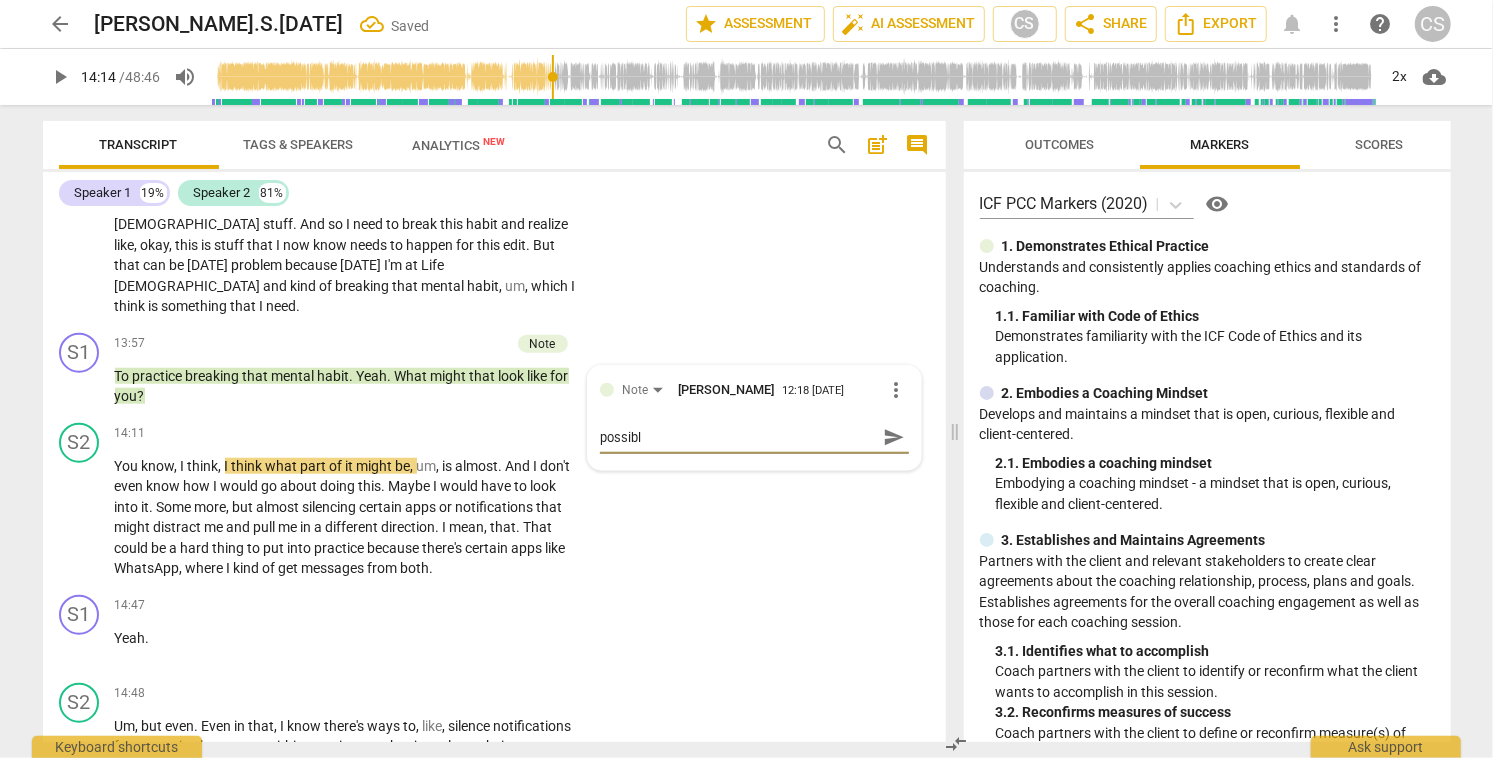 type on "possible" 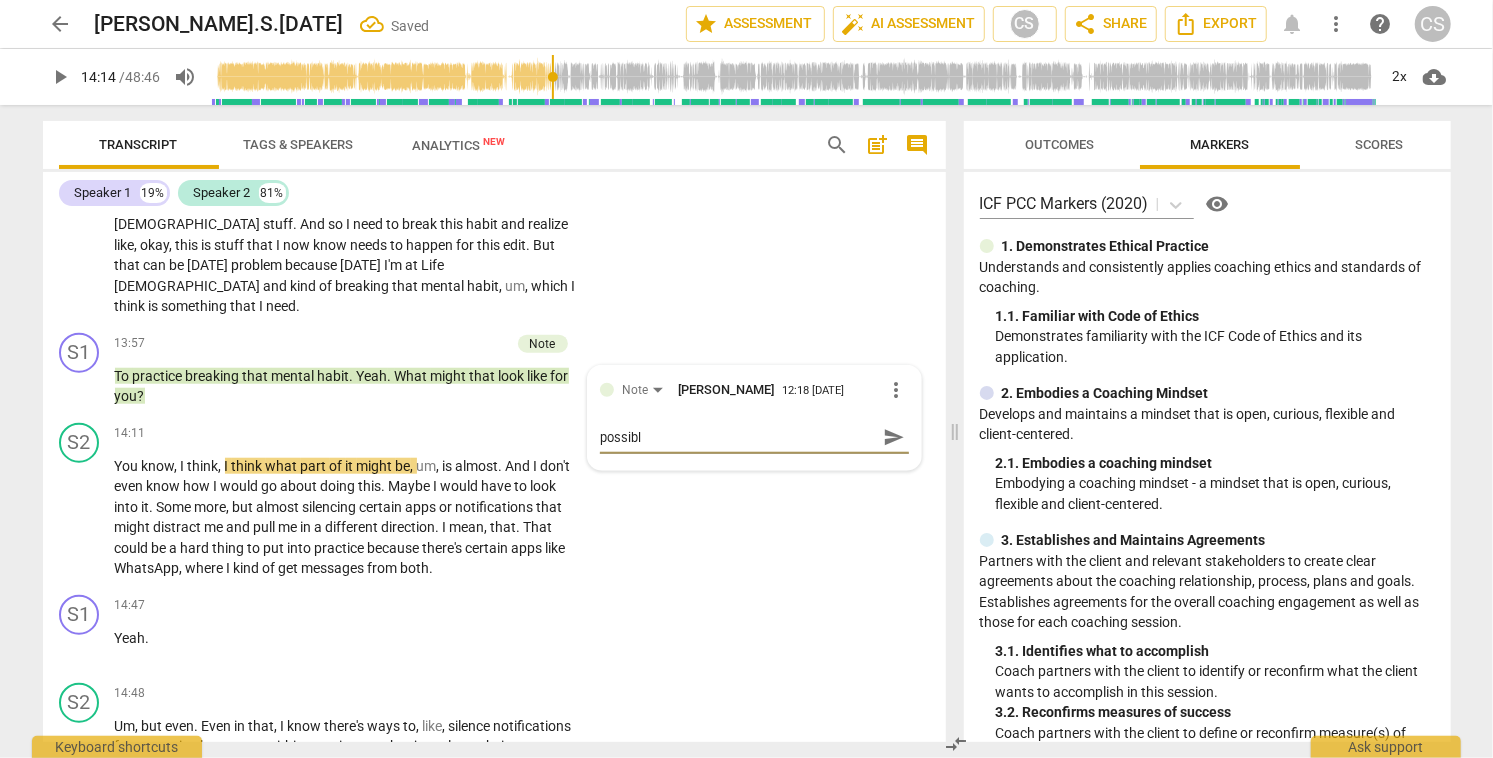 type on "possible" 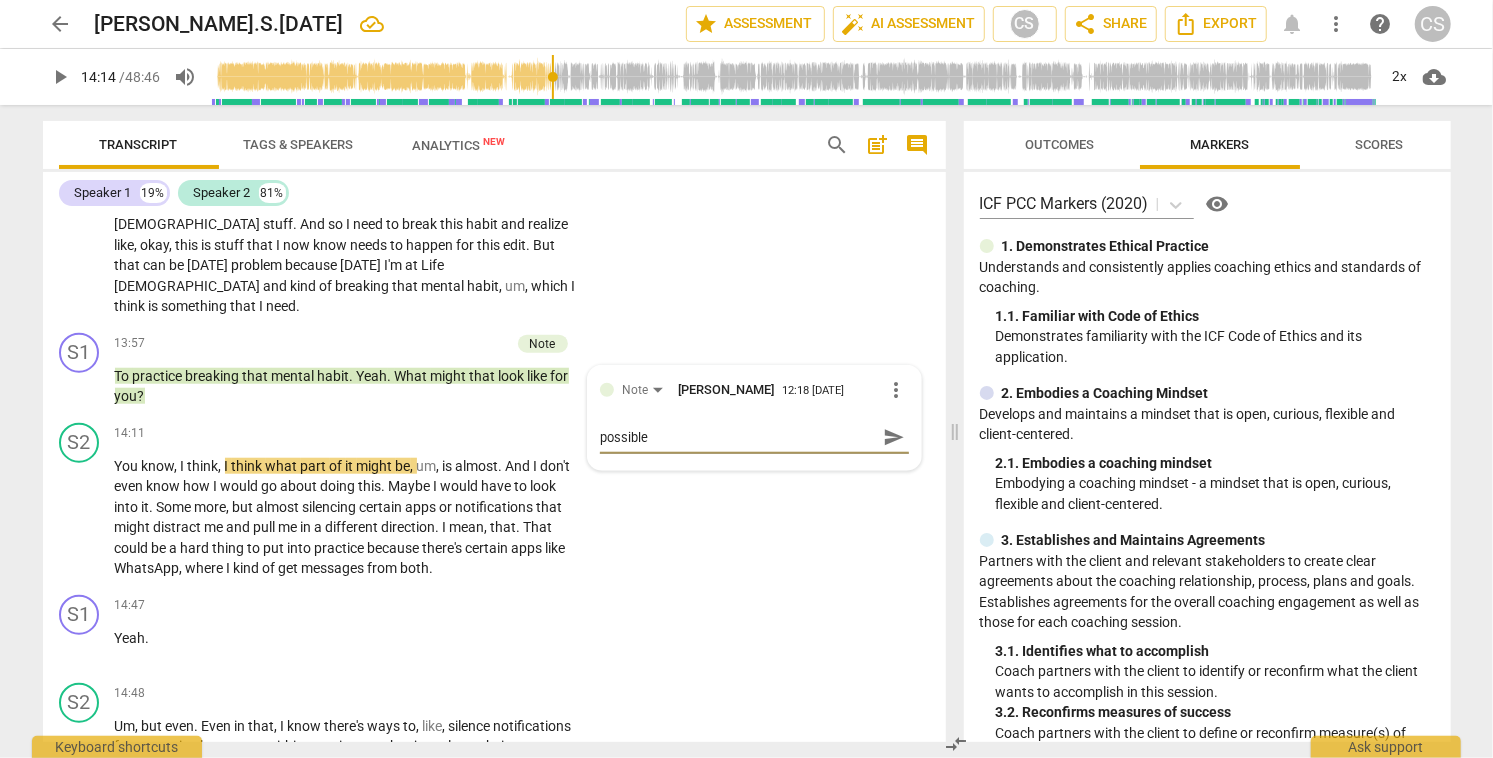 type on "possible" 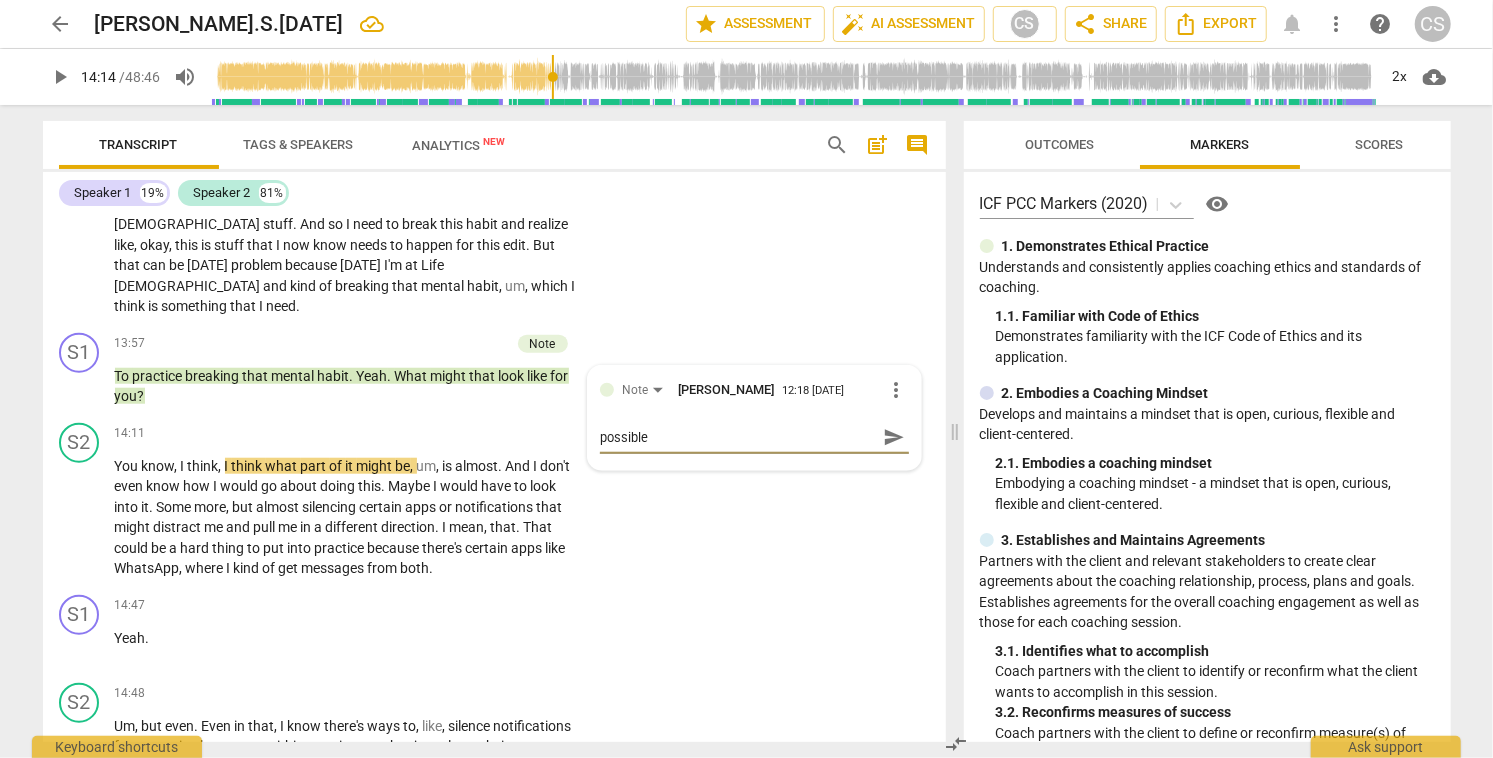 type on "possible" 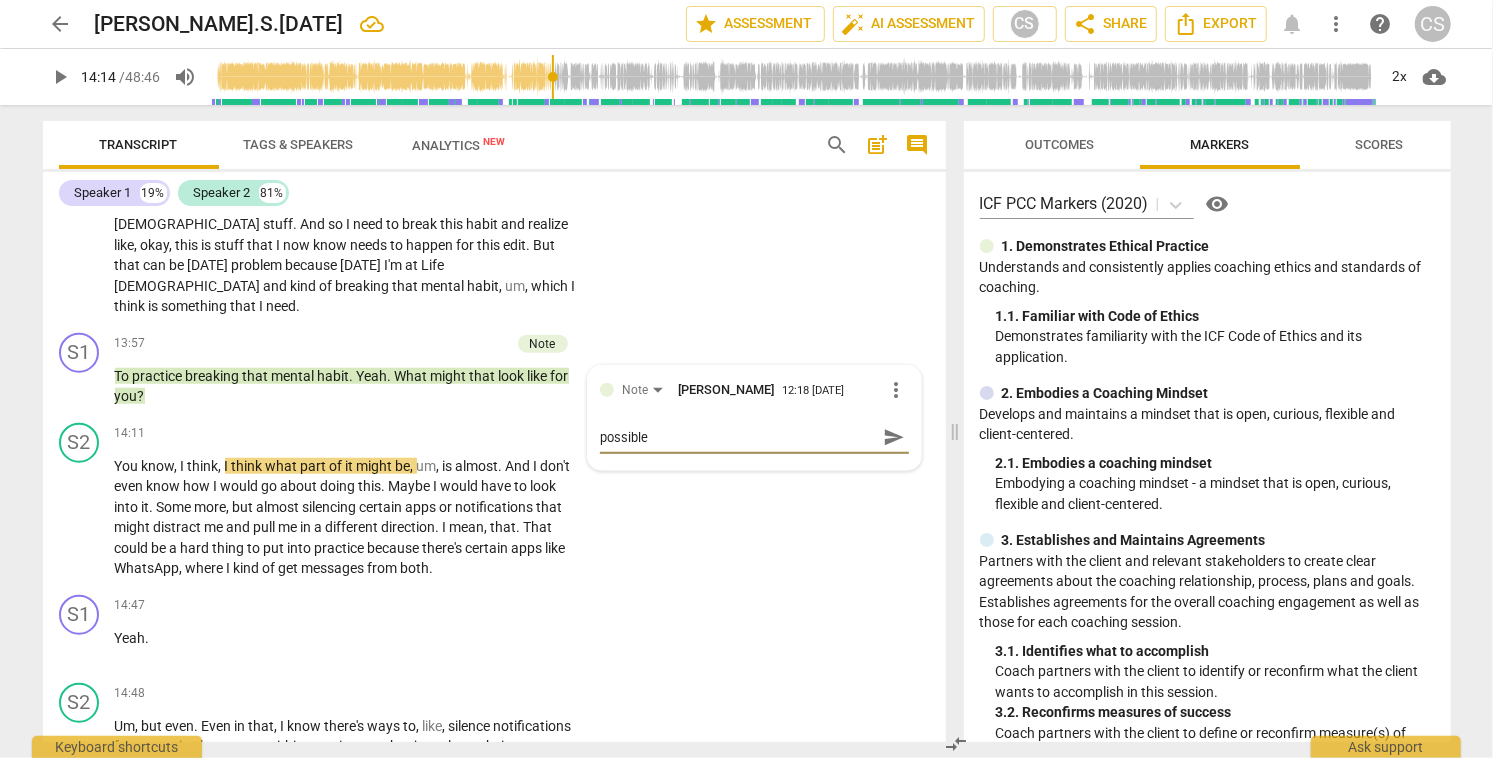 type on "possible q" 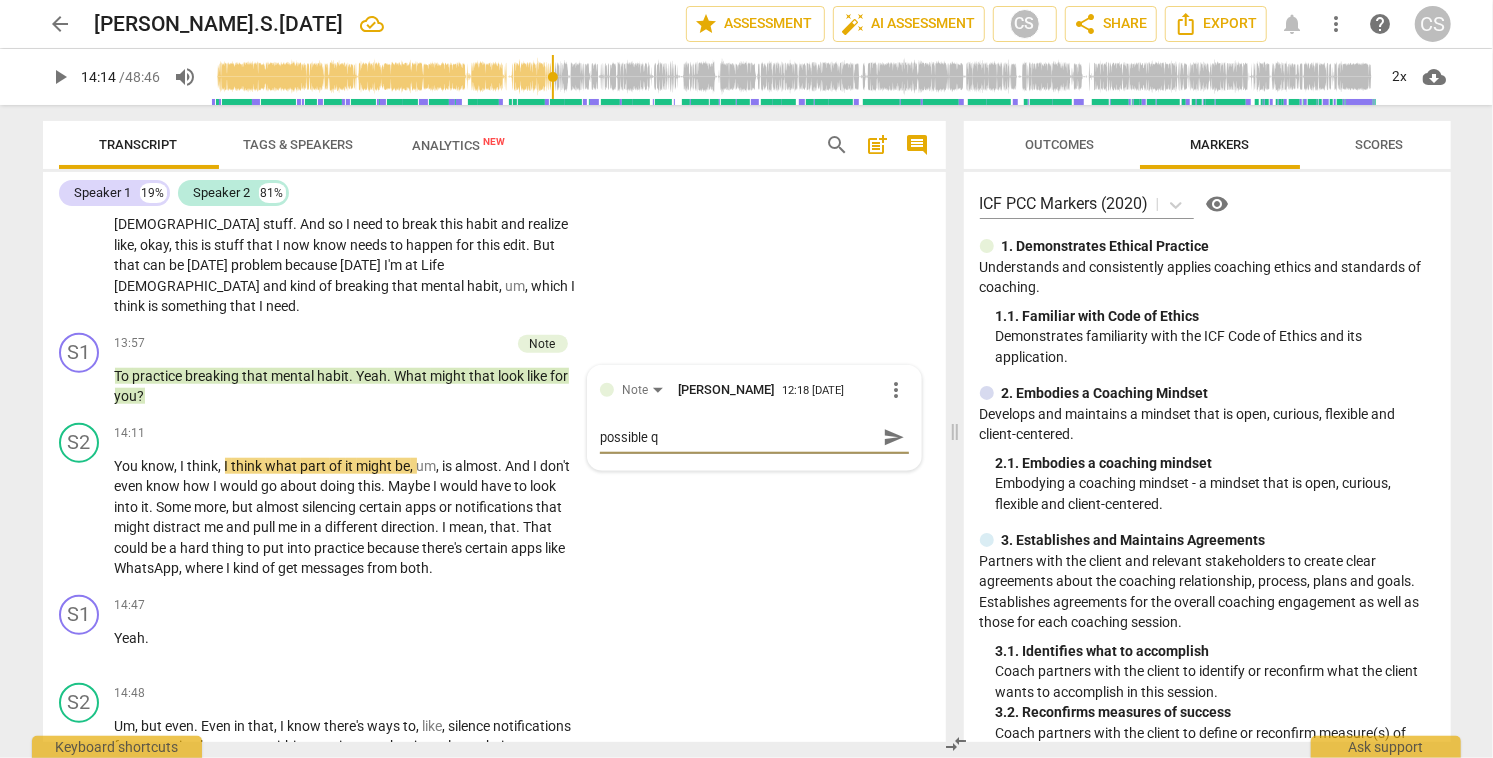 type on "possible qu" 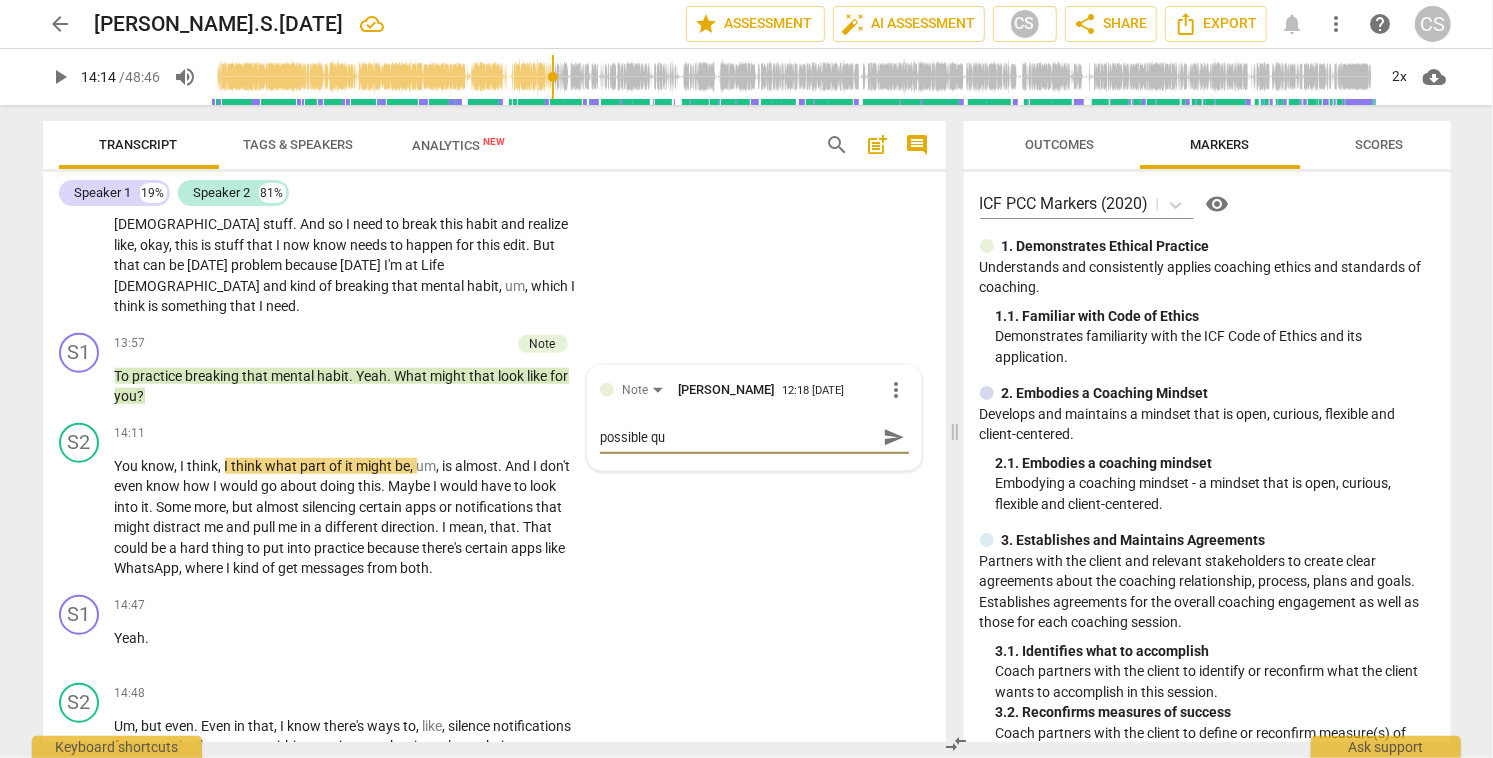 type on "possible que" 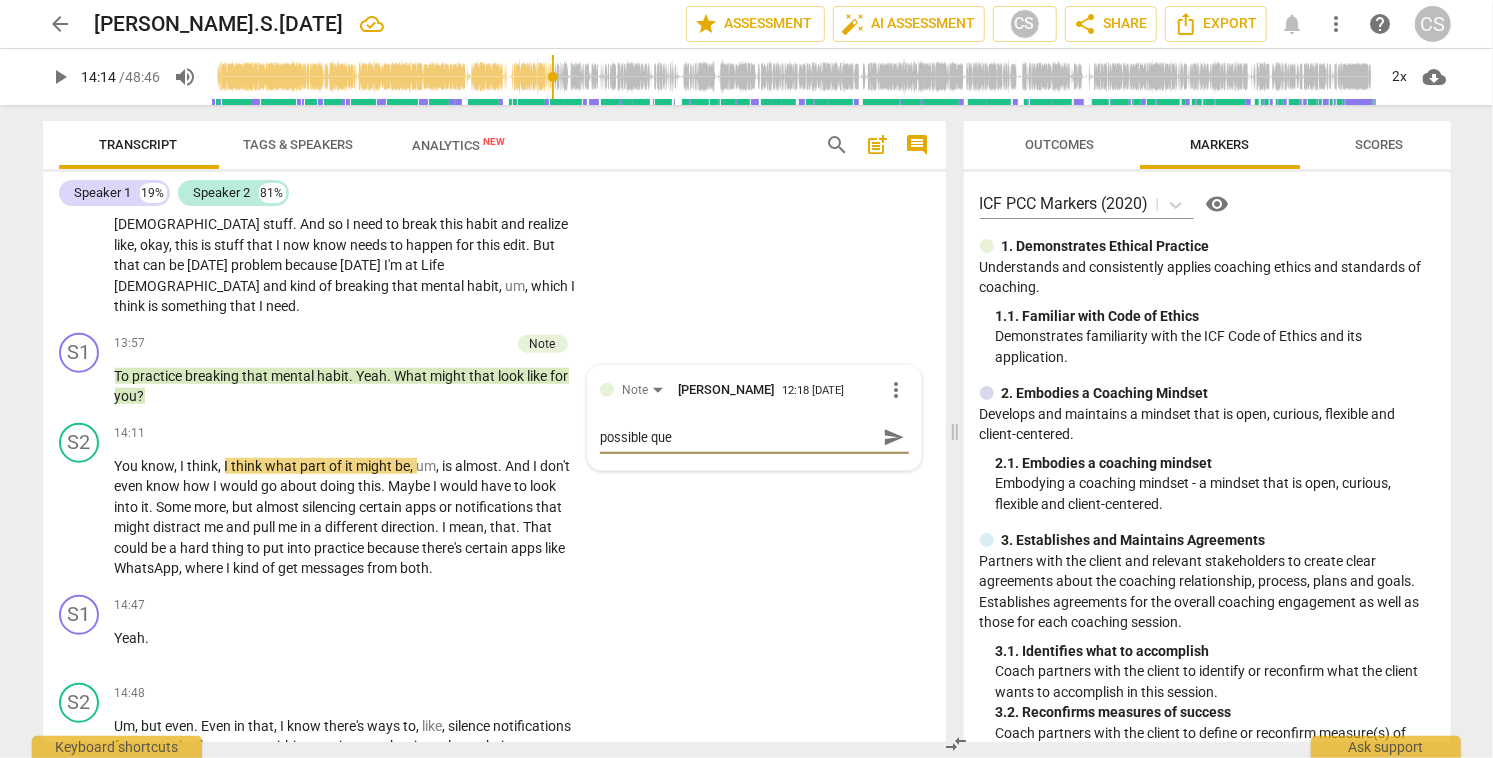 type on "possible ques" 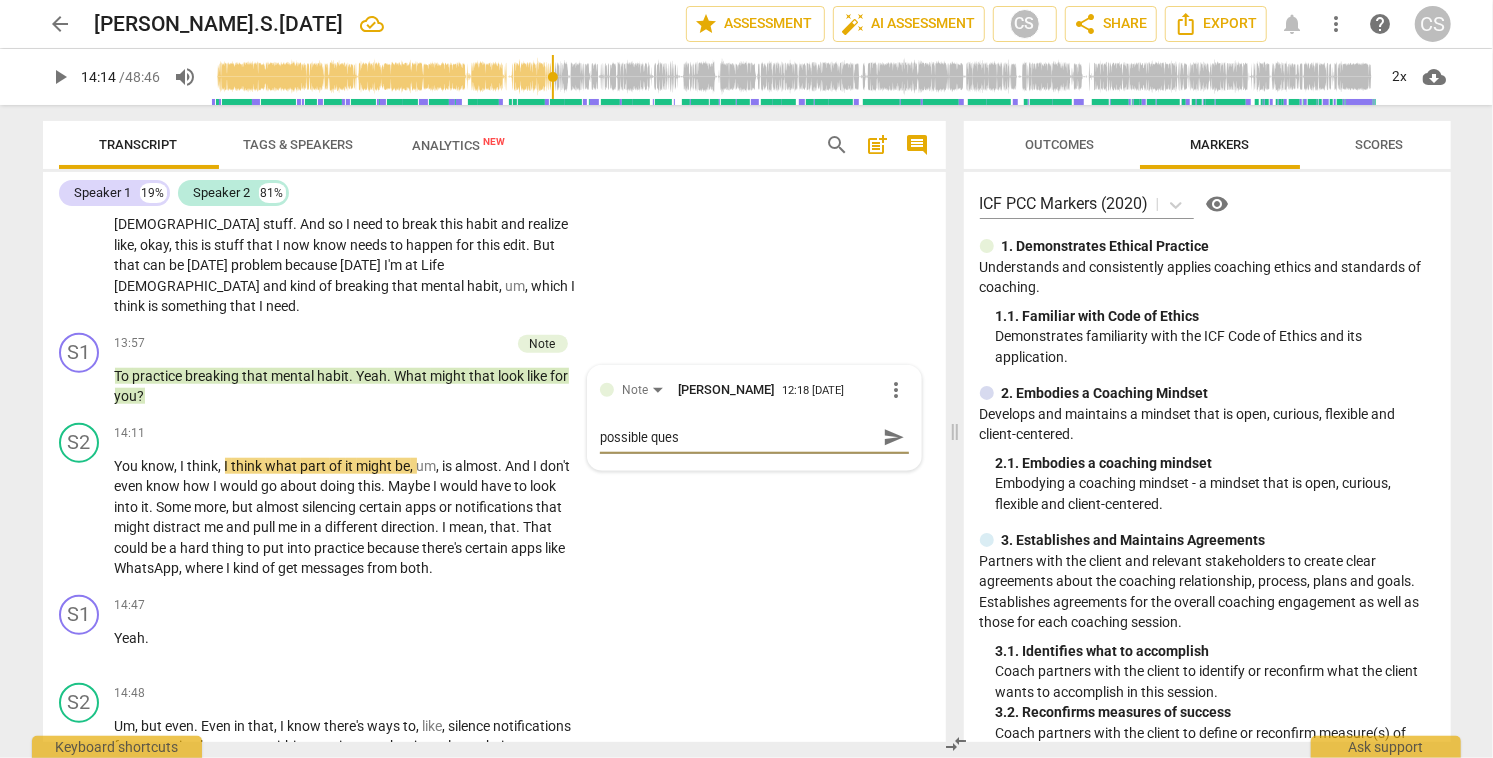 type on "possible quest" 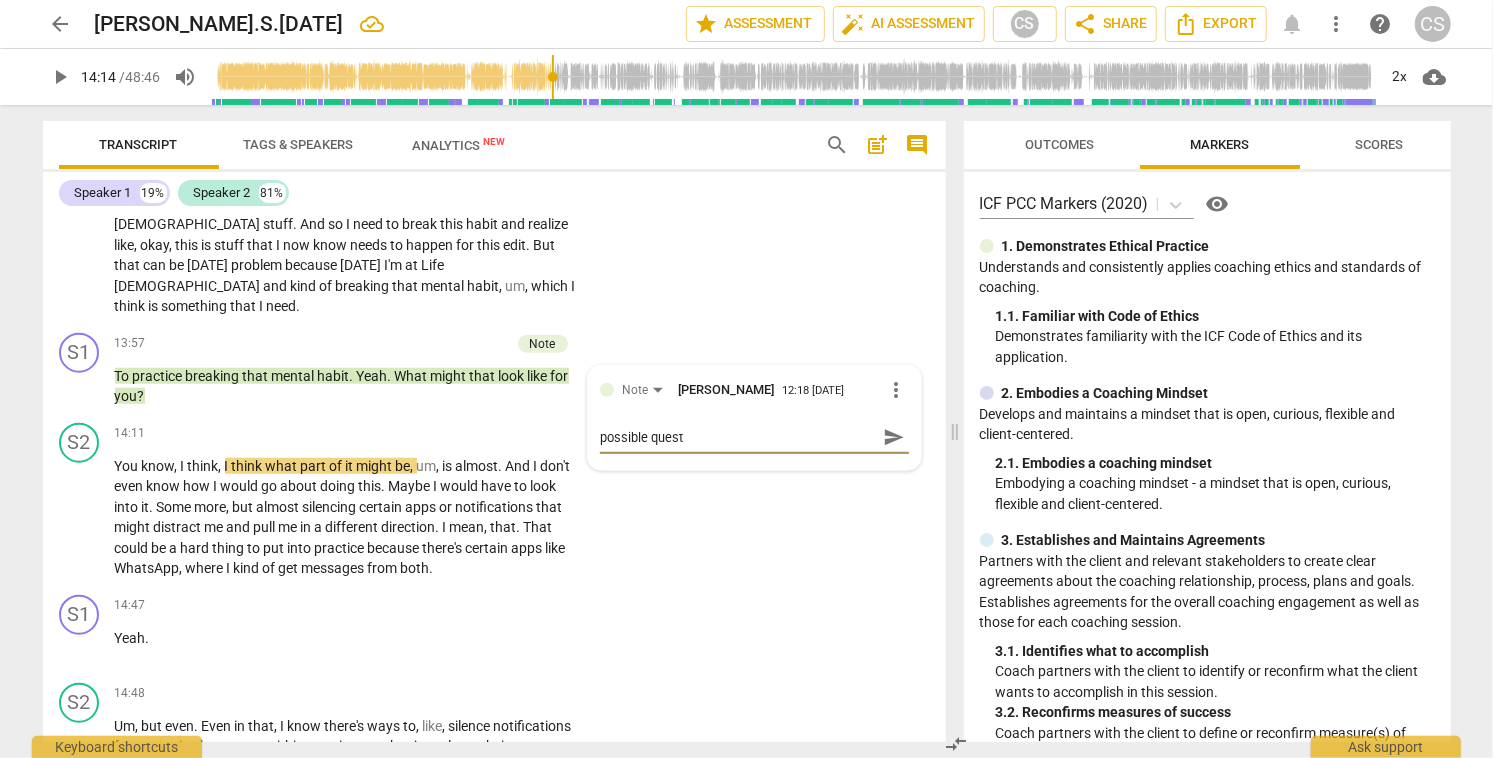 type on "possible questi" 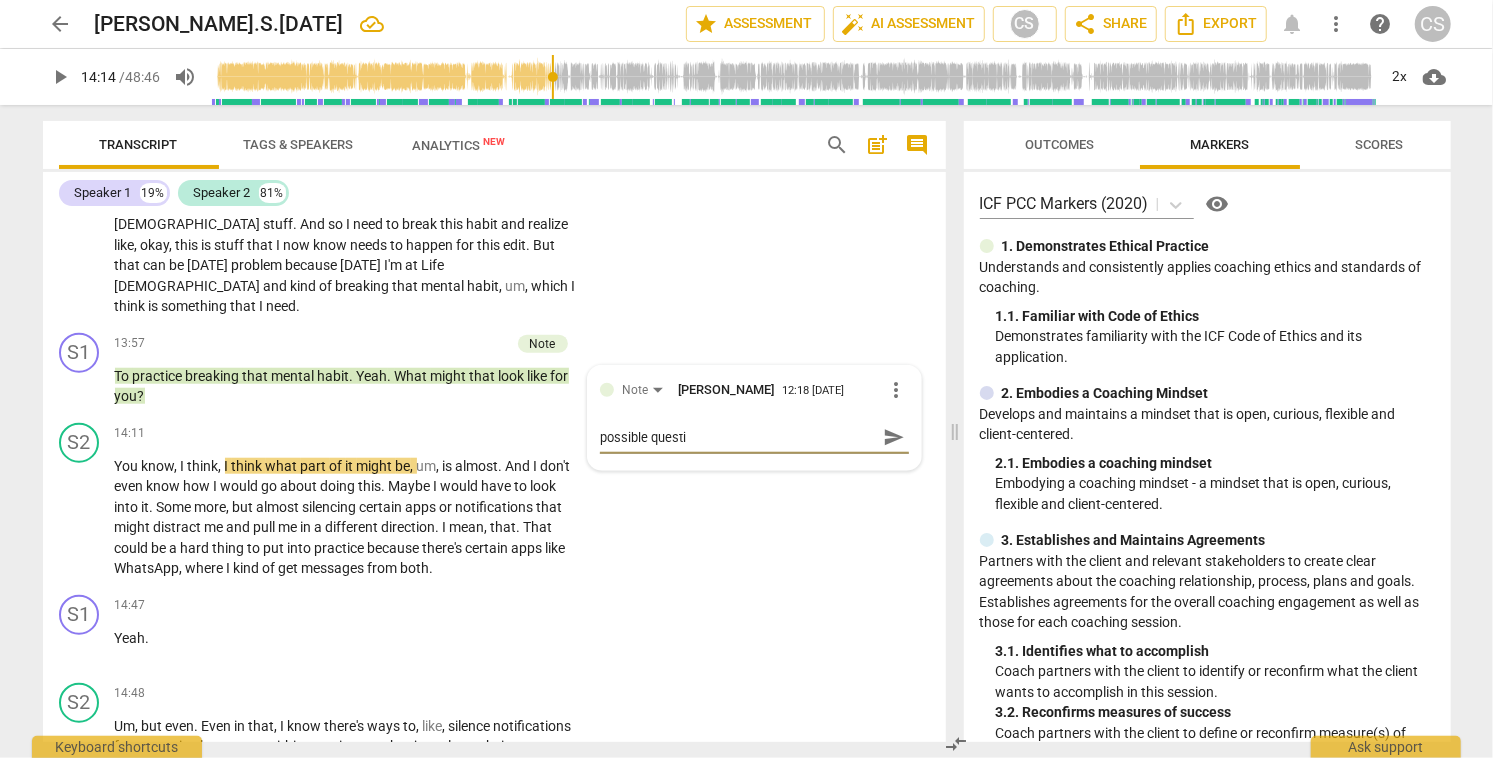 type on "possible questio" 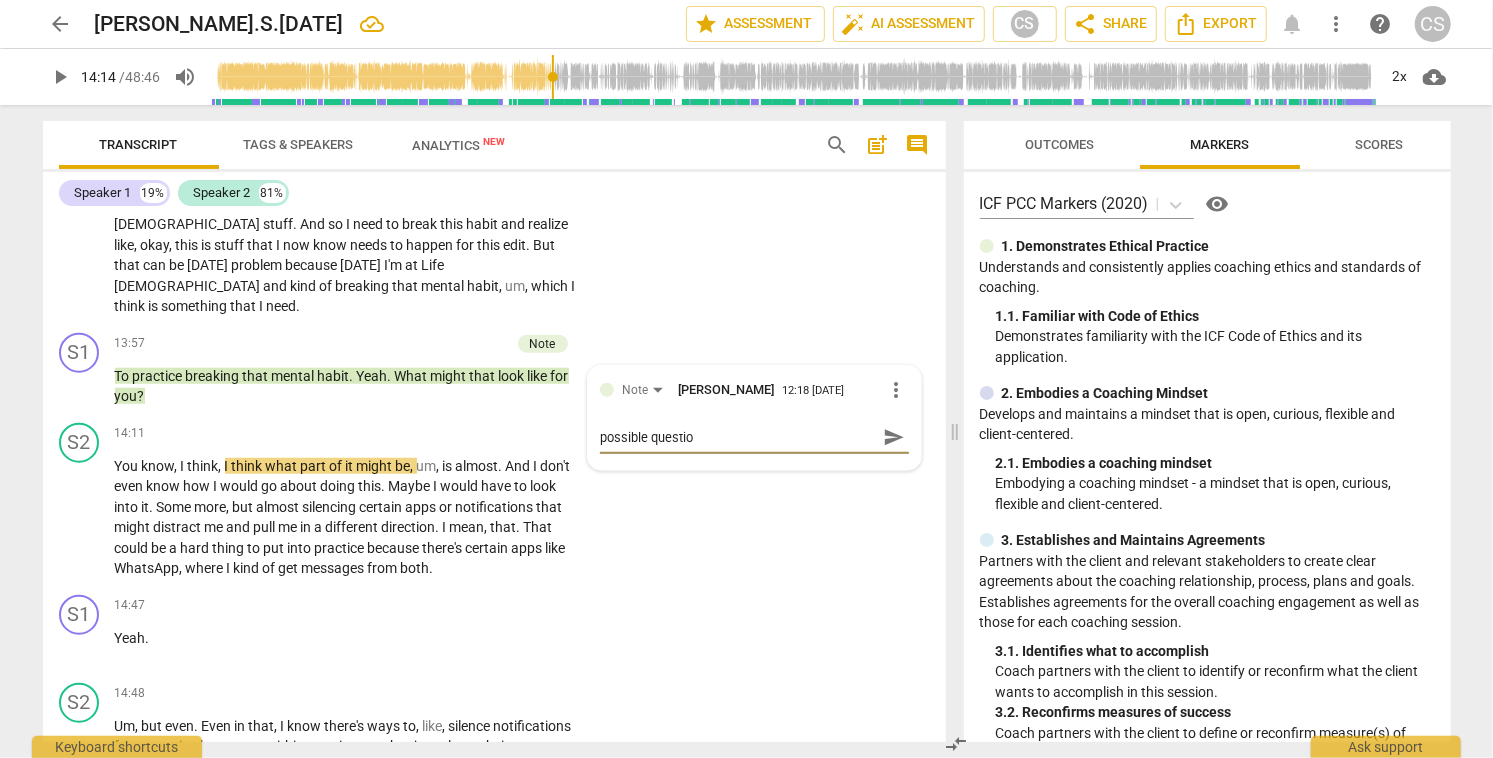 type on "possible questio" 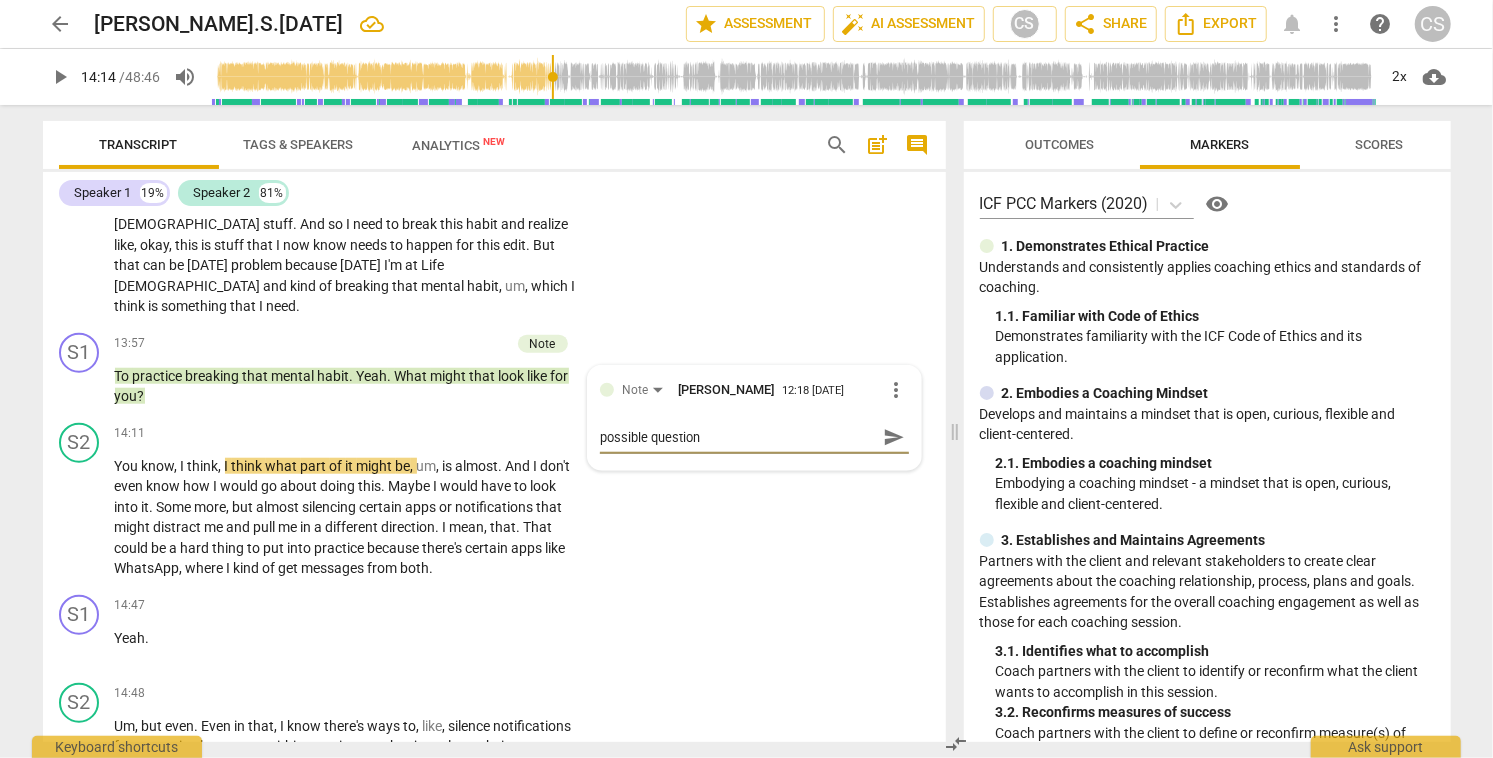 type on "possible question" 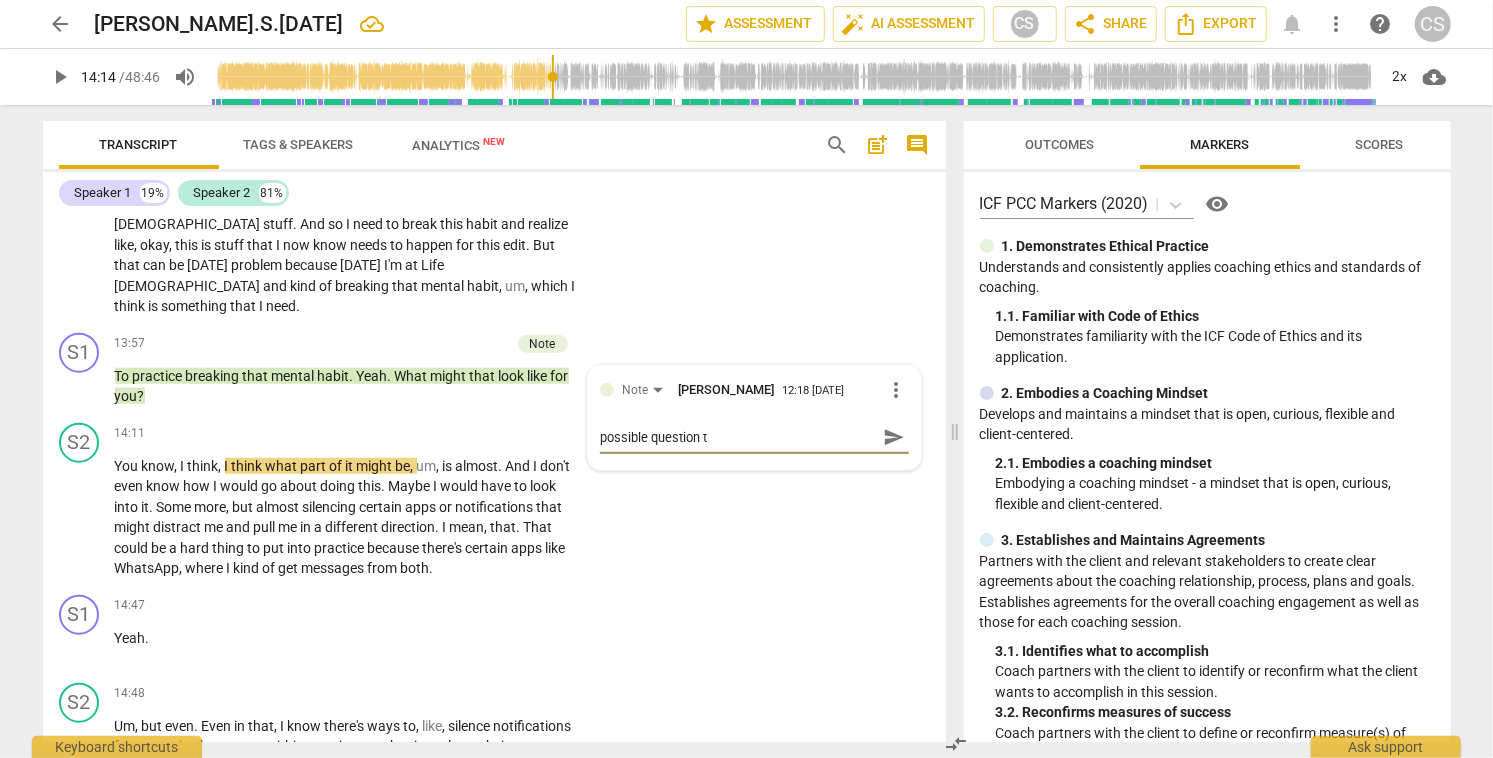 type on "possible question to" 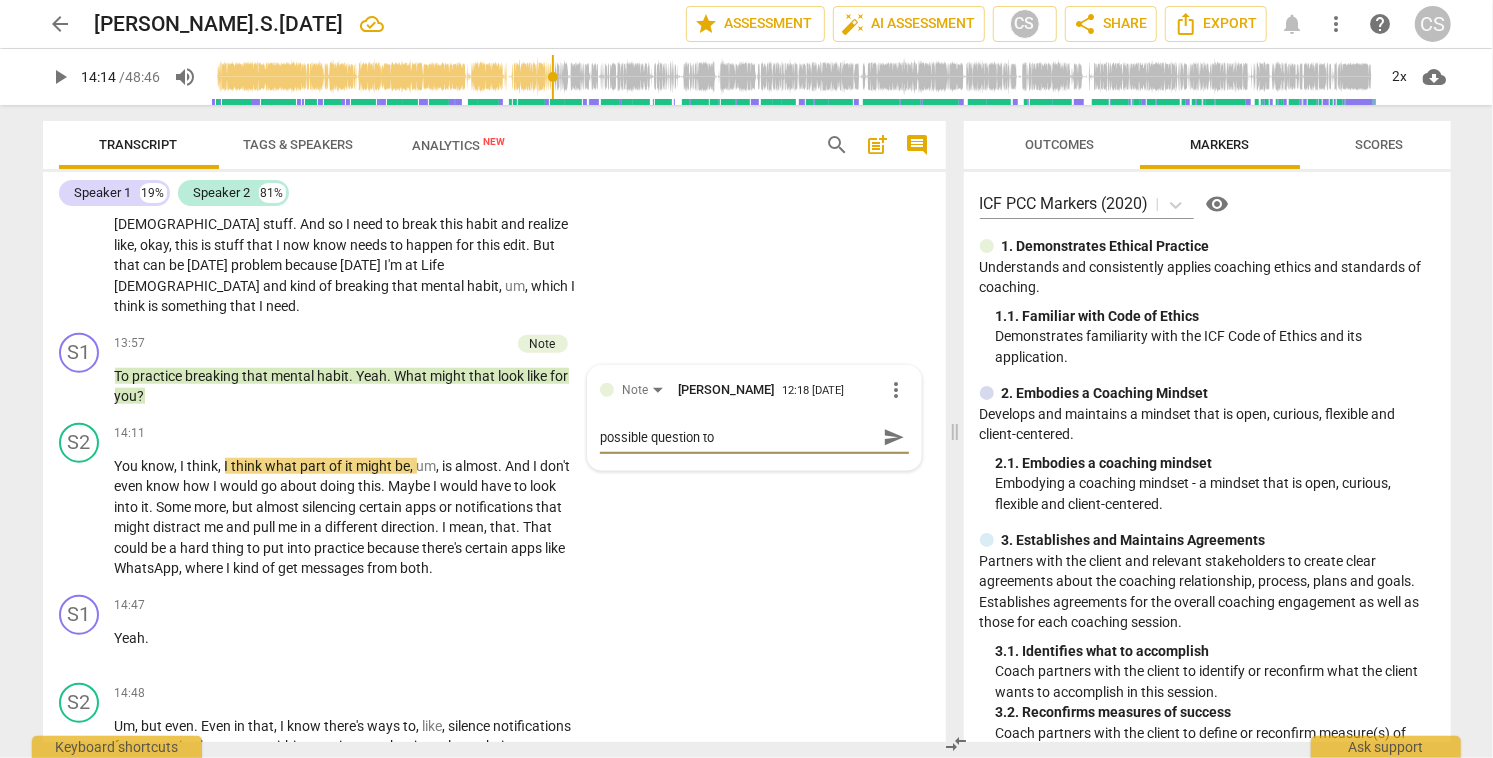 type on "possible question to" 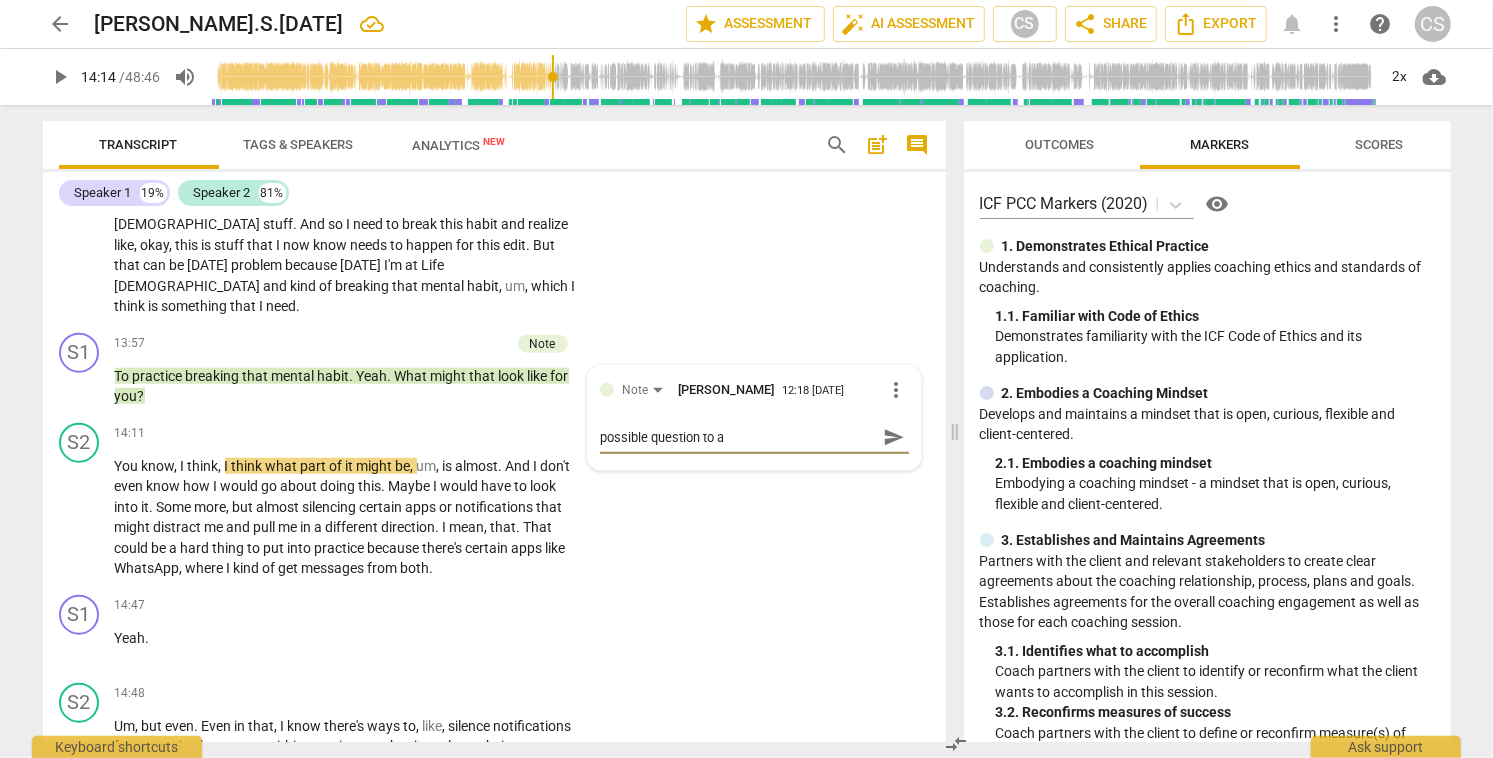 type on "possible question to as" 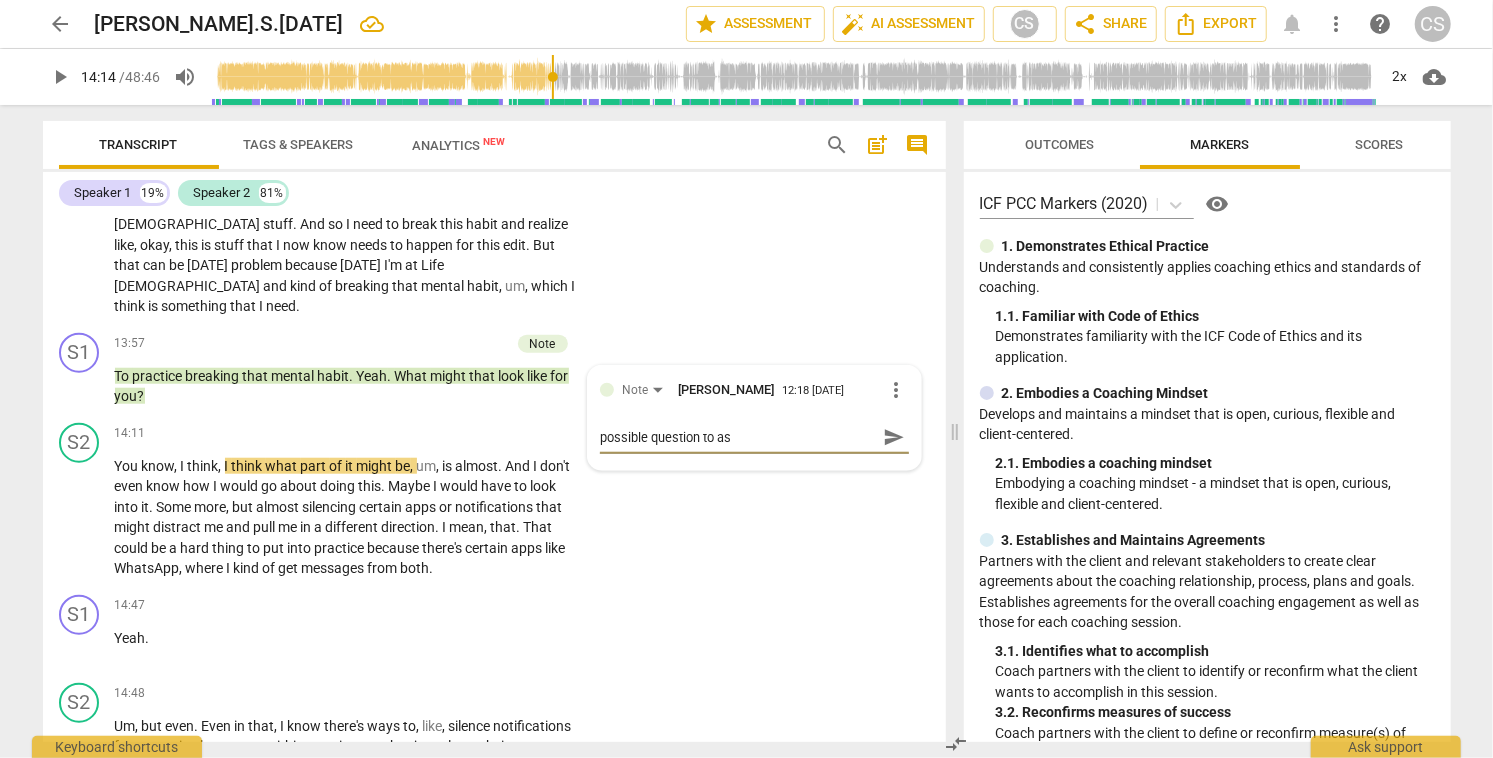 type on "possible question to ask" 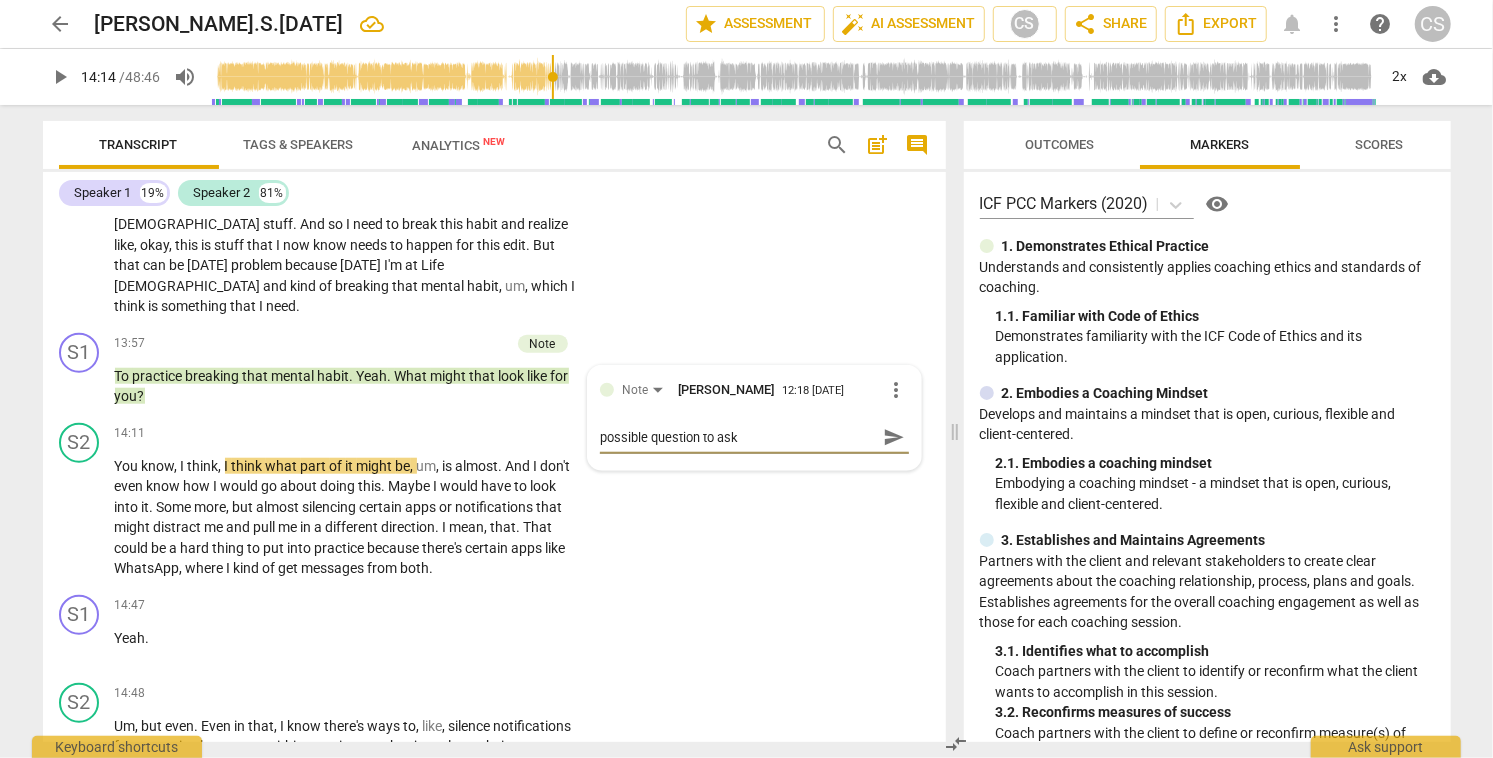 type on "possible question to ask" 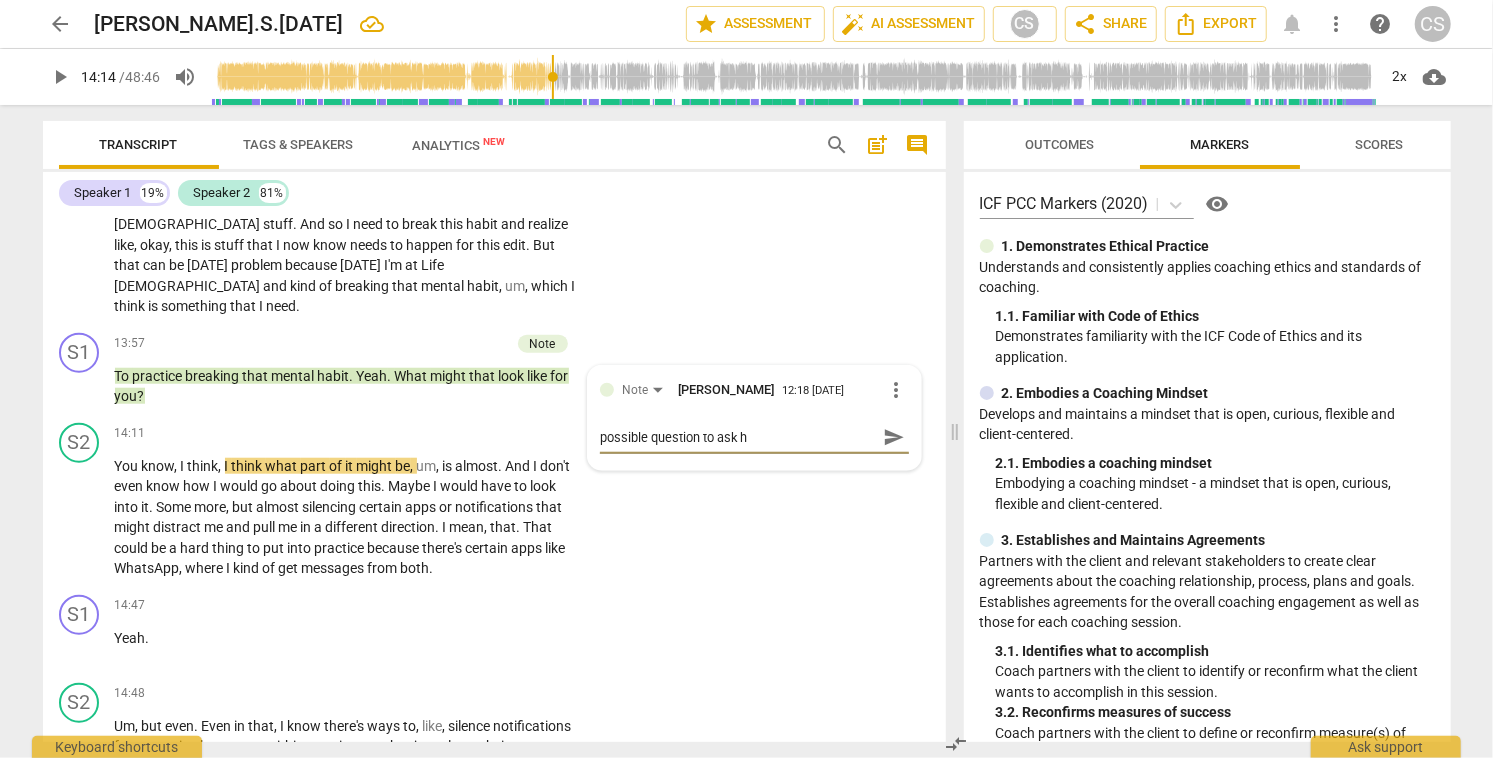 type on "possible question to ask [PERSON_NAME]" 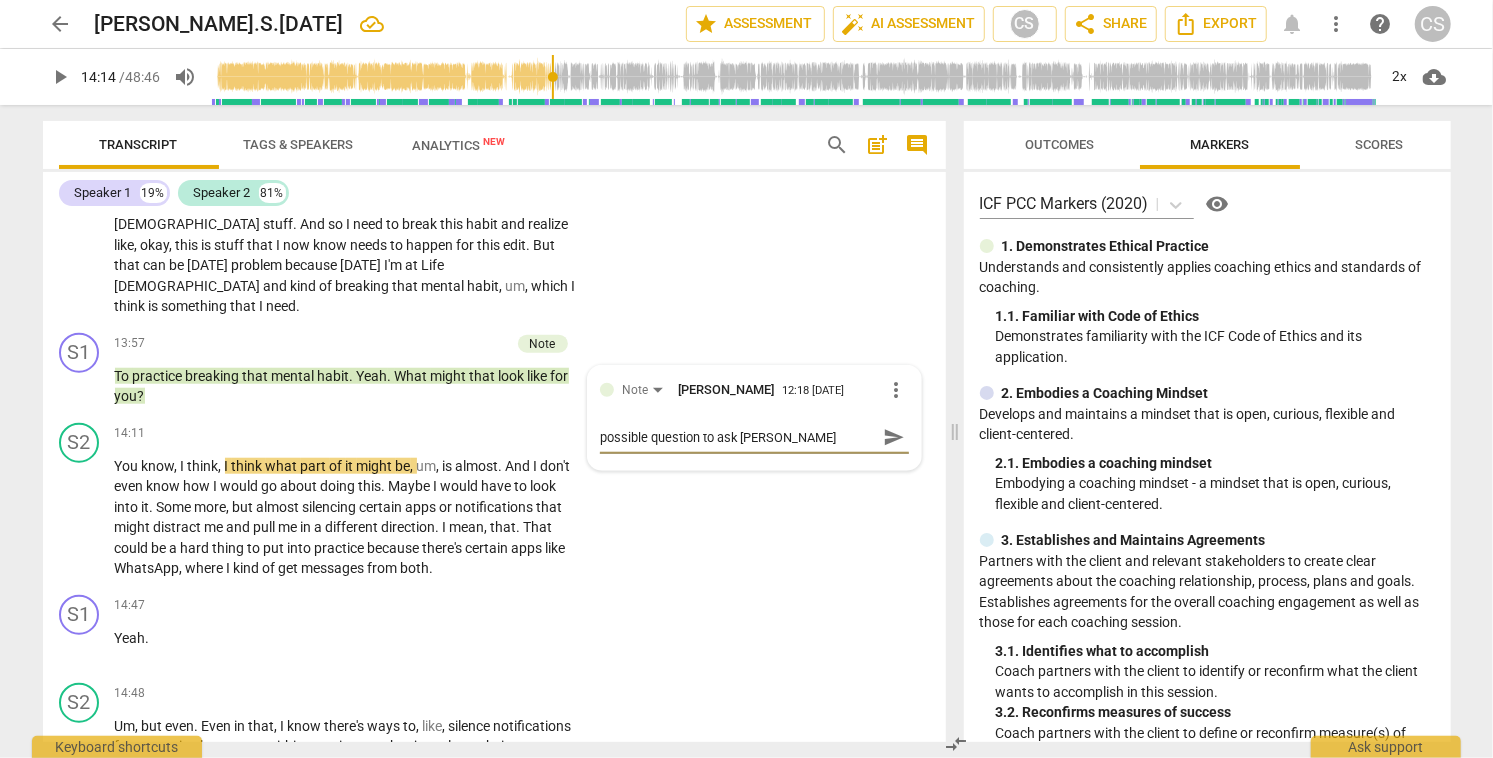 type on "possible question to ask her" 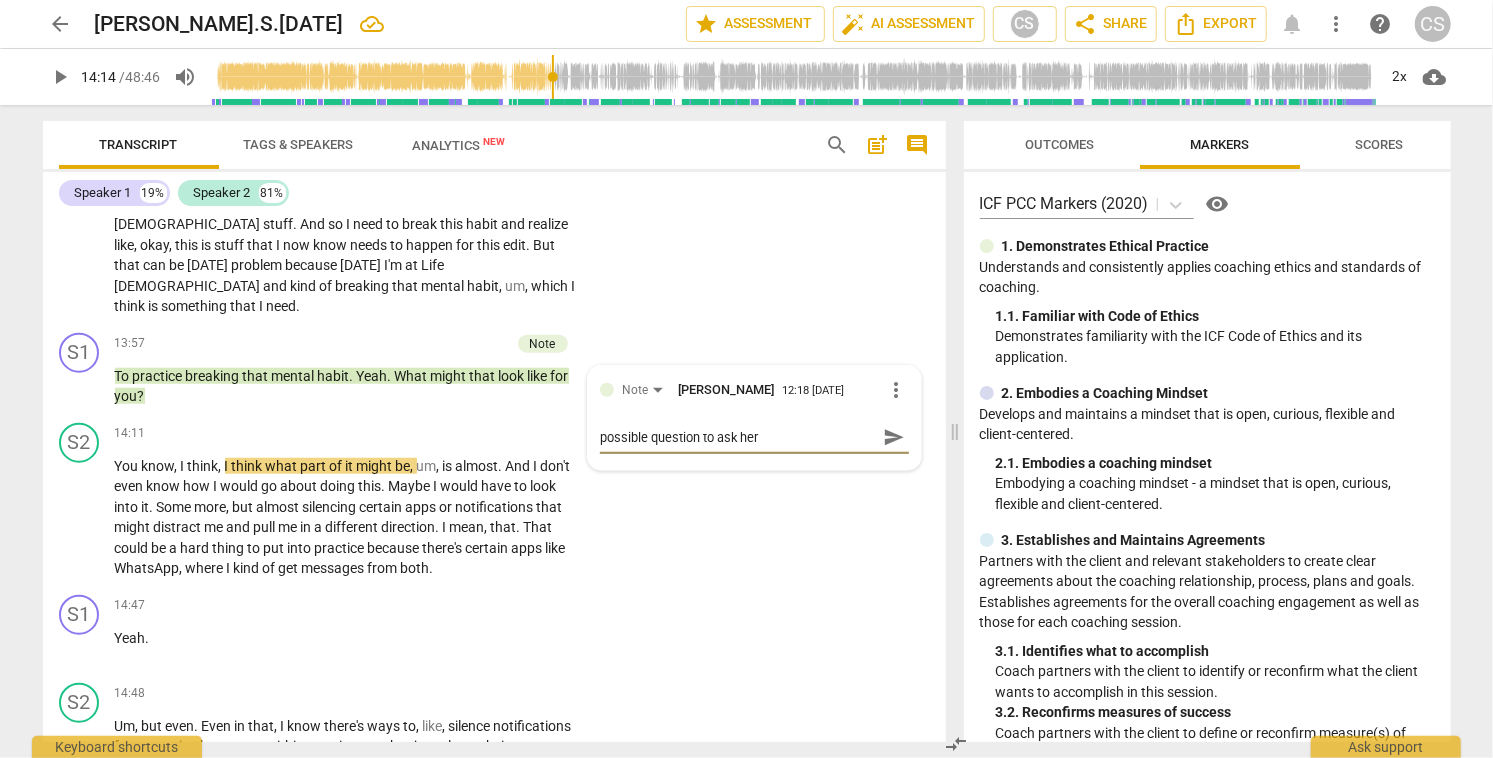 type on "possible question to ask her" 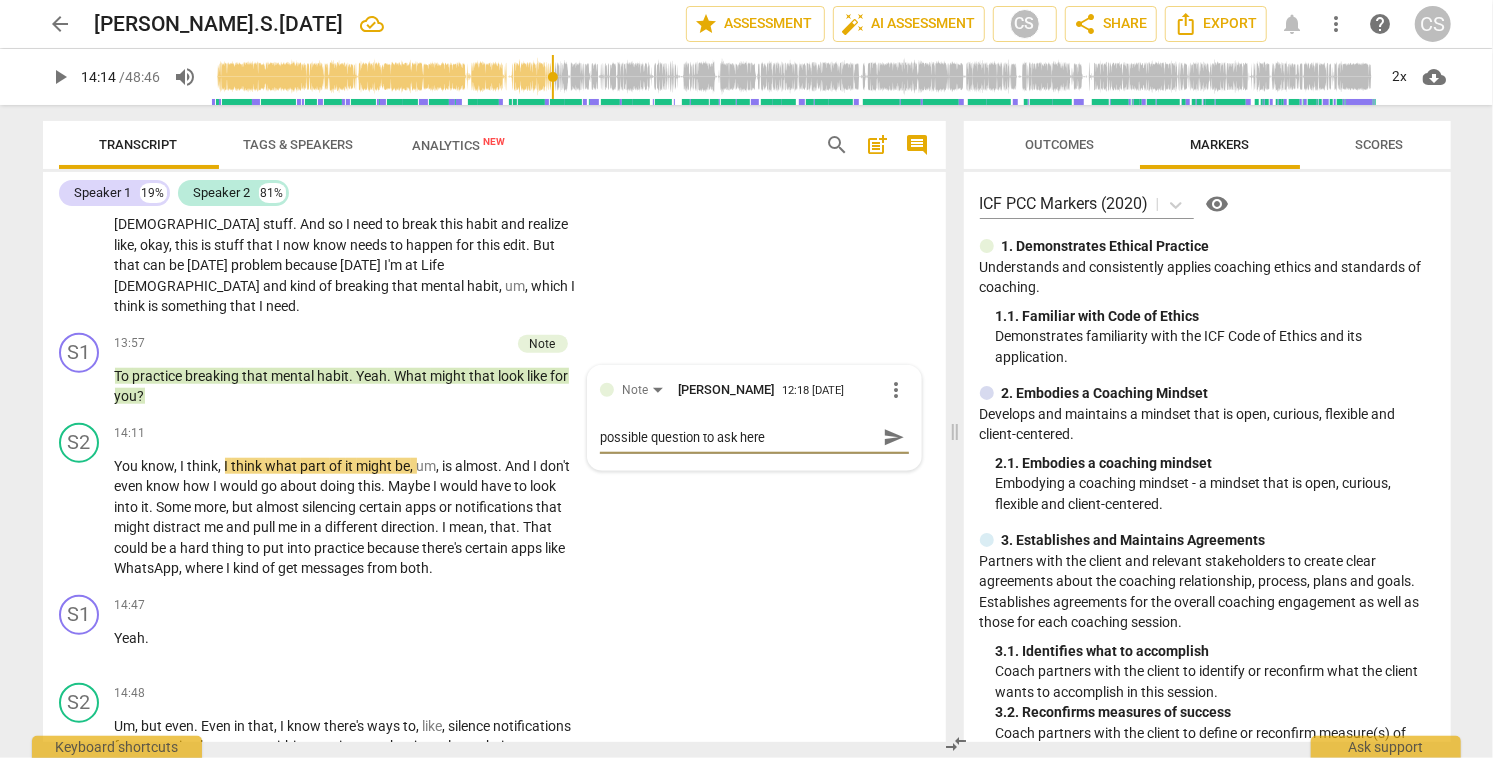 type on "possible question to ask here" 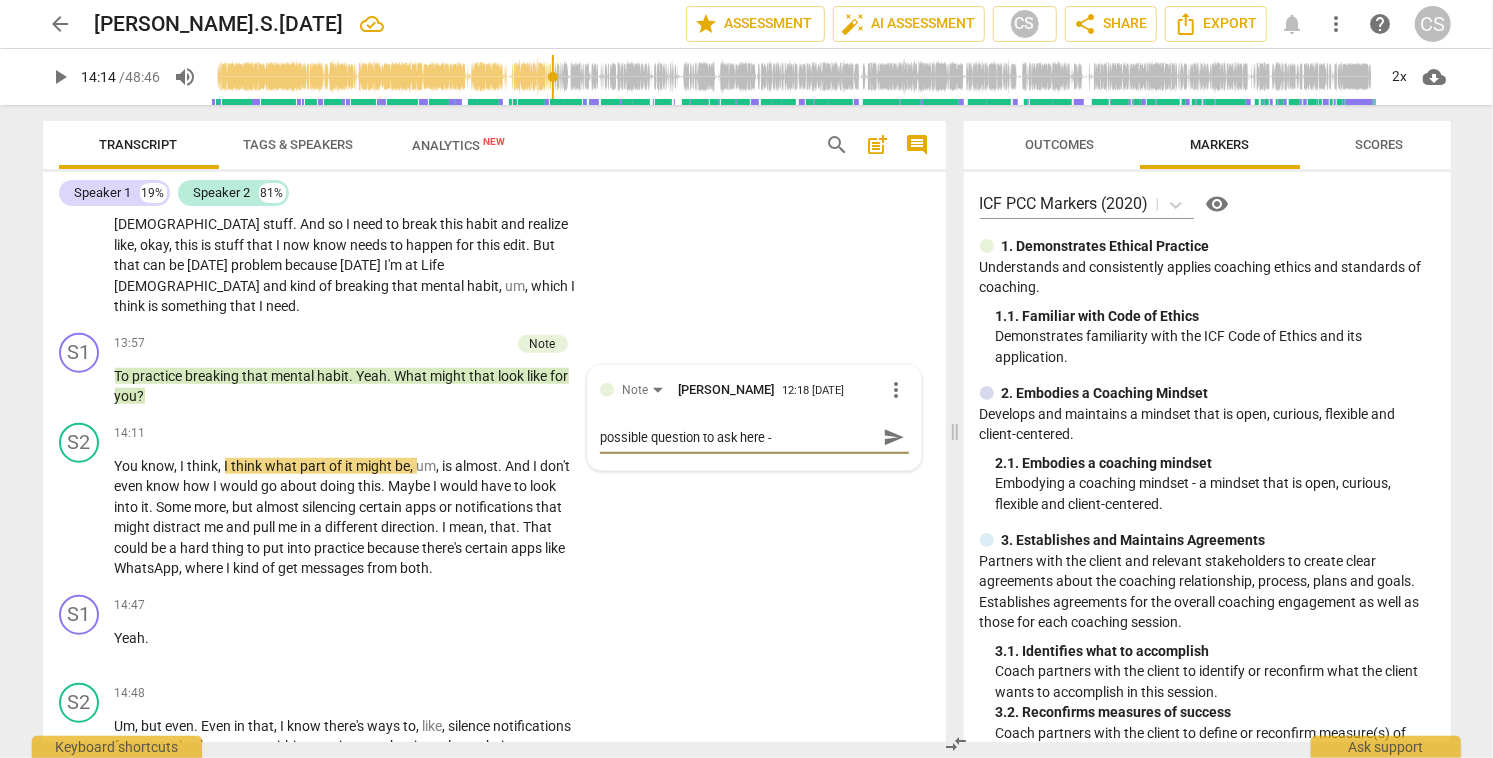type on "possible question to ask here -" 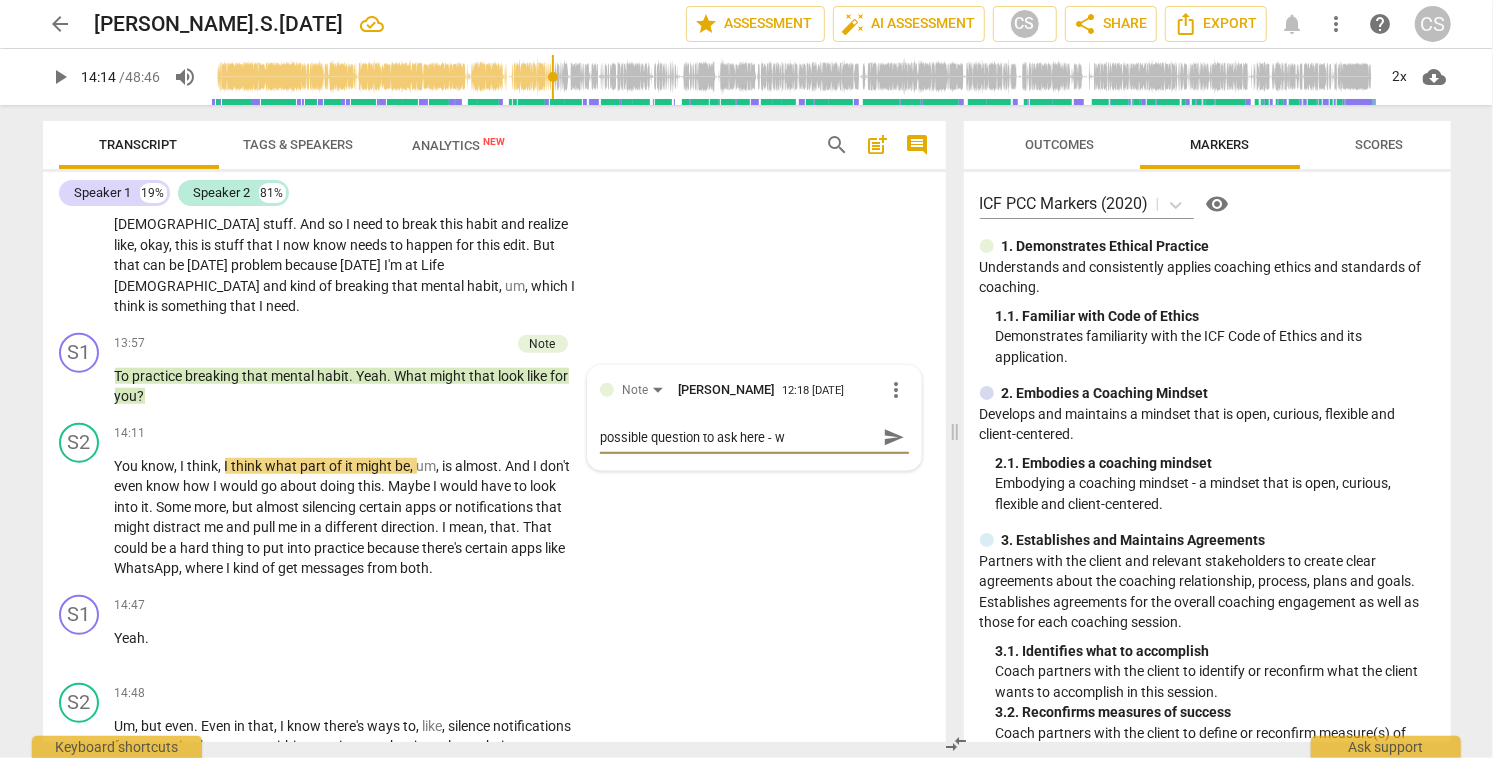 type on "possible question to ask here - wh" 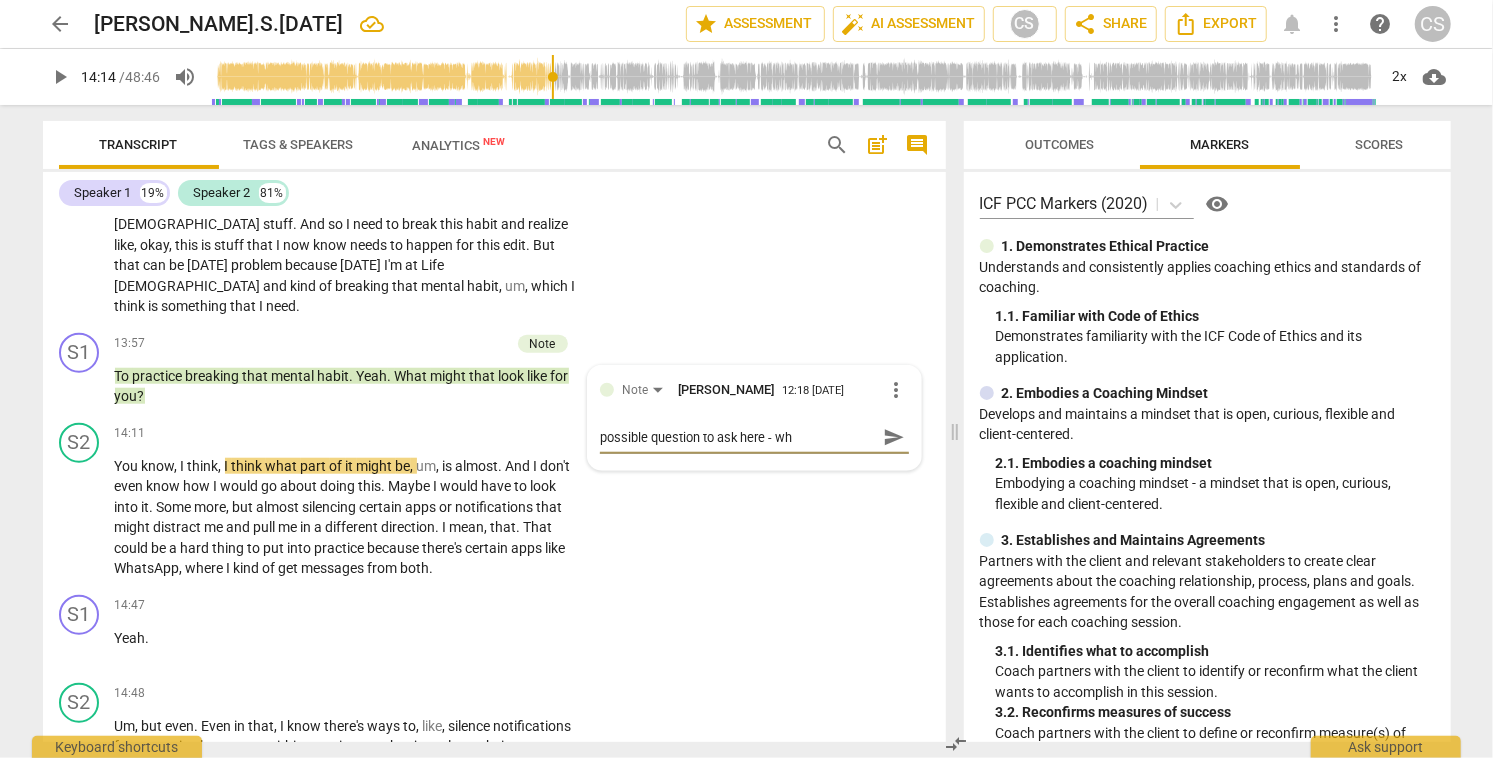 type on "possible question to ask here - wha" 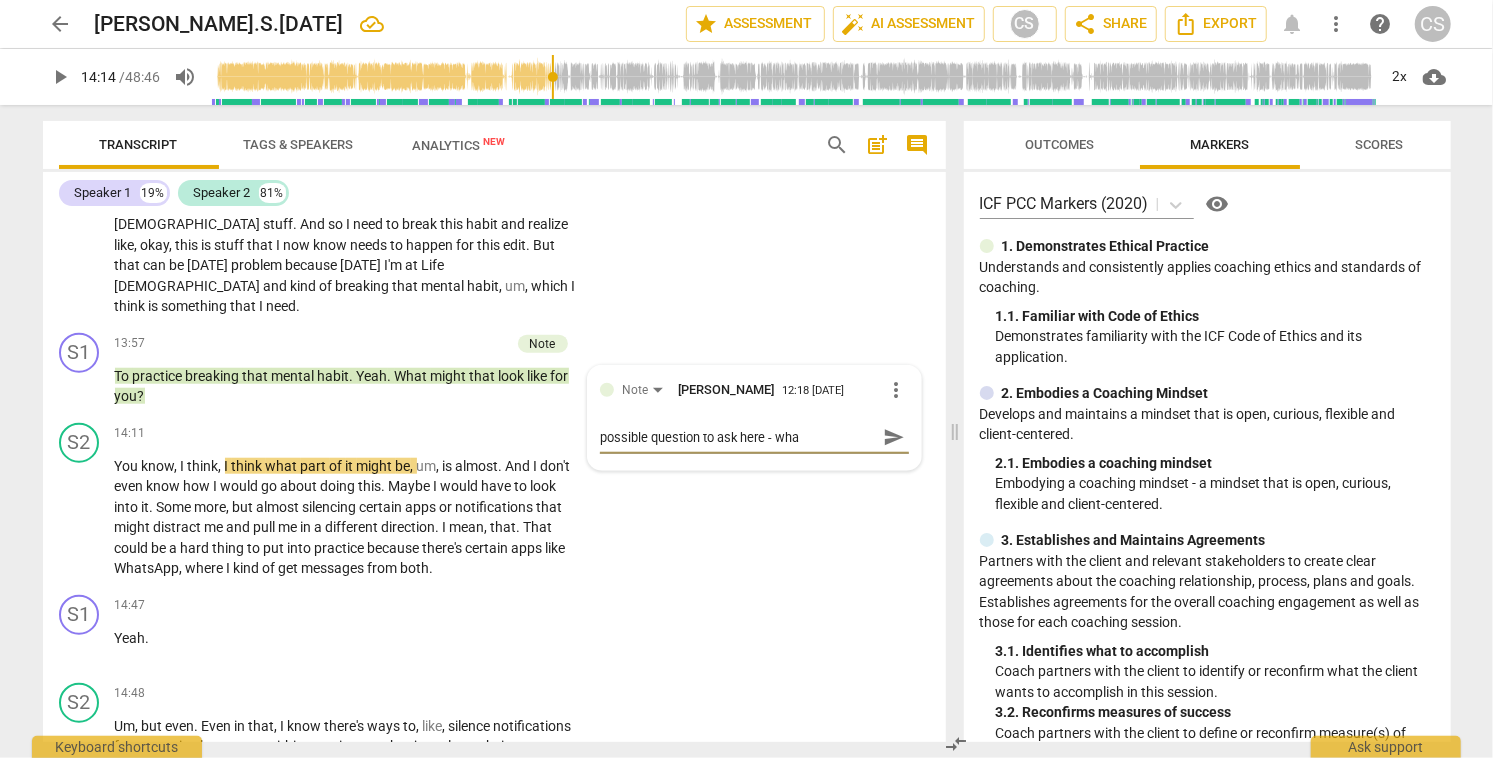 type on "possible question to ask here - what" 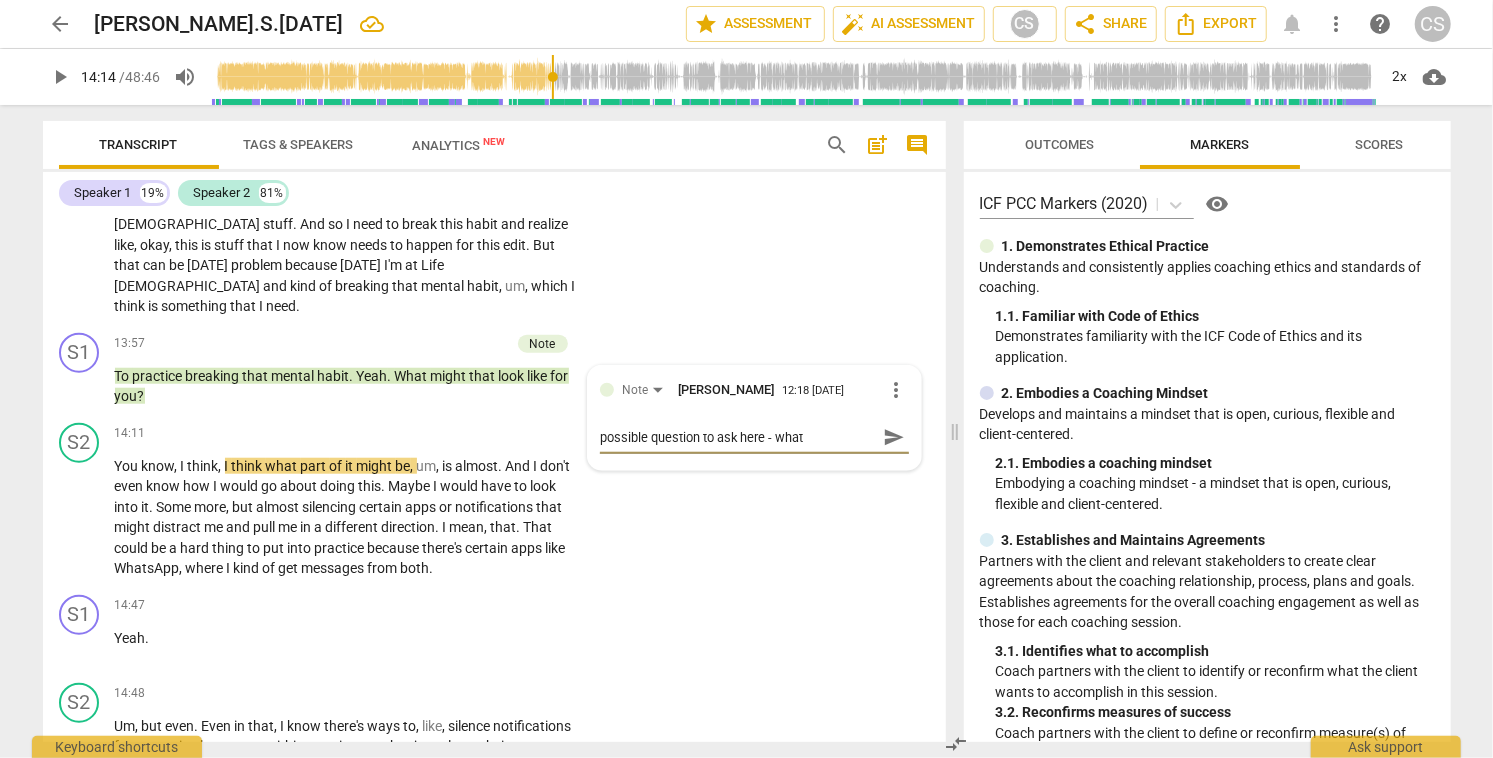 type on "possible question to ask here - what" 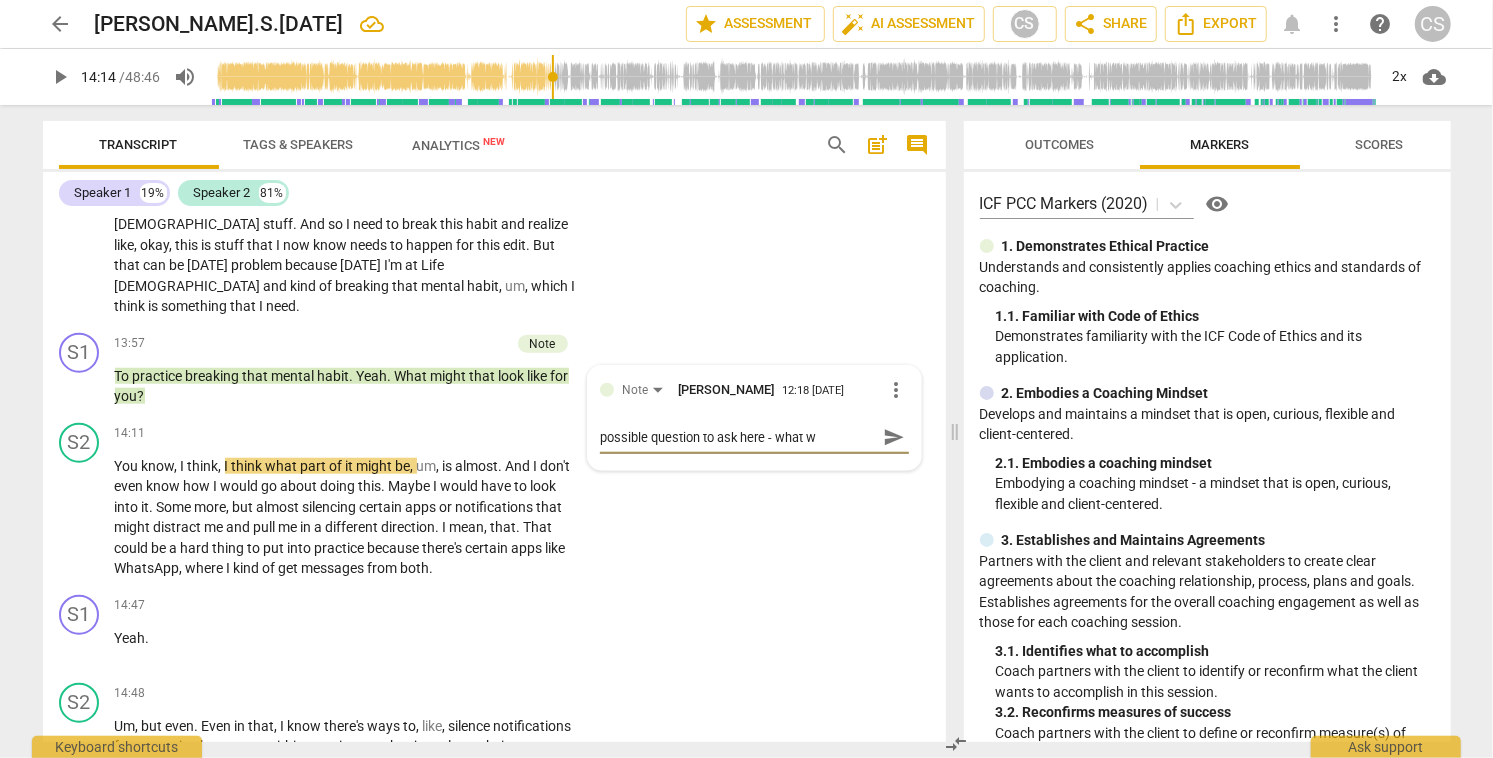 type on "possible question to ask here - what wi" 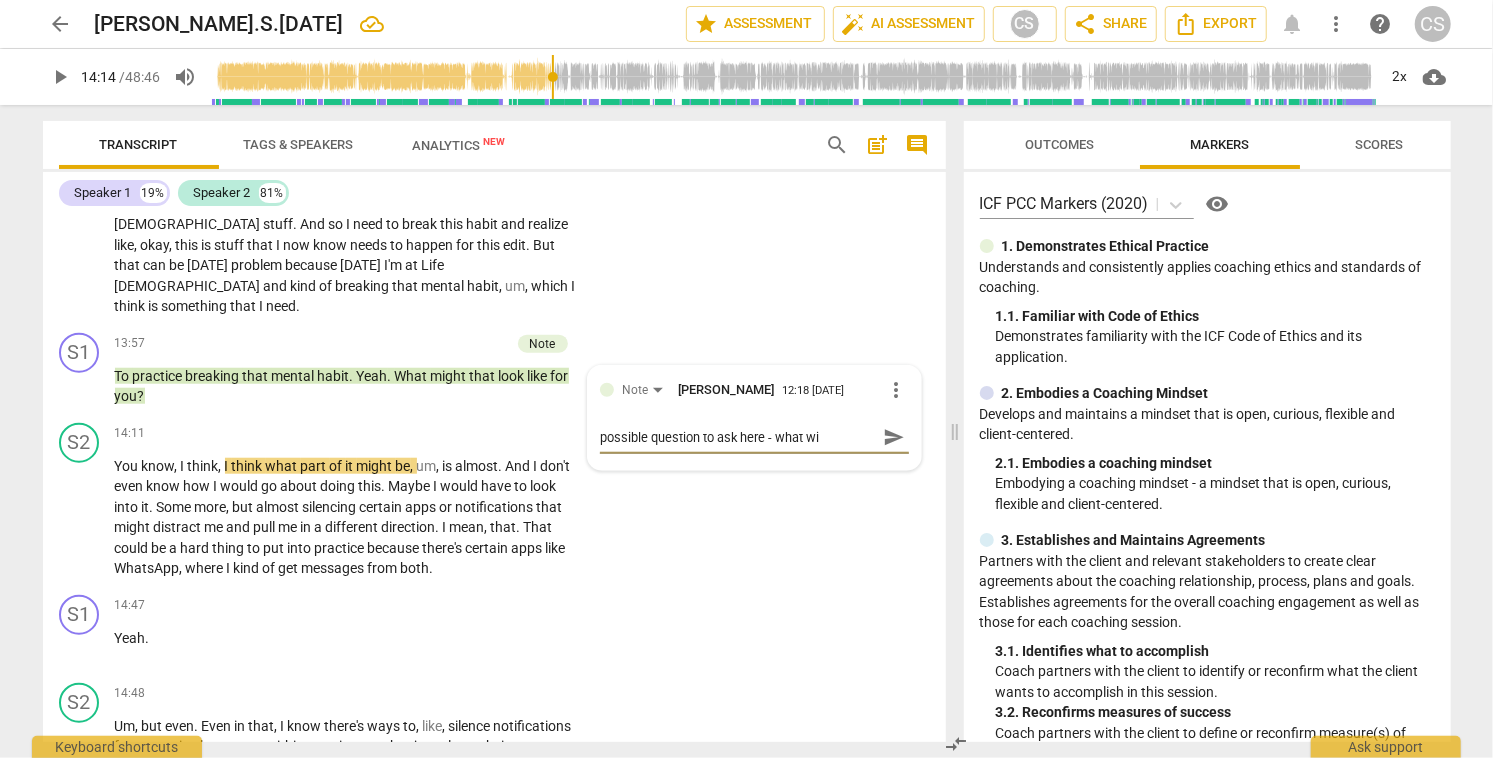type on "possible question to ask here - what wil" 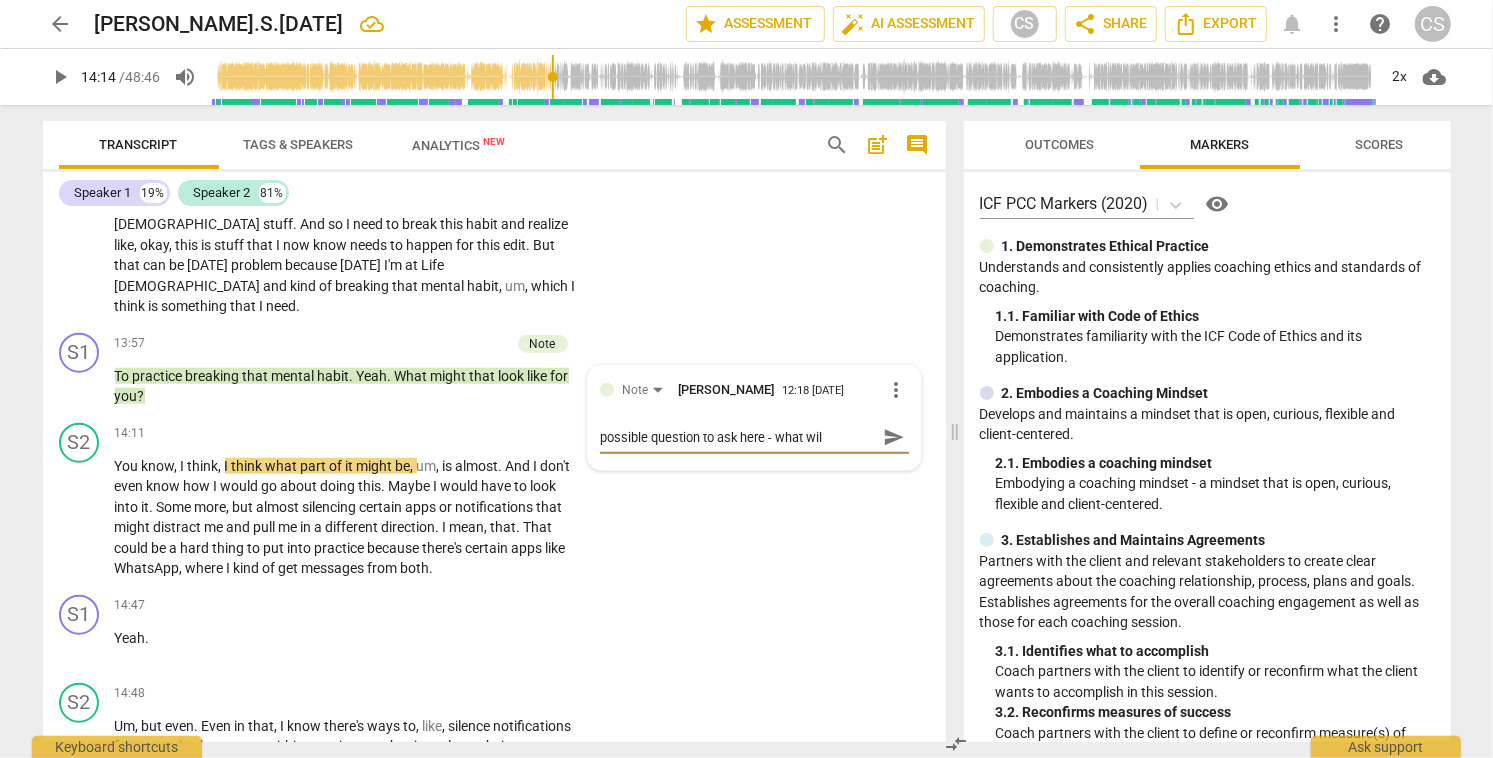 type on "possible question to ask here - what will" 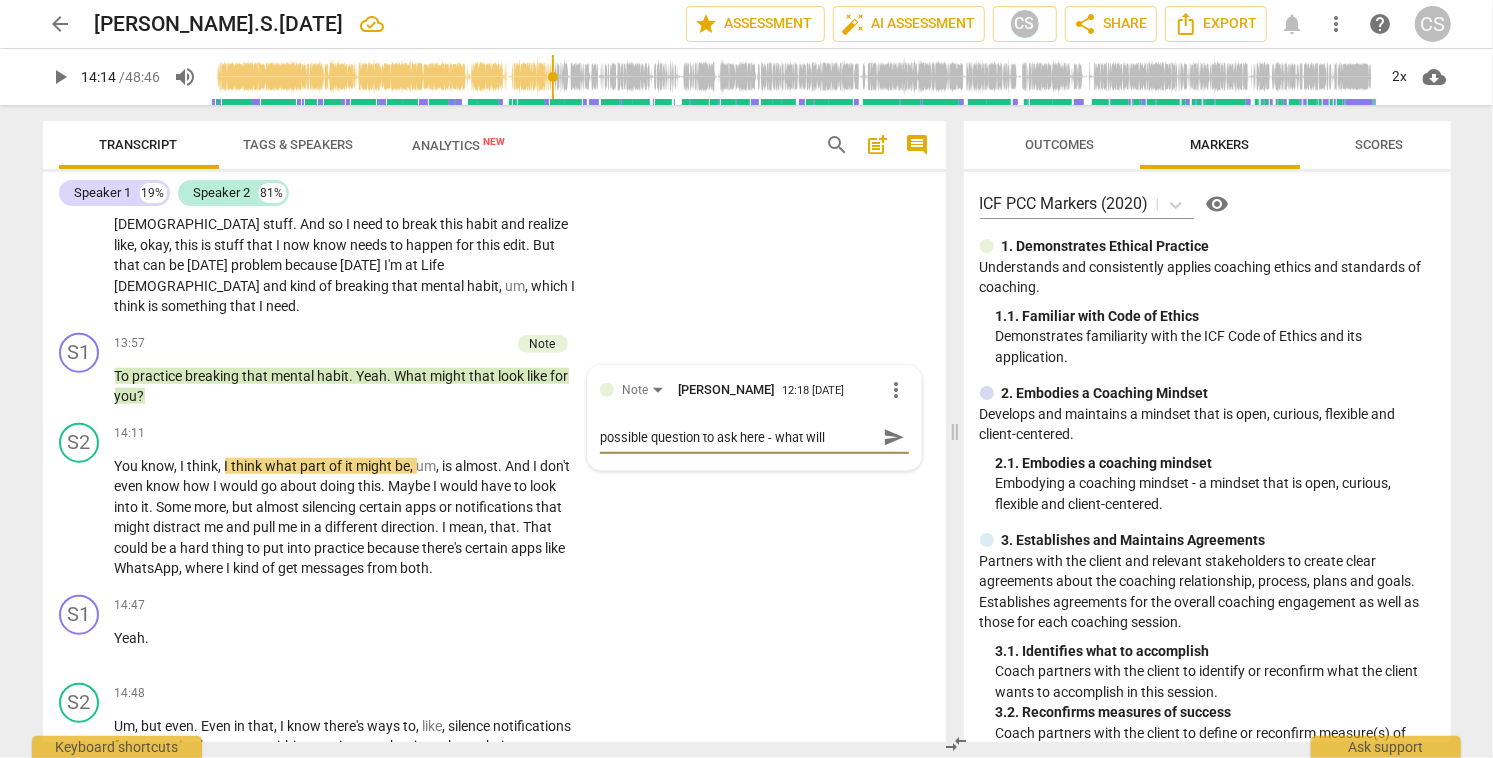 type on "possible question to ask here - what will" 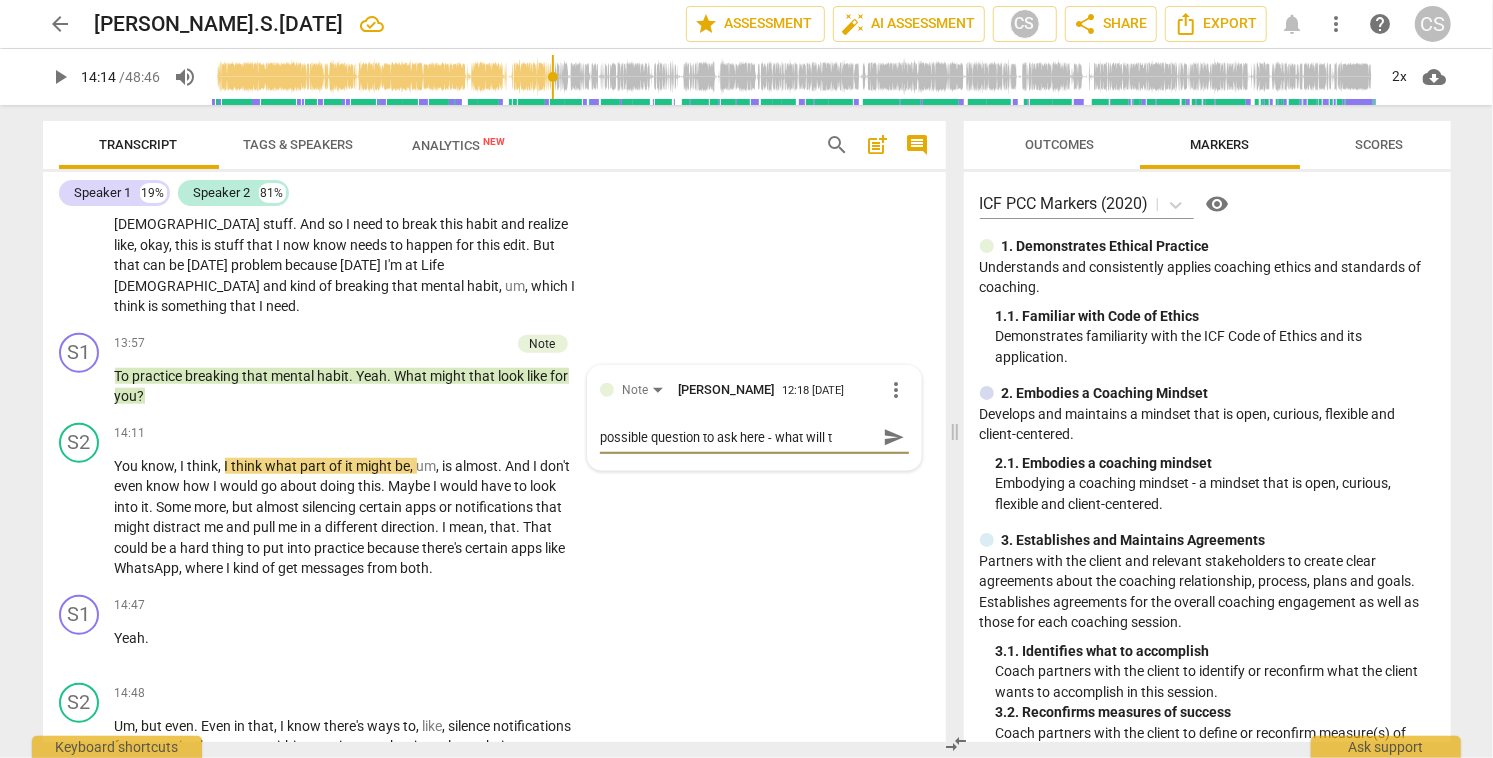 type on "possible question to ask here - what will th" 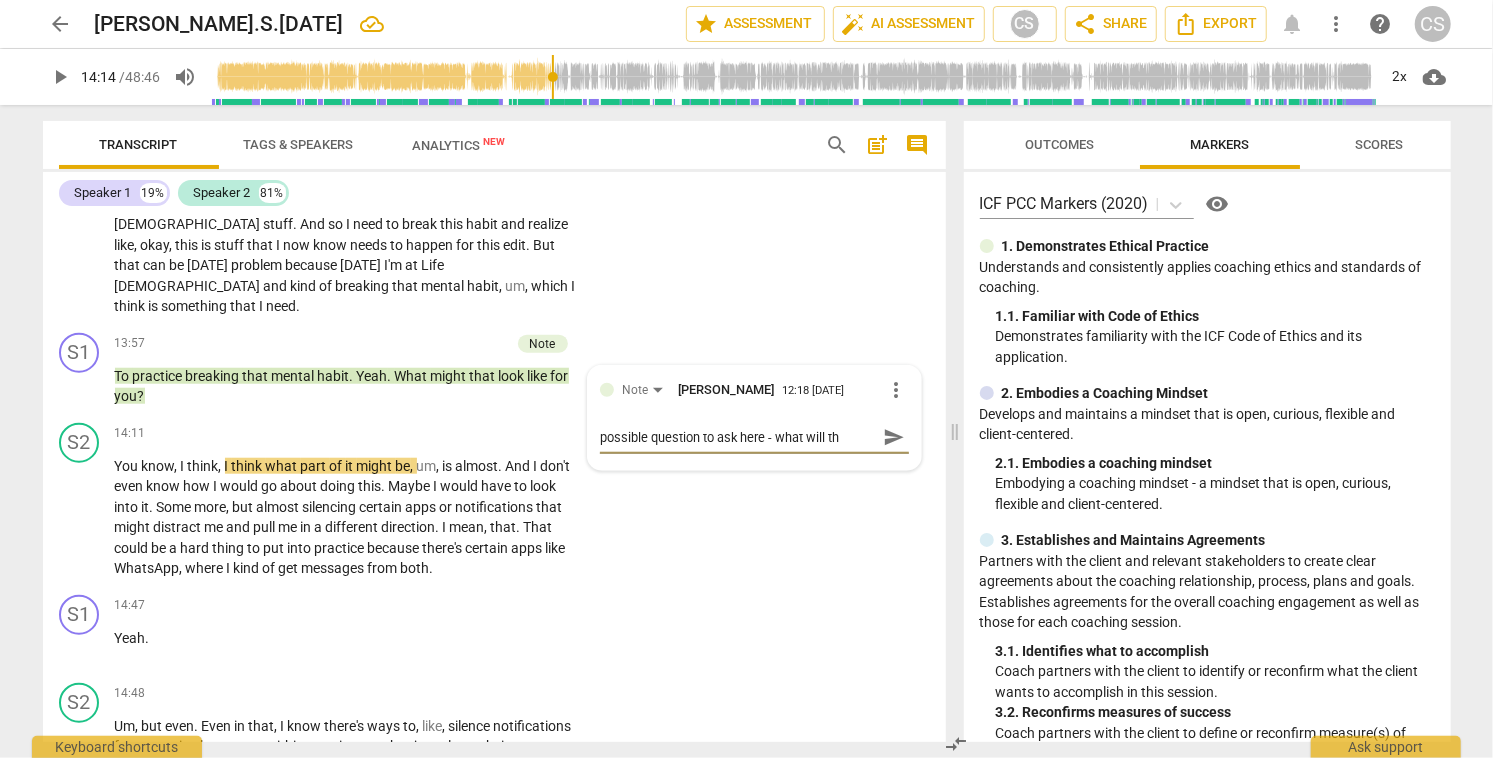 type on "possible question to ask here - what will tha" 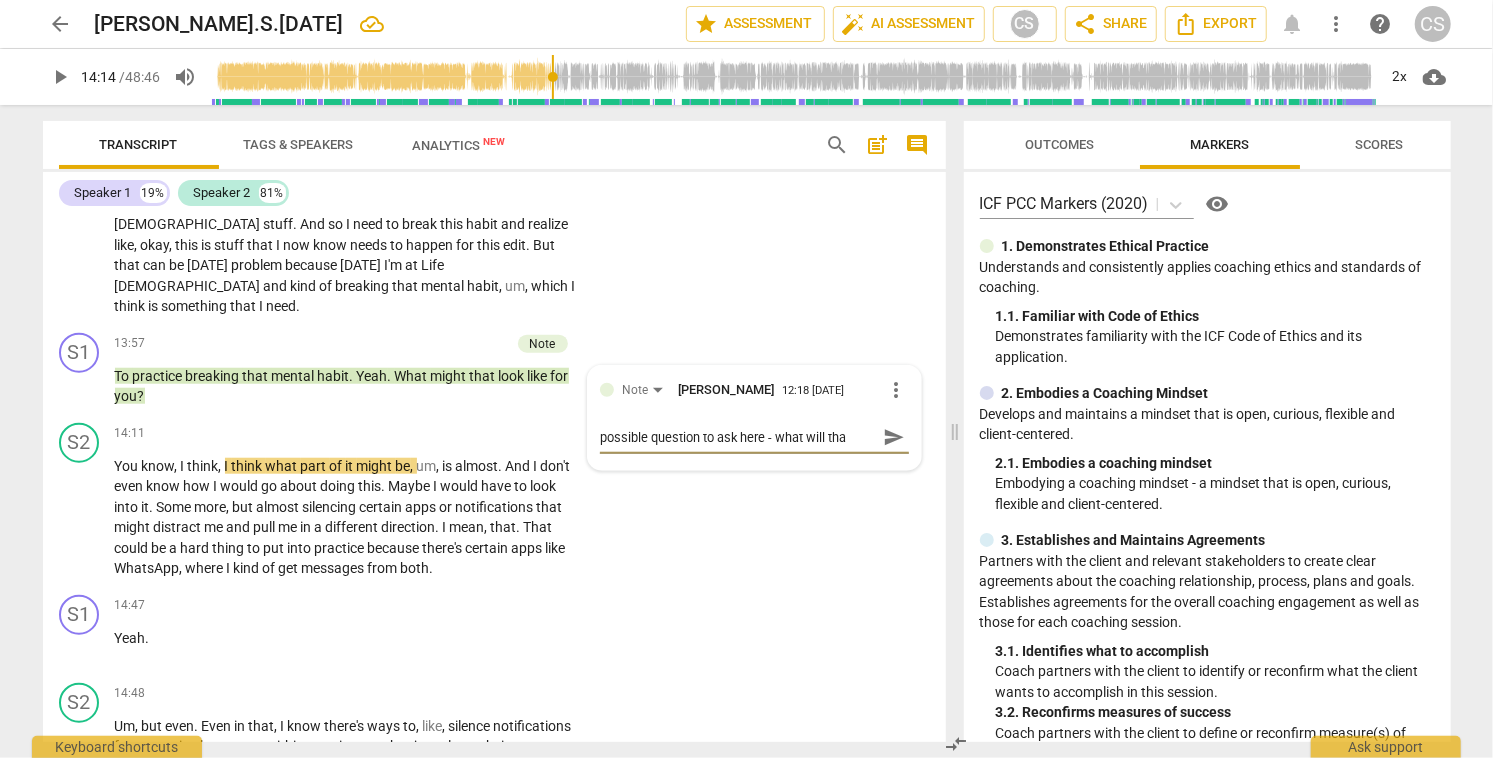 type on "possible question to ask here - what will that" 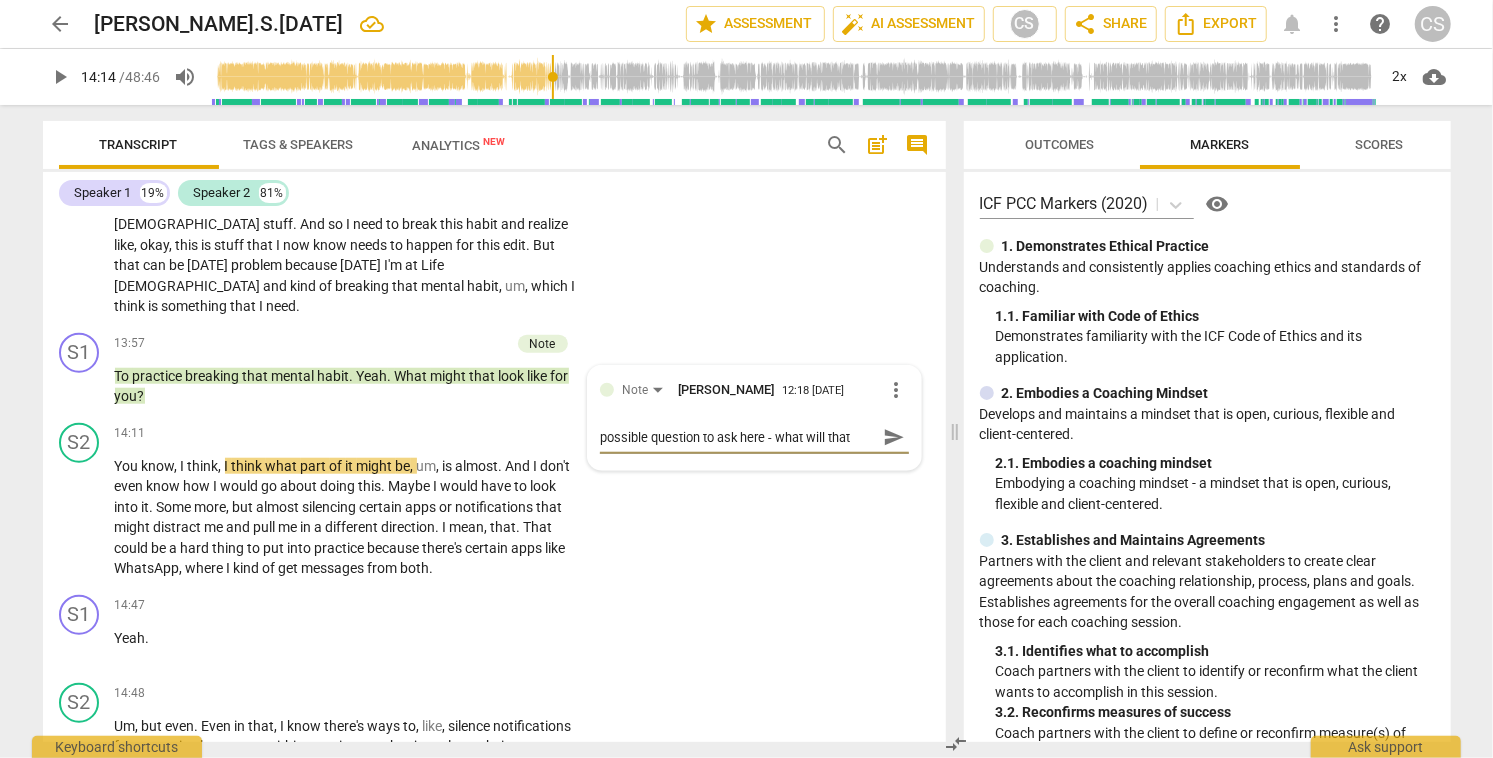 type on "possible question to ask here - what will that" 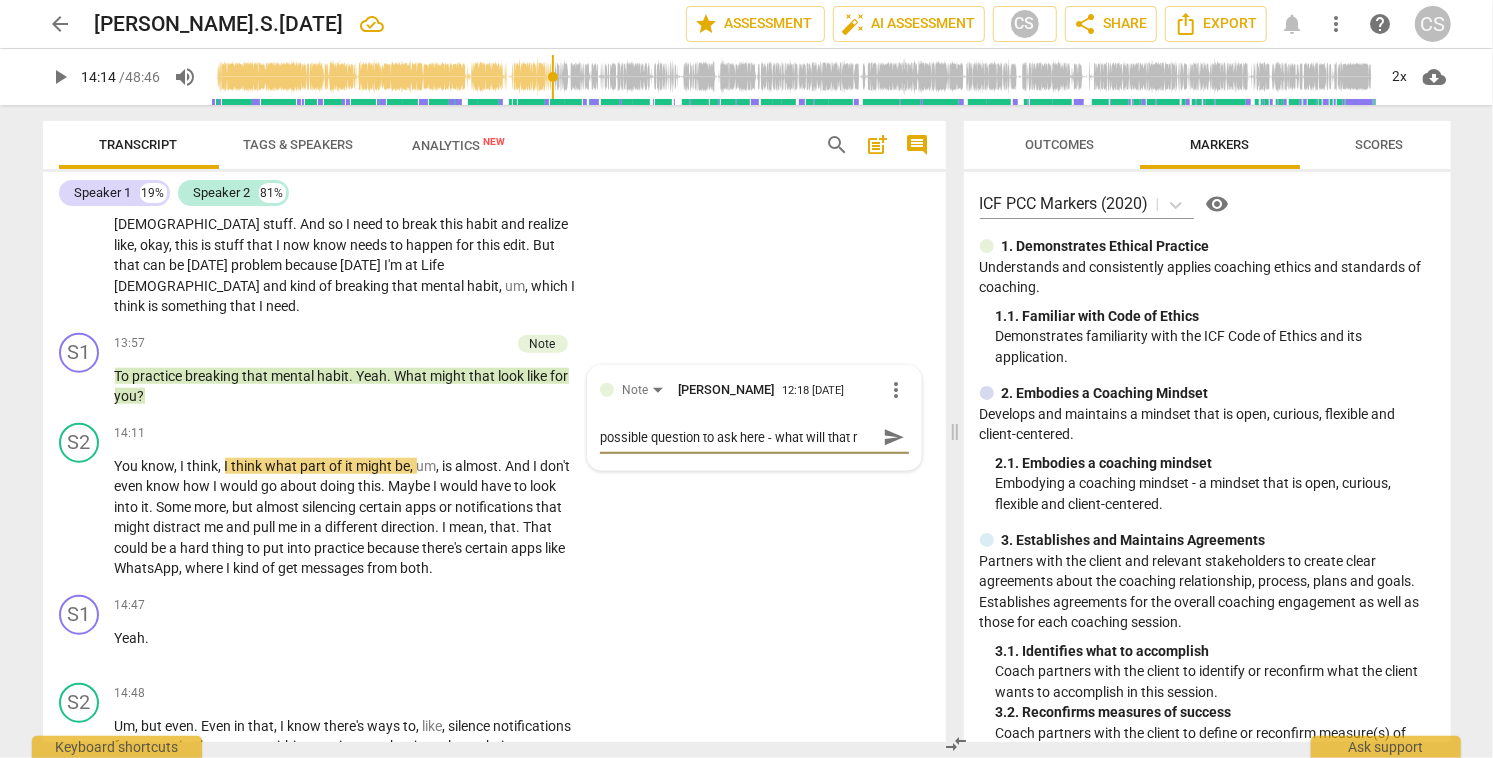 type on "possible question to ask here - what will that re" 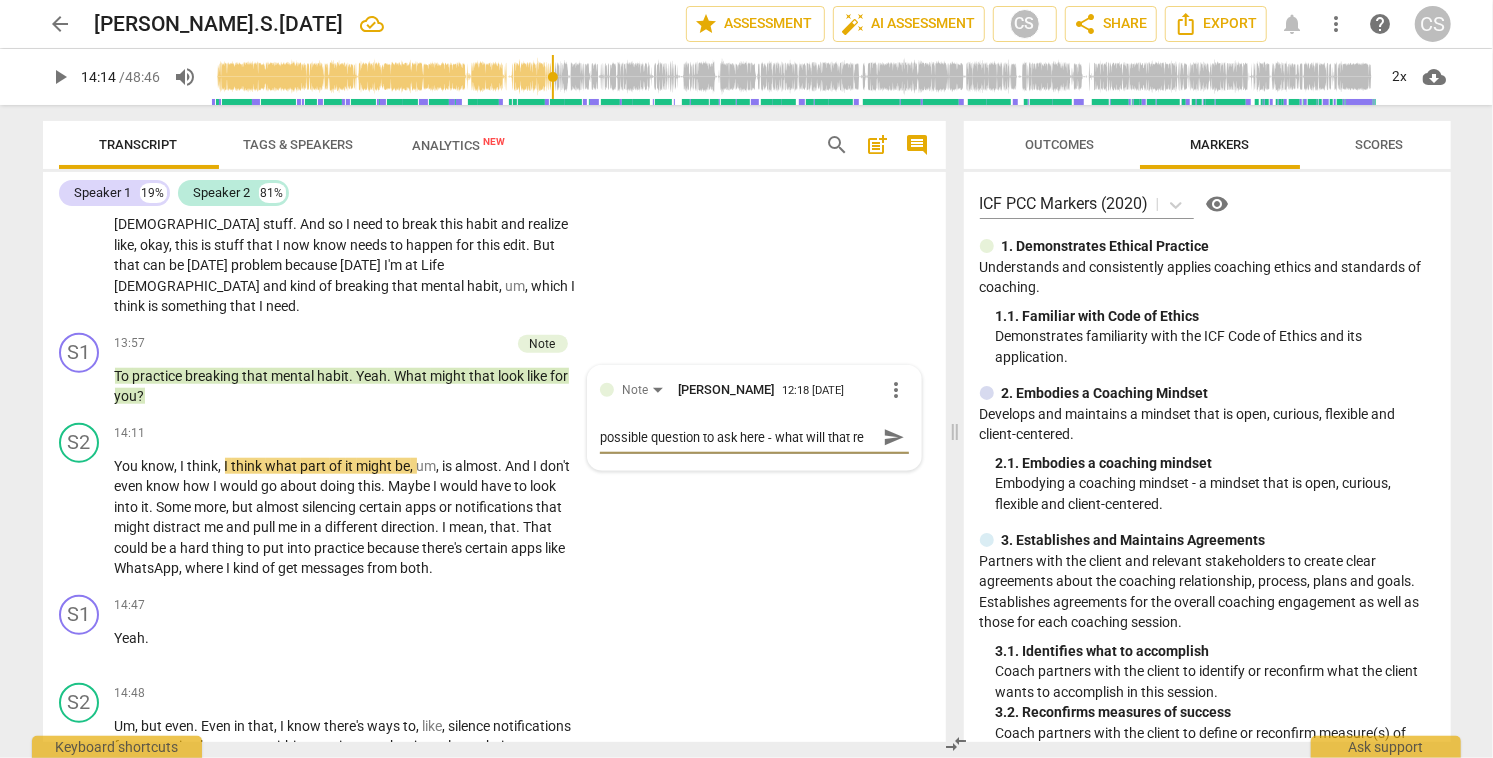 type on "possible question to ask here - what will that req" 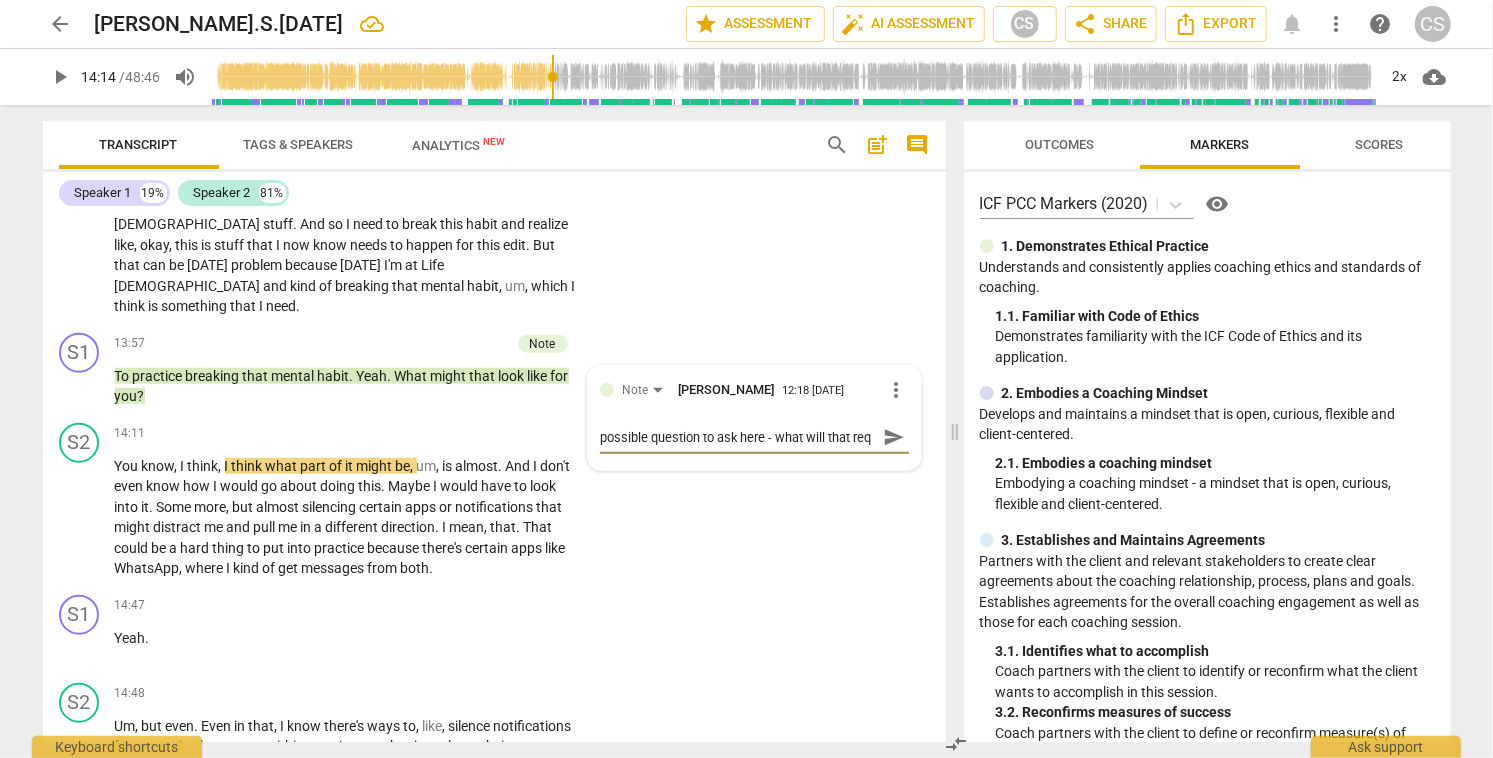 type on "possible question to ask here - what will that requ" 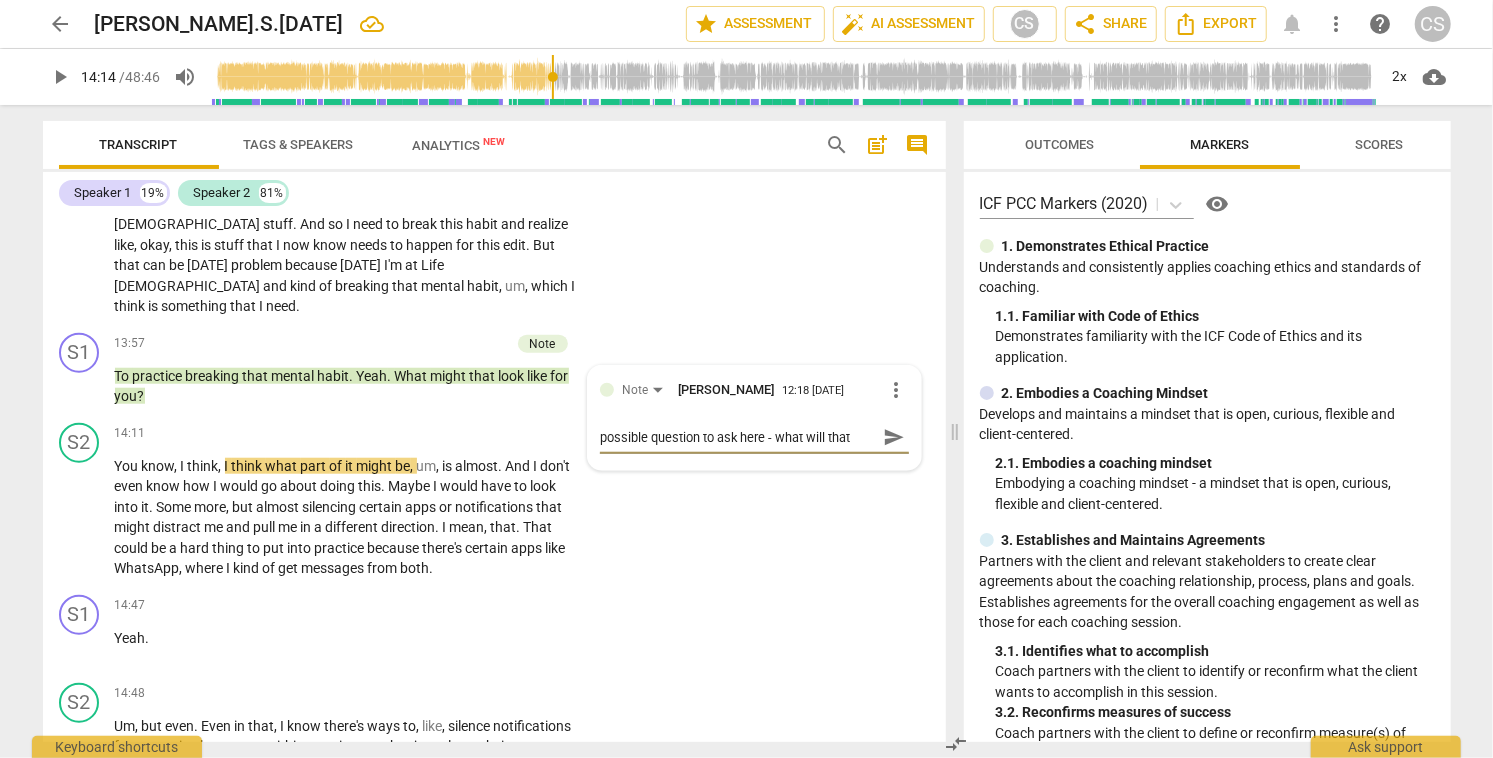 type on "possible question to ask here - what will that requi" 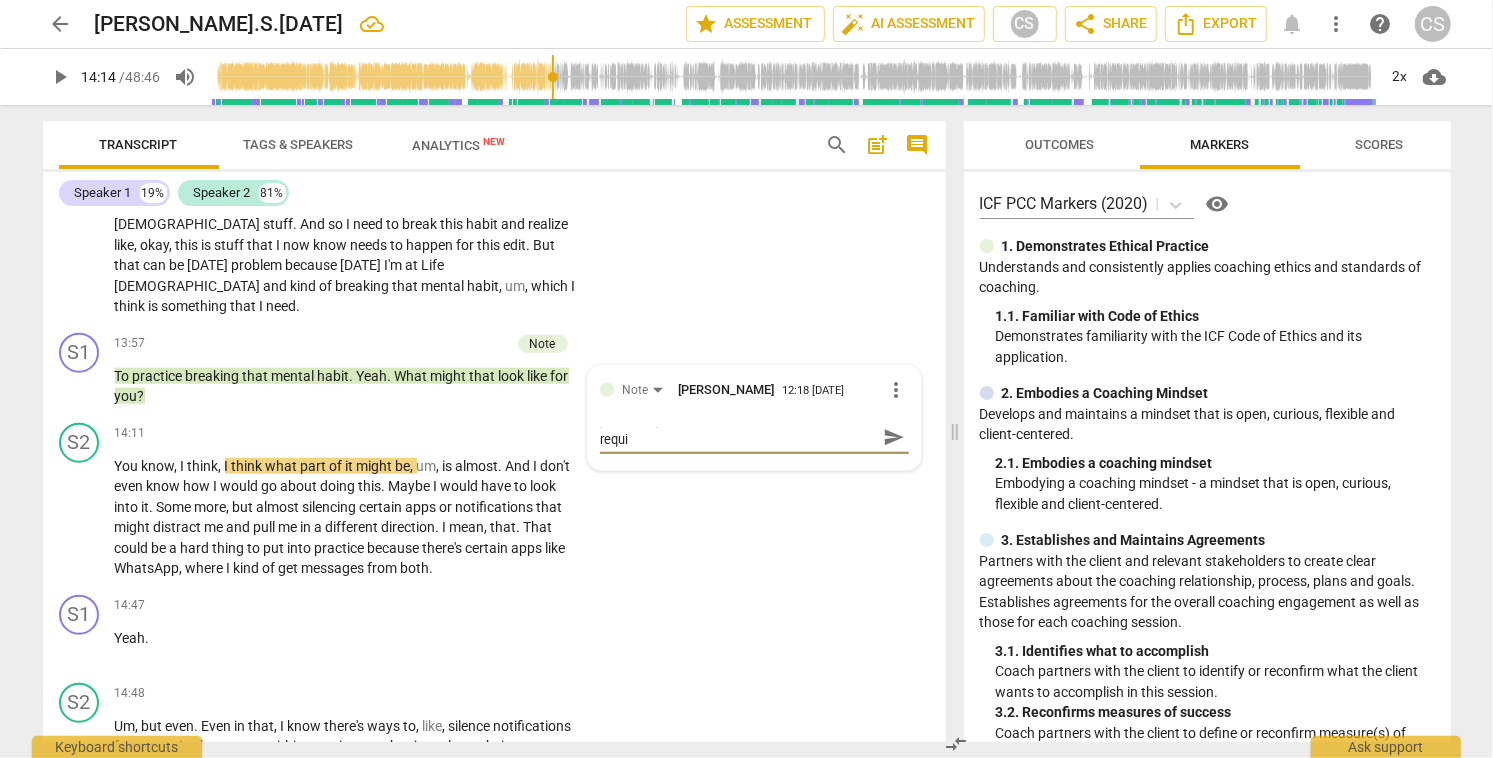 type on "possible question to ask here - what will that requir" 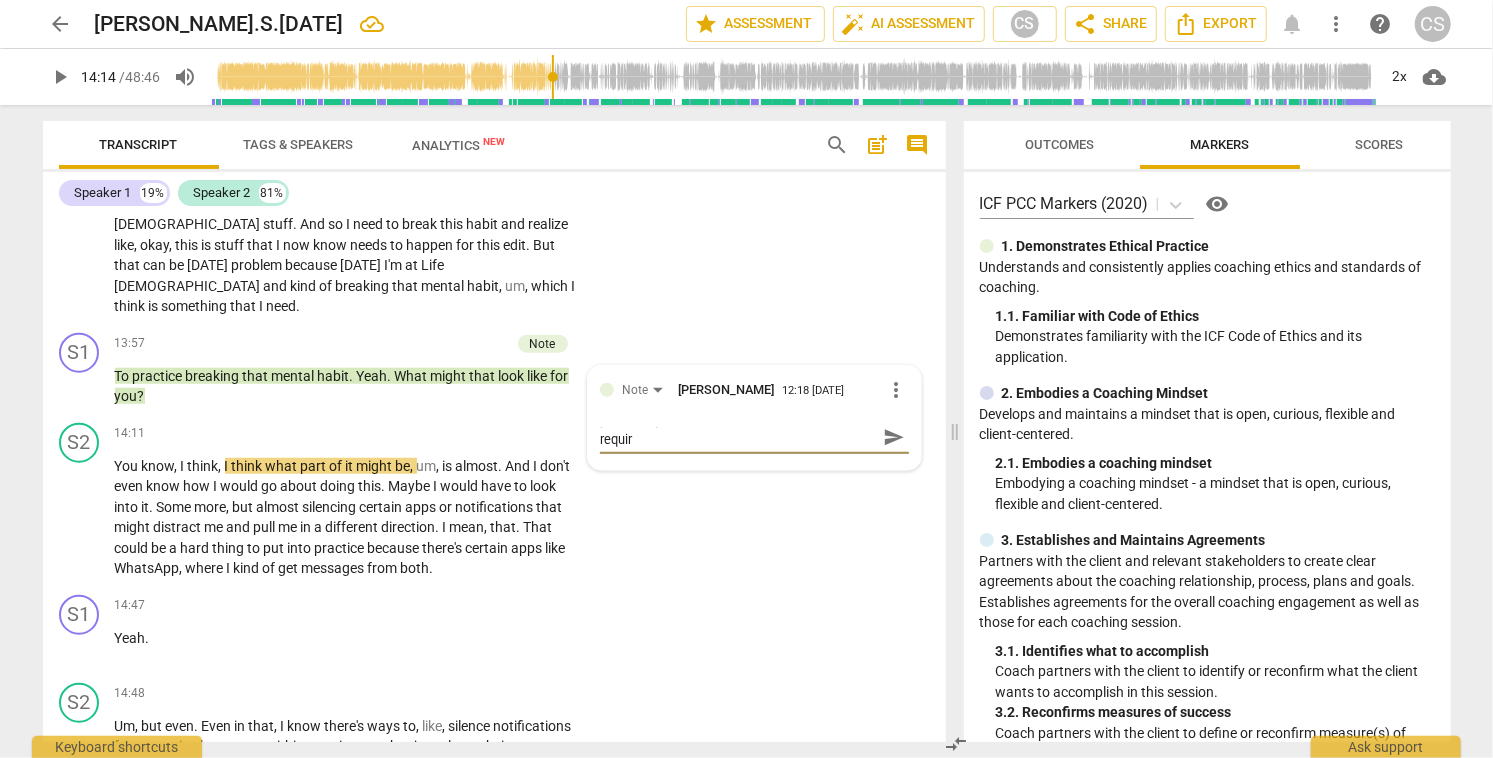 type on "possible question to ask here - what will that require" 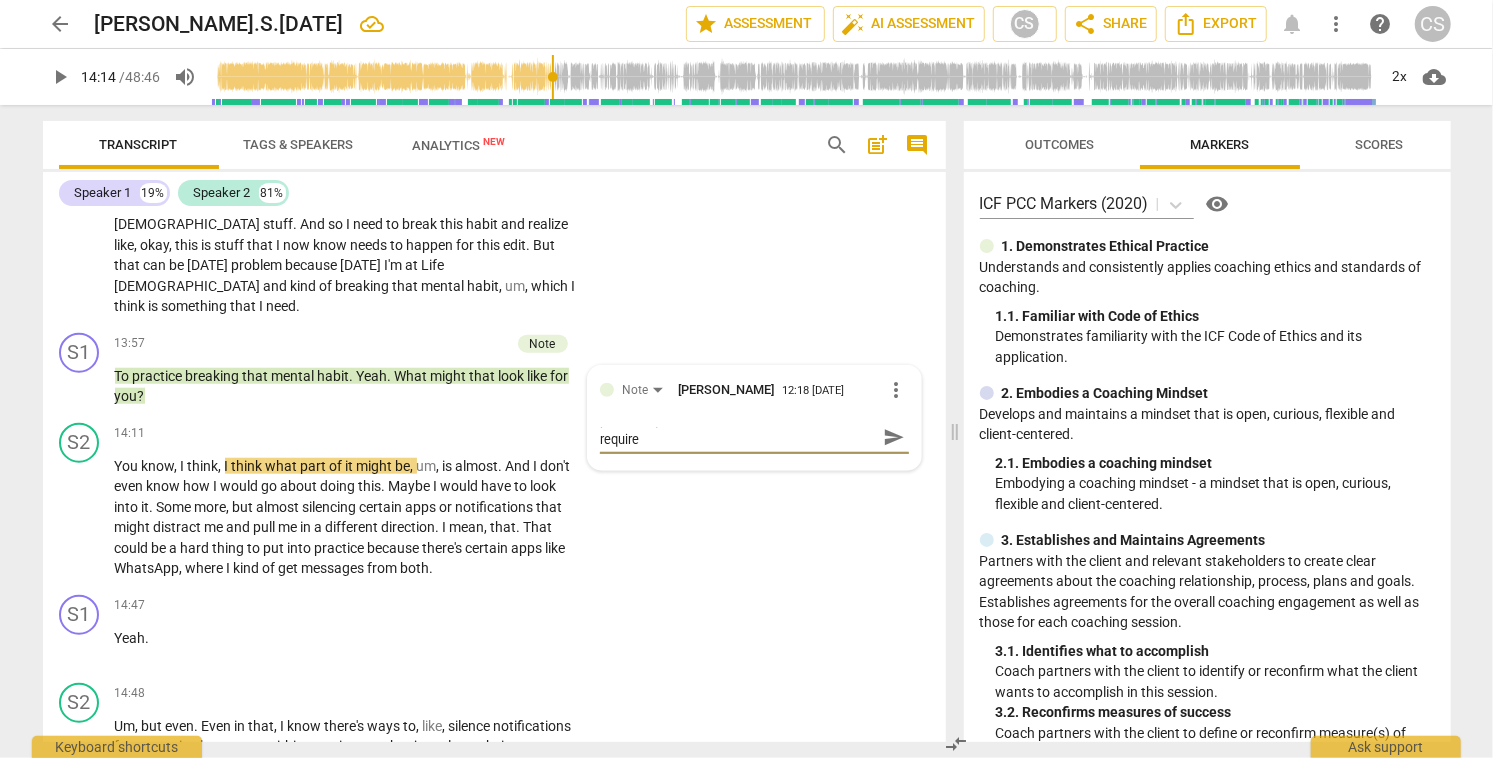 type on "possible question to ask here - what will that require" 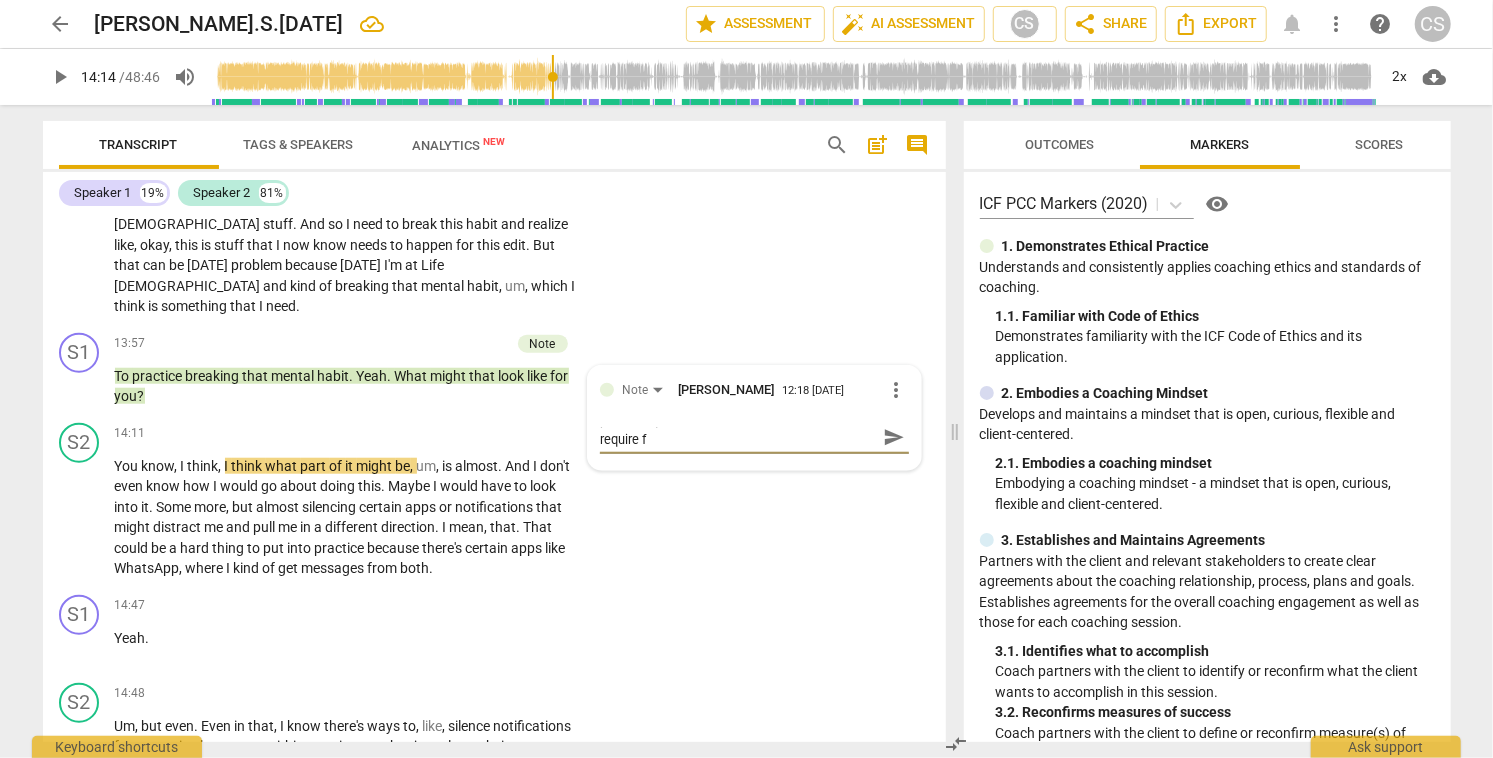 type on "possible question to ask here - what will that require fo" 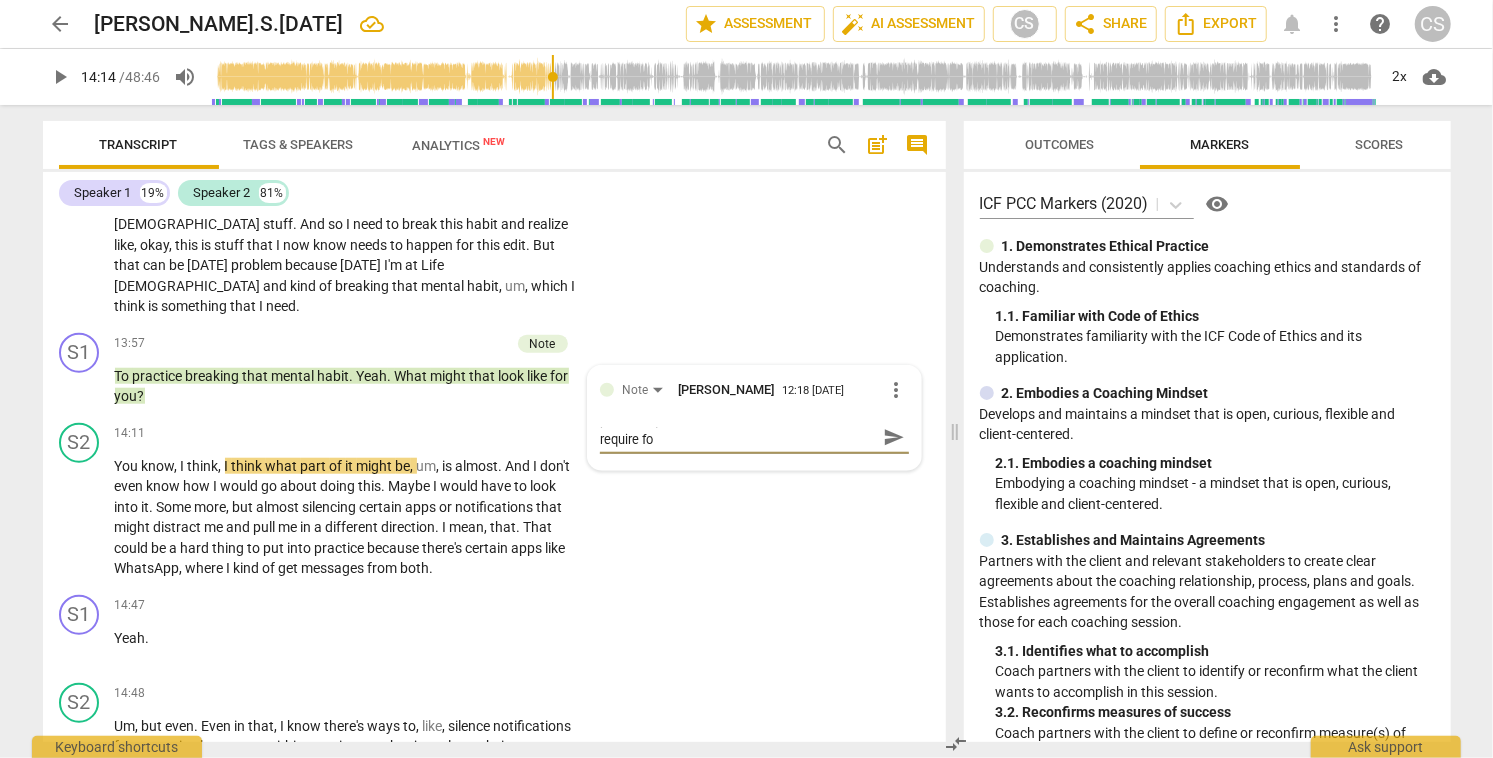 scroll, scrollTop: 0, scrollLeft: 0, axis: both 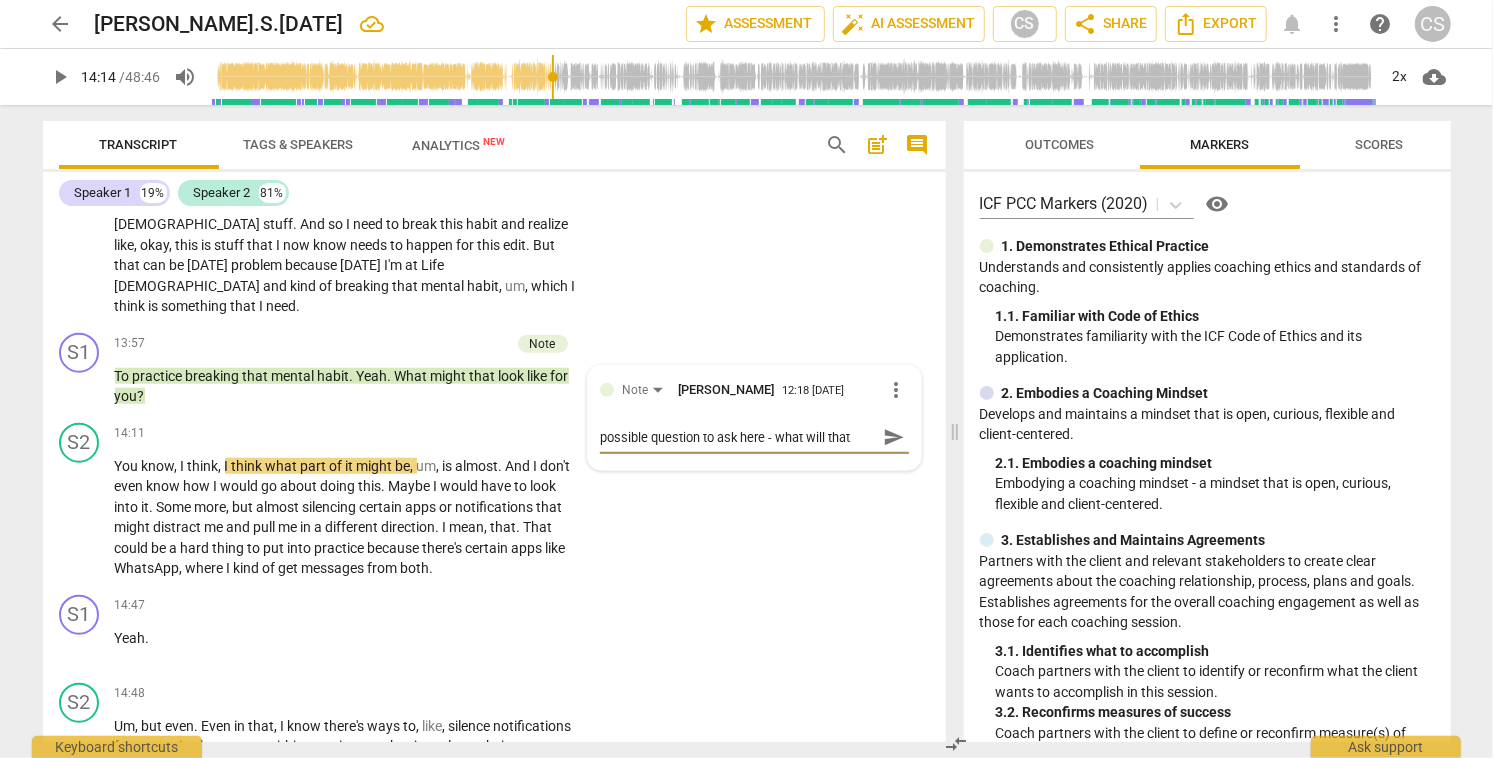 type on "possible question to ask here - what will that require for" 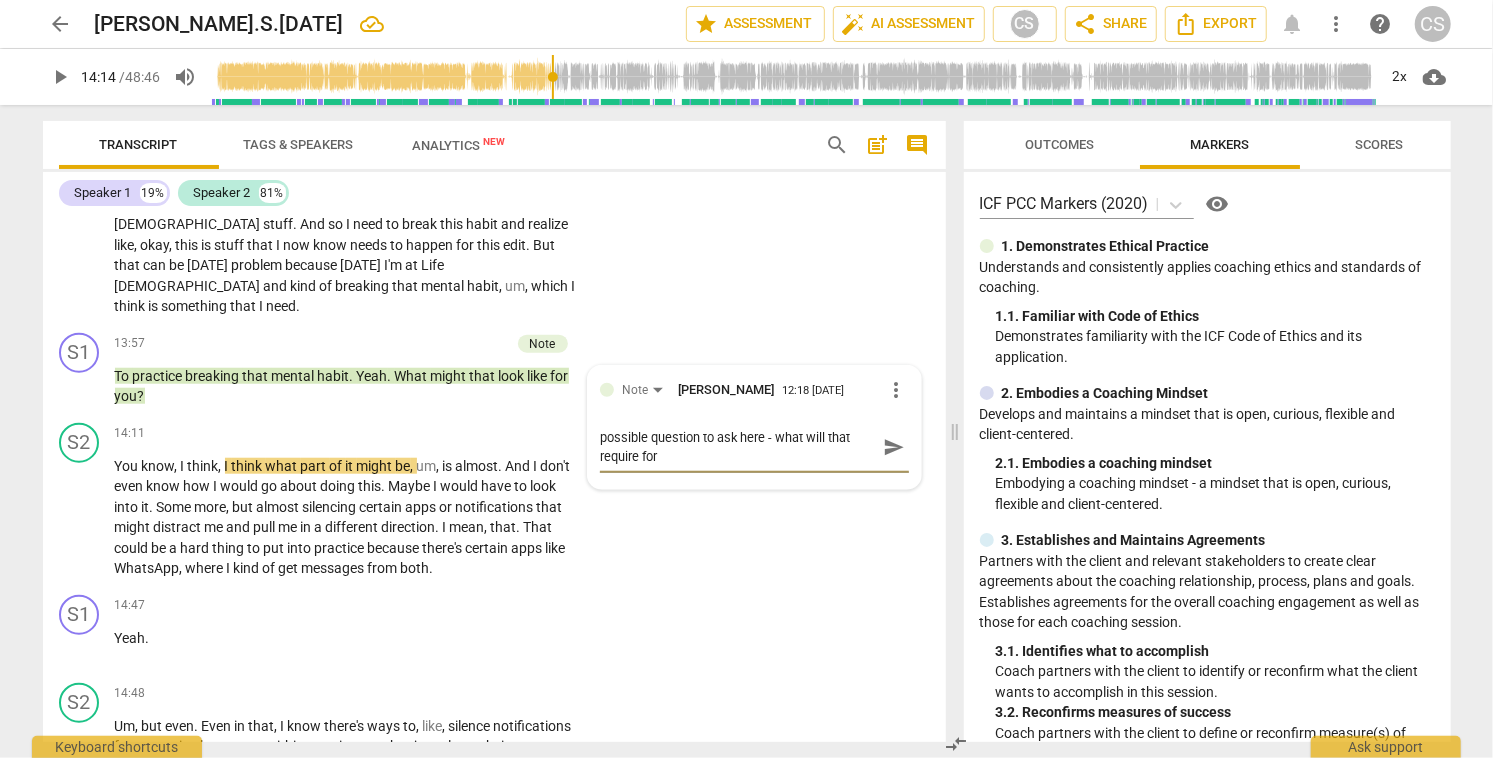 type on "possible question to ask here - what will that require for y" 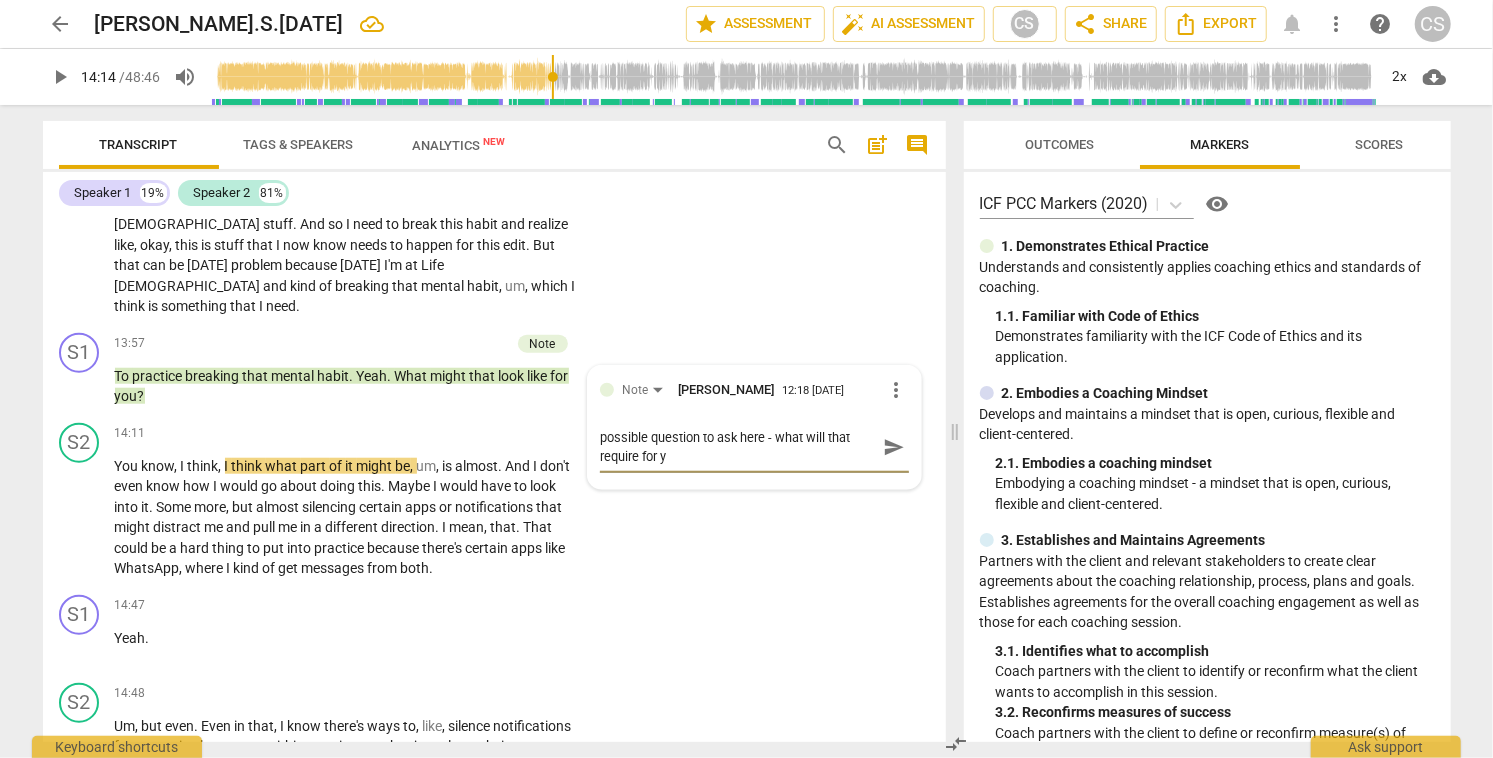 type on "possible question to ask here - what will that require for yo" 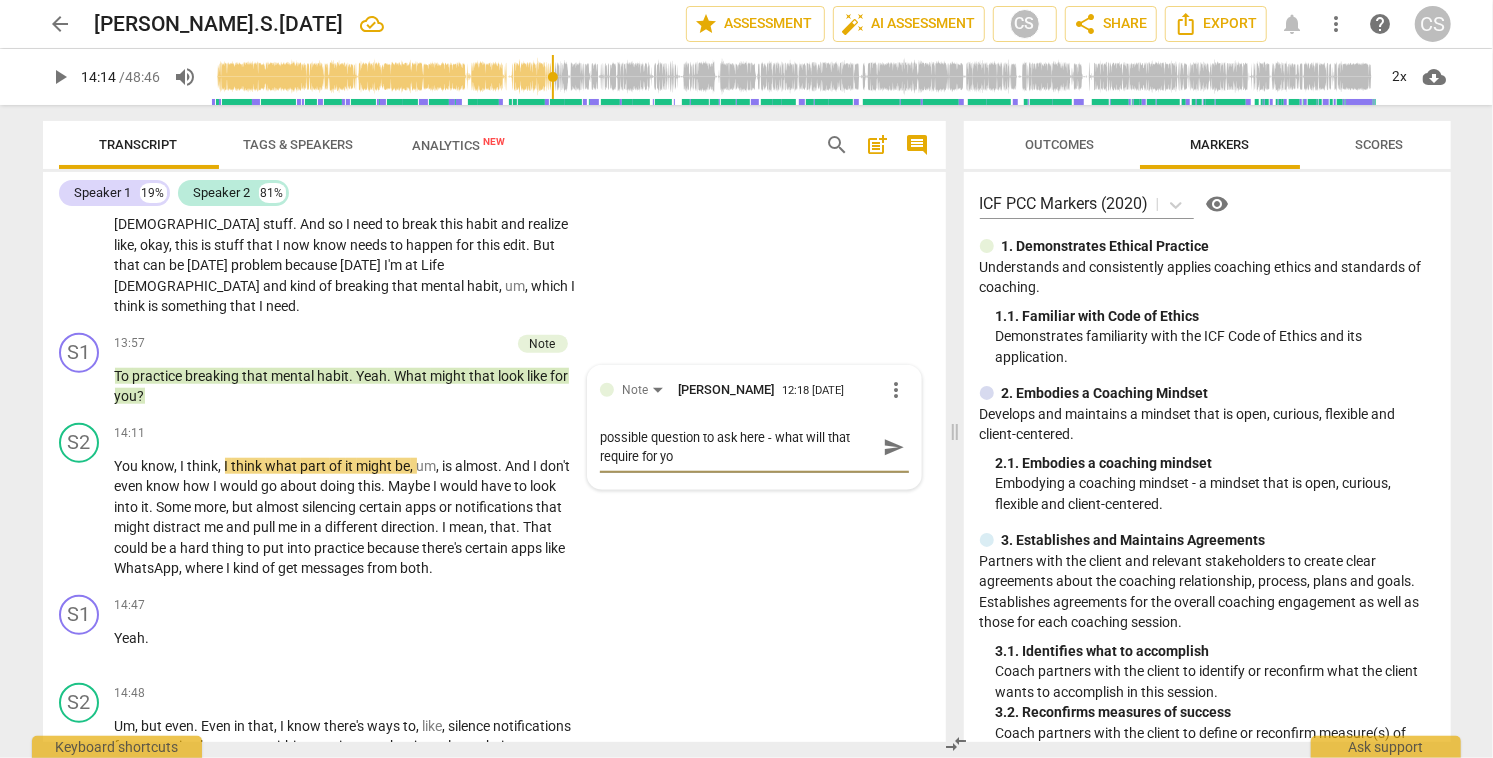type on "possible question to ask here - what will that require for you" 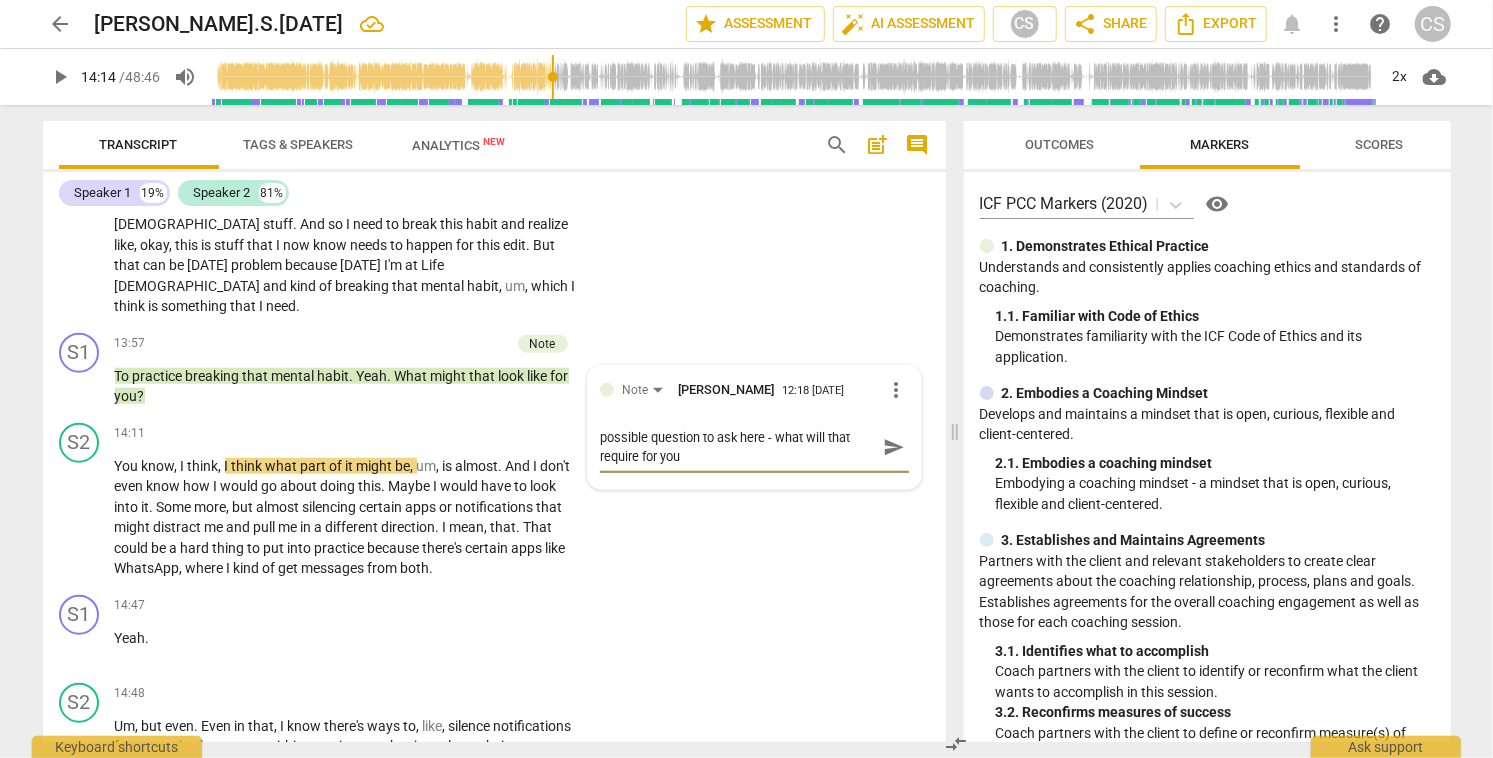 type on "possible question to ask here - what will that require for you?" 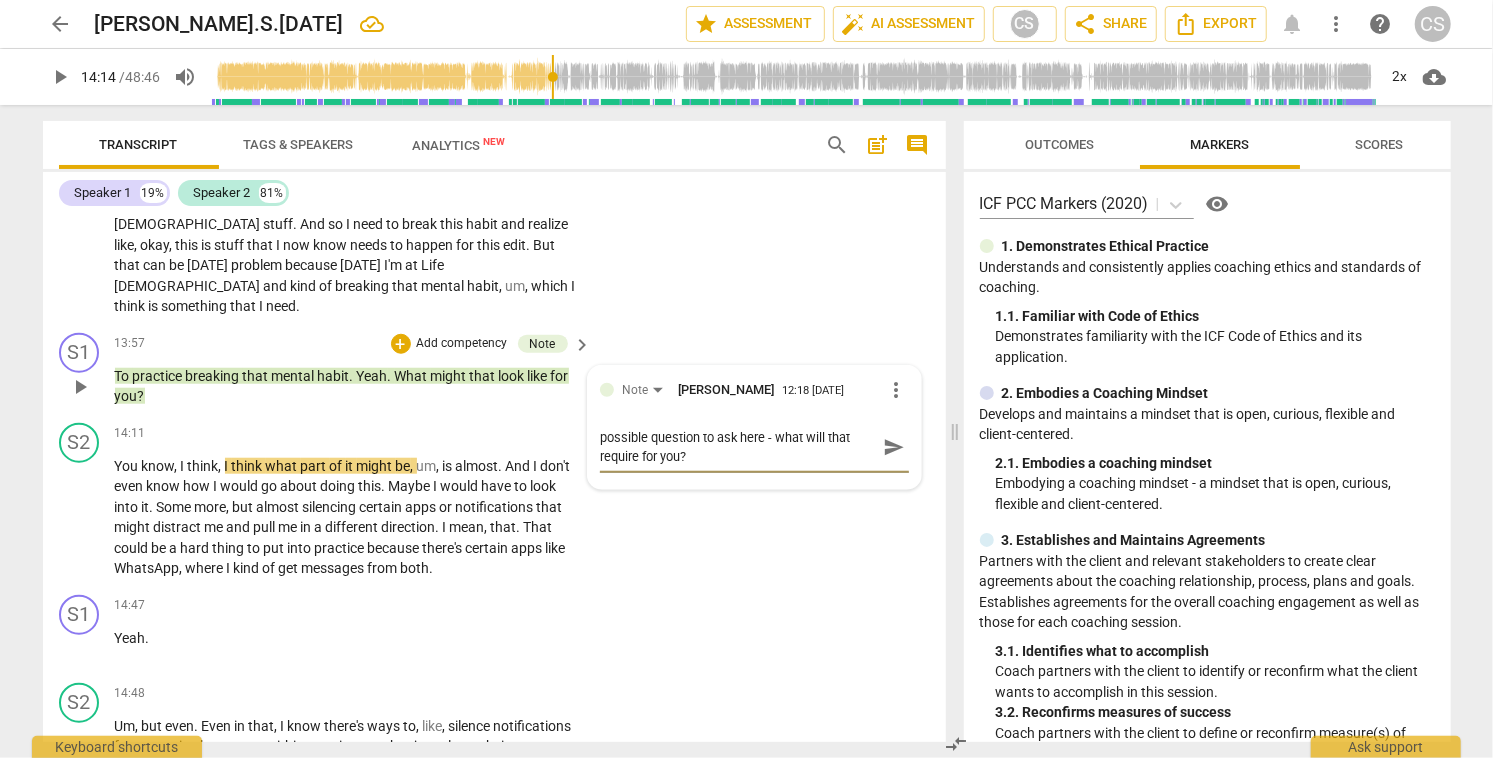type on "possible question to ask here - what will that require for you?" 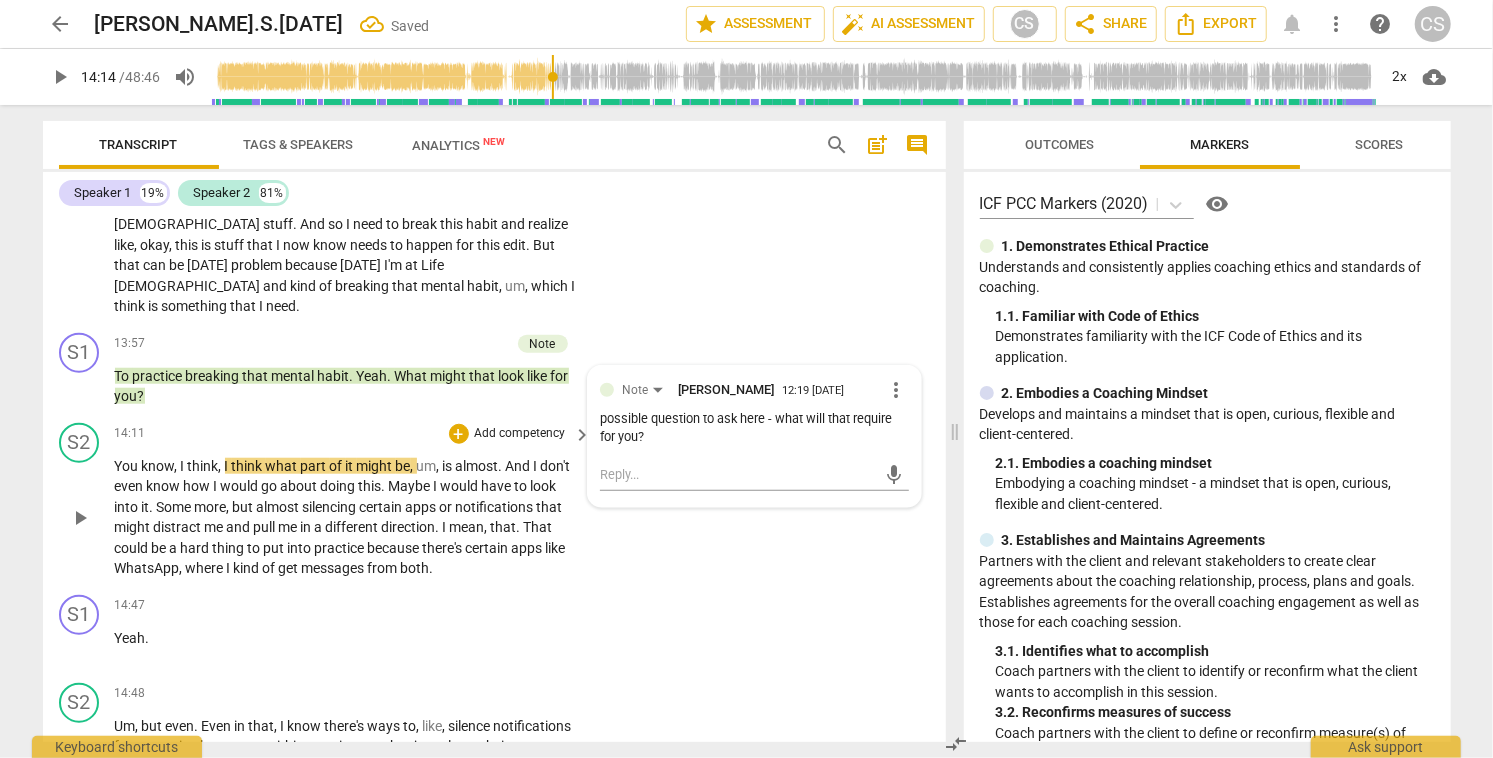 click on "play_arrow" at bounding box center (80, 518) 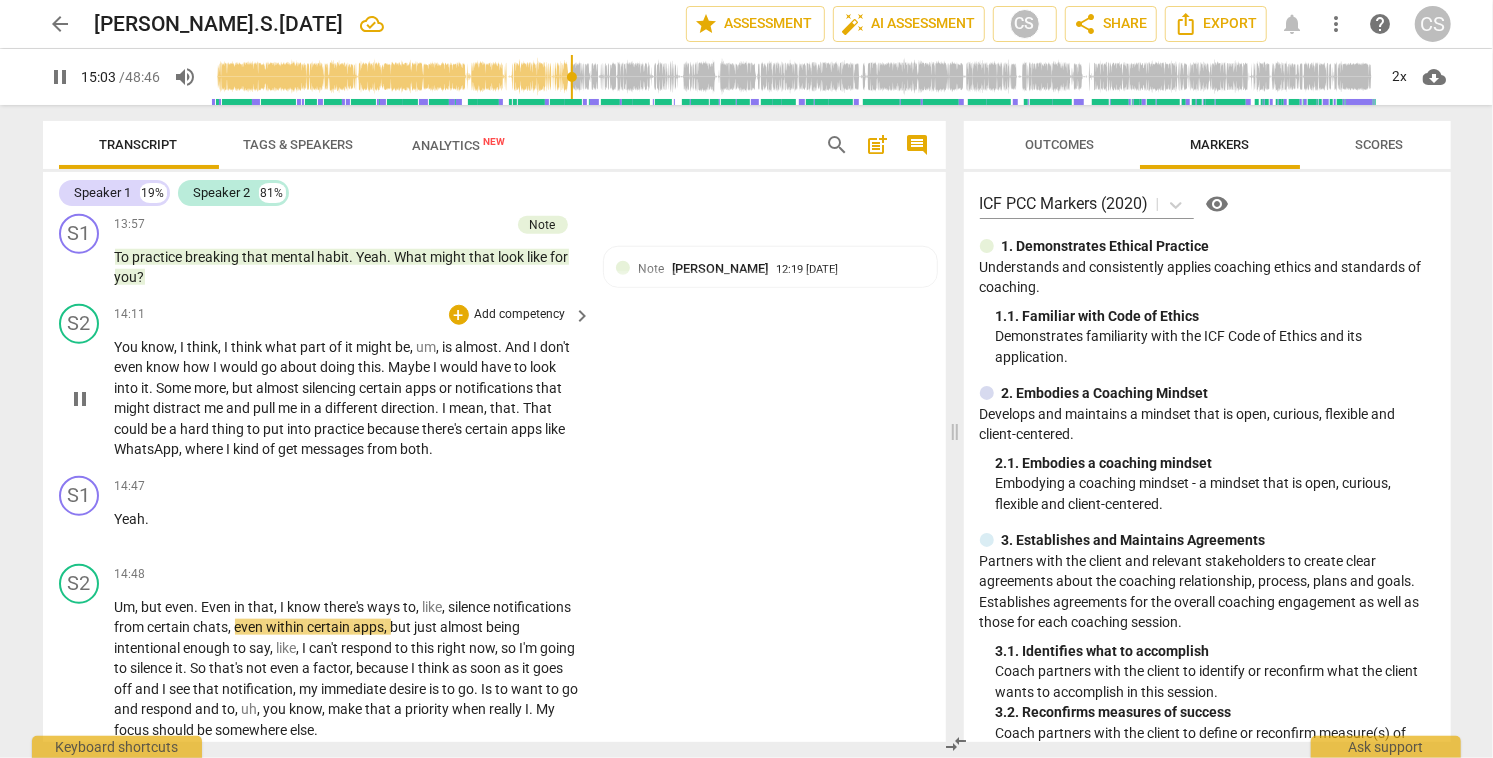 scroll, scrollTop: 5664, scrollLeft: 0, axis: vertical 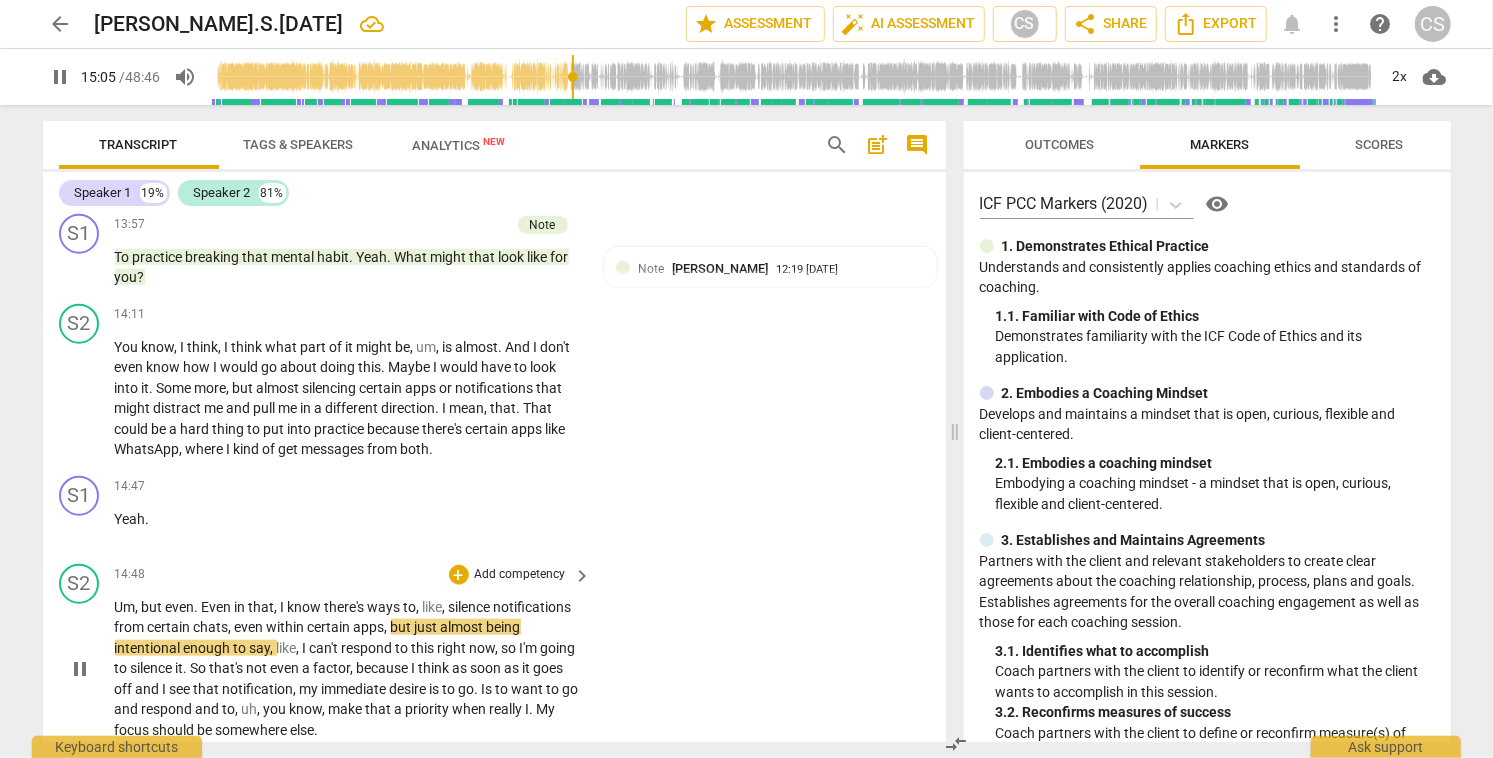 click on "pause" at bounding box center (80, 669) 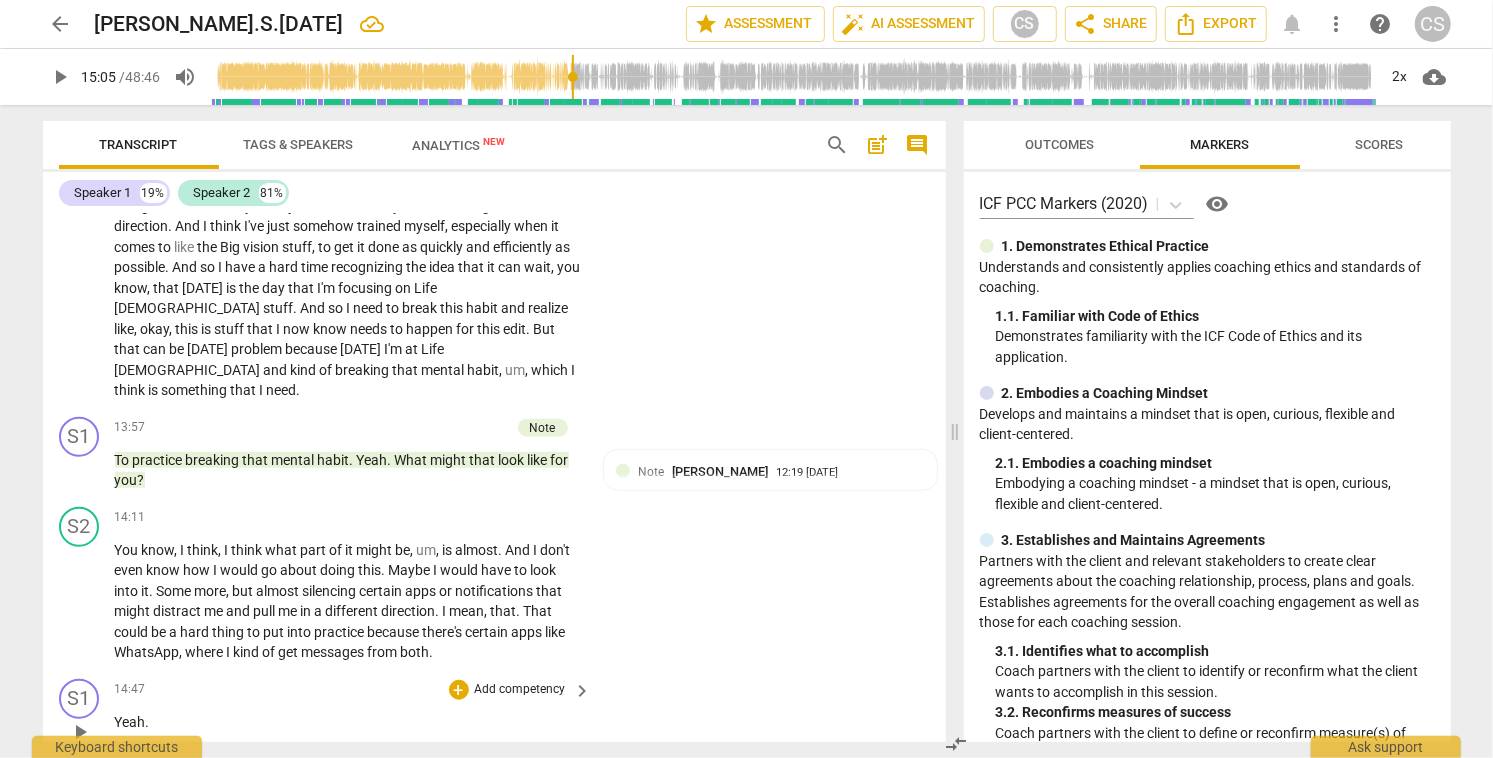 scroll, scrollTop: 5459, scrollLeft: 0, axis: vertical 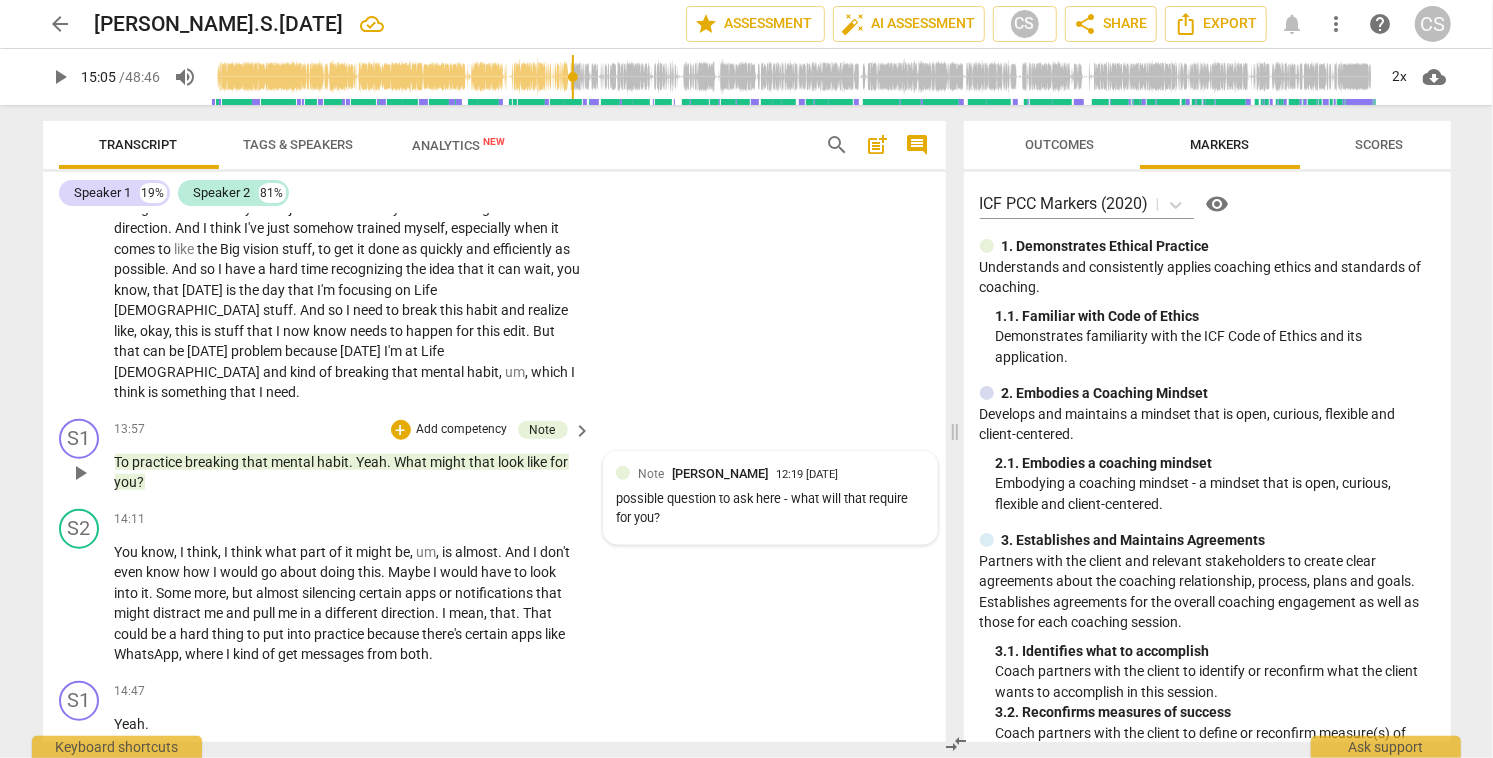click on "[PERSON_NAME]" at bounding box center (720, 473) 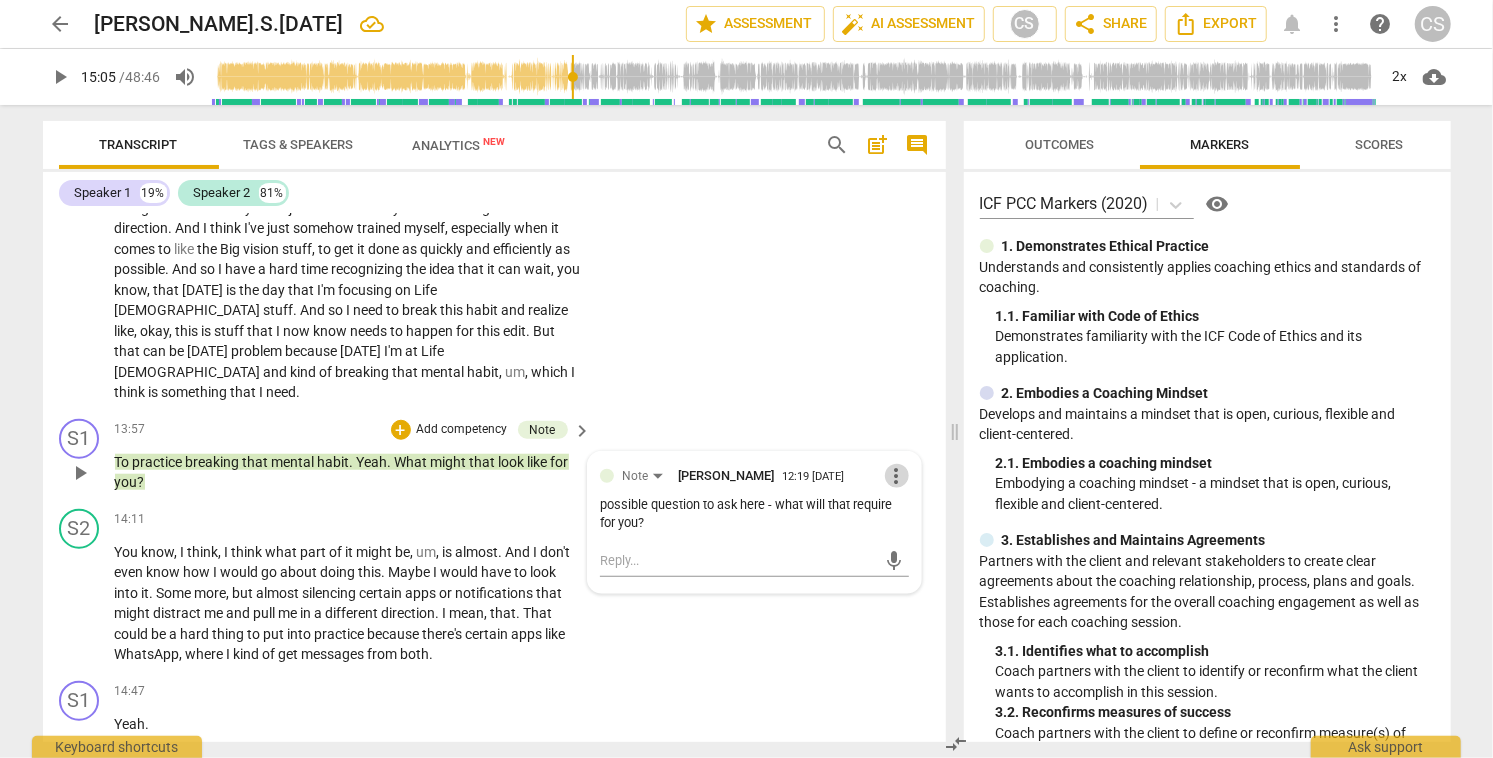click on "more_vert" at bounding box center [897, 476] 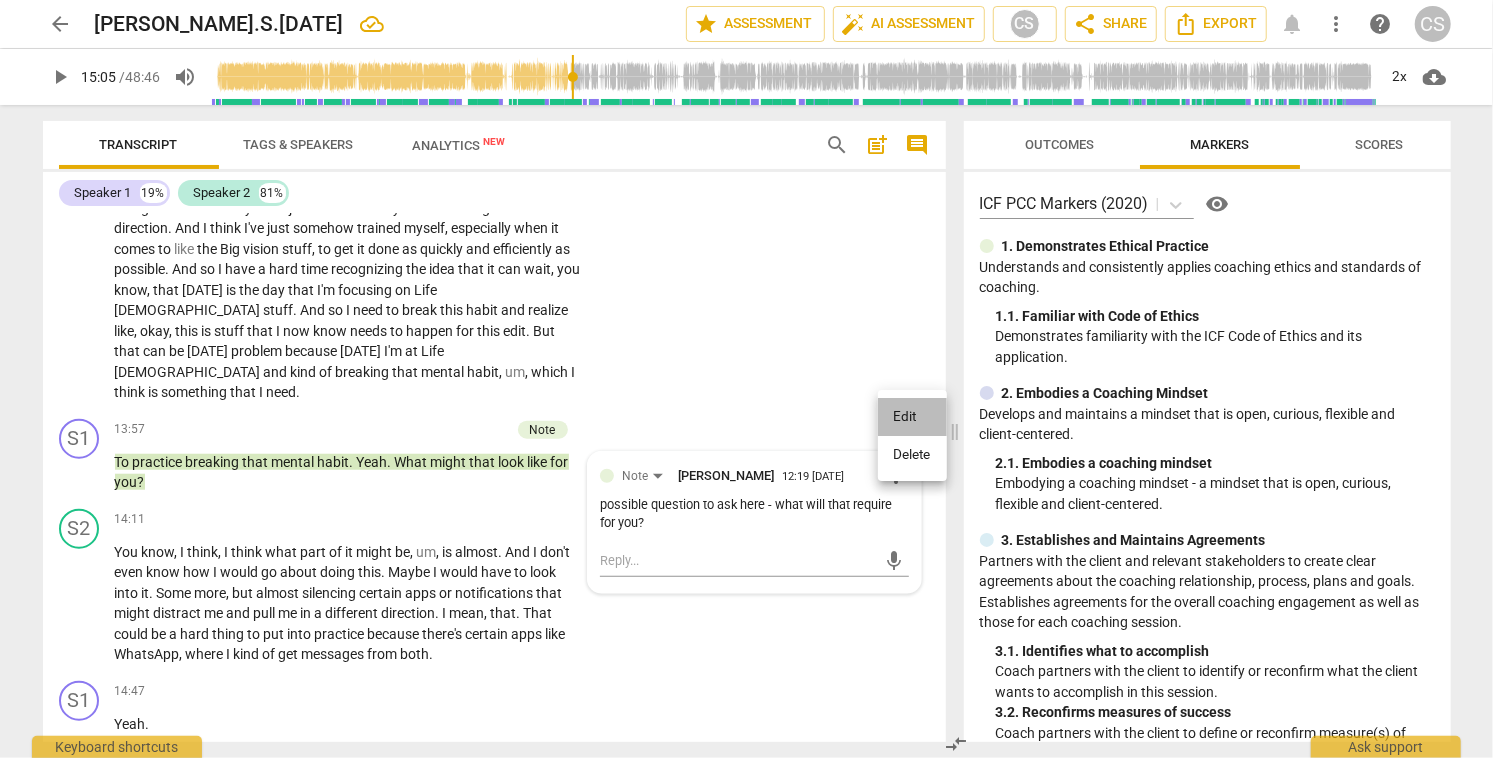 click on "Edit" at bounding box center (912, 417) 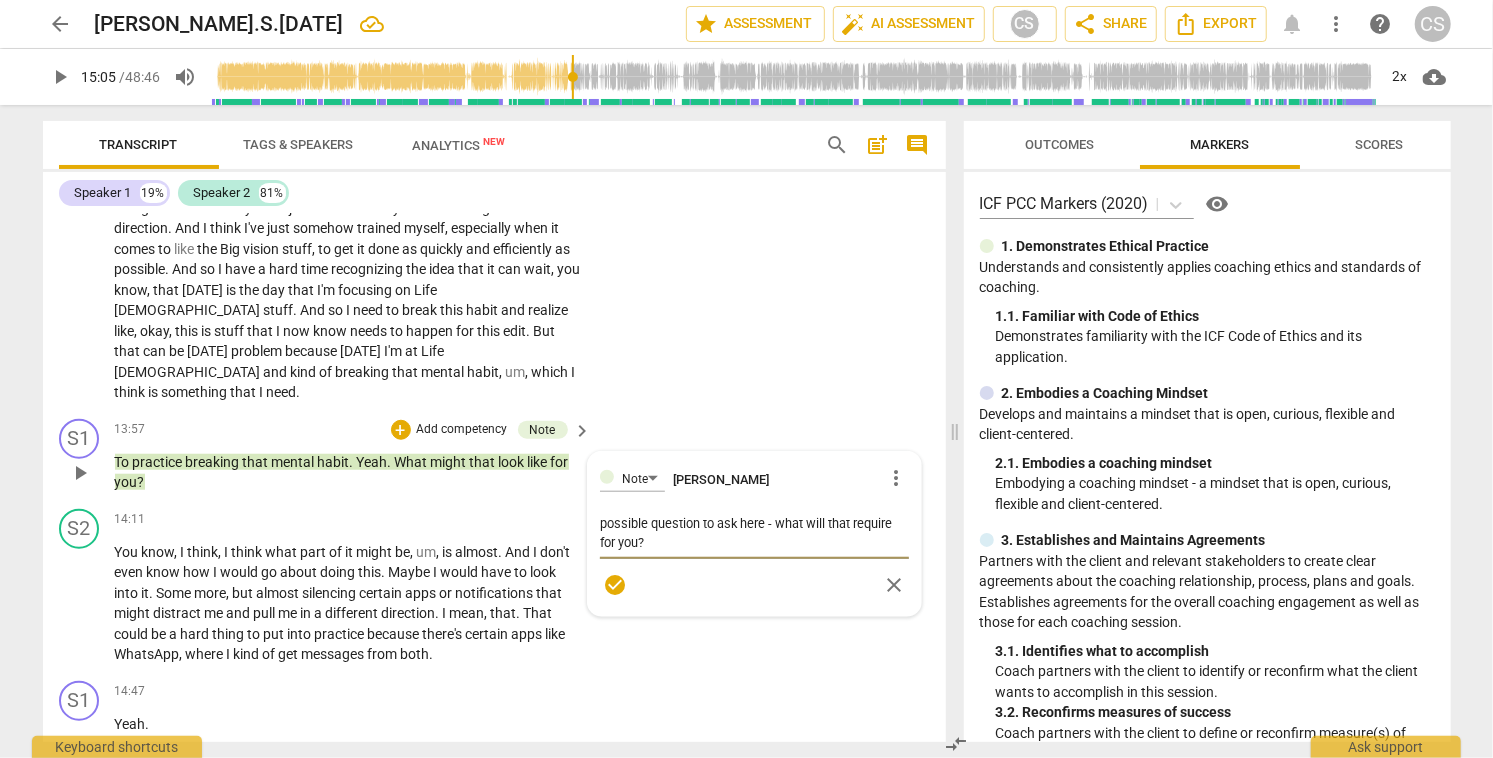click on "possible question to ask here - what will that require for you?" at bounding box center [754, 533] 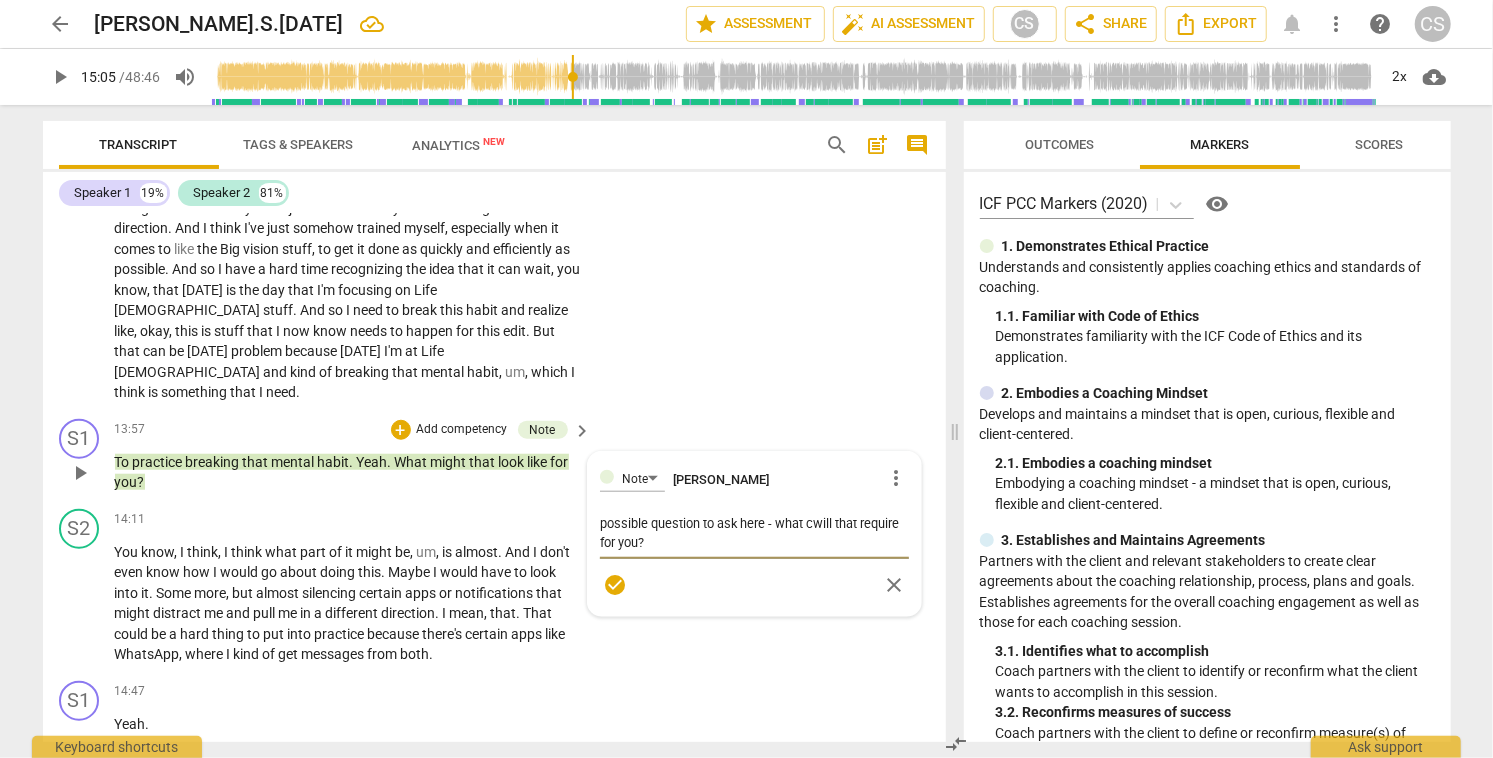 type on "possible question to ask here - what chwill that require for you?" 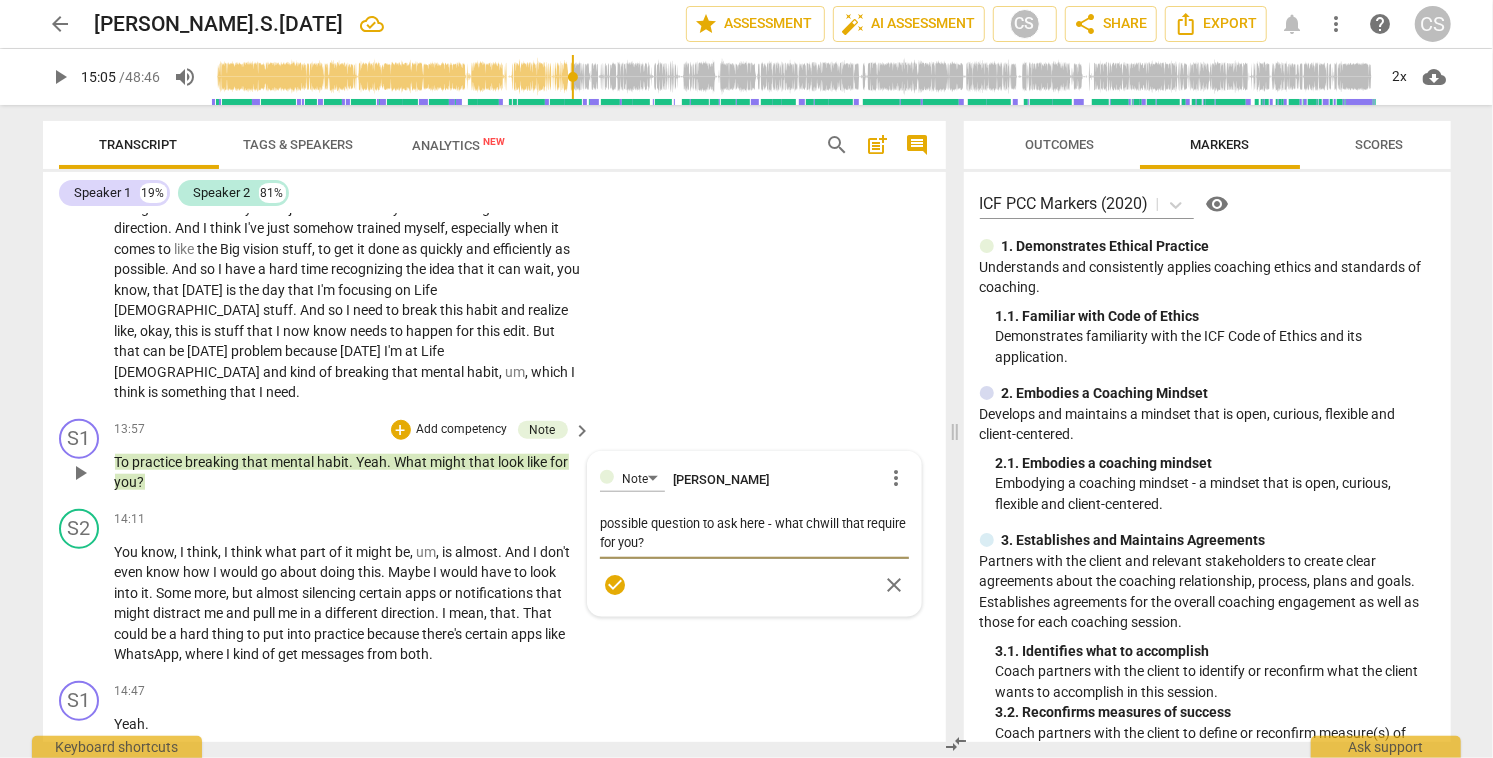 type on "possible question to ask here - what chawill that require for you?" 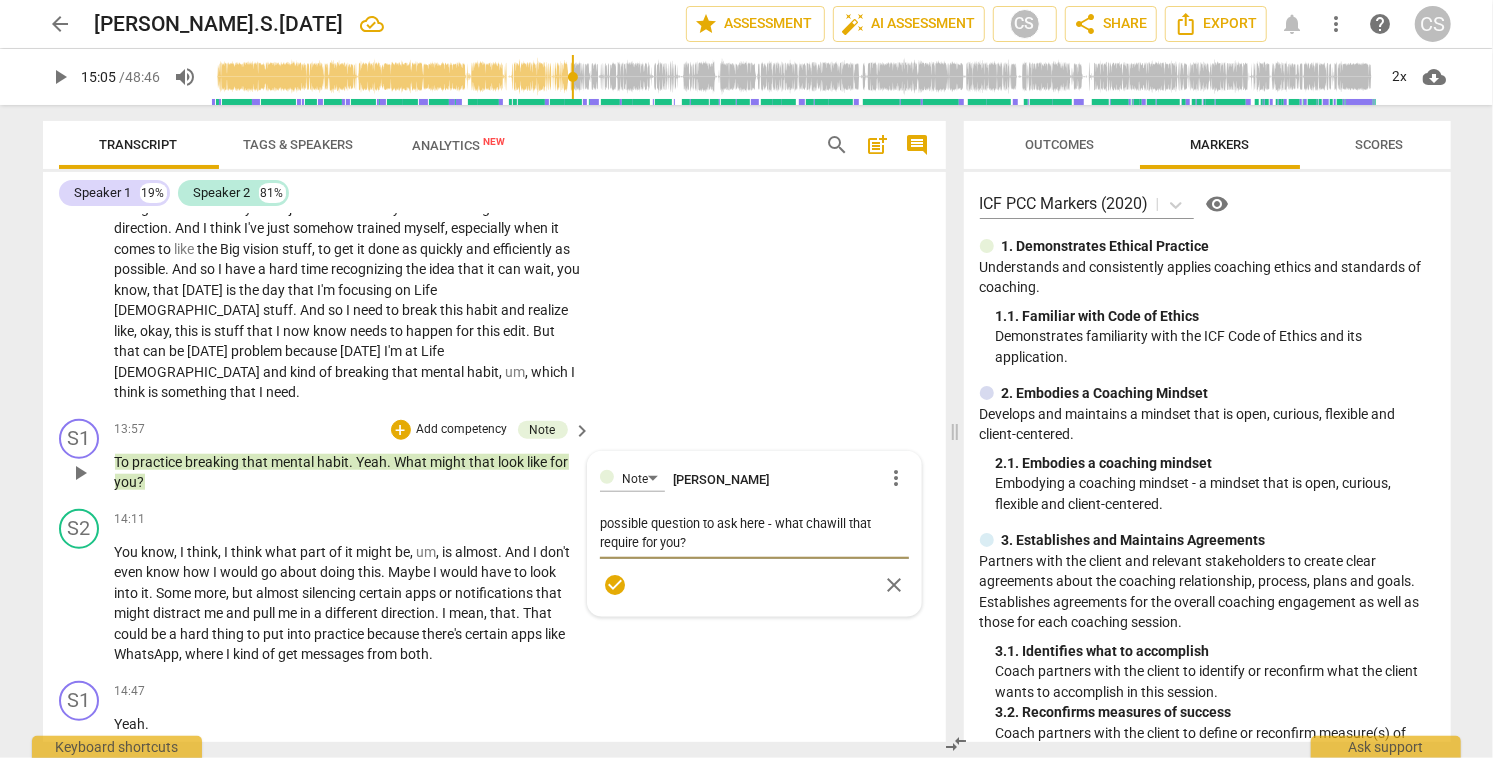 type on "possible question to ask here - what chanwill that require for you?" 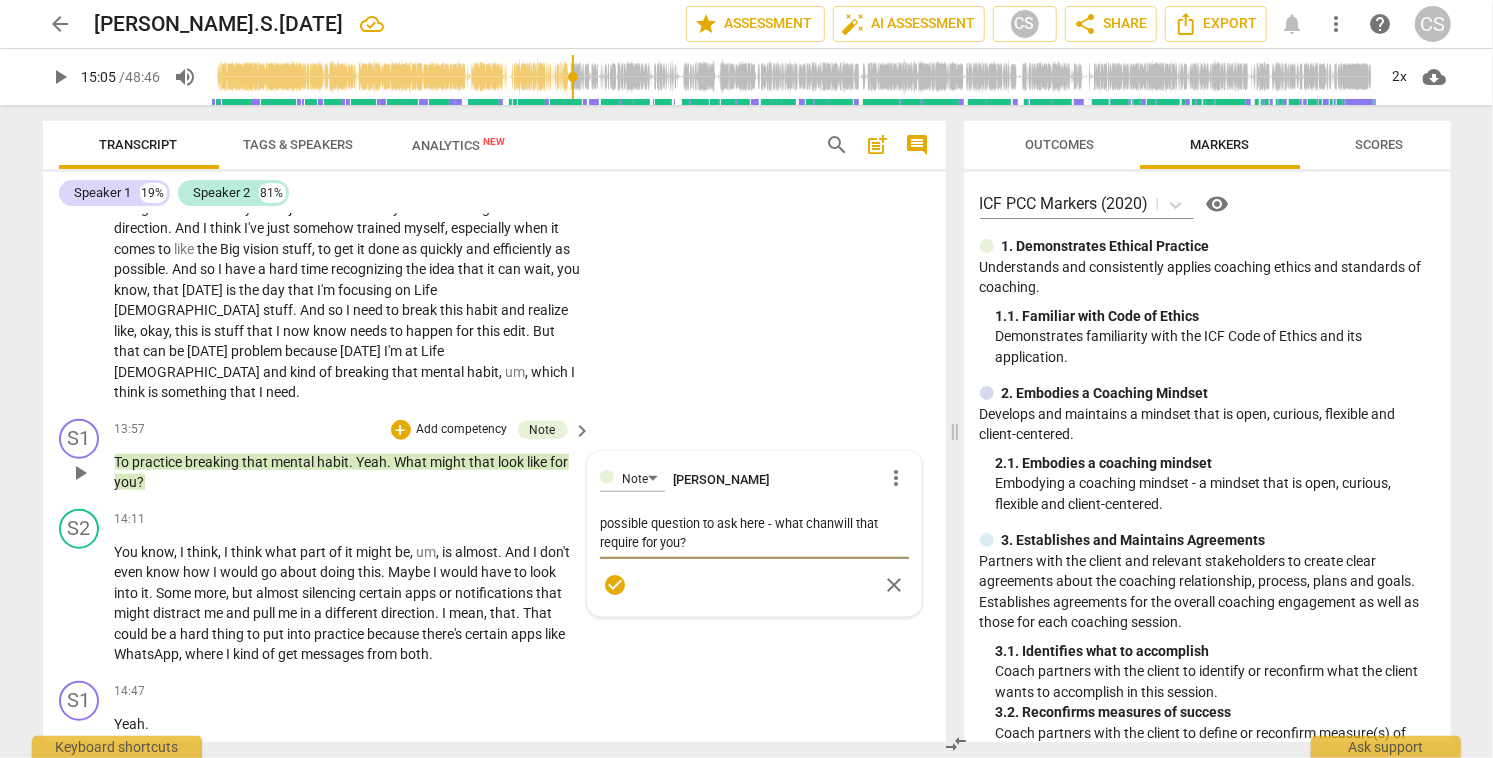 type on "possible question to ask here - what changwill that require for you?" 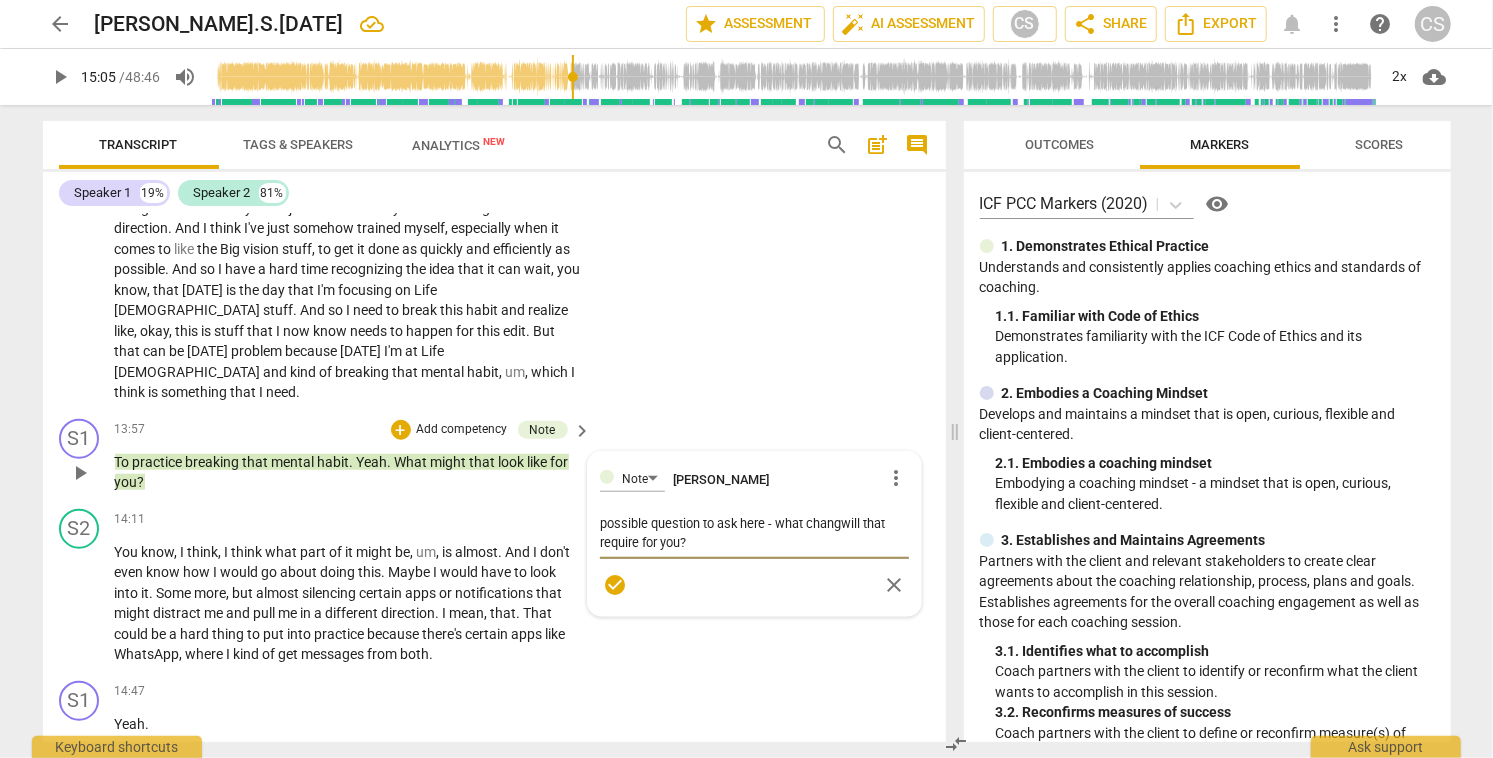 type on "possible question to ask here - what changewill that require for you?" 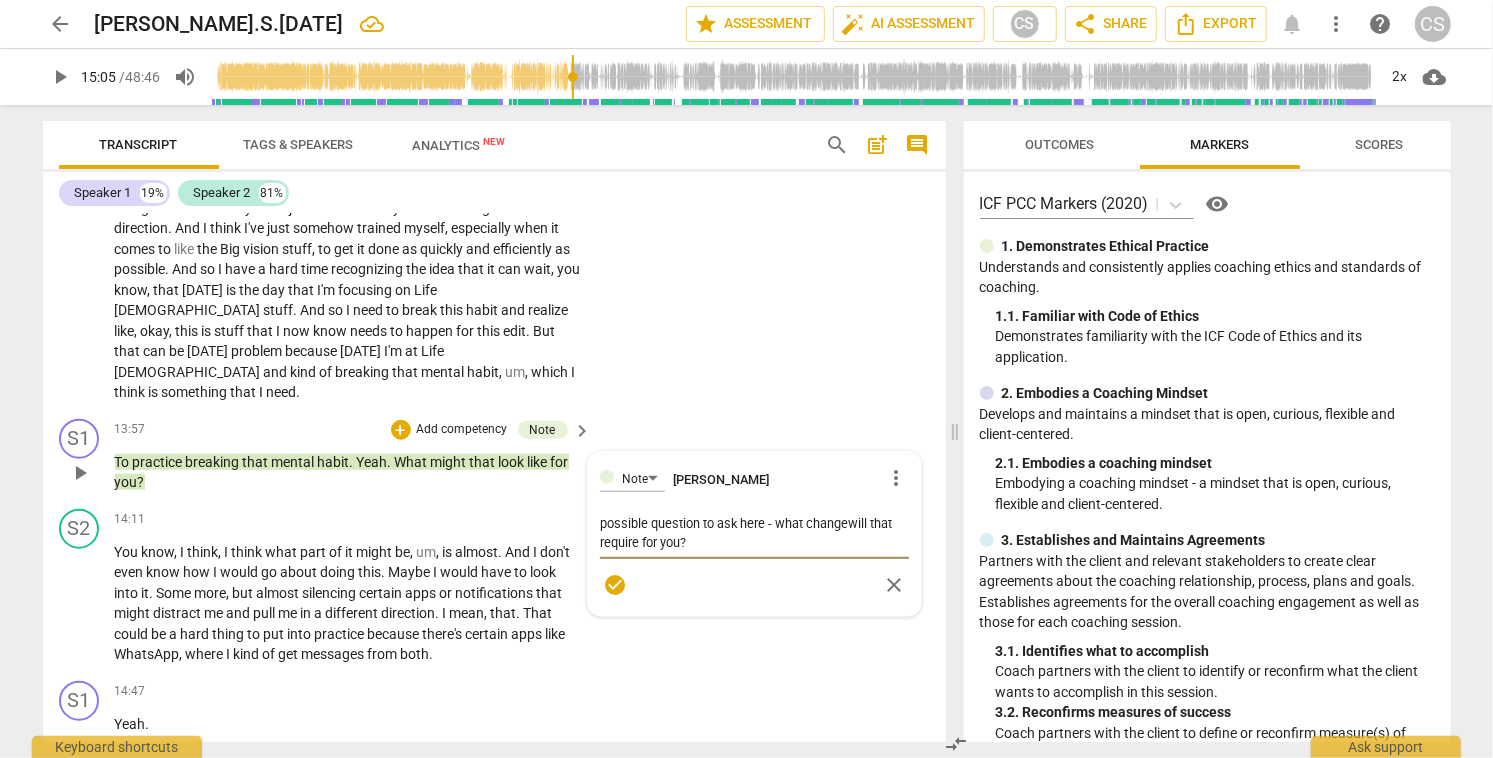 type on "possible question to ask here - what change will that require for you?" 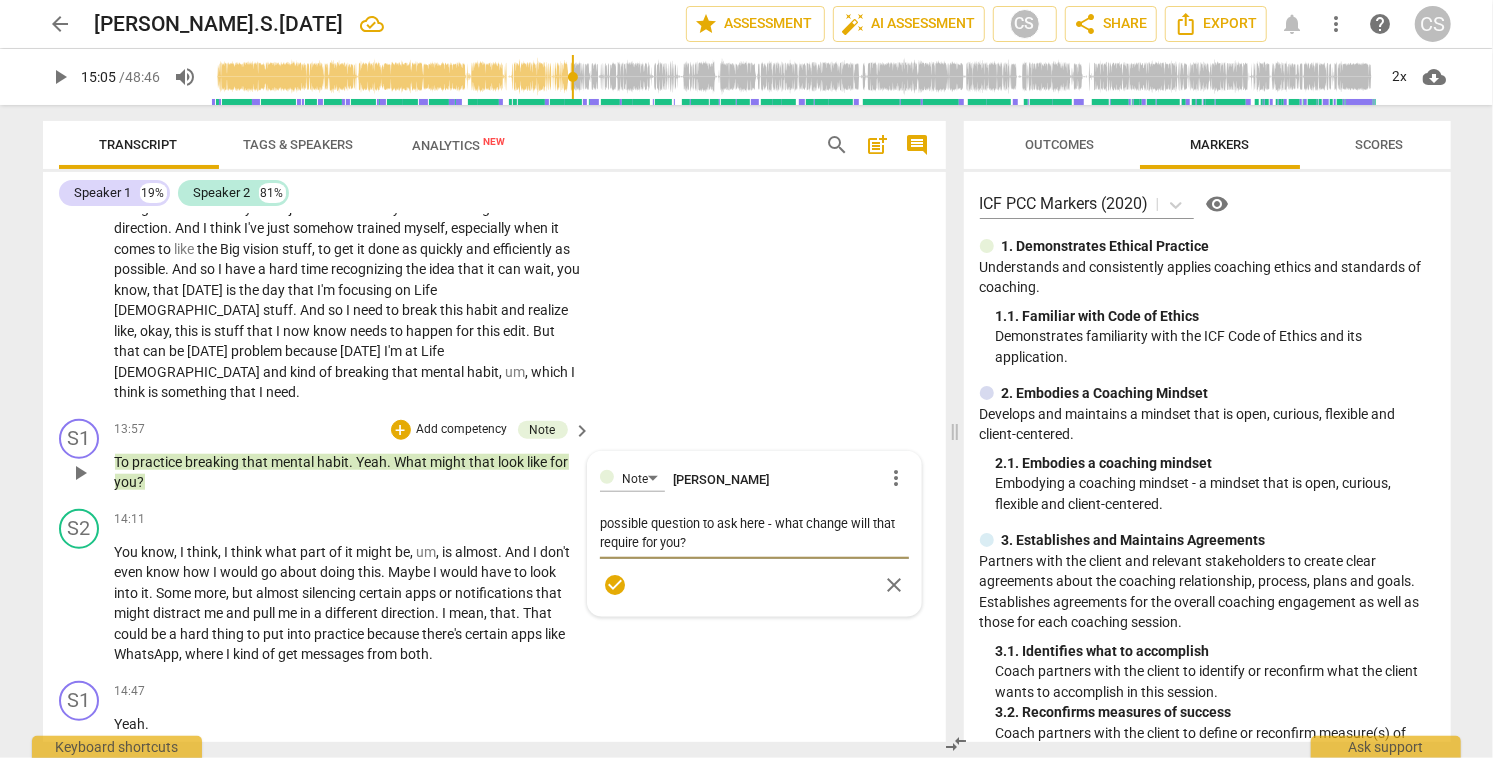 click on "check_circle" at bounding box center [615, 585] 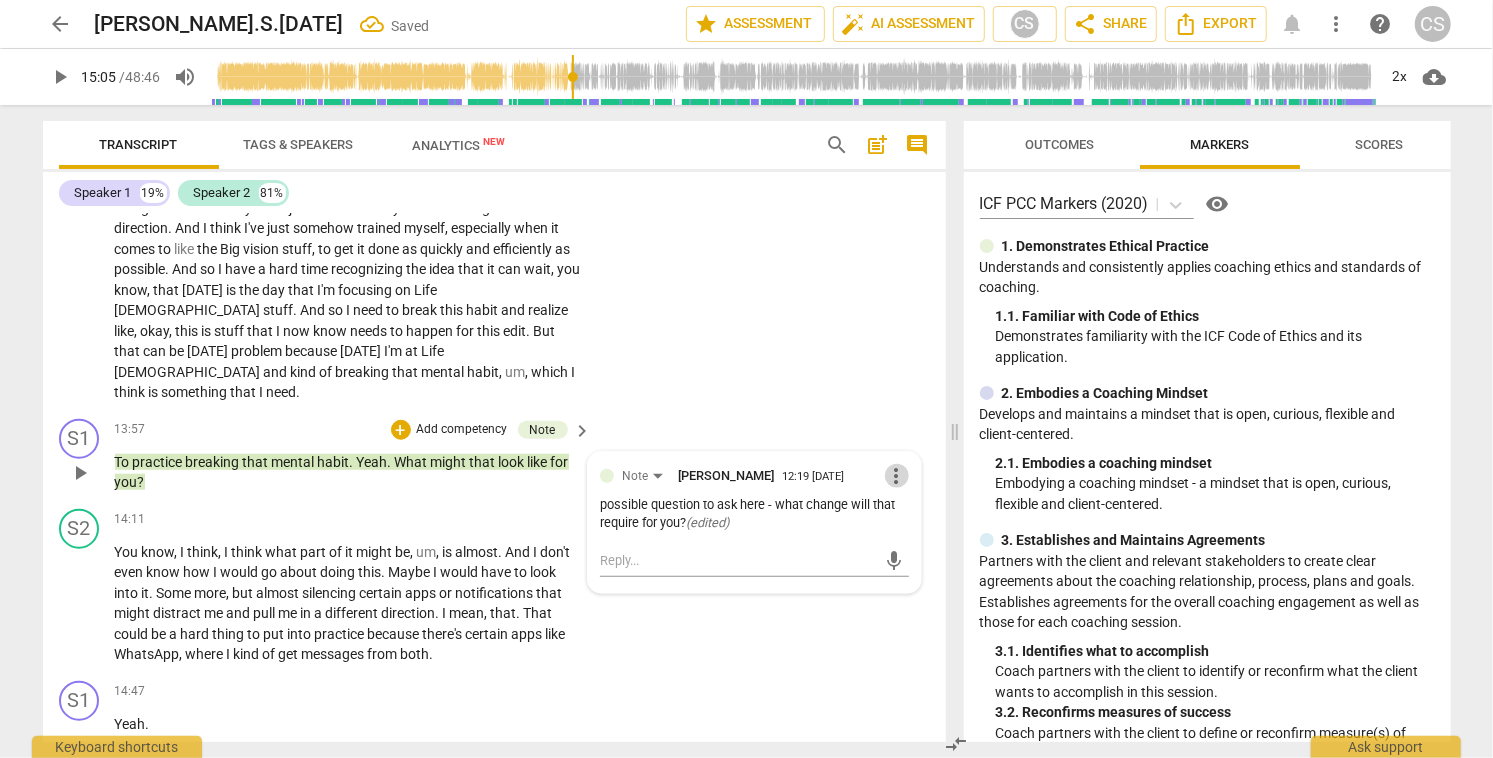 click on "more_vert" at bounding box center [897, 476] 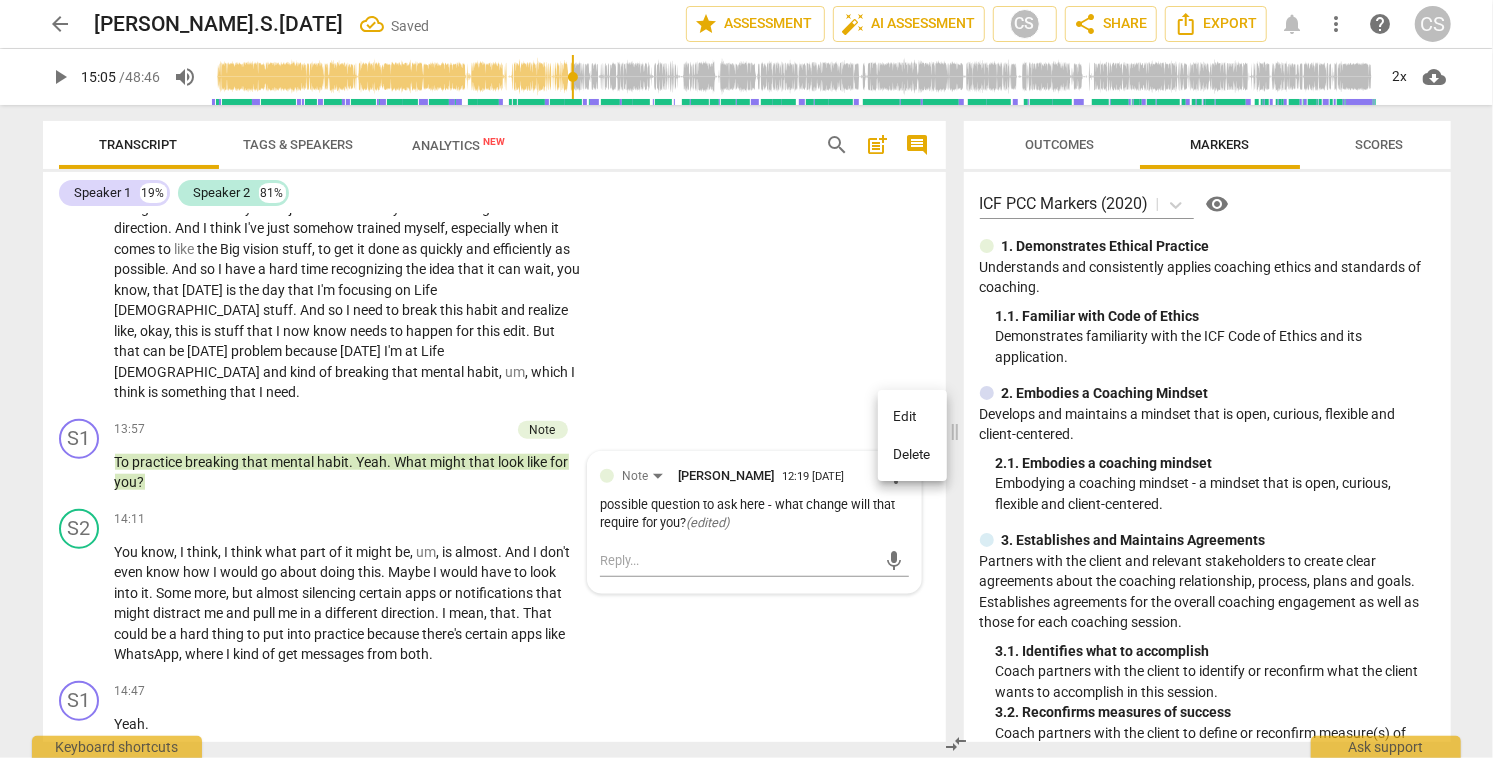 click on "Edit" at bounding box center [912, 417] 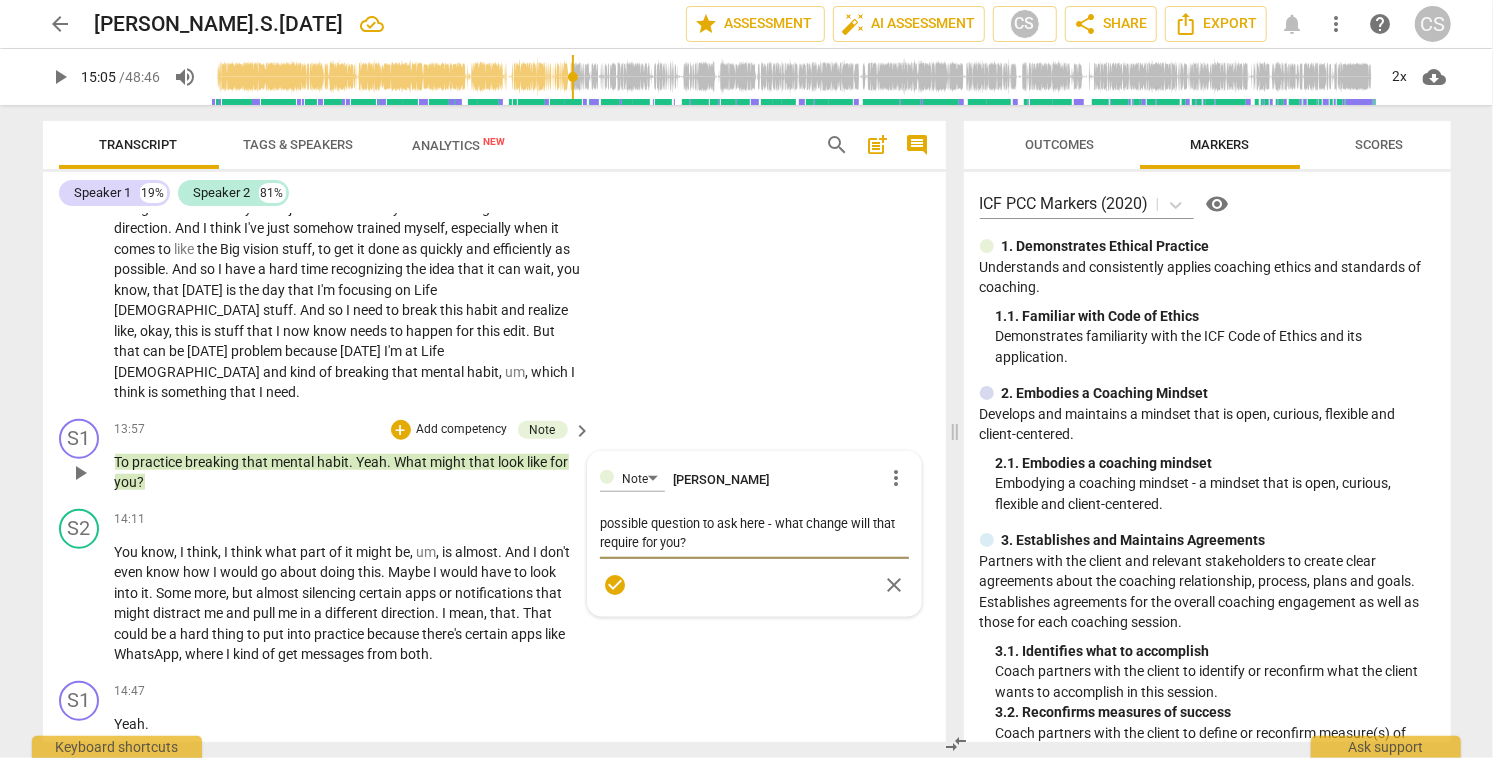 click on "possible question to ask here - what change will that require for you?" at bounding box center [754, 533] 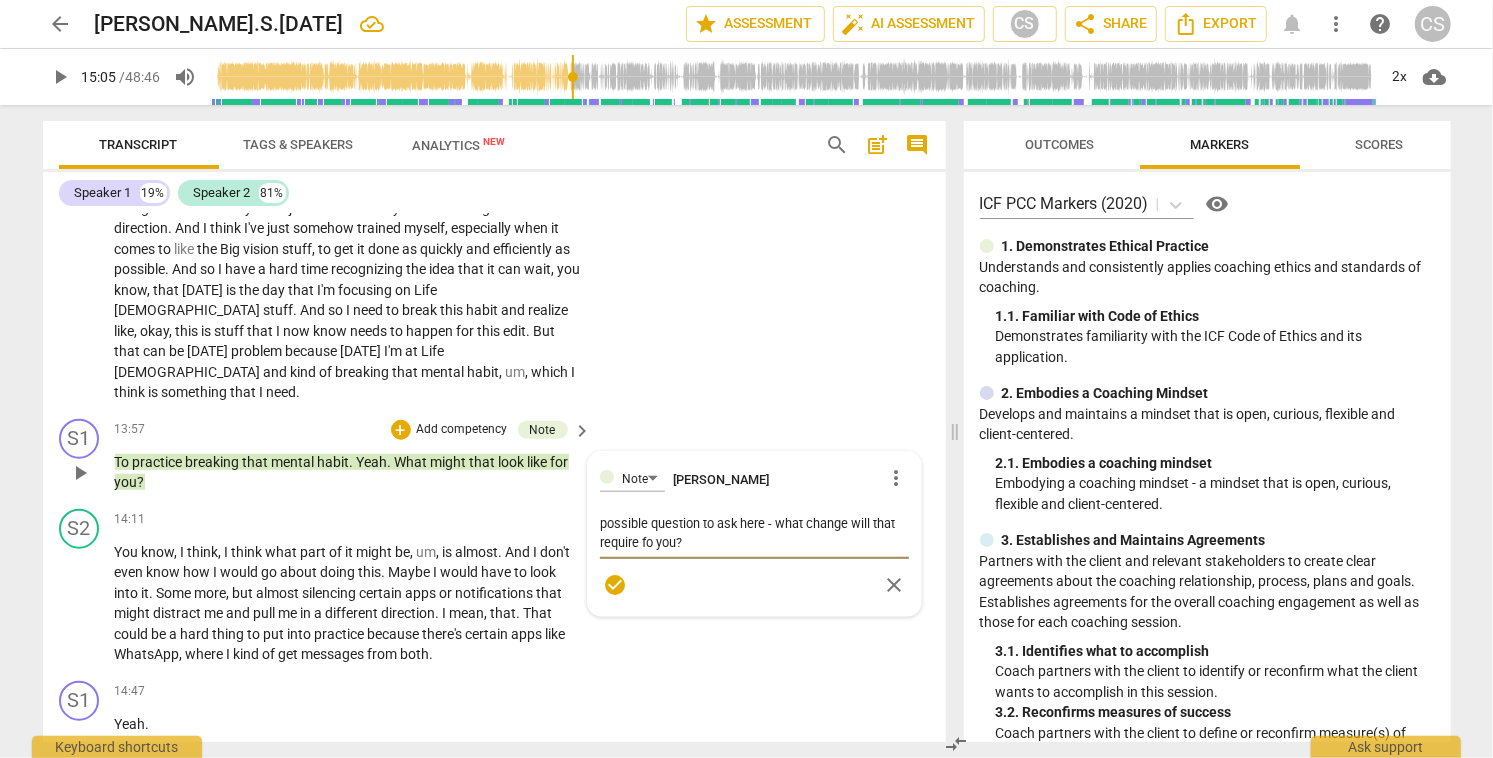 type on "possible question to ask here - what change will that require f you?" 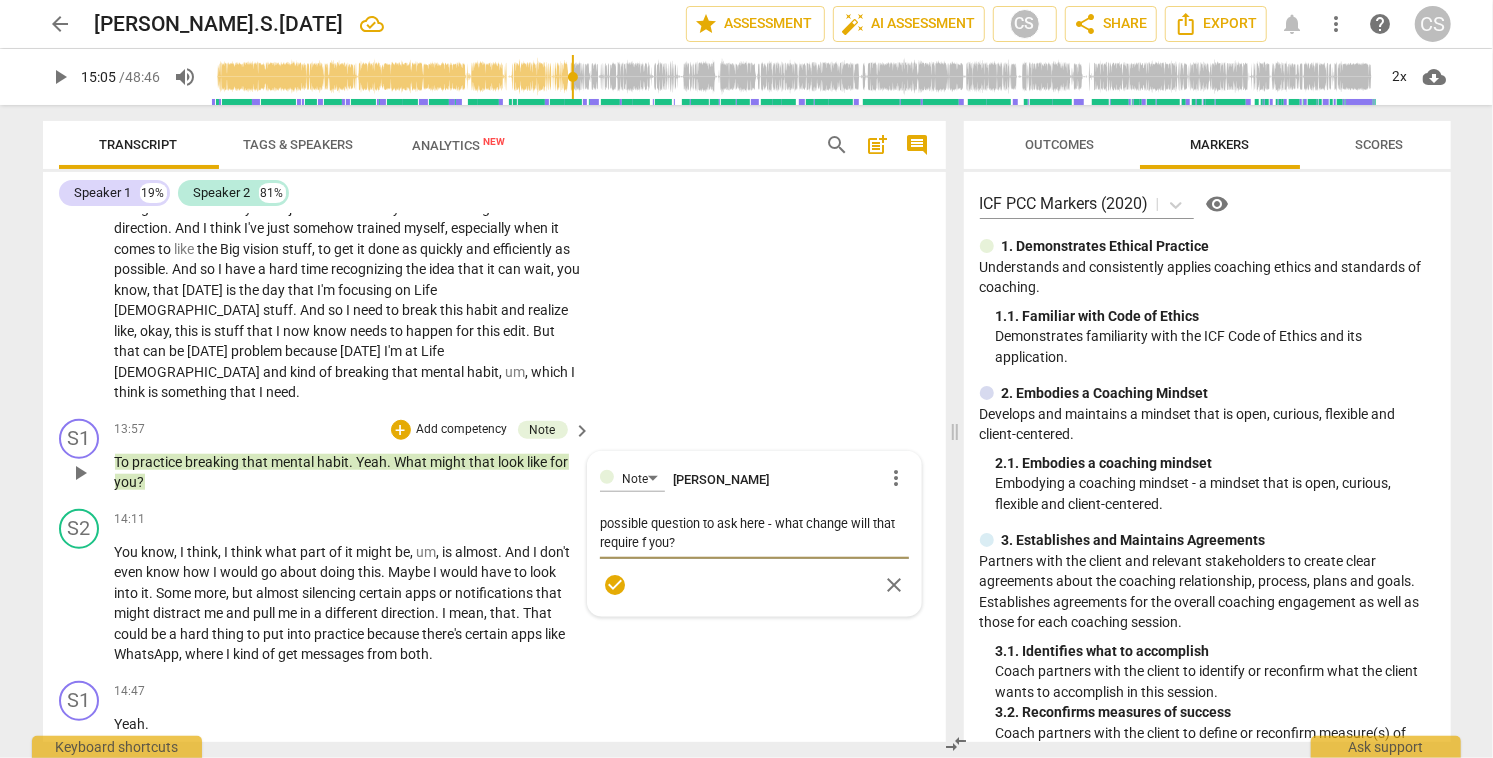 type on "possible question to ask here - what change will that require fr you?" 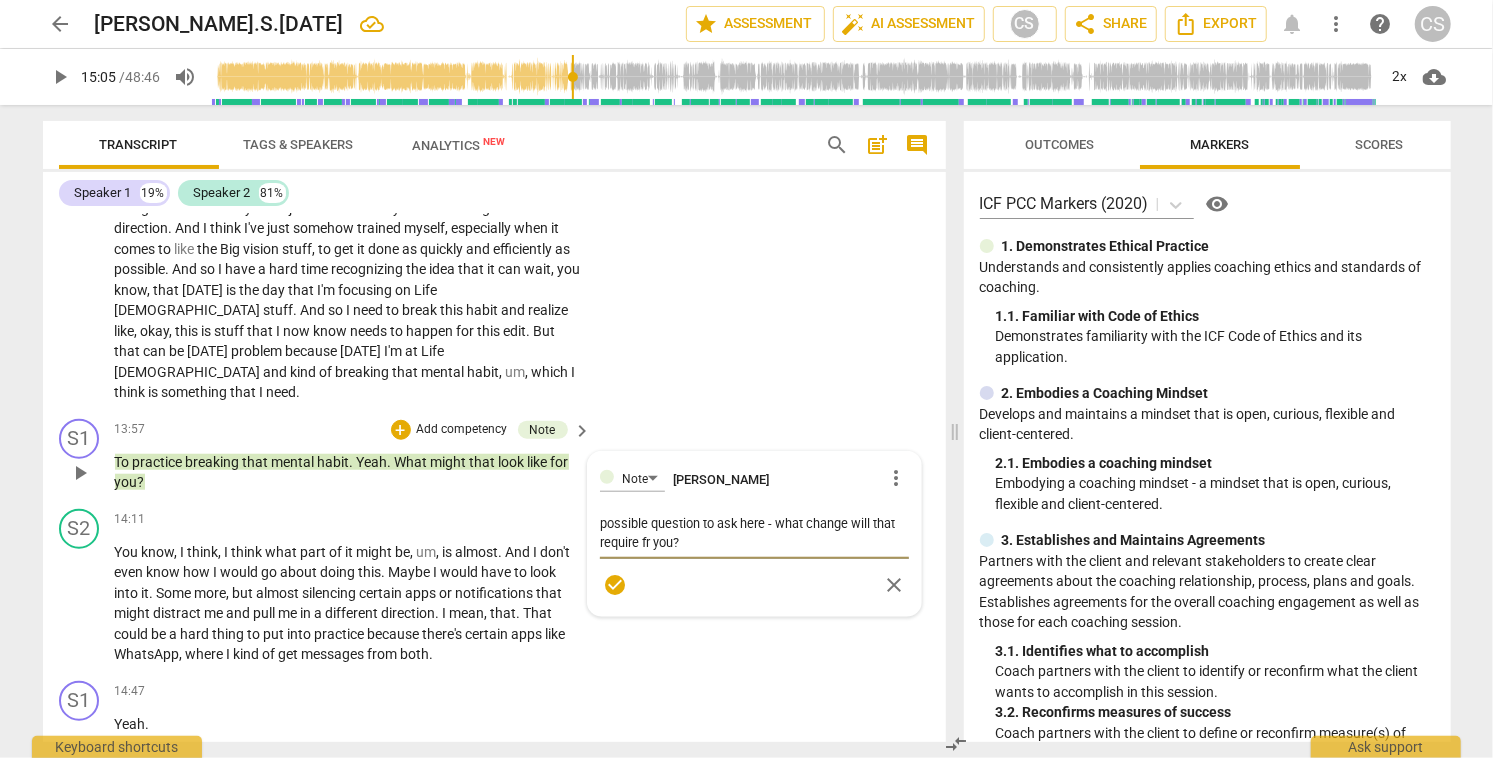 type on "possible question to ask here - what change will that require fro you?" 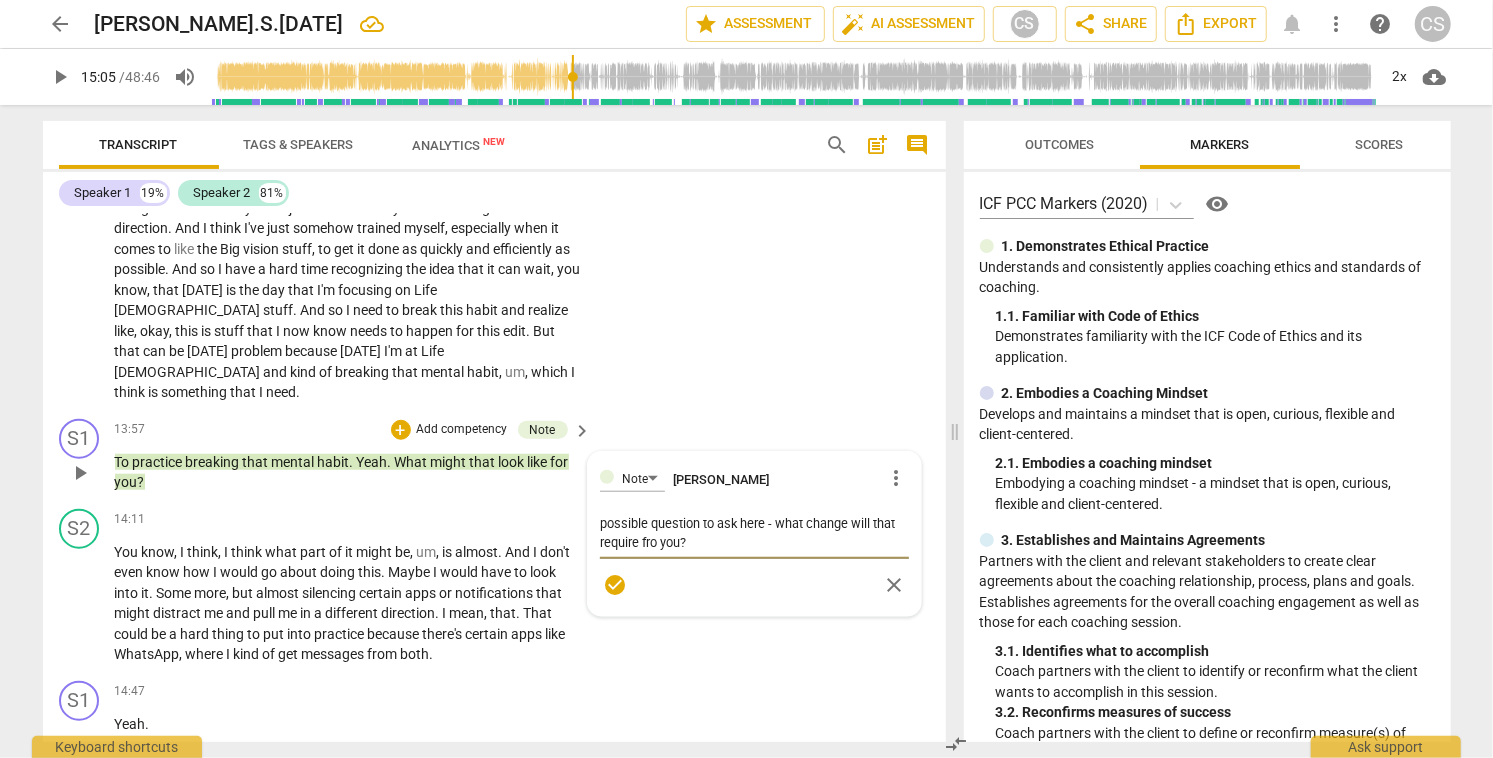 type on "possible question to ask here - what change will that require from you?" 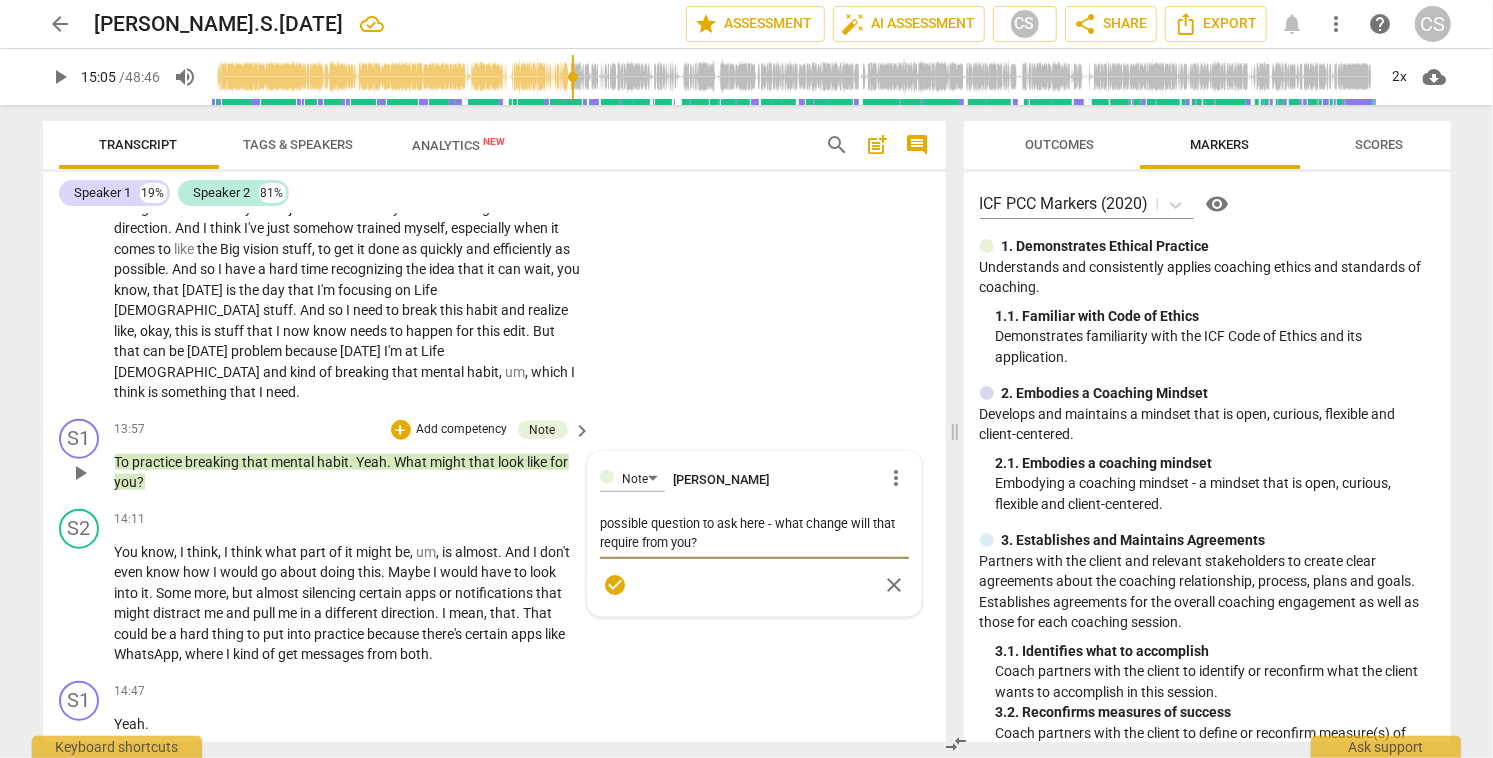 type on "possible question to ask here - what change will that require from you?" 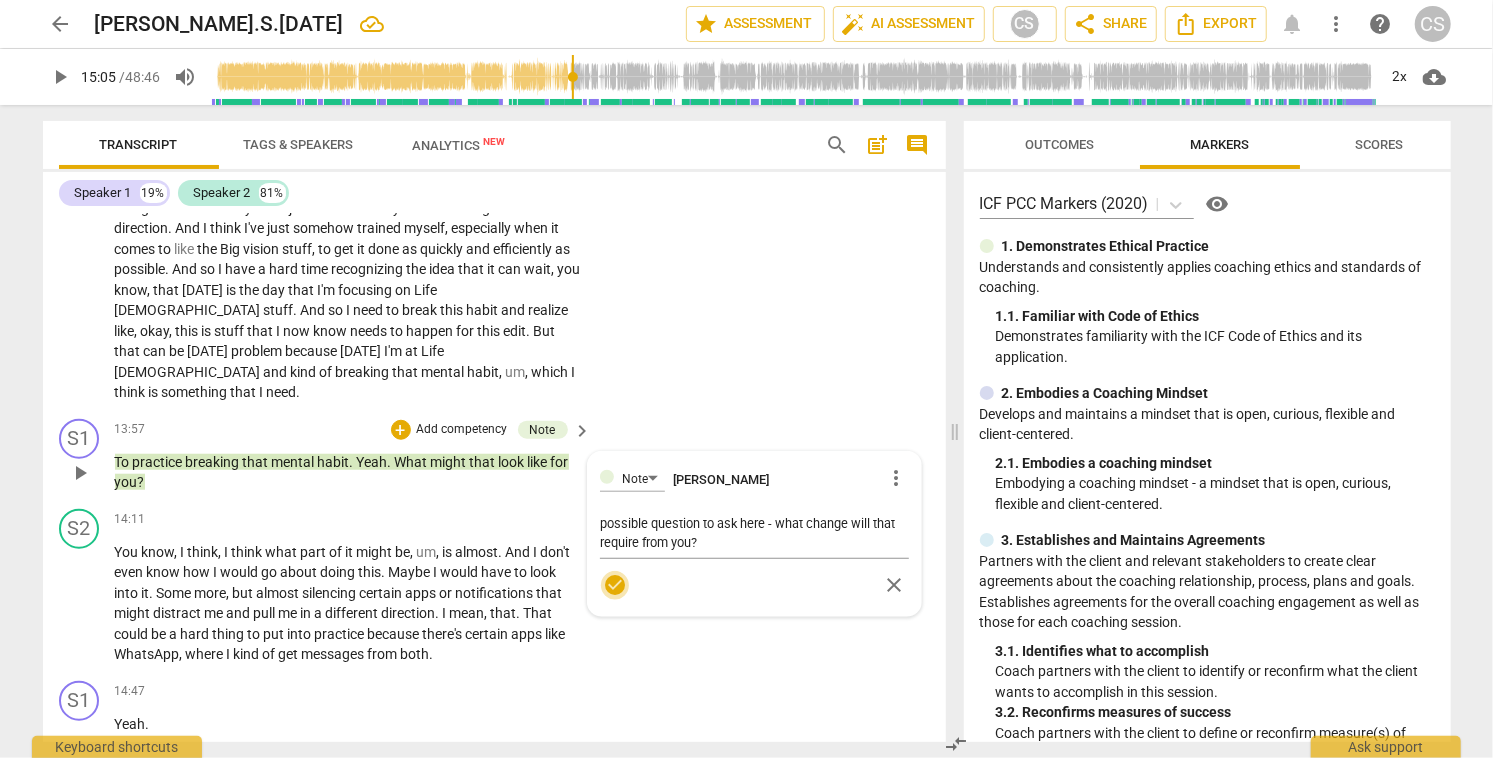 click on "check_circle" at bounding box center (615, 585) 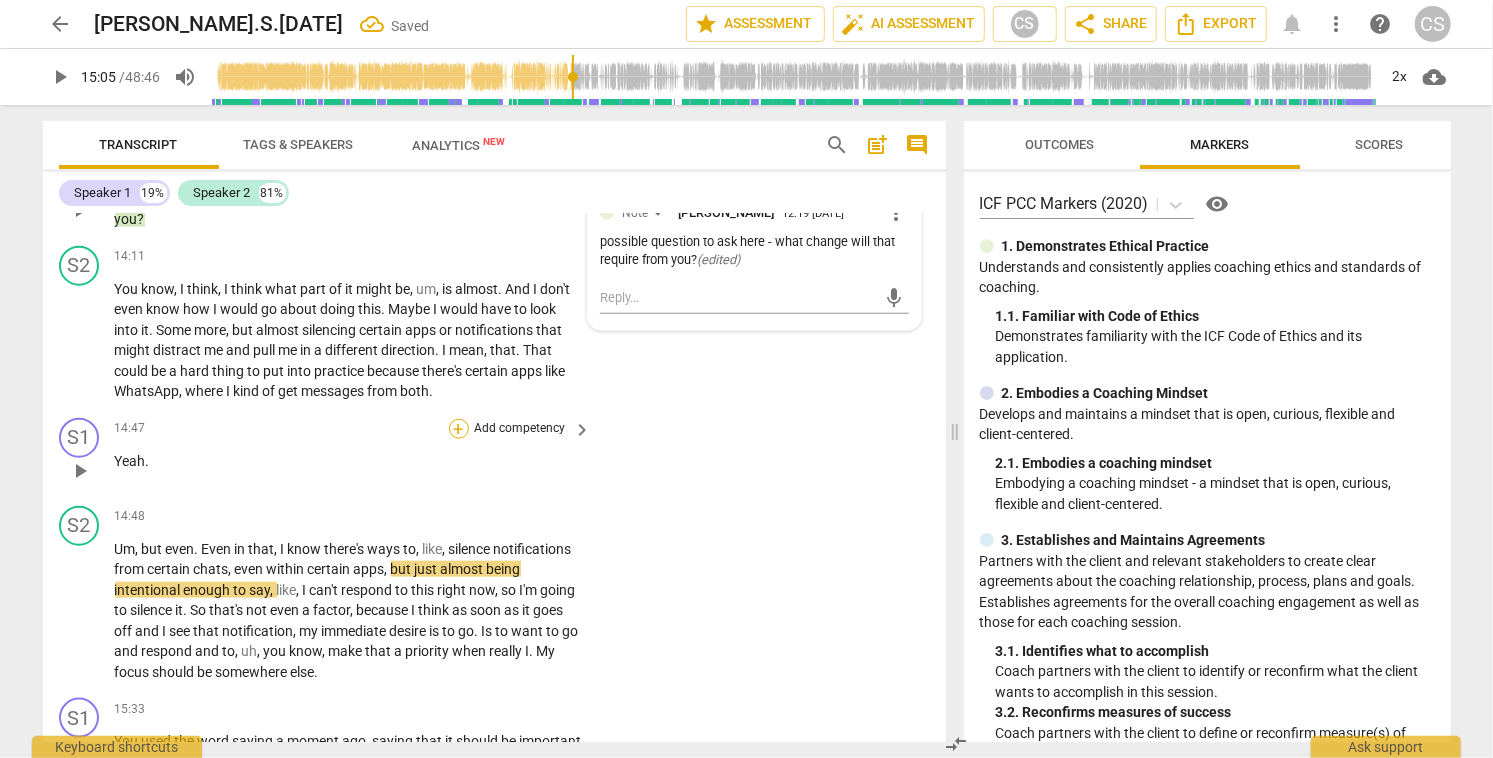 scroll, scrollTop: 5738, scrollLeft: 0, axis: vertical 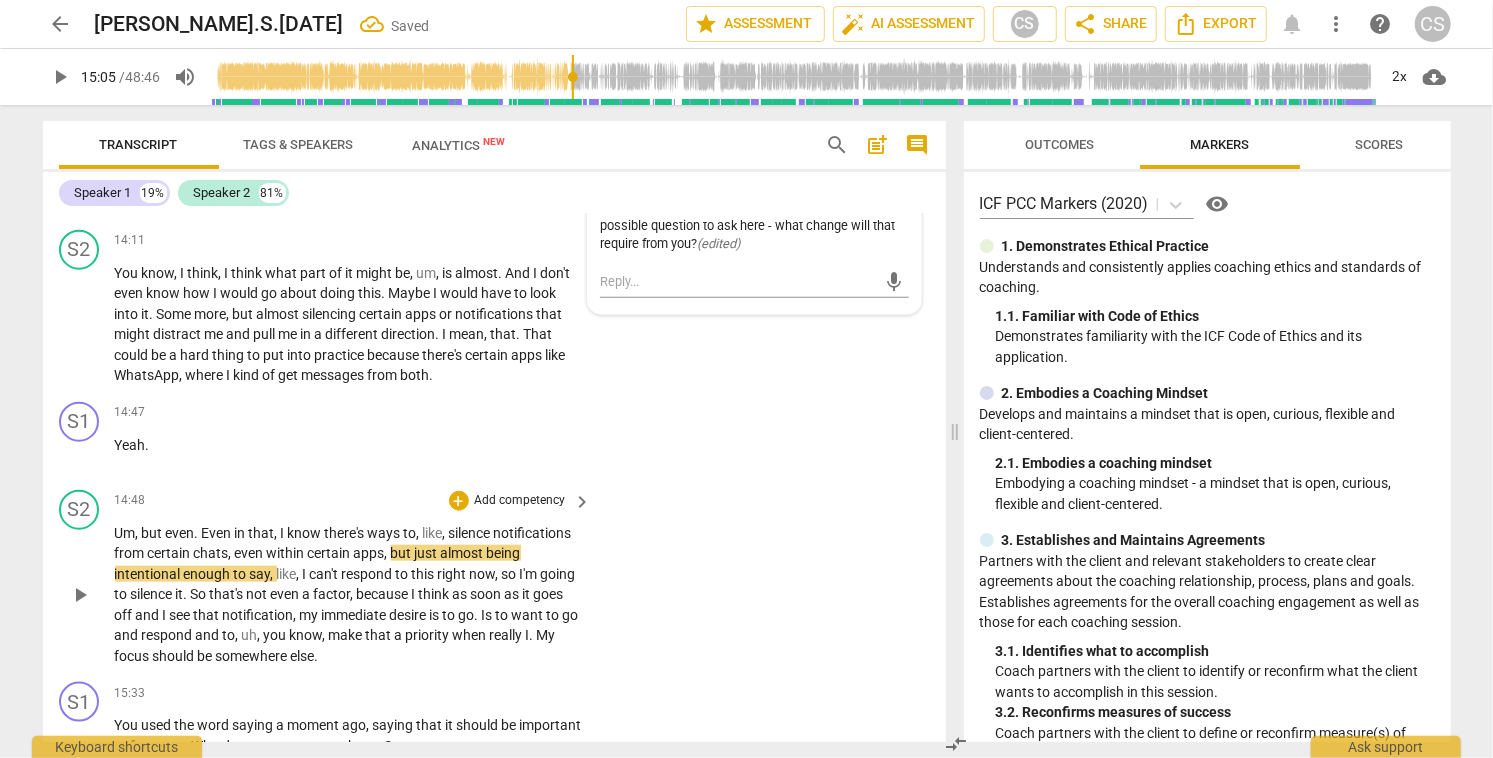 click on "play_arrow" at bounding box center [80, 595] 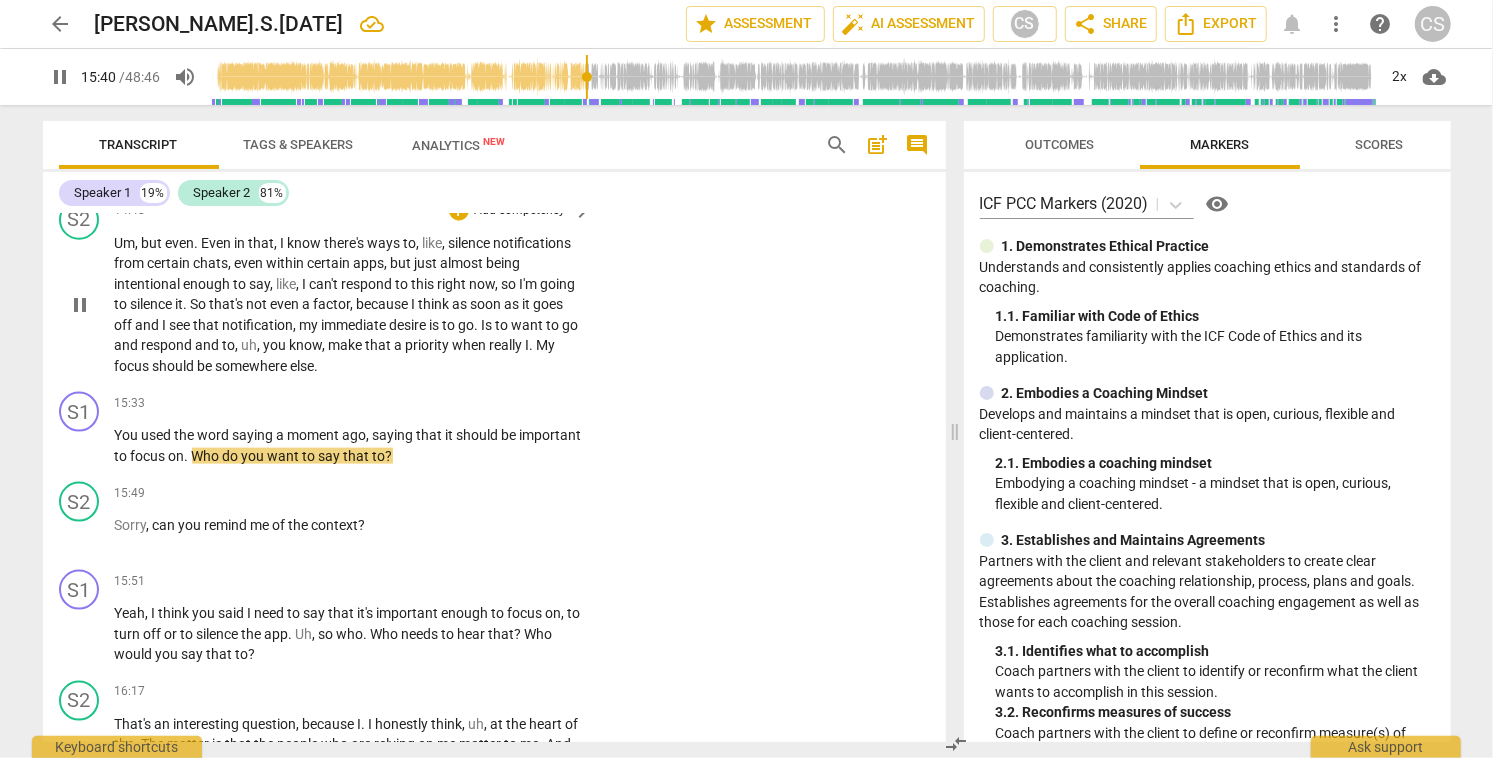 scroll, scrollTop: 6023, scrollLeft: 0, axis: vertical 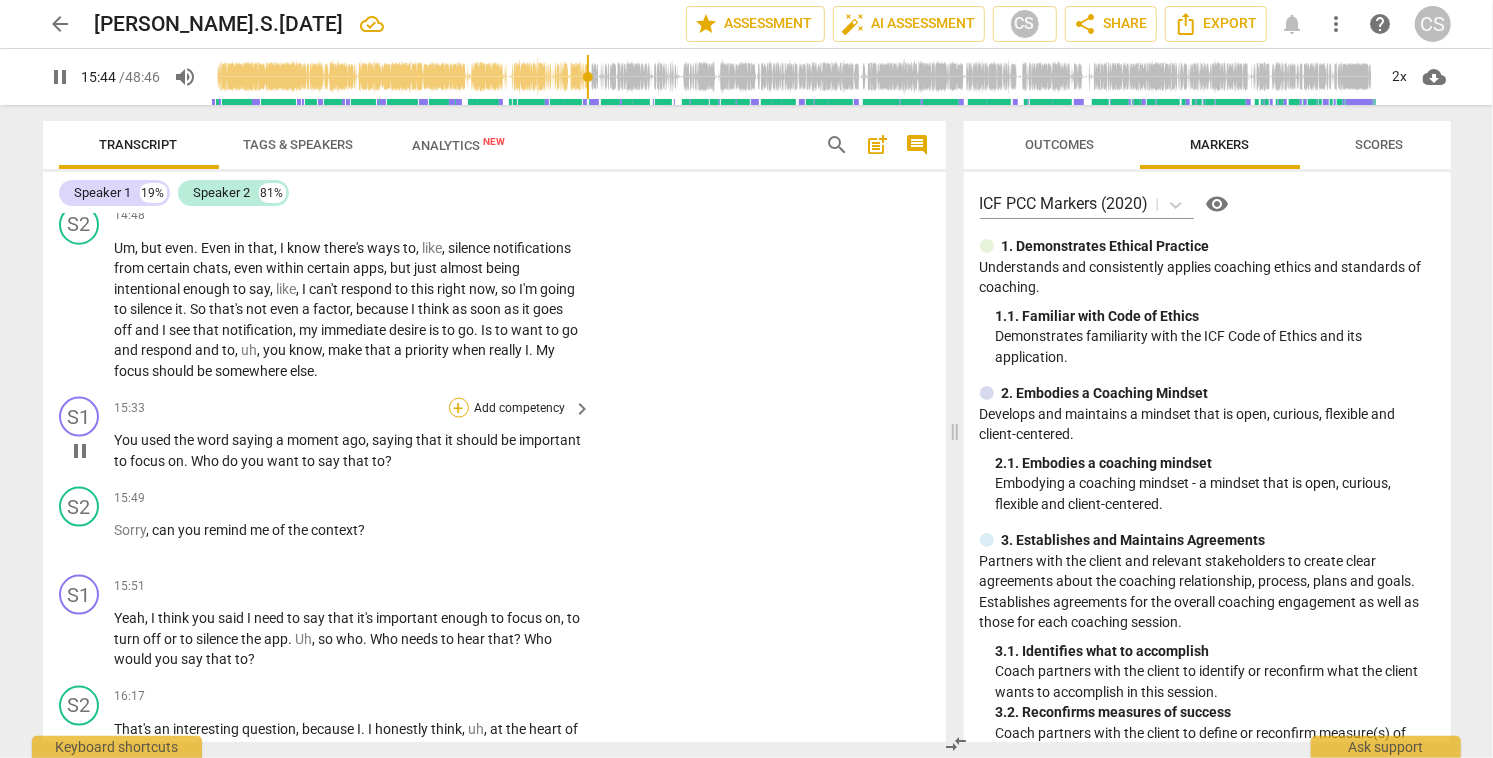 click on "+" at bounding box center (459, 408) 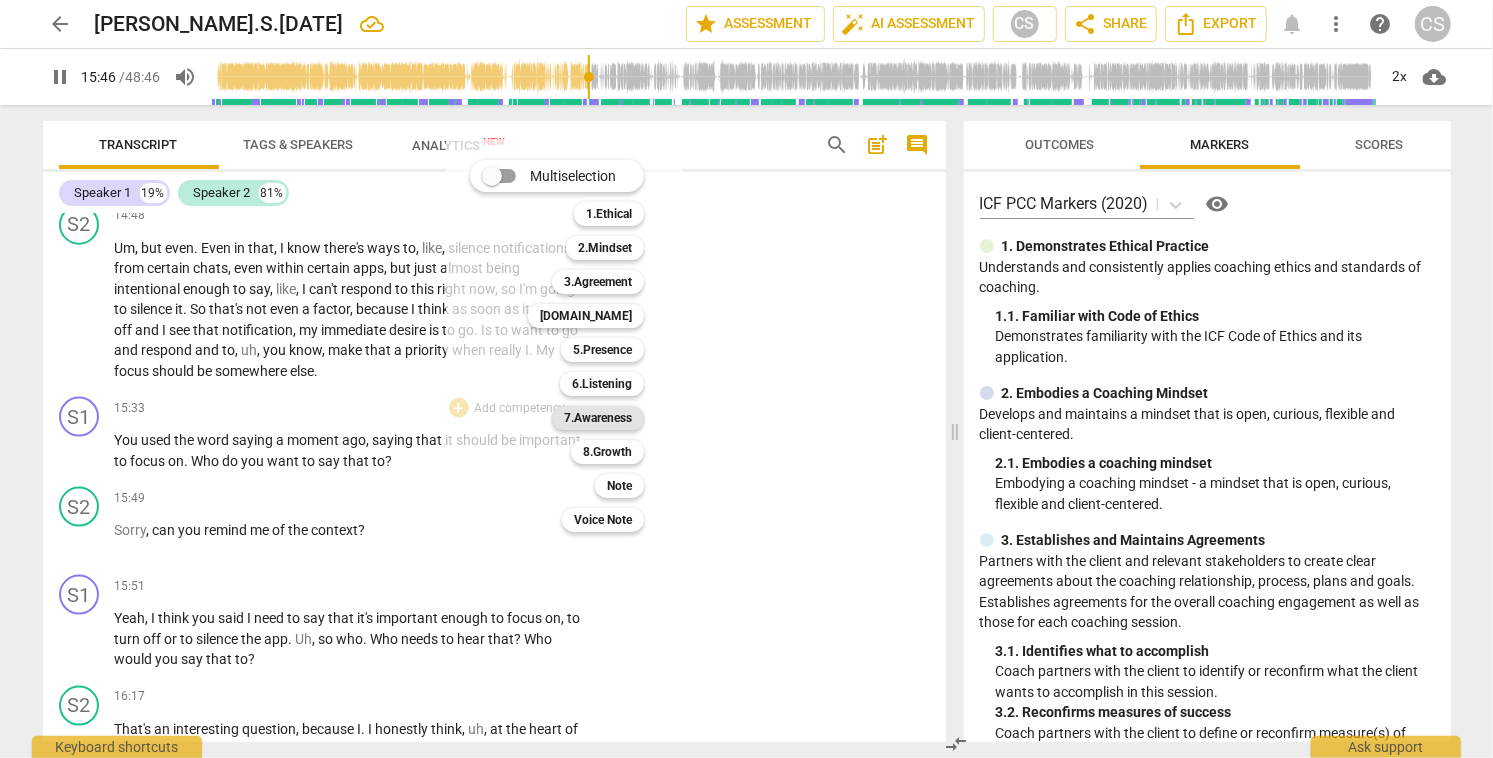 click on "7.Awareness" at bounding box center (598, 418) 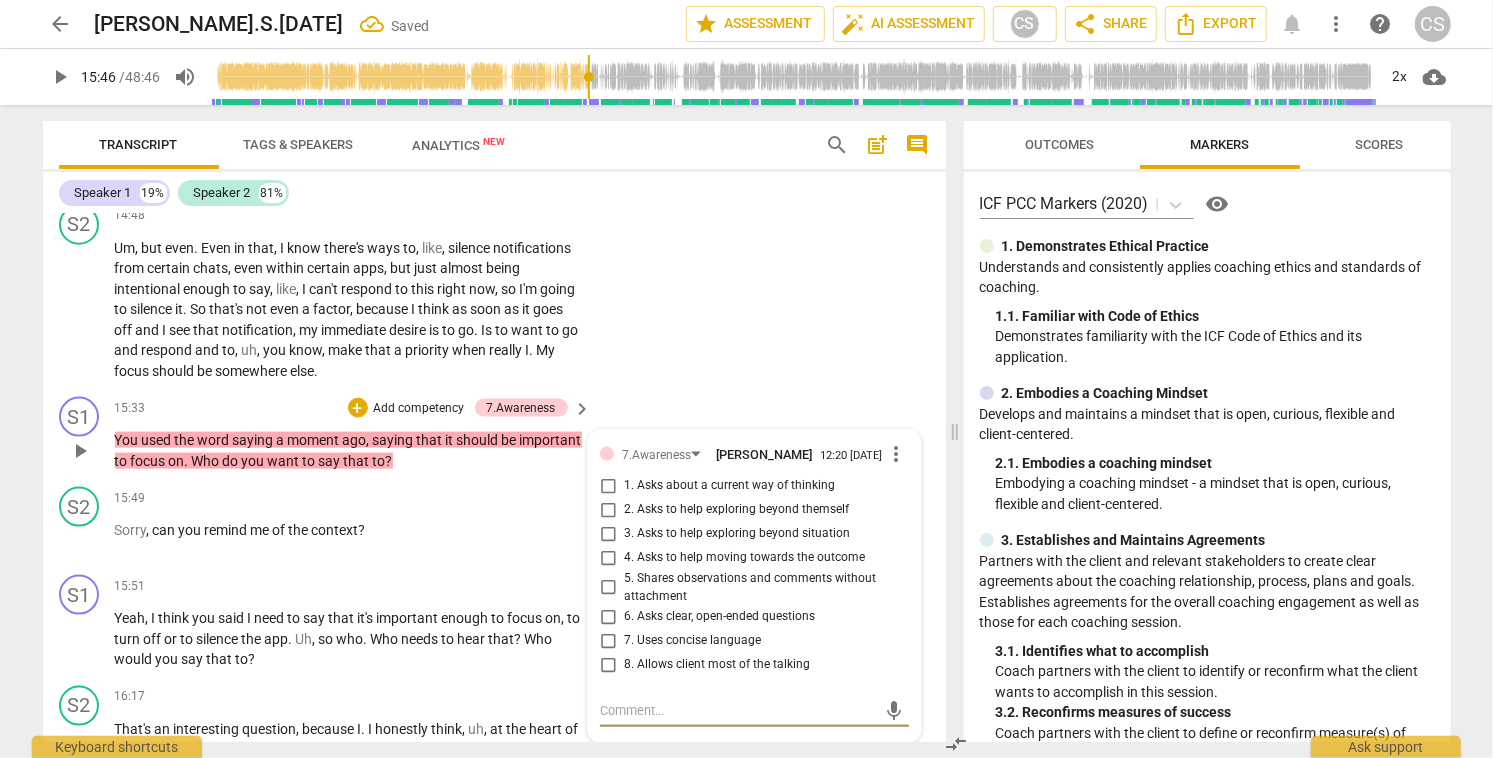 click on "2. Asks to help exploring beyond themself" at bounding box center [608, 510] 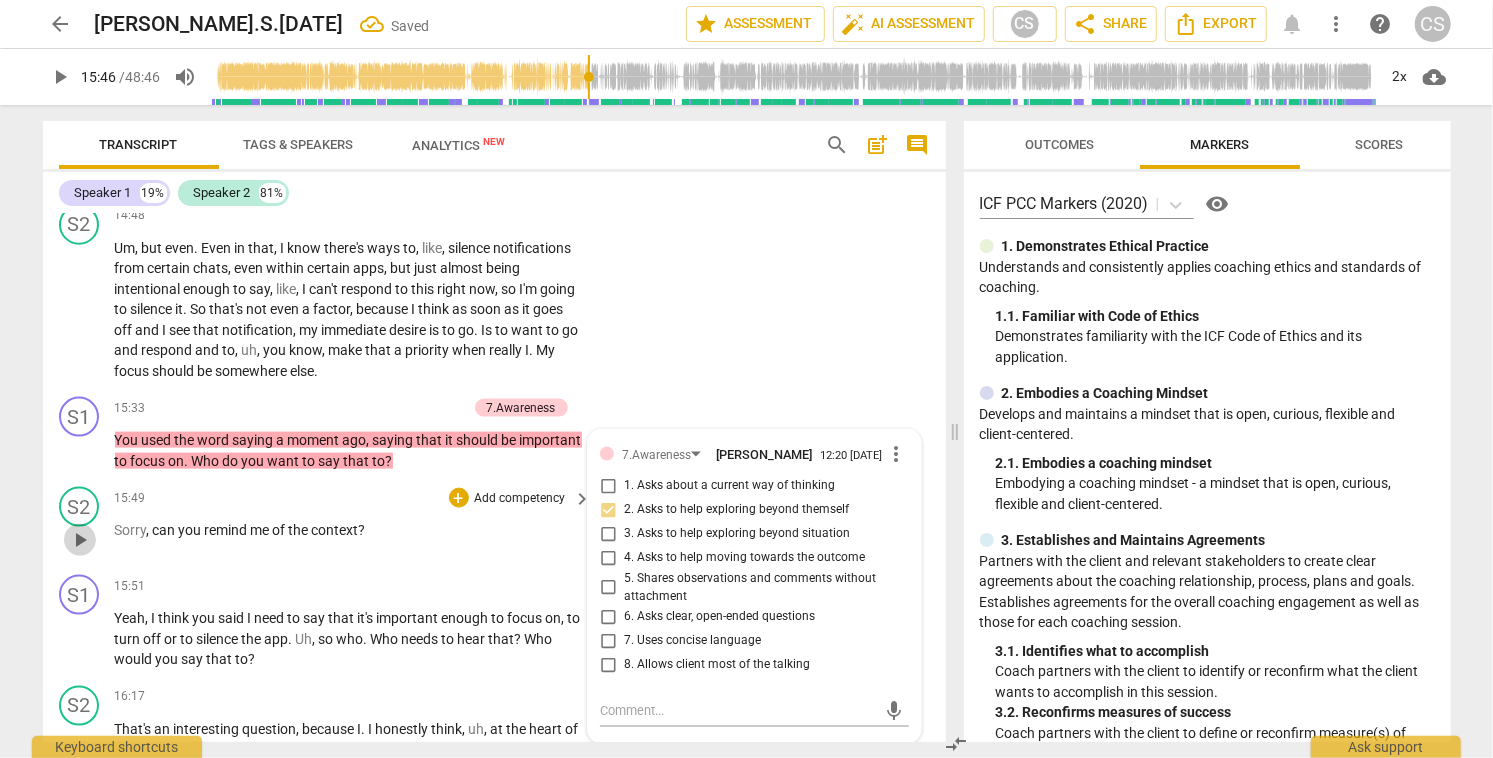 click on "play_arrow" at bounding box center (80, 540) 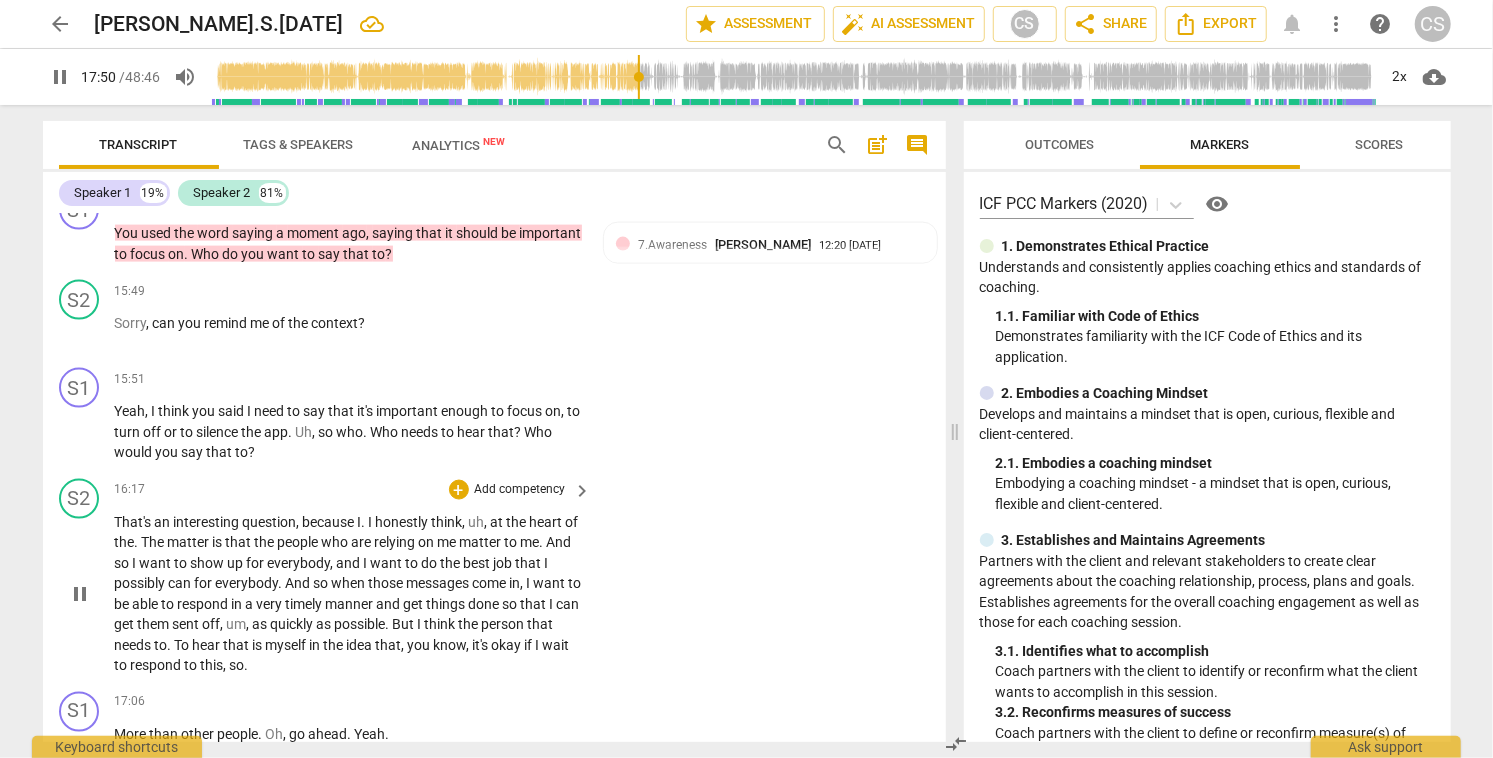 scroll, scrollTop: 6240, scrollLeft: 0, axis: vertical 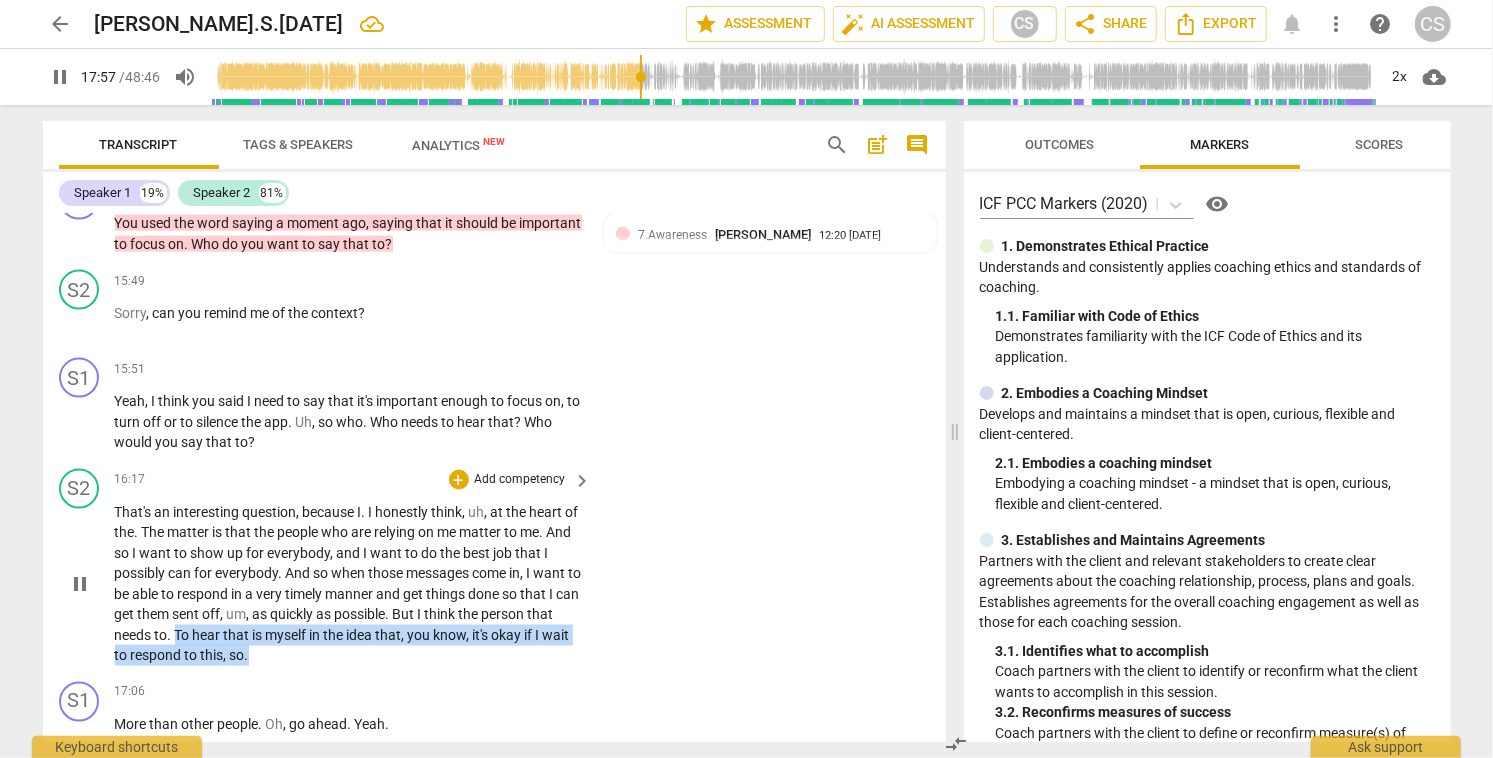 drag, startPoint x: 204, startPoint y: 571, endPoint x: 294, endPoint y: 590, distance: 91.983696 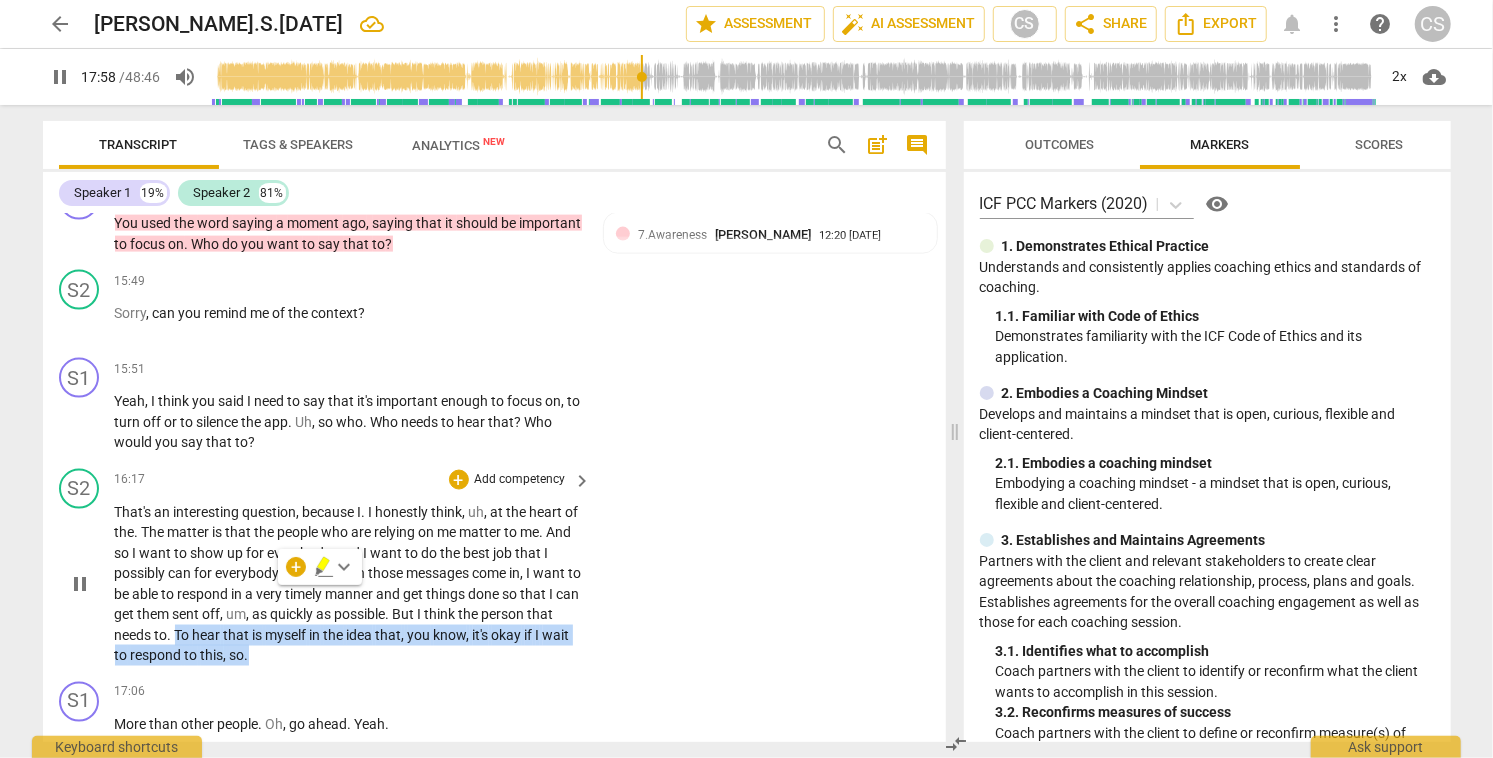 click on "That's   an   interesting   question ,   because   I .   I   honestly   think ,   uh ,   at   the   heart   of   the .   The   matter   is   that   the   people   who   are   relying   on   me   matter   to   me .   And   so   I   want   to   show   up   for   everybody ,   and   I   want   to   do   the   best   job   that   I   possibly   can   for   everybody .   And   so   when   those   messages   come   in ,   I   want   to   be   able   to   respond   in   a   very   timely   manner   and   get   things   done   so   that   I   can   get   them   sent   off ,   um ,   as   quickly   as   possible .   But   I   think   the   person   that   needs   to .   To   hear   that   is   myself   in   the   idea   that ,   you   know ,   it's   okay   if   I   wait   to   respond   to   this ,   so ." at bounding box center (348, 584) 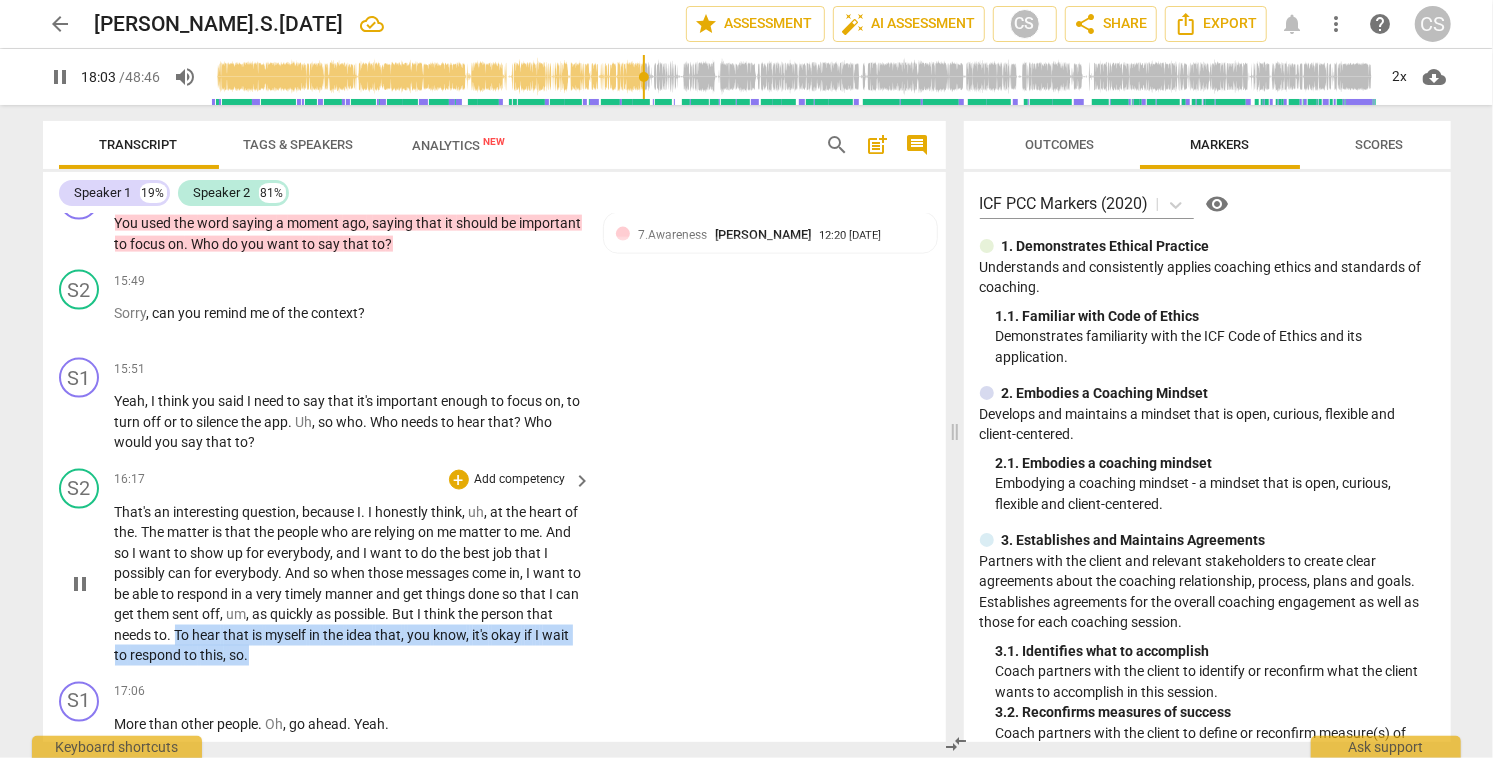 drag, startPoint x: 202, startPoint y: 572, endPoint x: 286, endPoint y: 586, distance: 85.158676 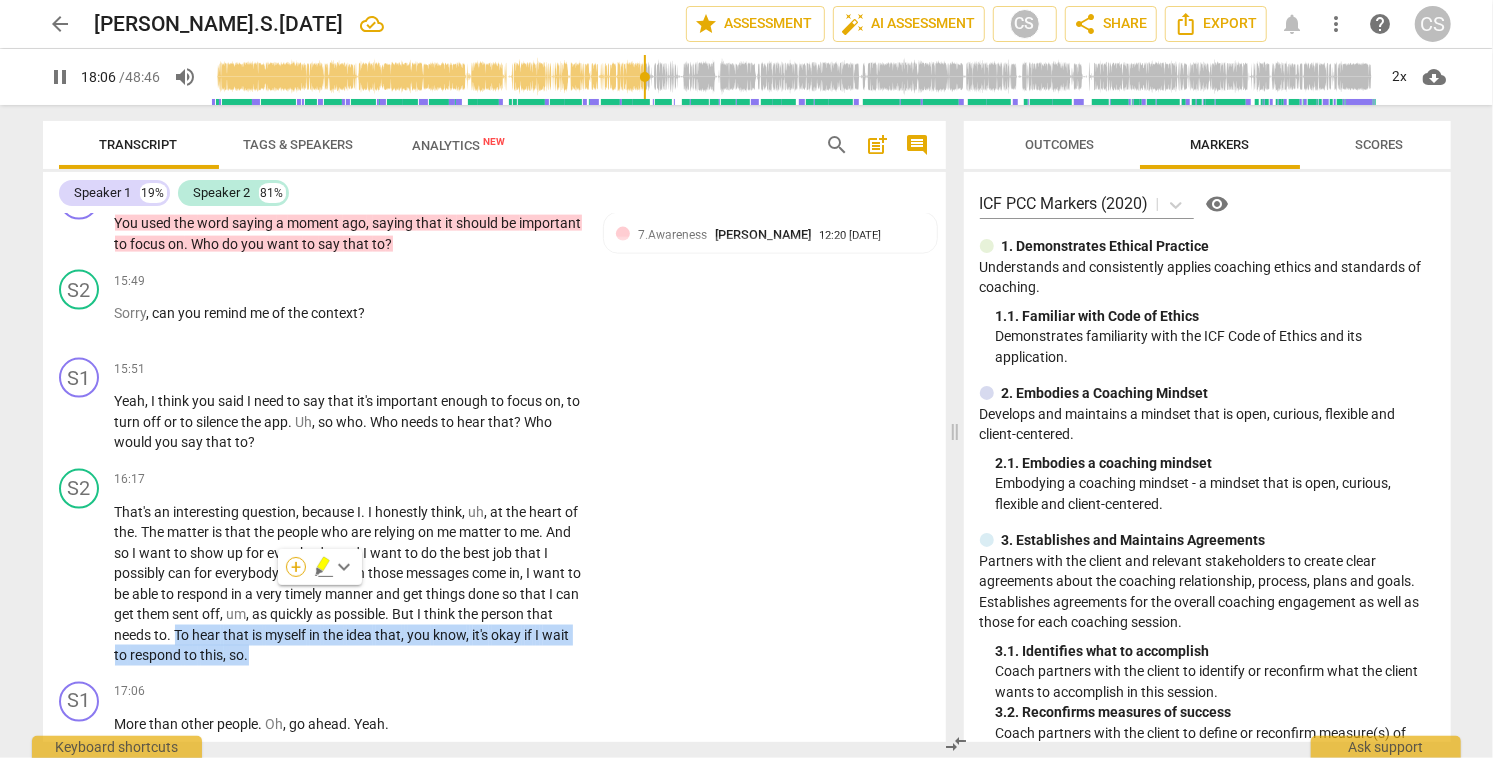 click on "+" at bounding box center (296, 567) 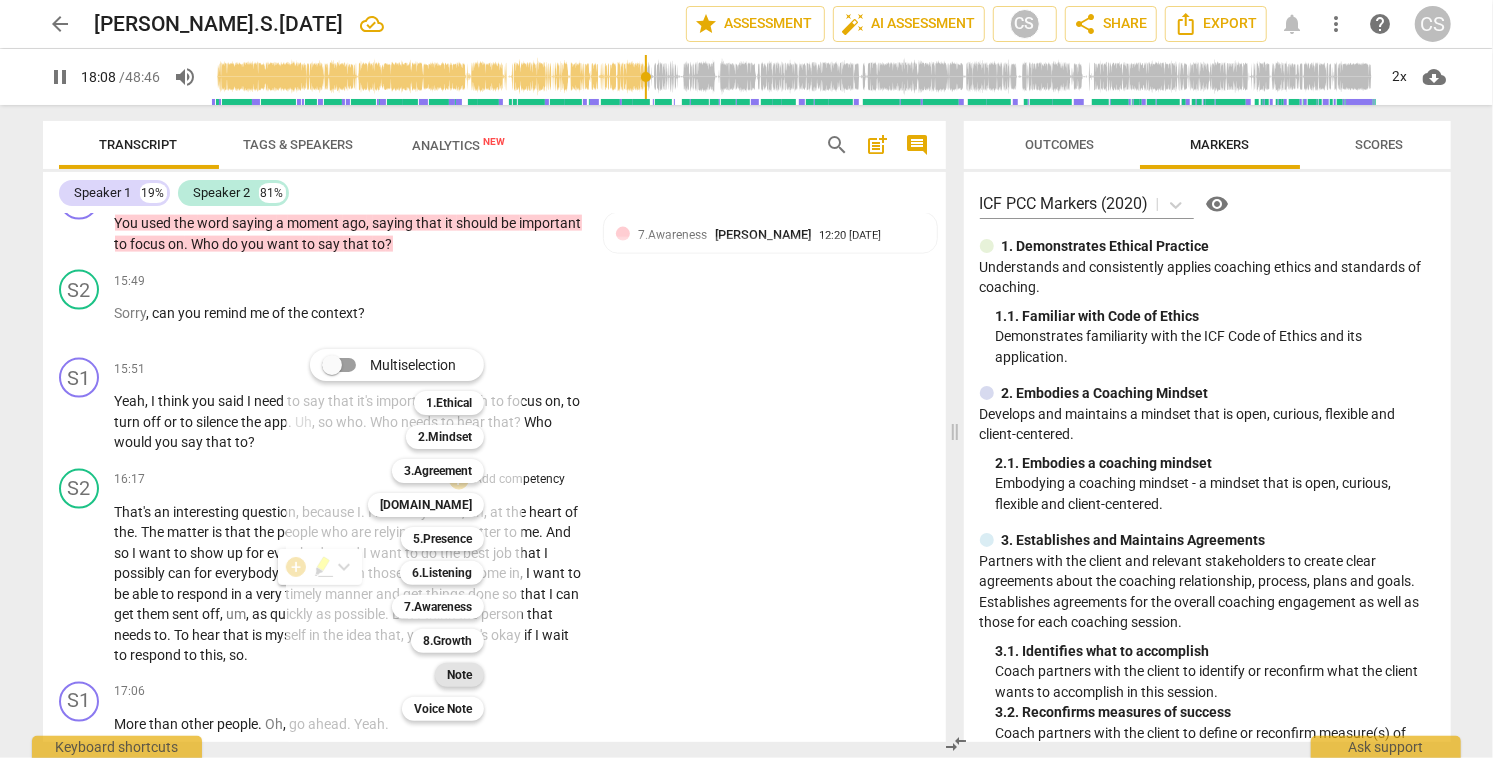 click on "Note" at bounding box center (459, 675) 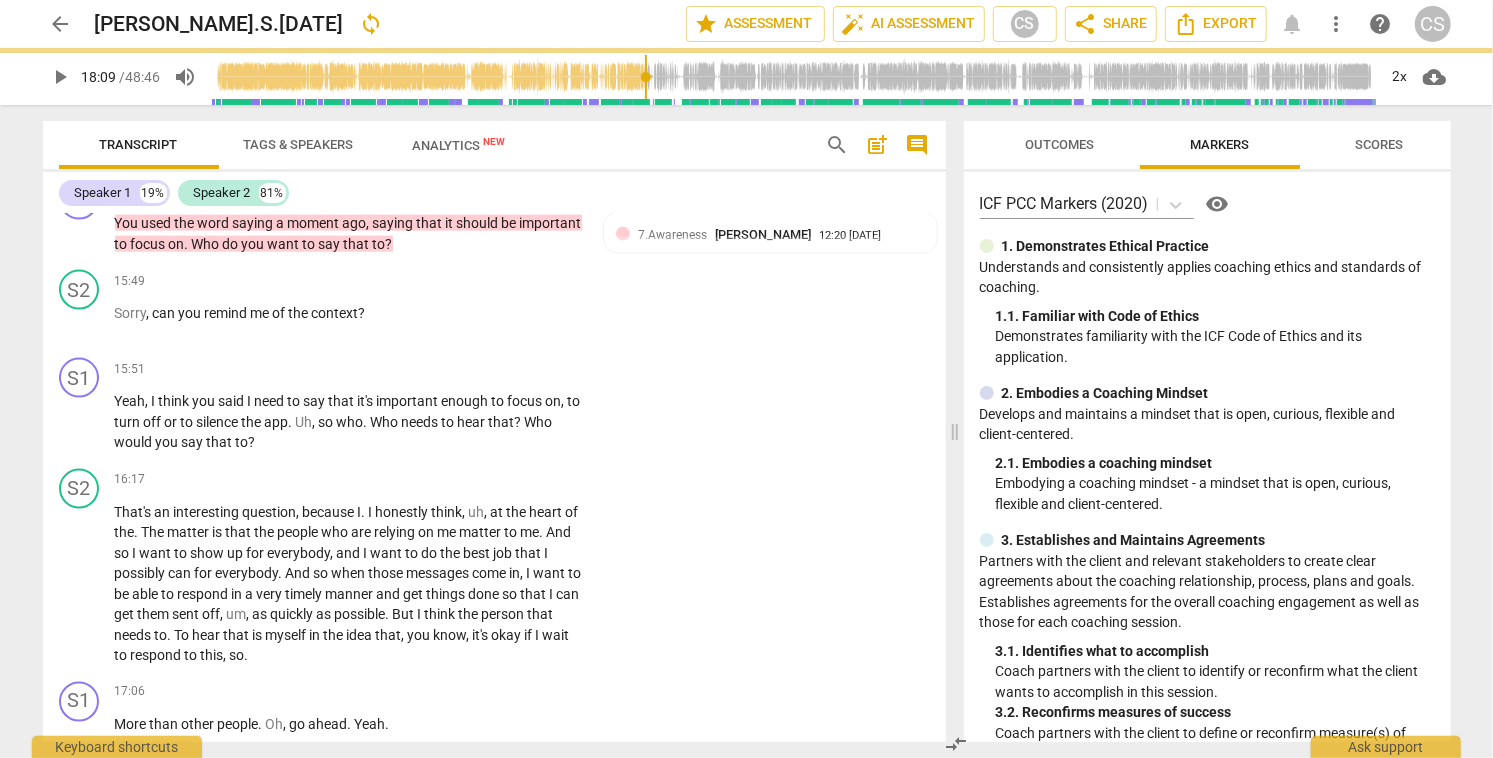 type on "1089" 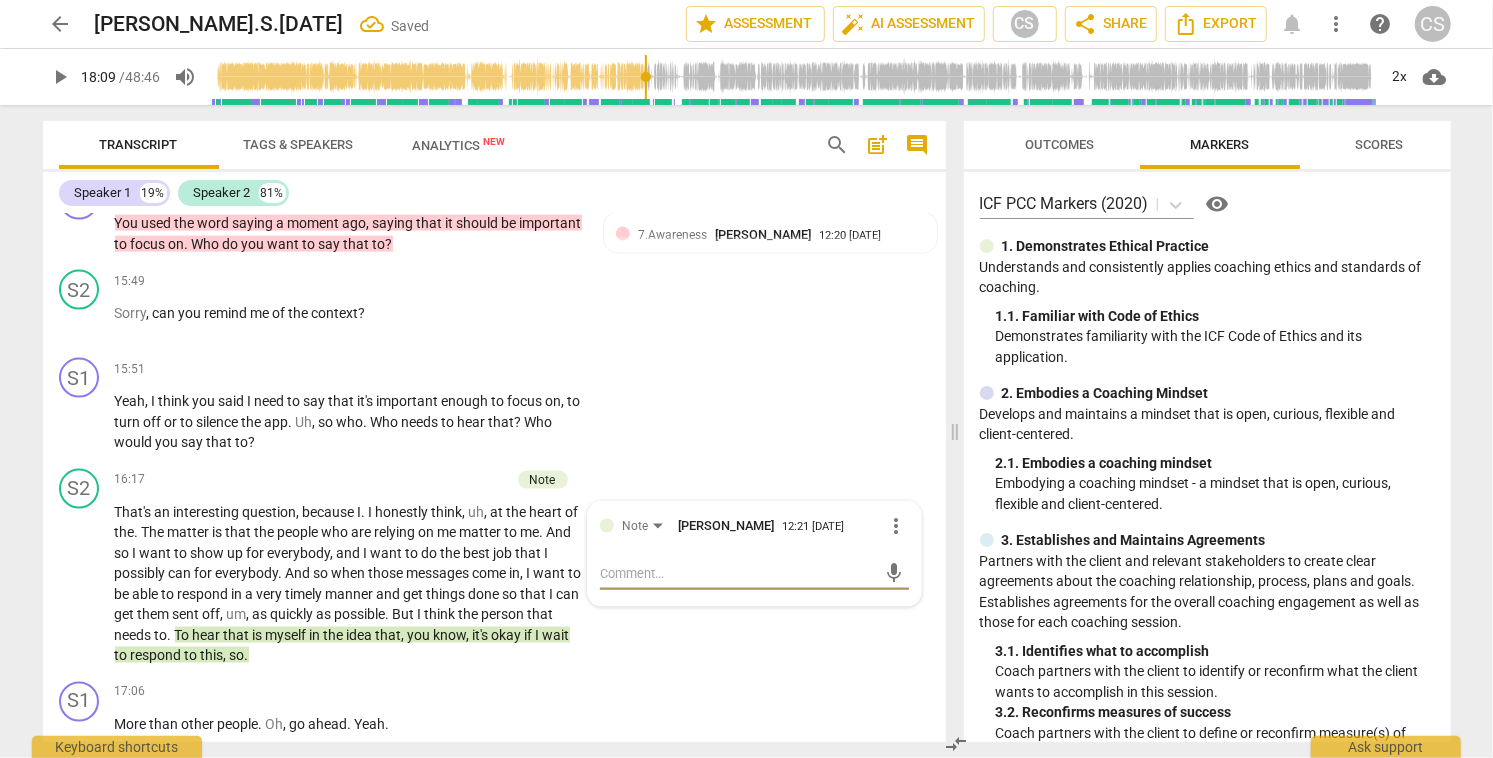type on "k" 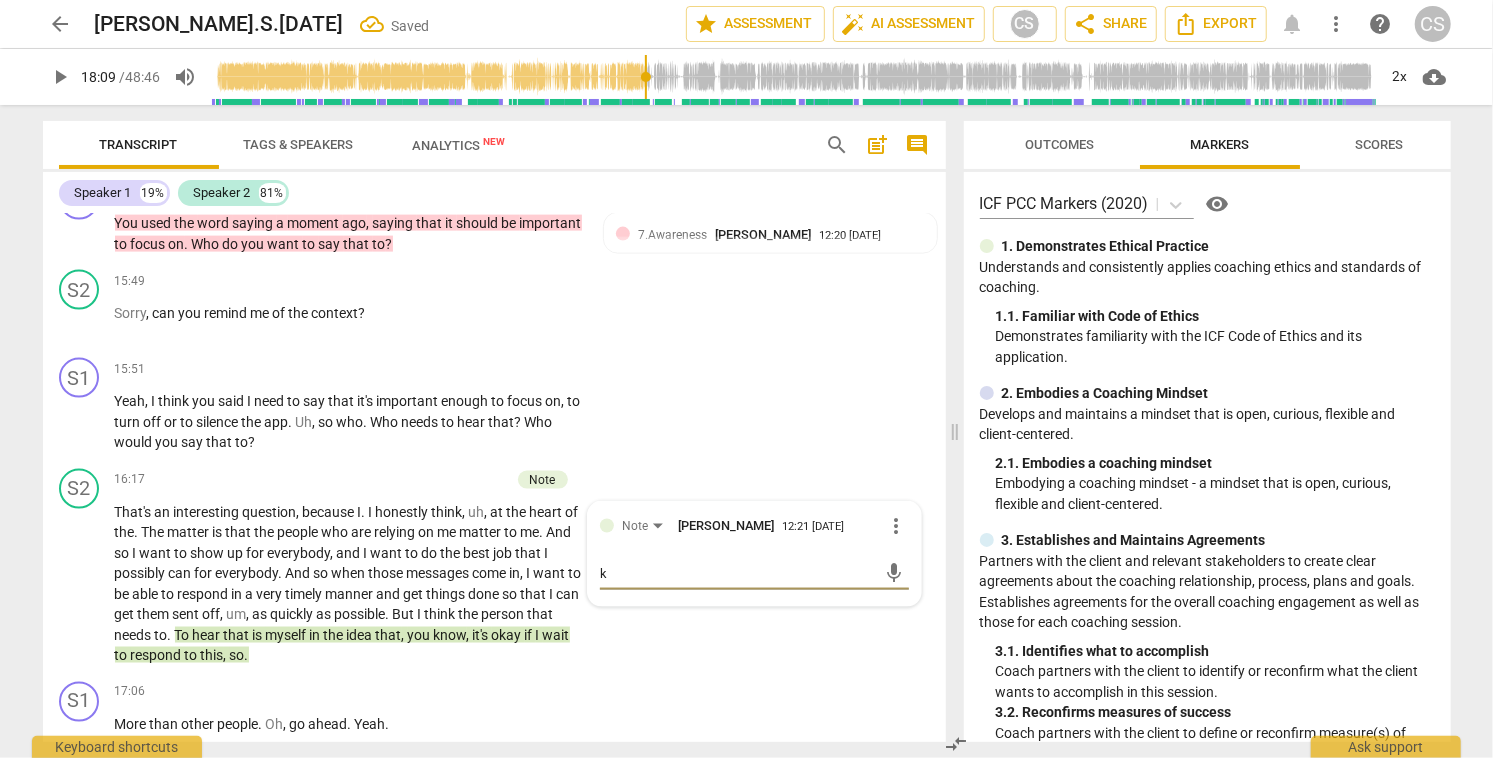 type on "ke" 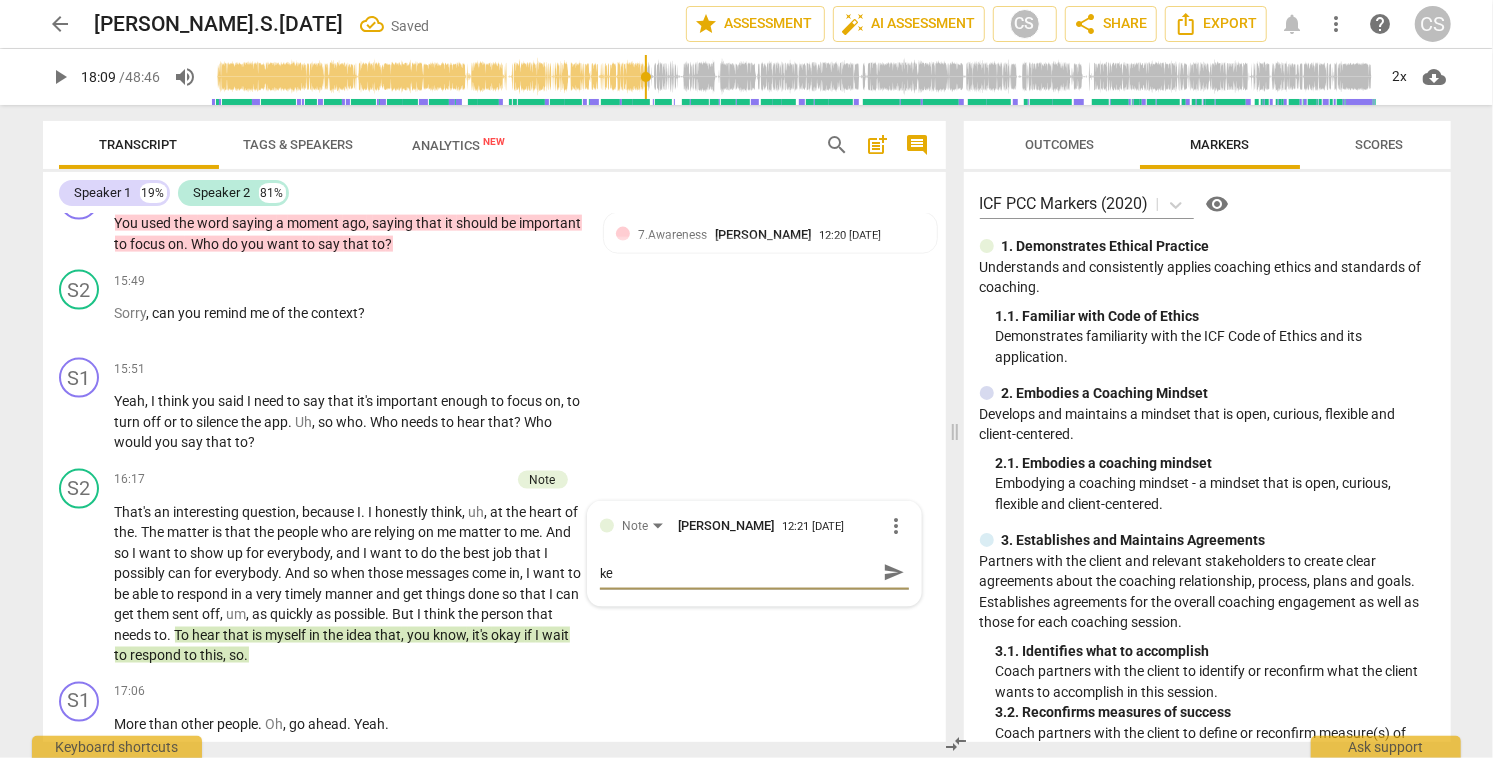 type on "key" 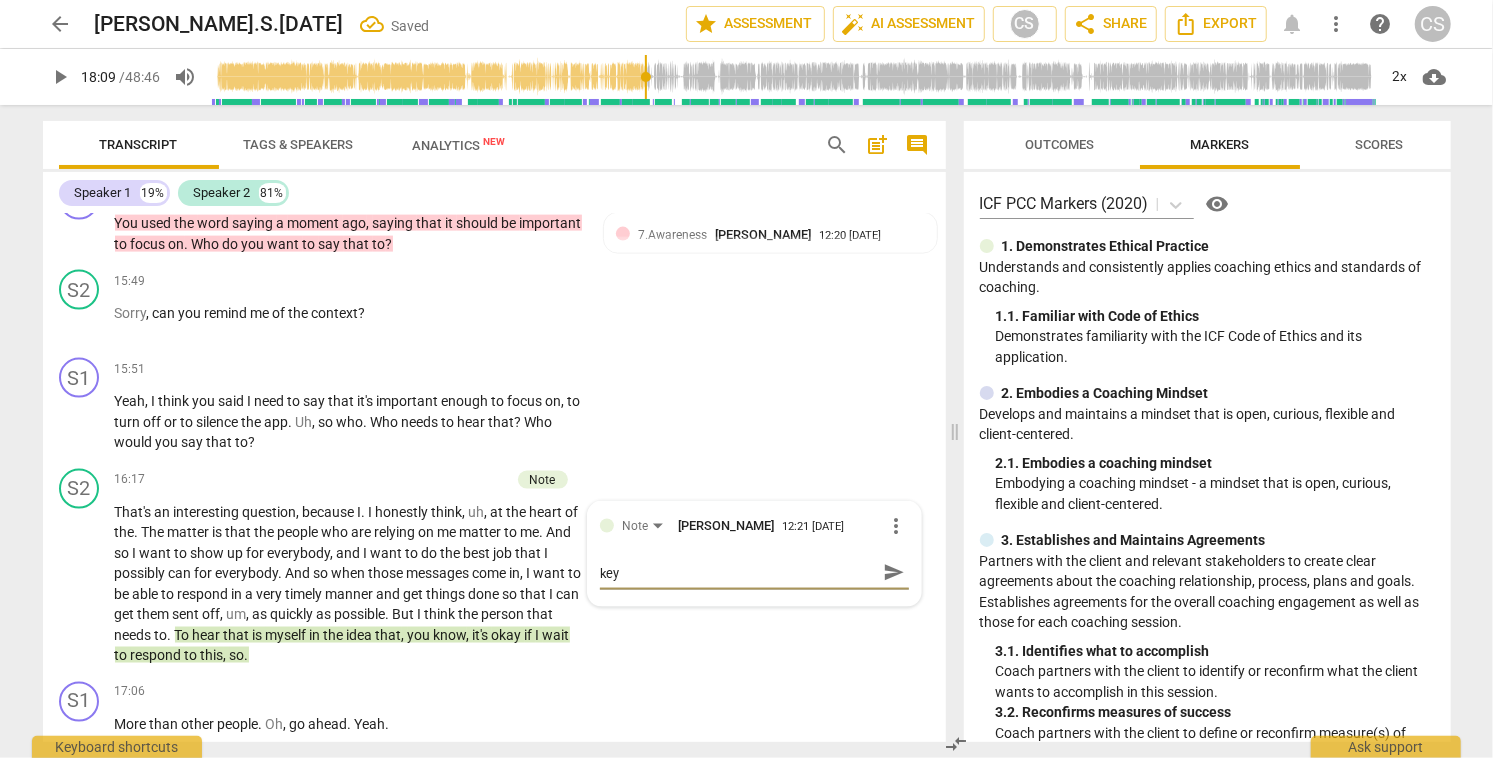 type on "key" 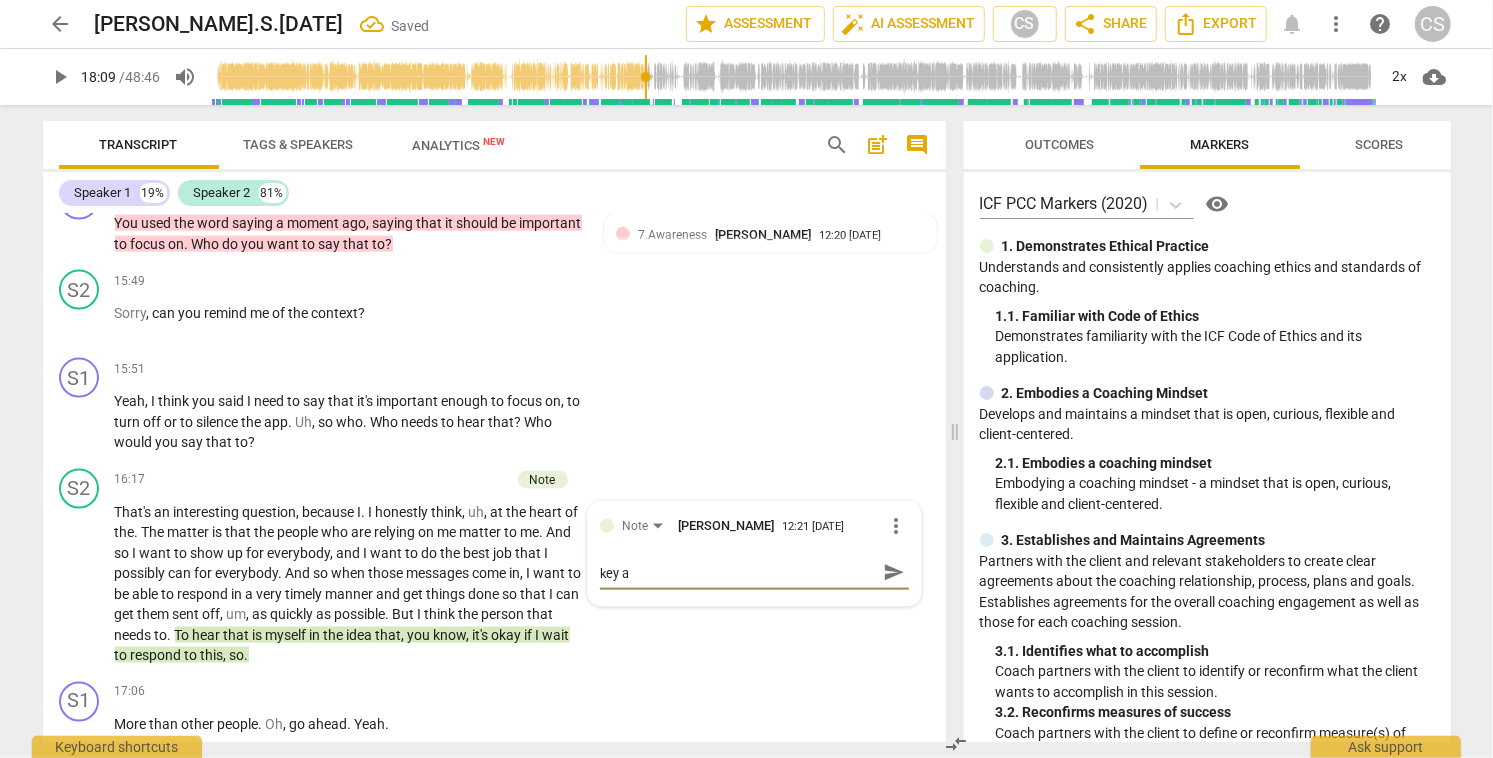 type on "key aw" 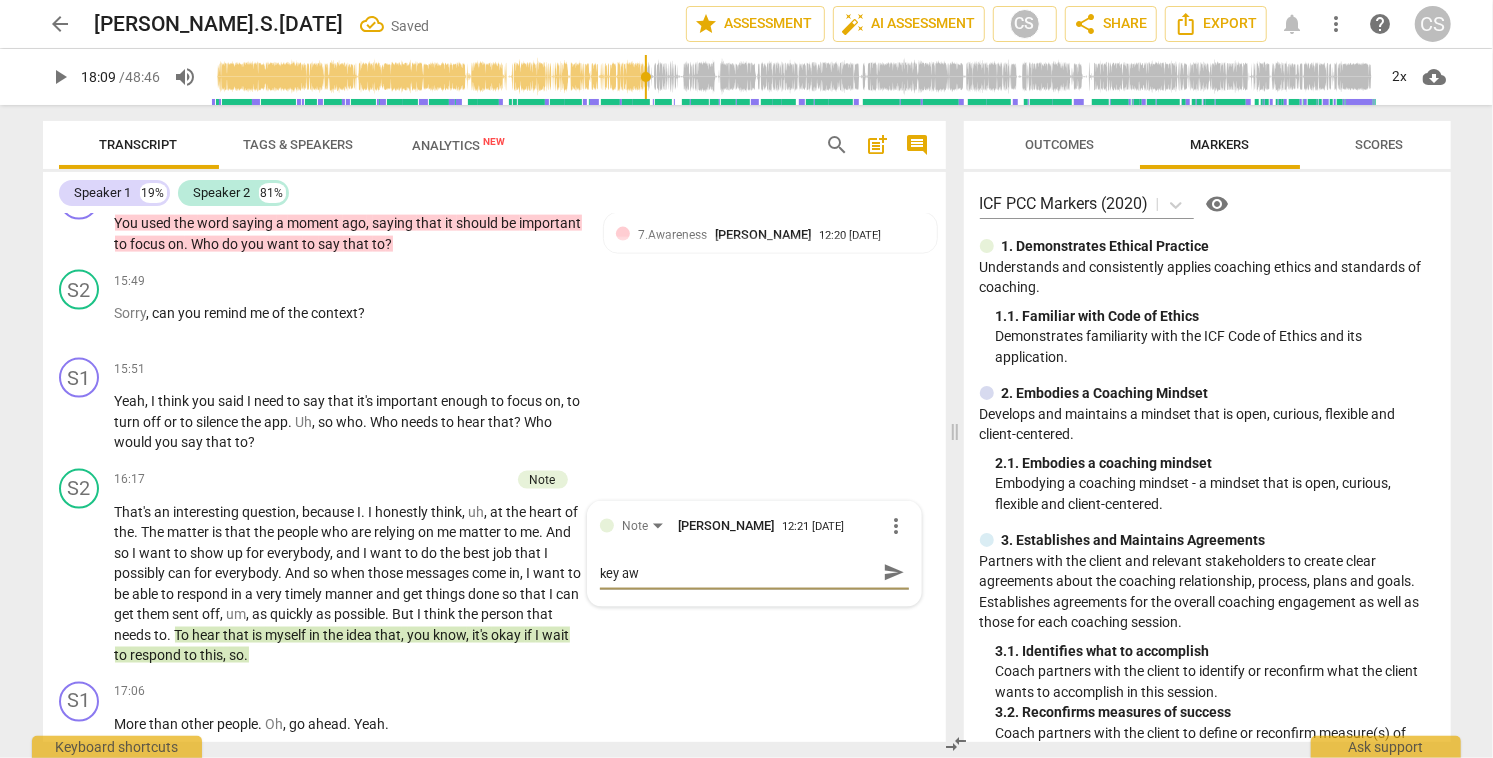 type on "key awa" 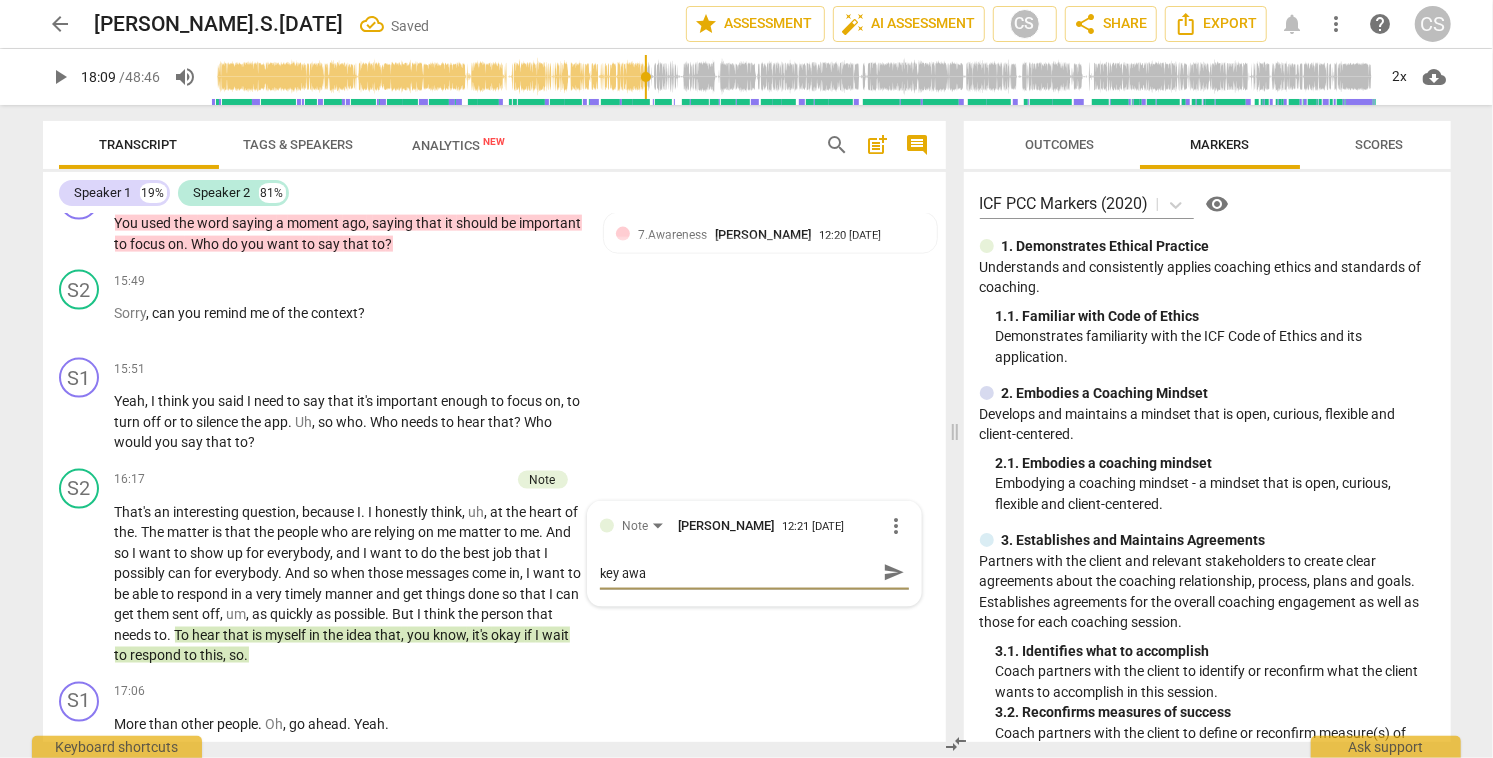 type on "key awar" 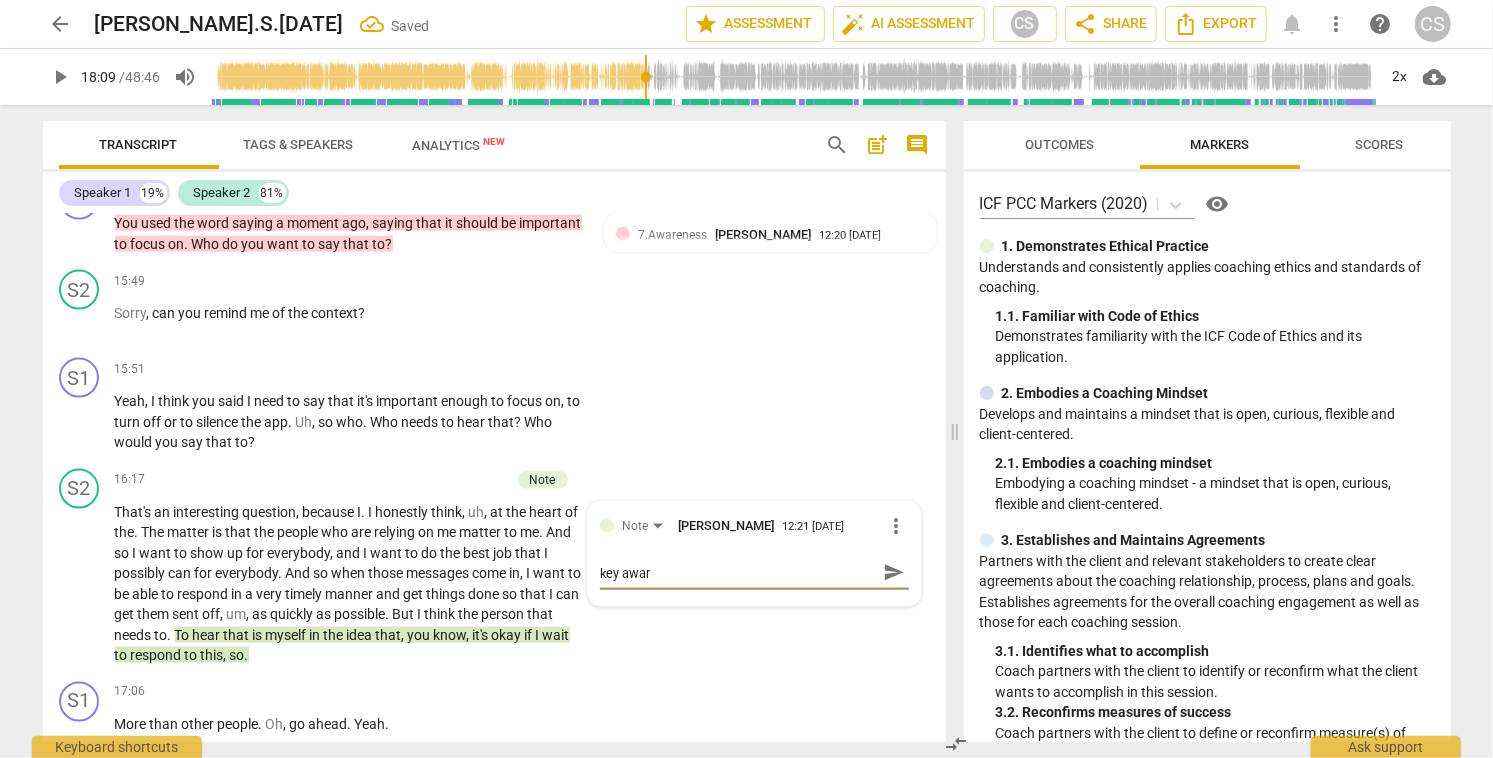 type on "key aware" 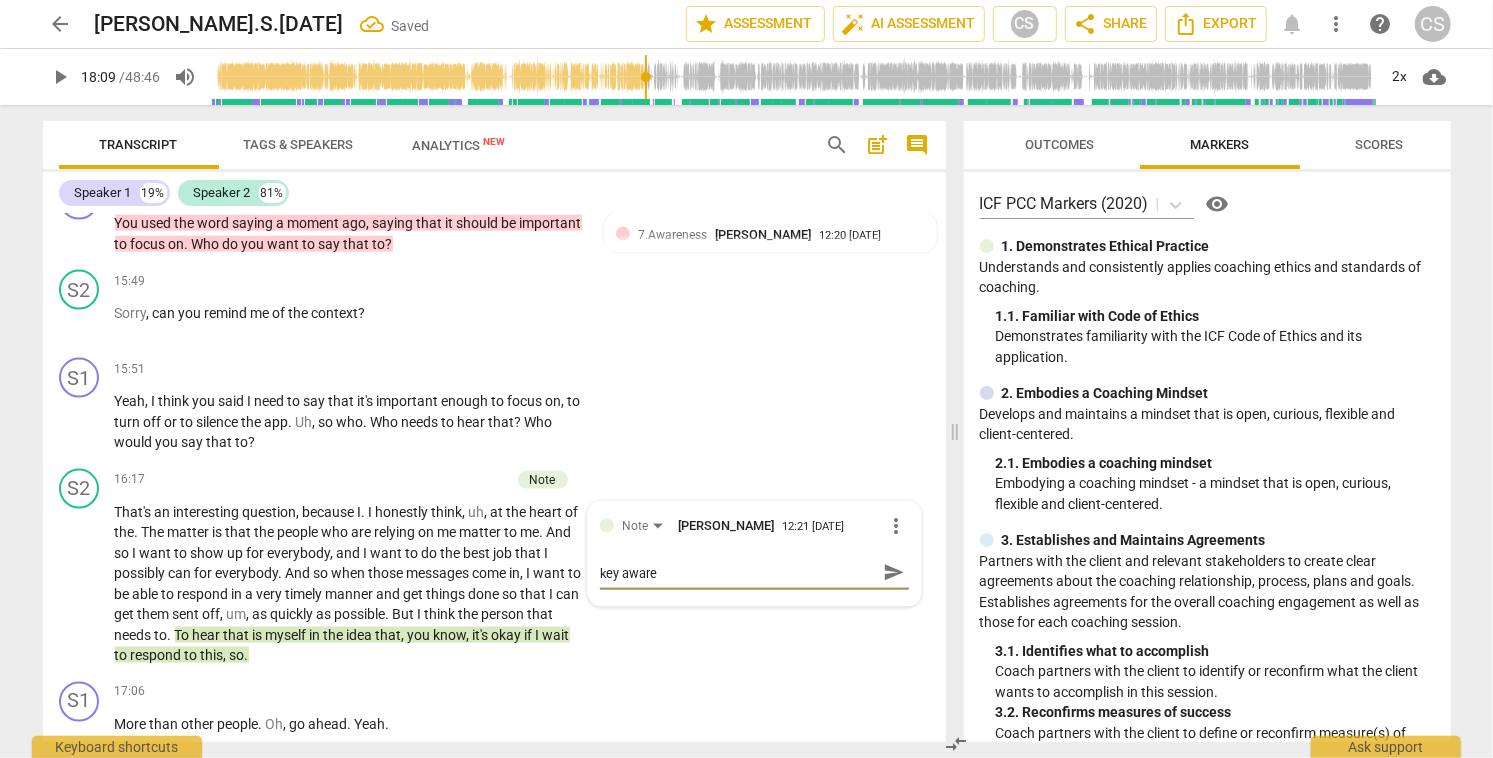 type on "key awaren" 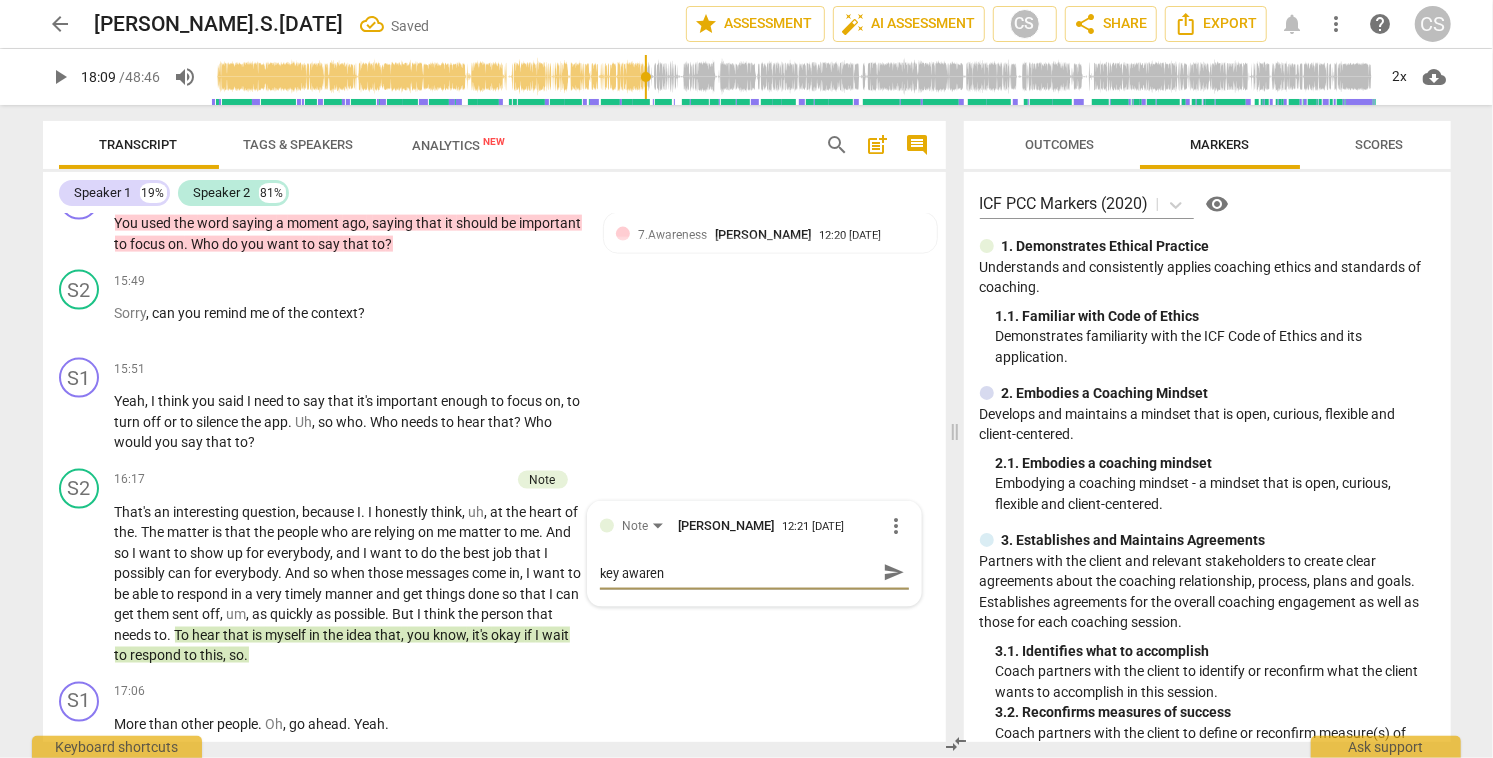 type on "key awarene" 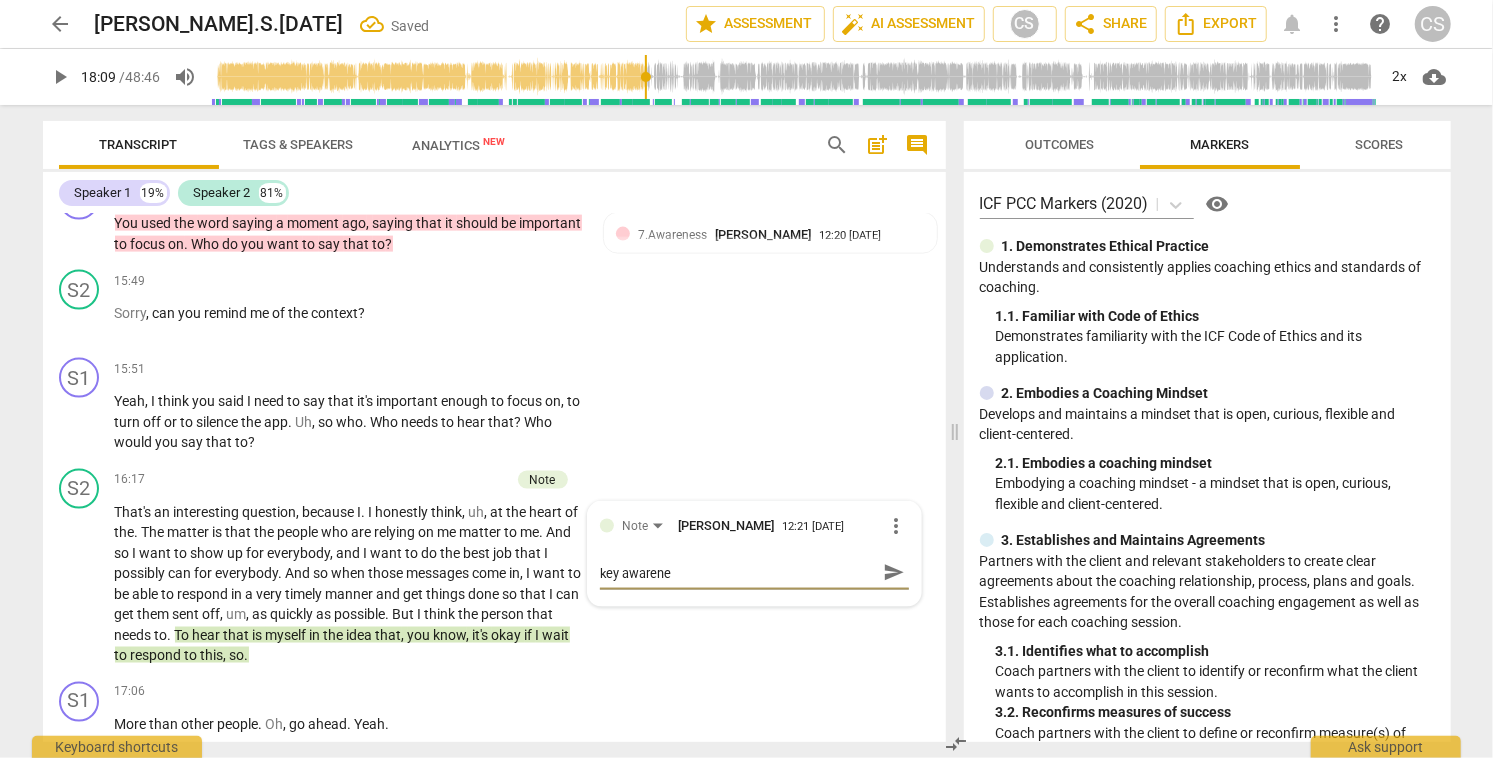 type on "key awarenes" 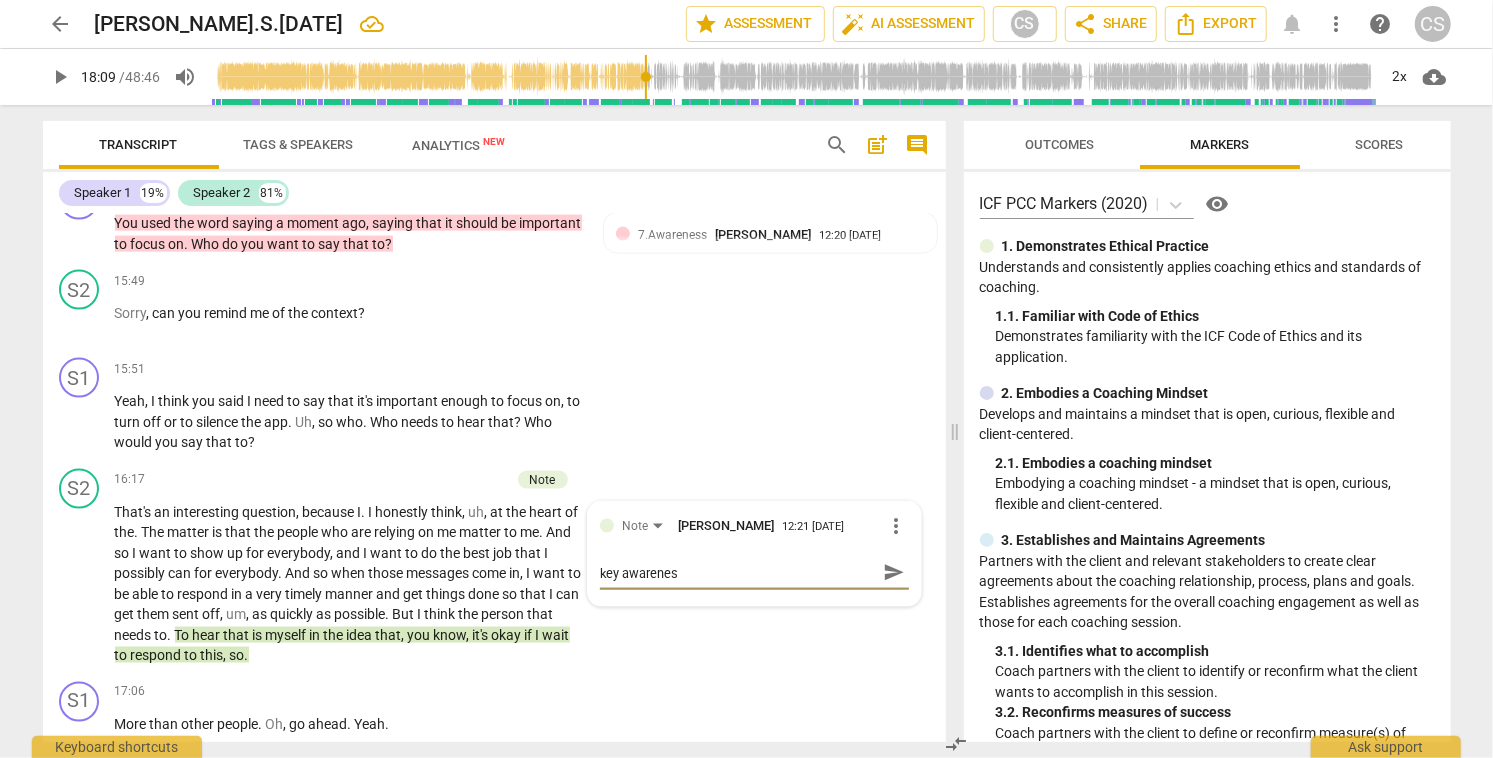 type on "key awareness" 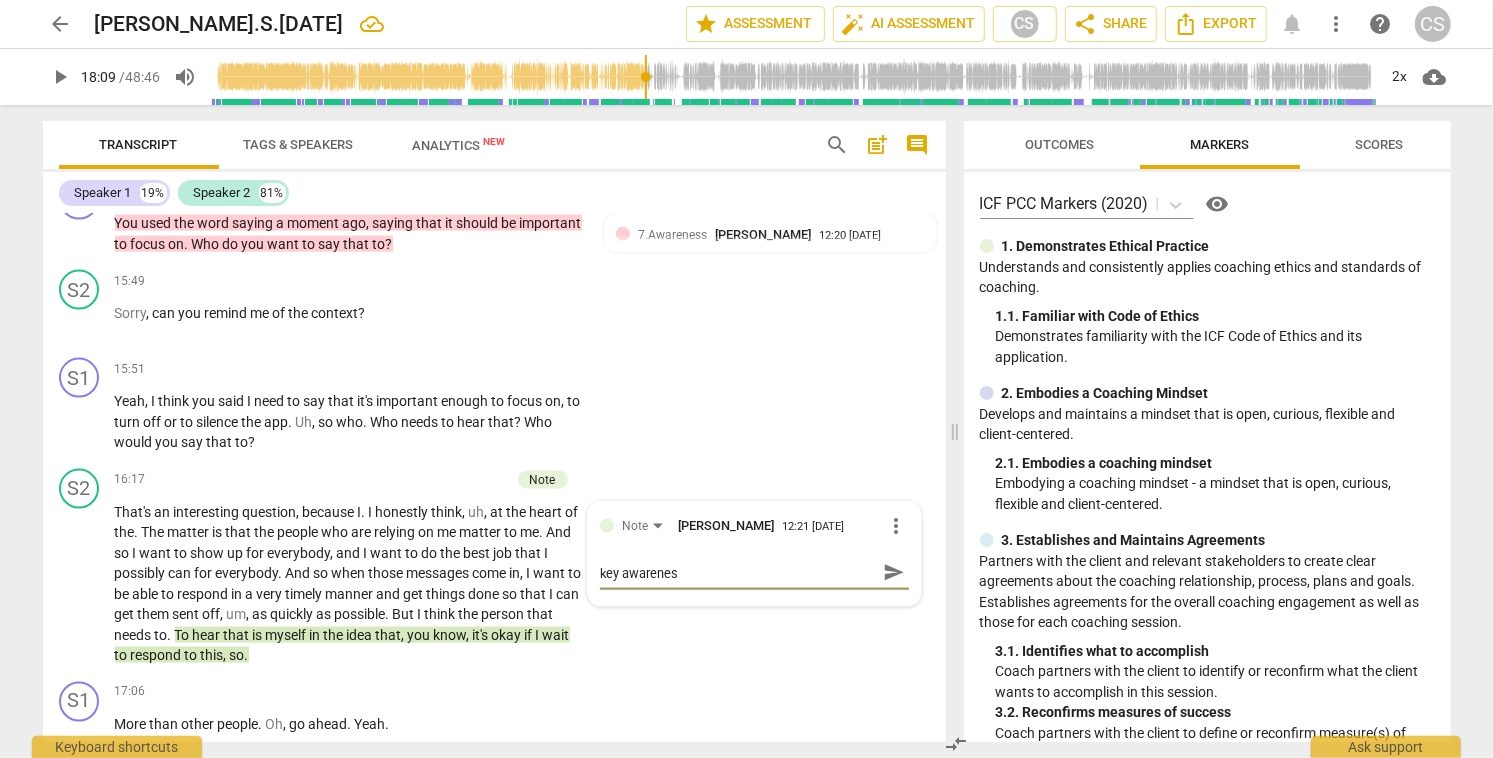 type on "key awareness" 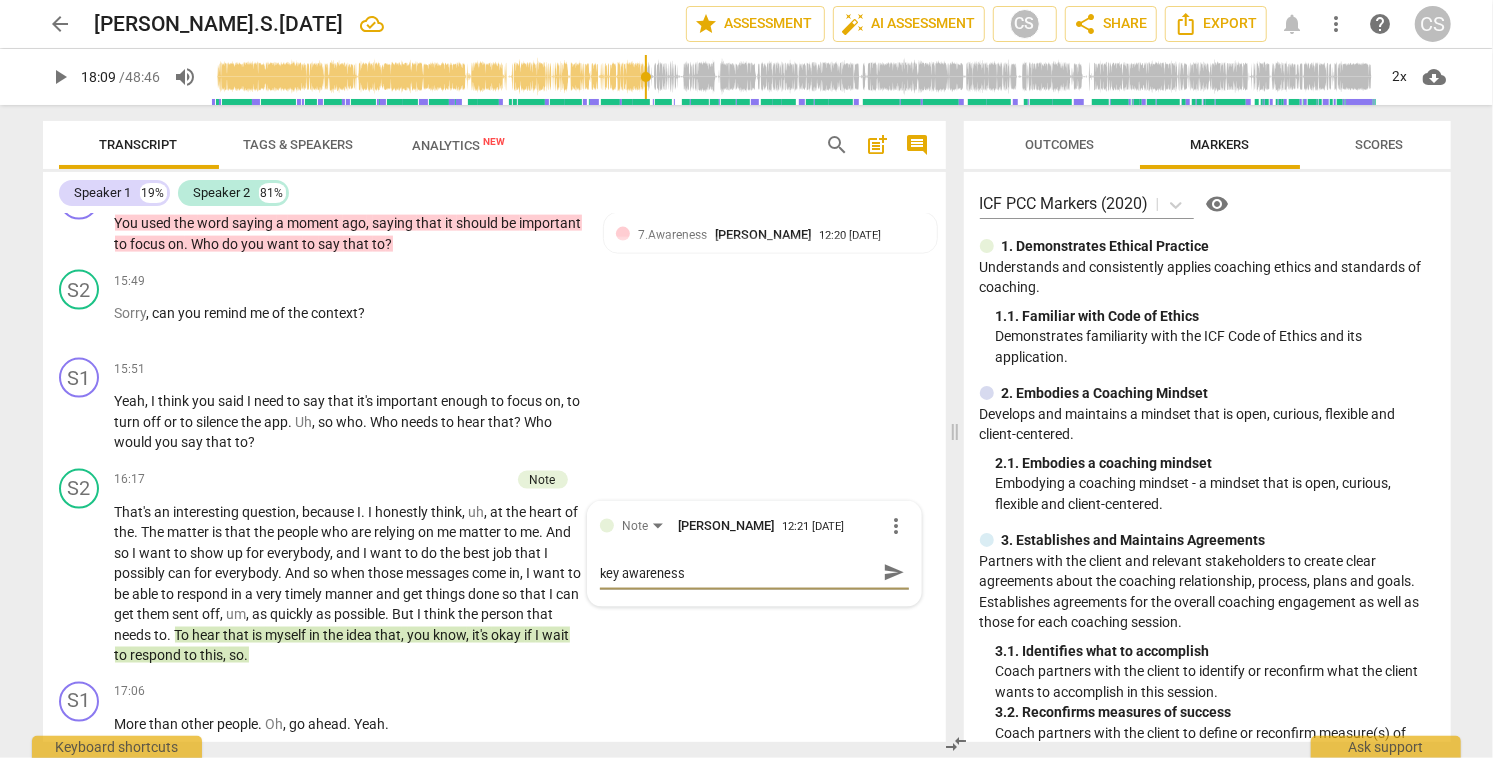 type on "key awareness" 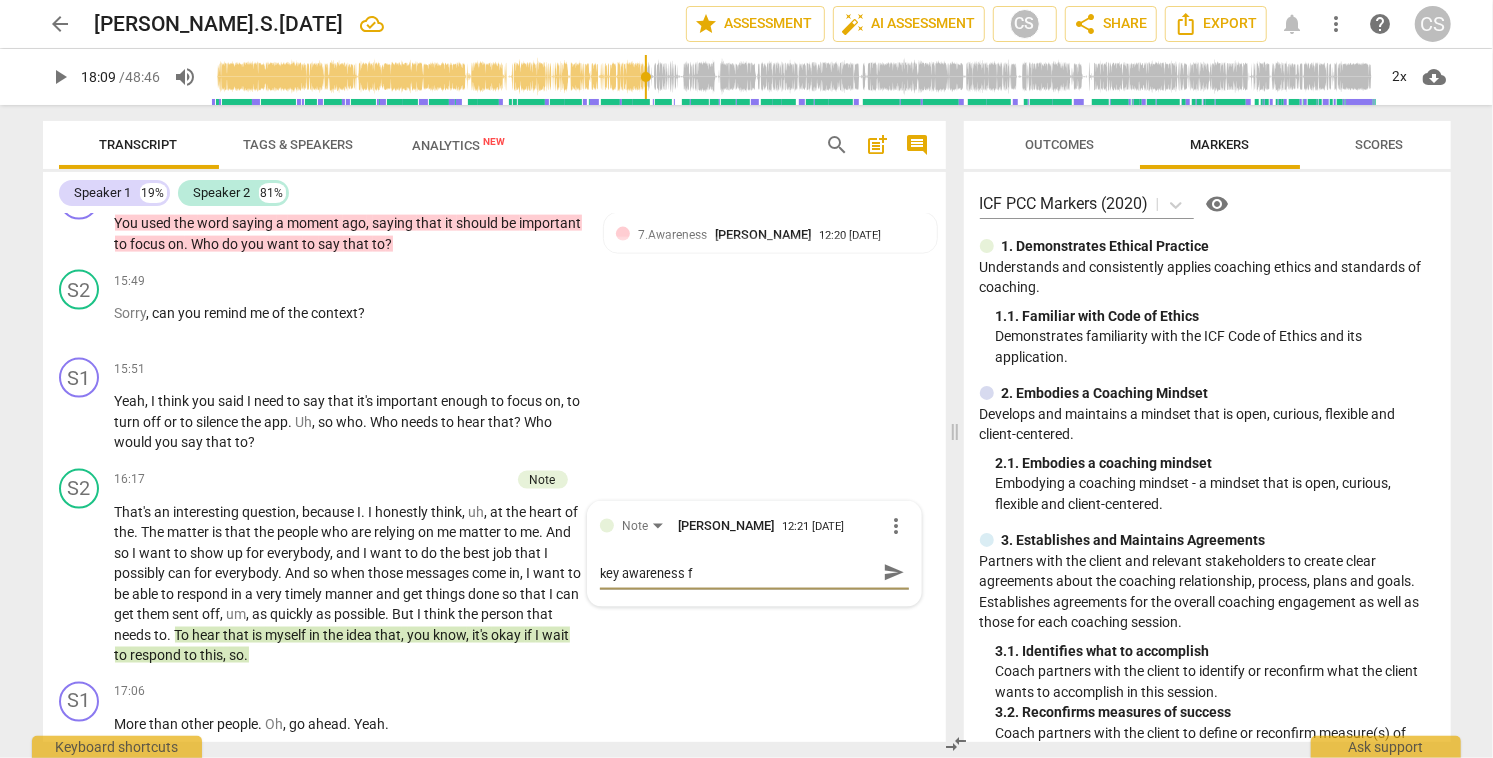 type on "key awareness fo" 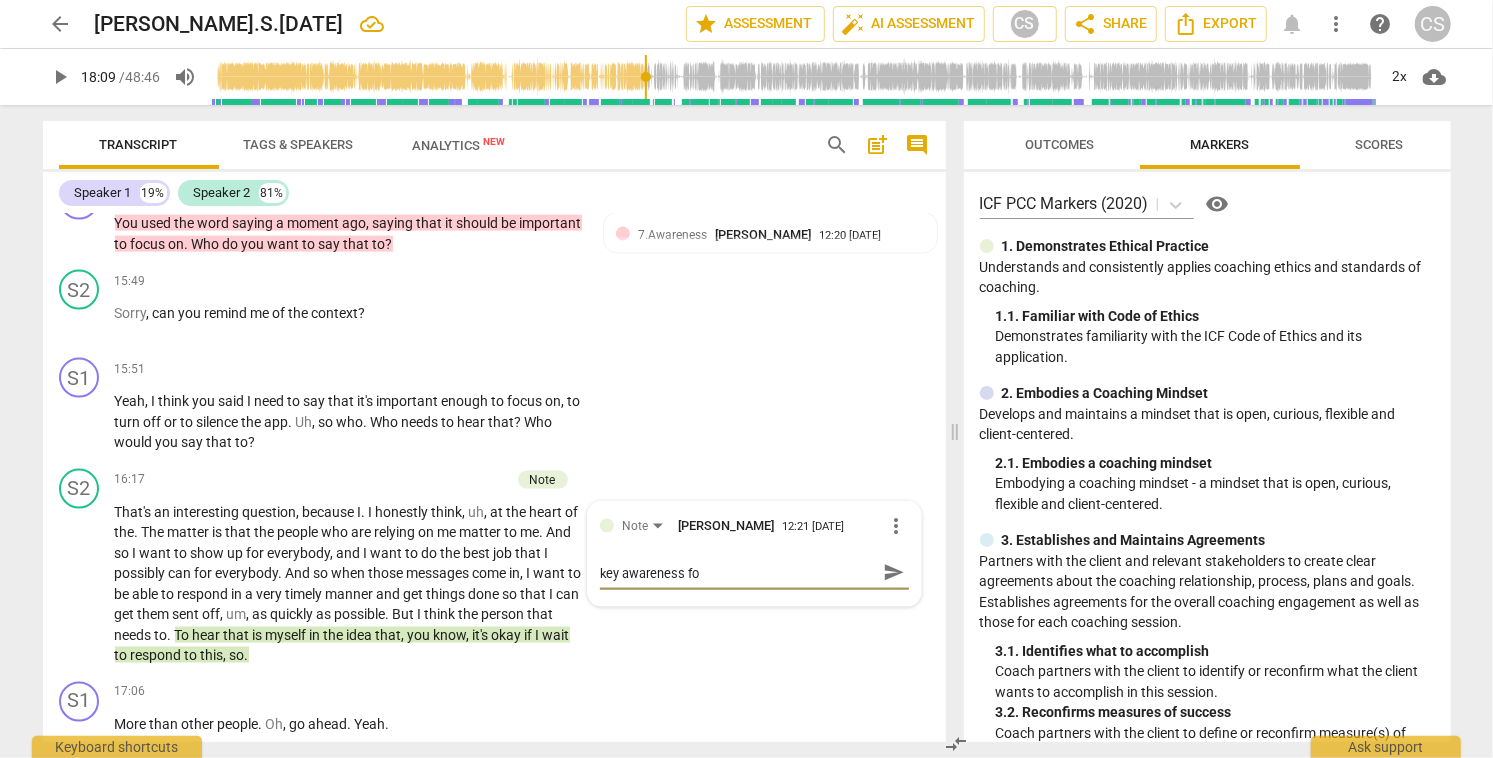 type on "key awareness for" 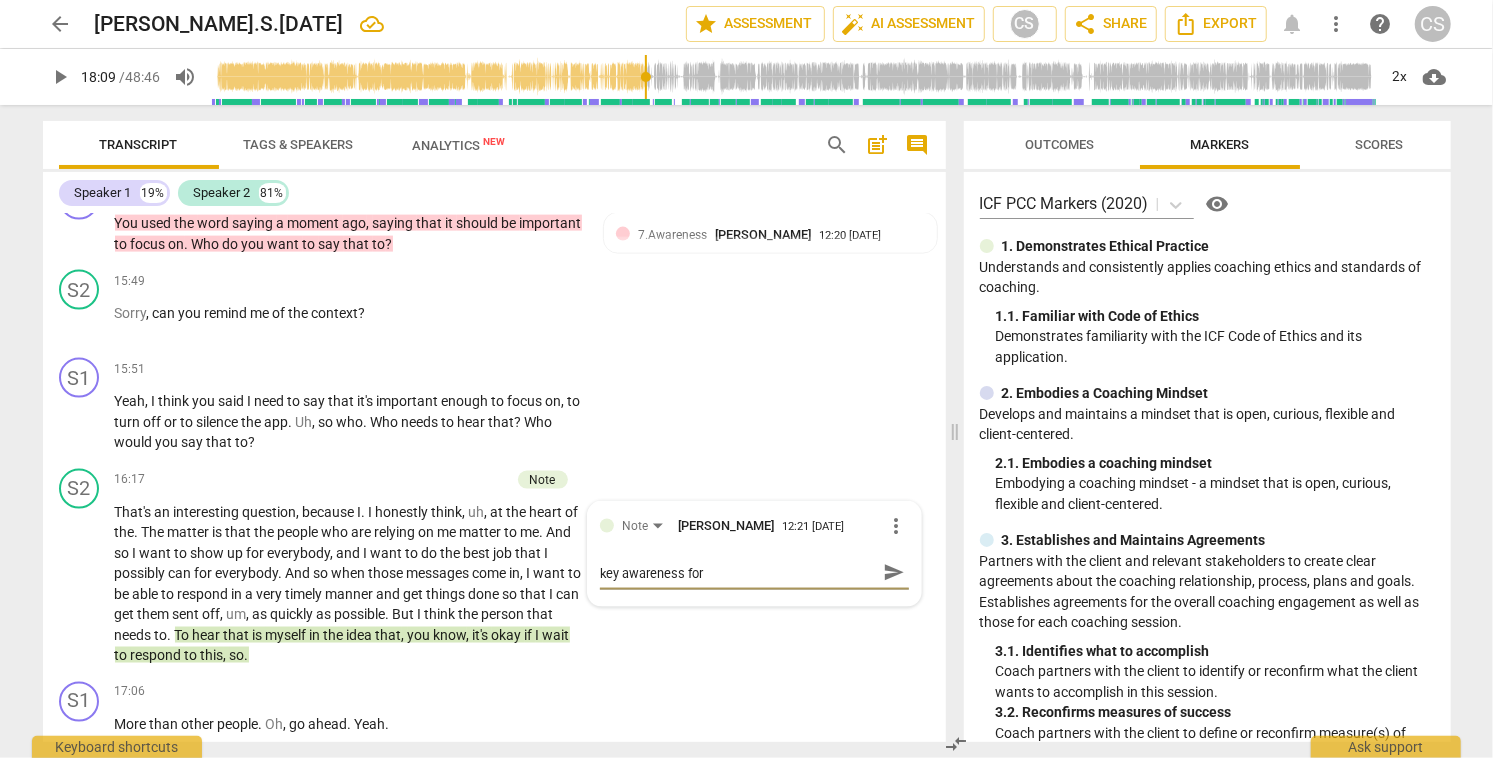 type on "key awareness for" 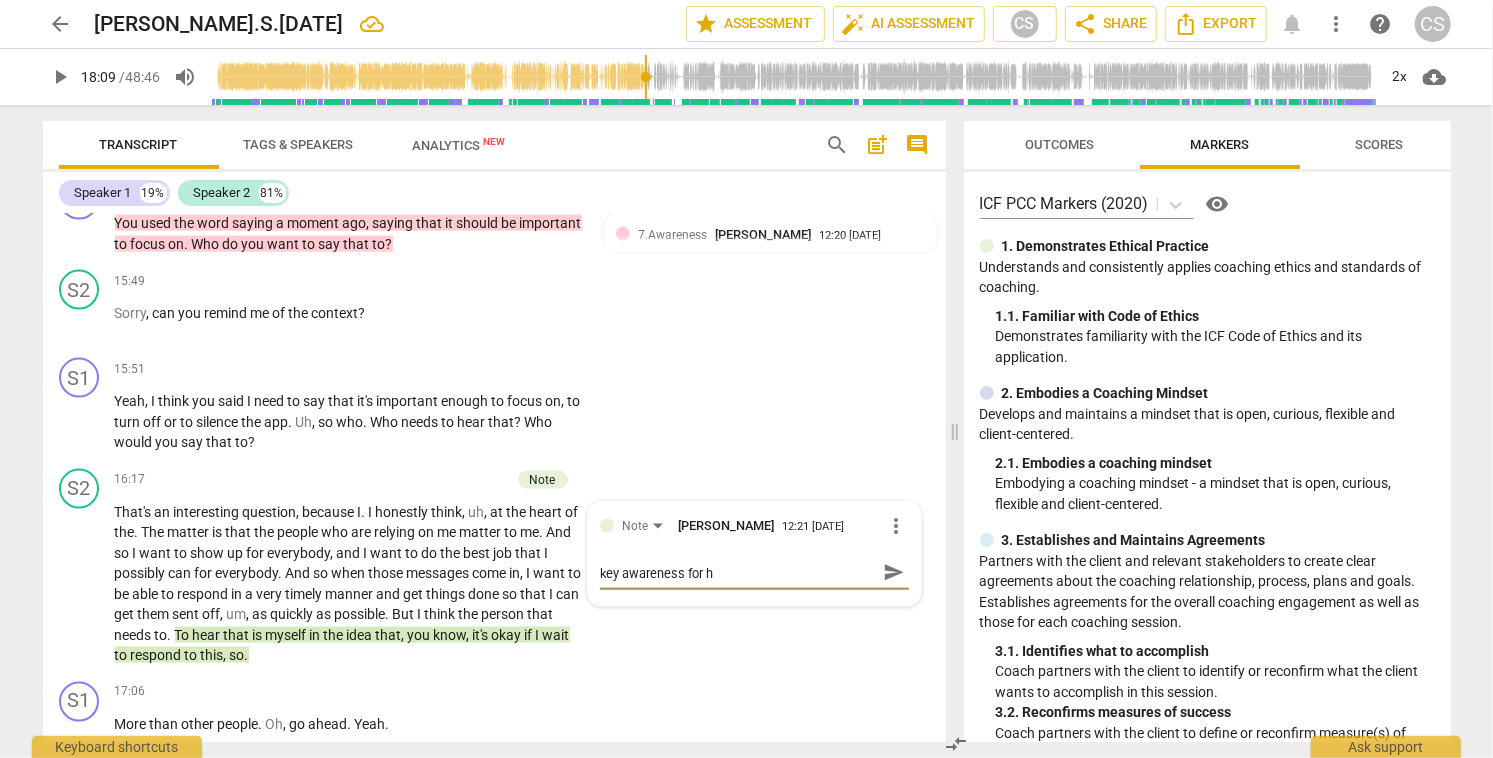 type on "key awareness for hi" 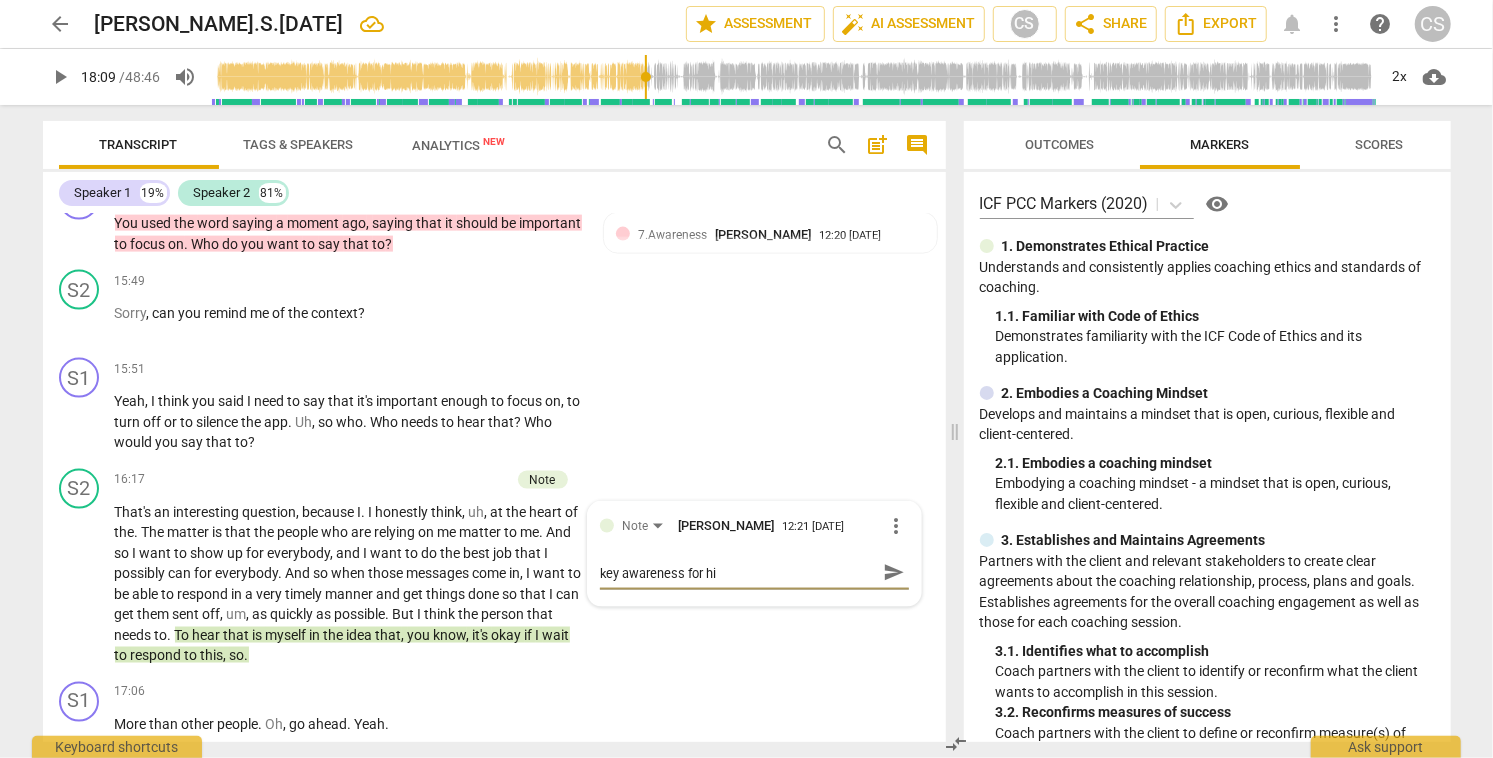 type on "key awareness for him" 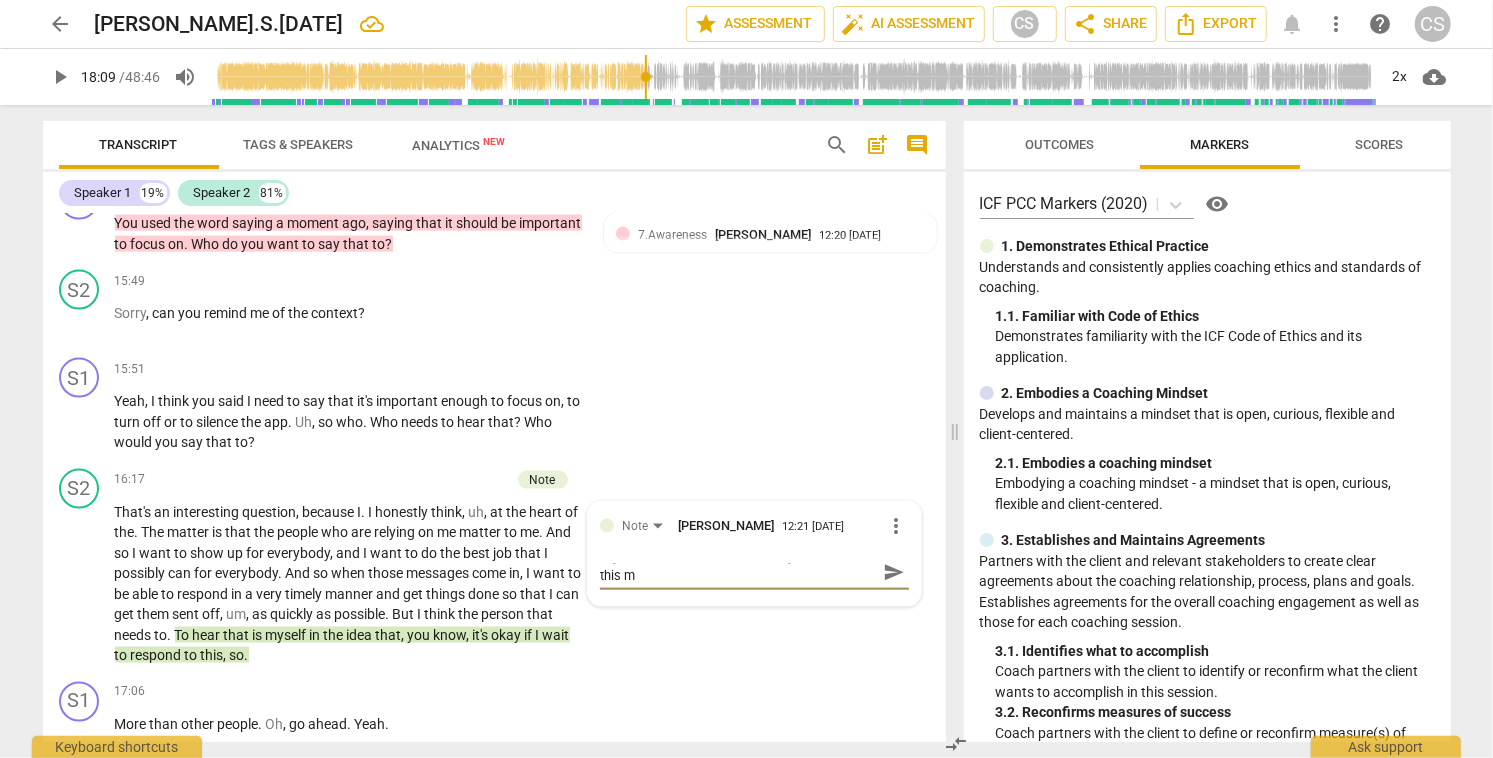 scroll, scrollTop: 0, scrollLeft: 0, axis: both 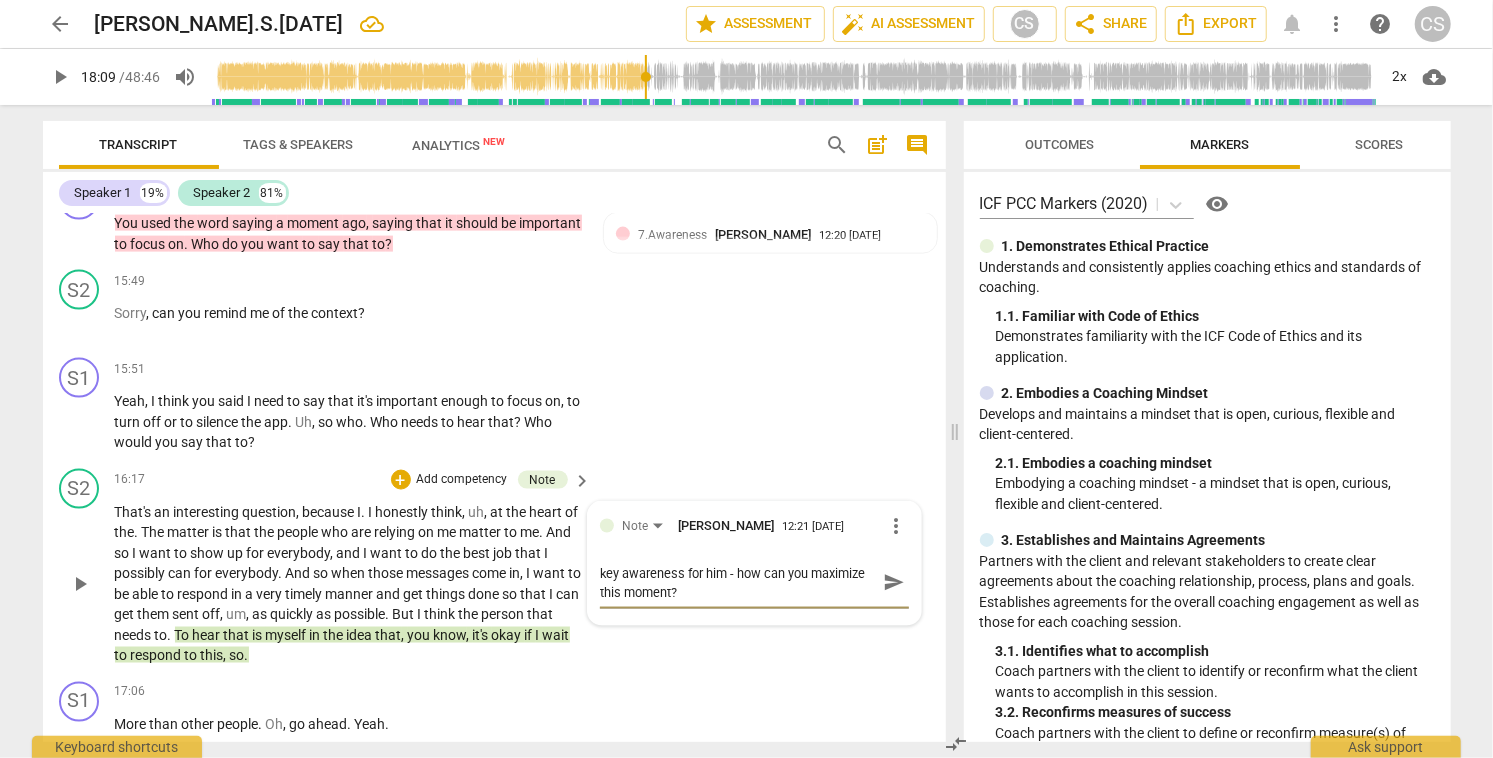 click on "send" at bounding box center (894, 583) 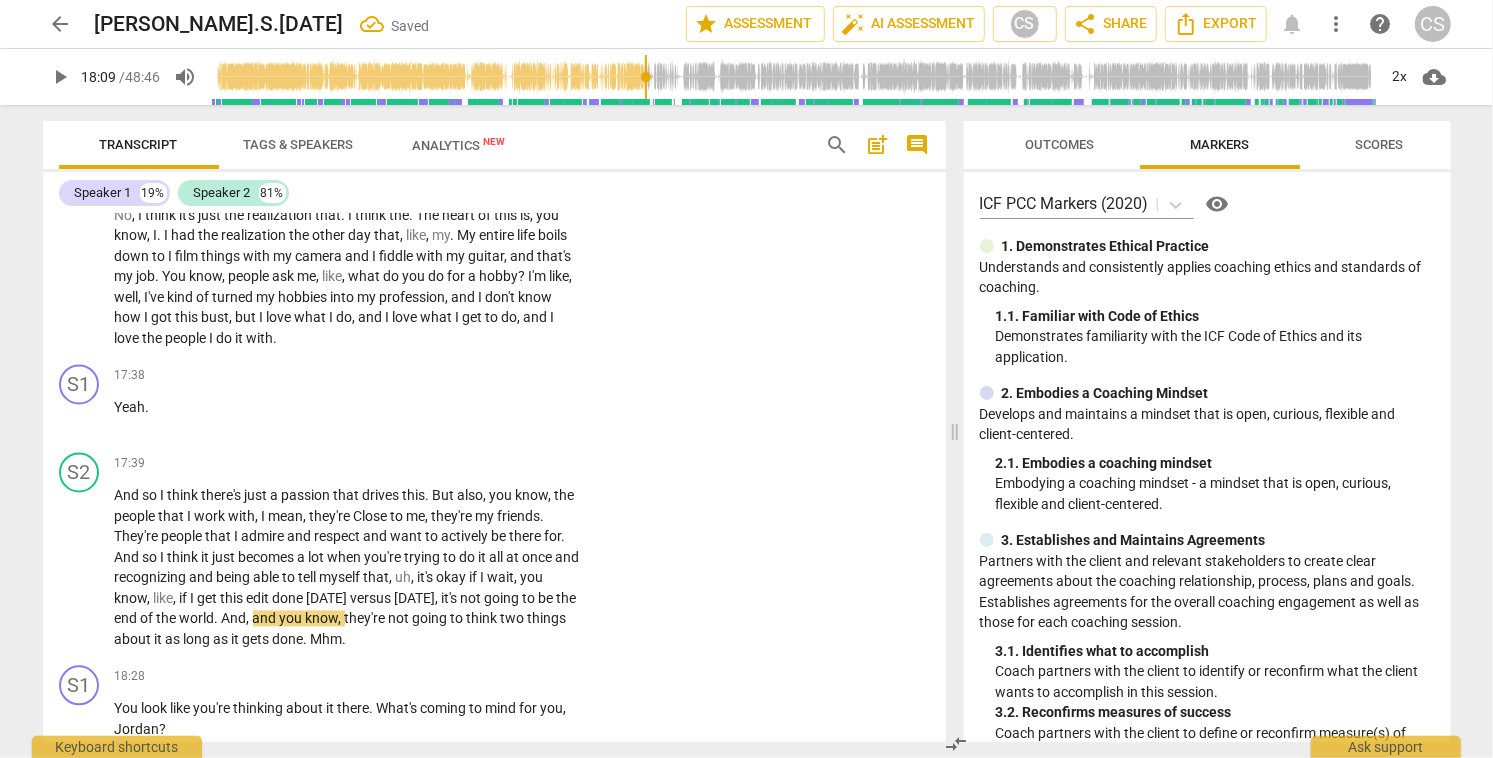scroll, scrollTop: 6843, scrollLeft: 0, axis: vertical 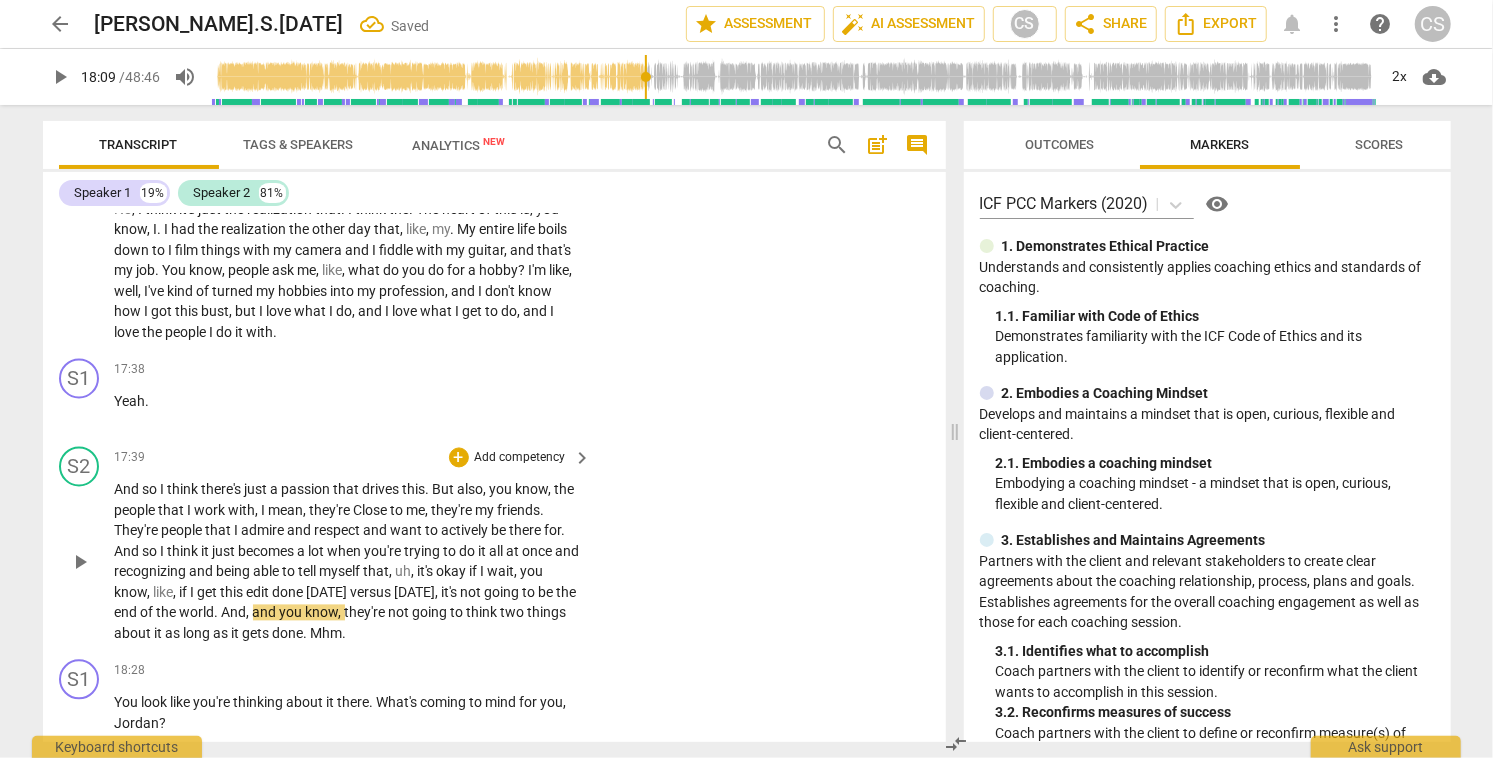 click on "play_arrow" at bounding box center (80, 563) 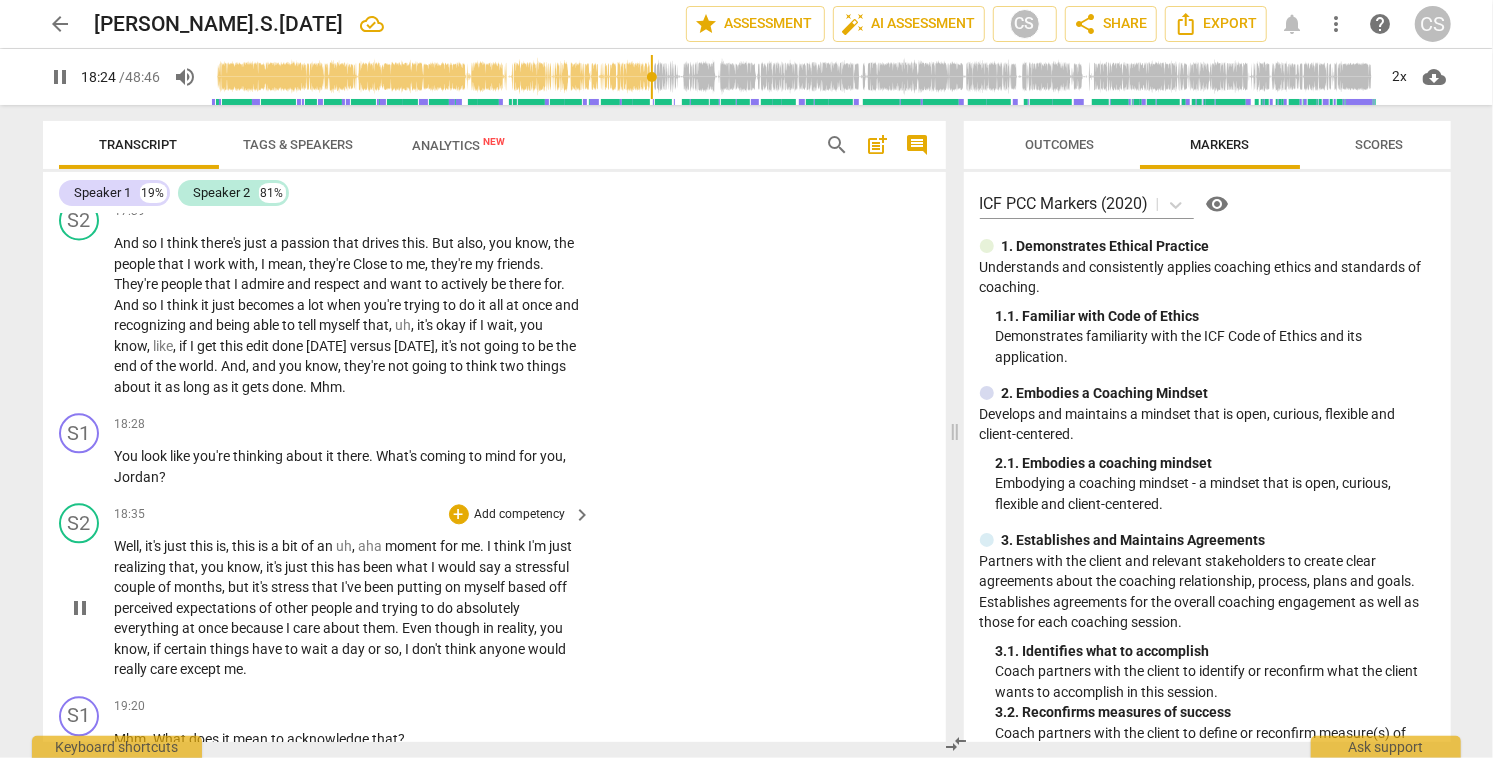 scroll, scrollTop: 7092, scrollLeft: 0, axis: vertical 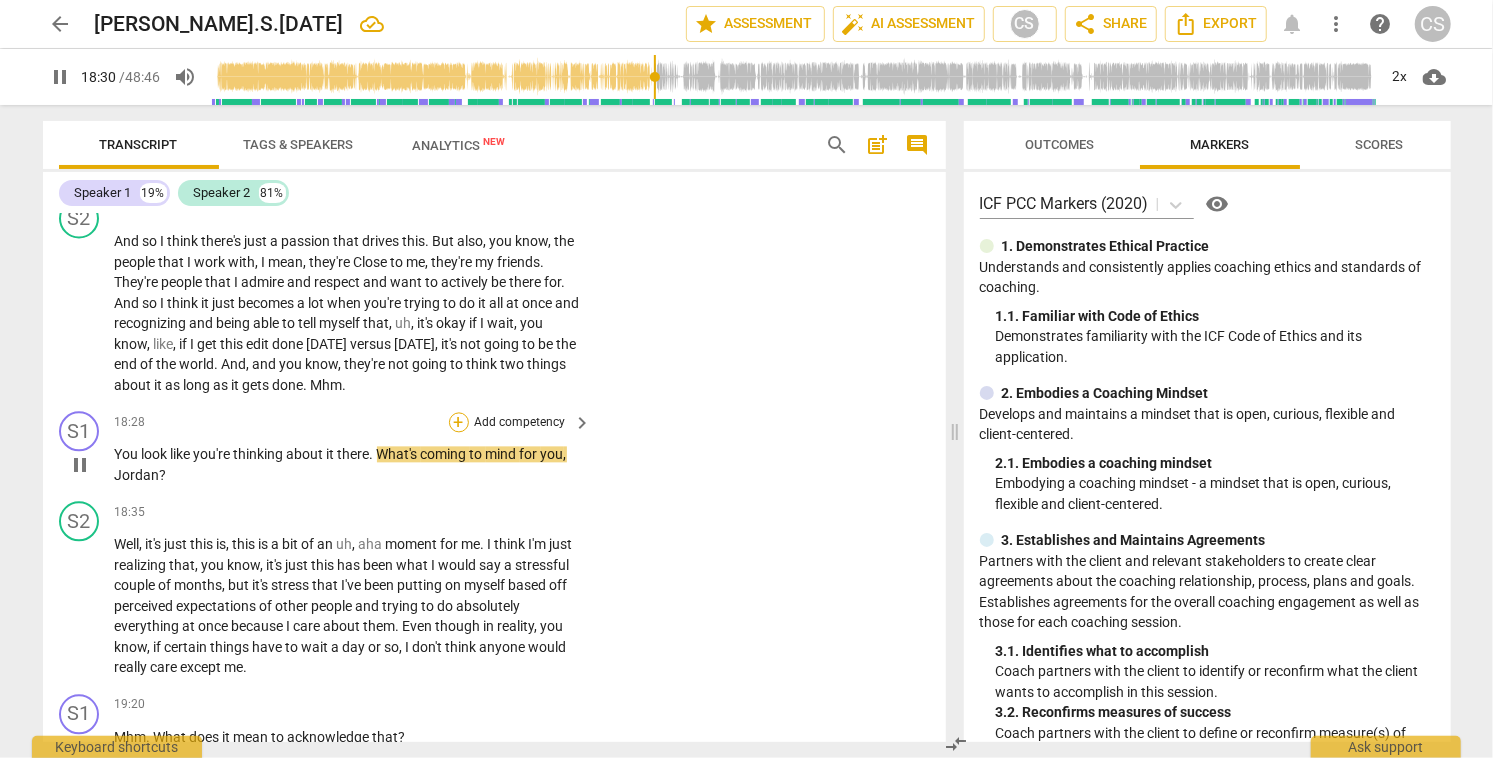 click on "+" at bounding box center [459, 422] 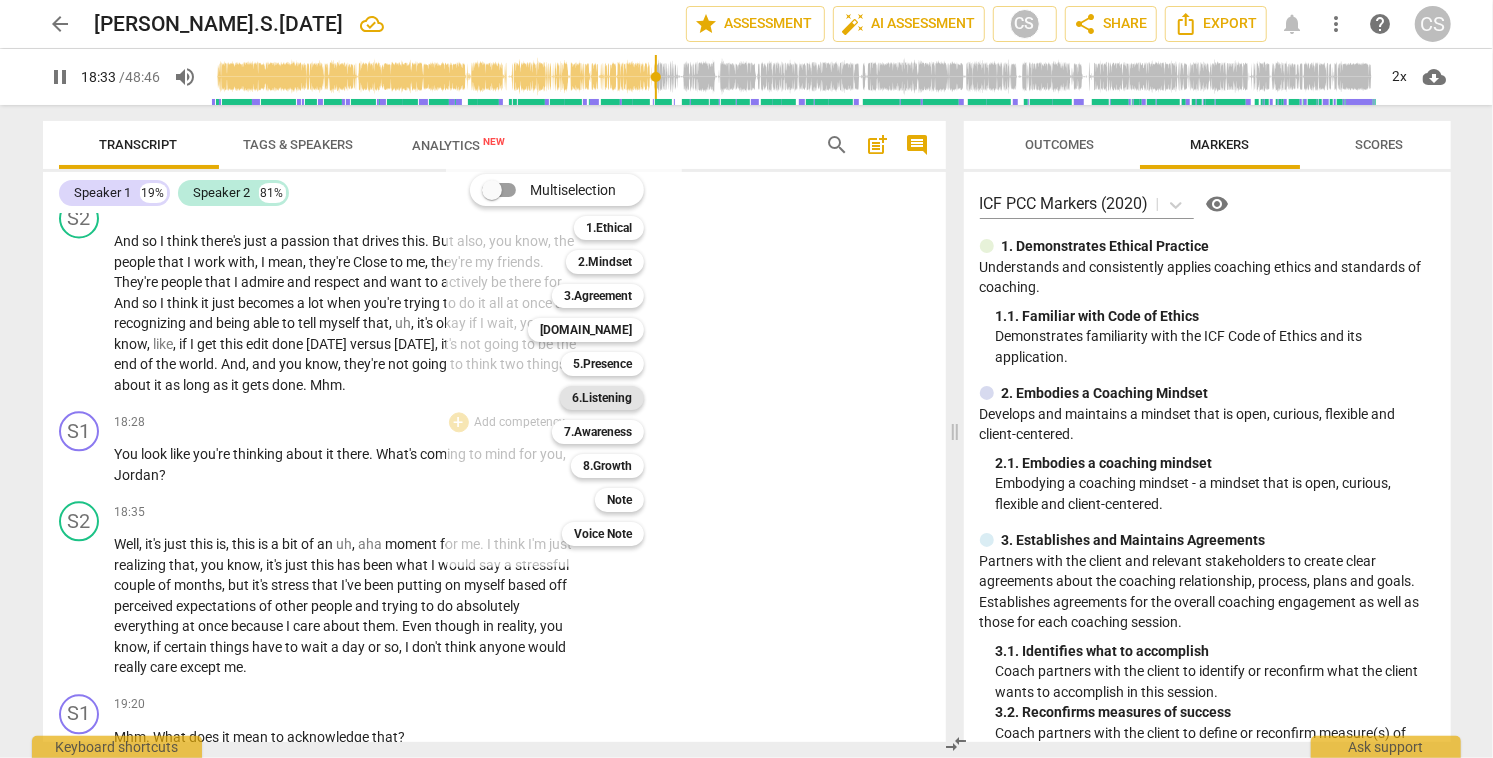 click on "6.Listening" at bounding box center (602, 398) 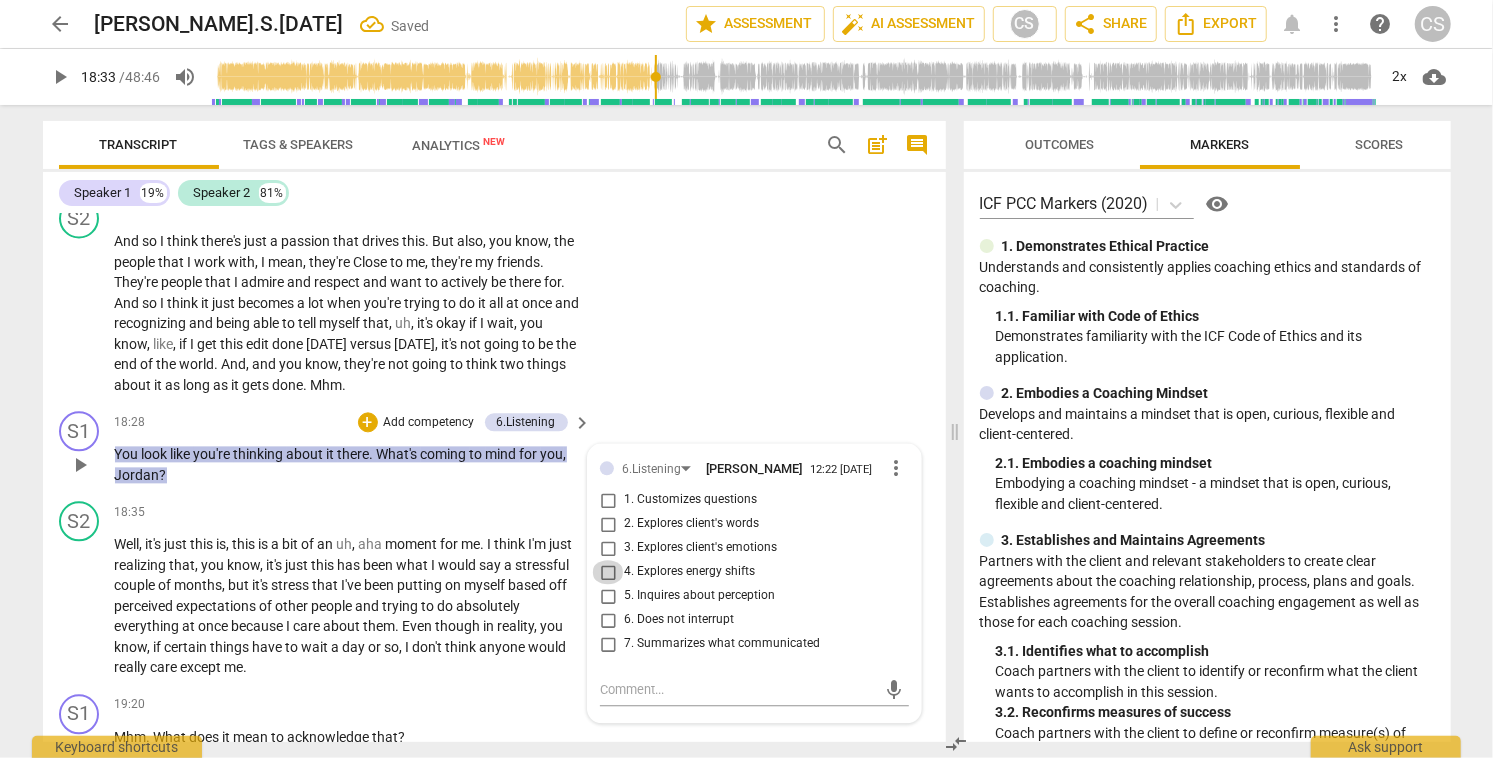 click on "4. Explores energy shifts" at bounding box center (608, 572) 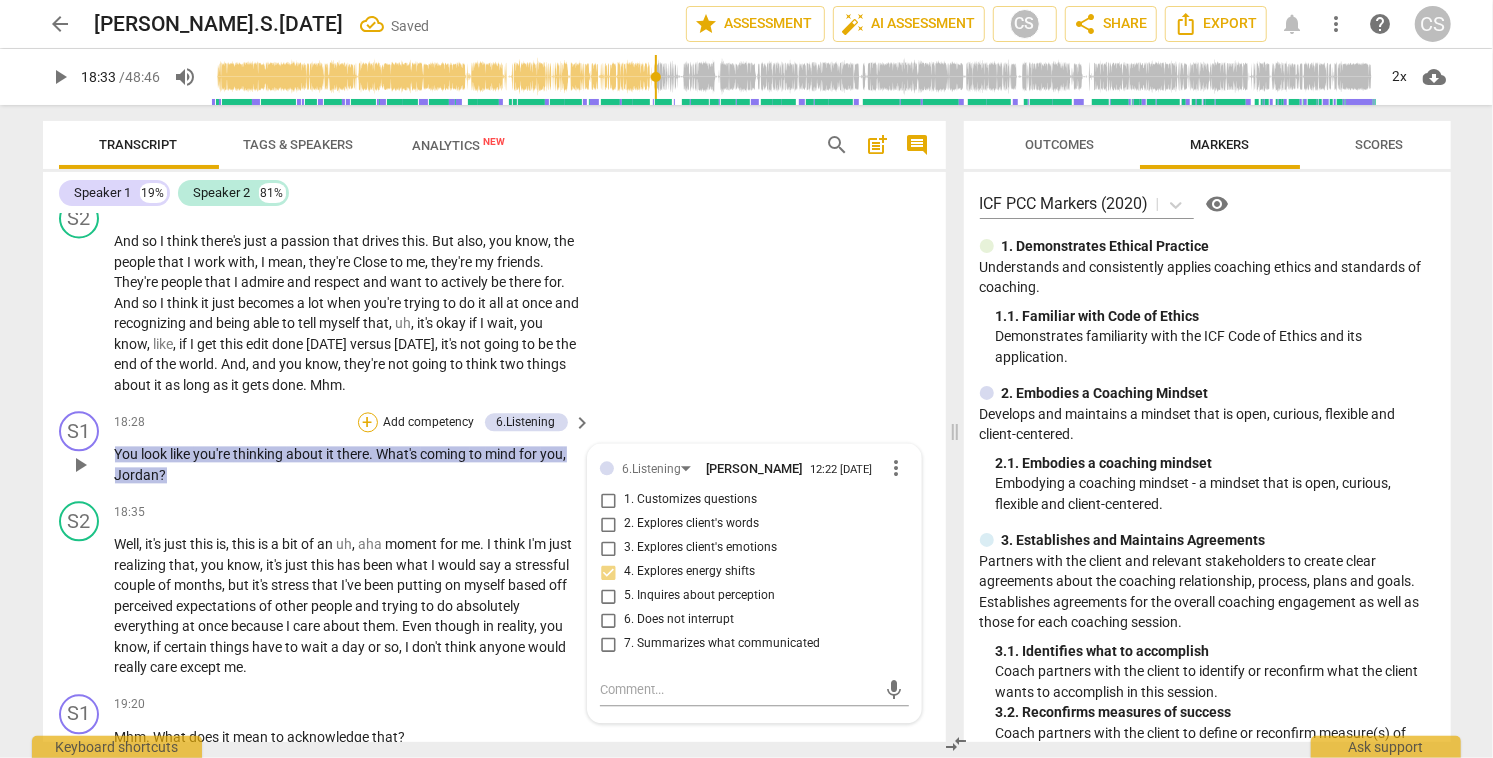 click on "+" at bounding box center (368, 422) 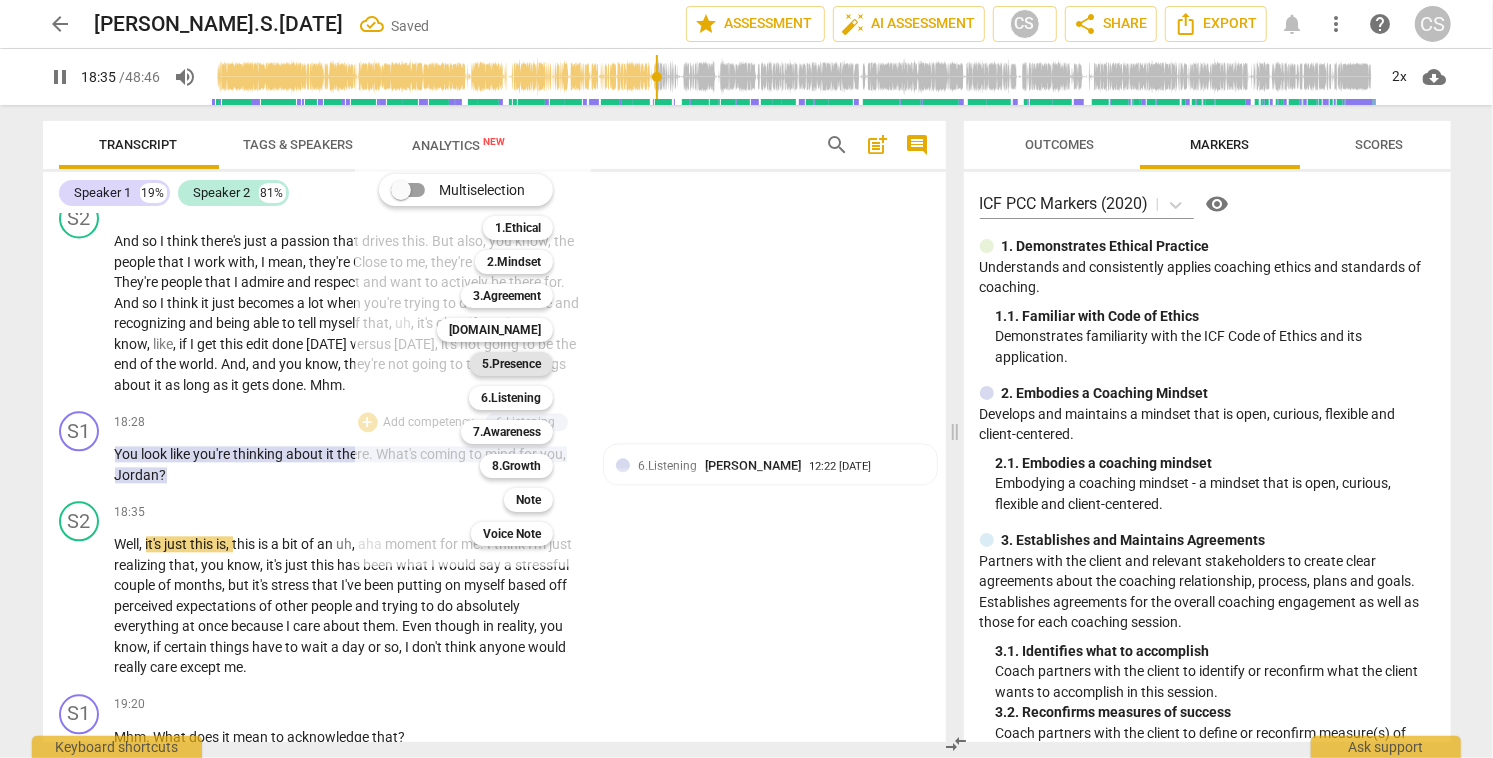 click on "5.Presence" at bounding box center (511, 364) 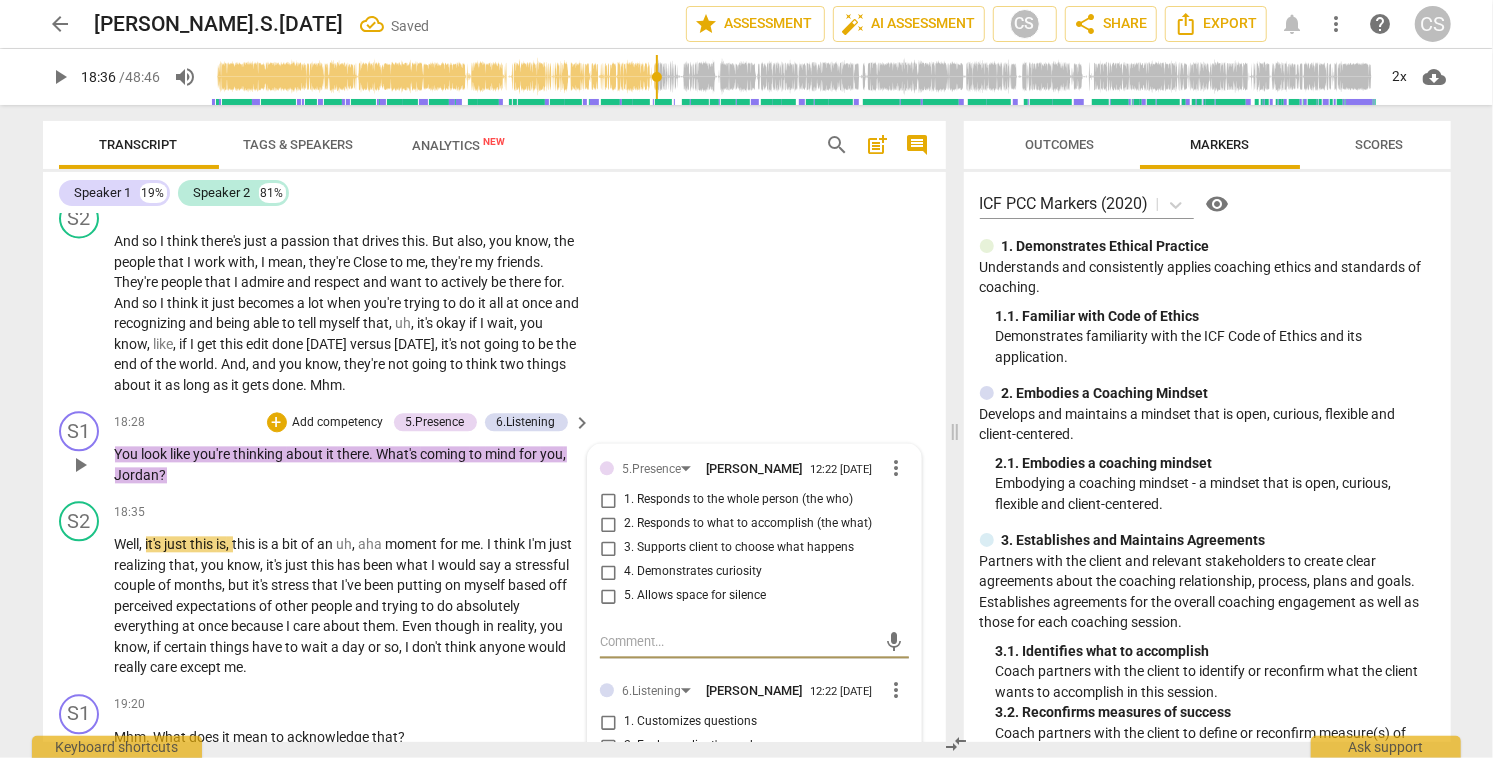 click on "1. Responds to the whole person (the who)" at bounding box center [608, 500] 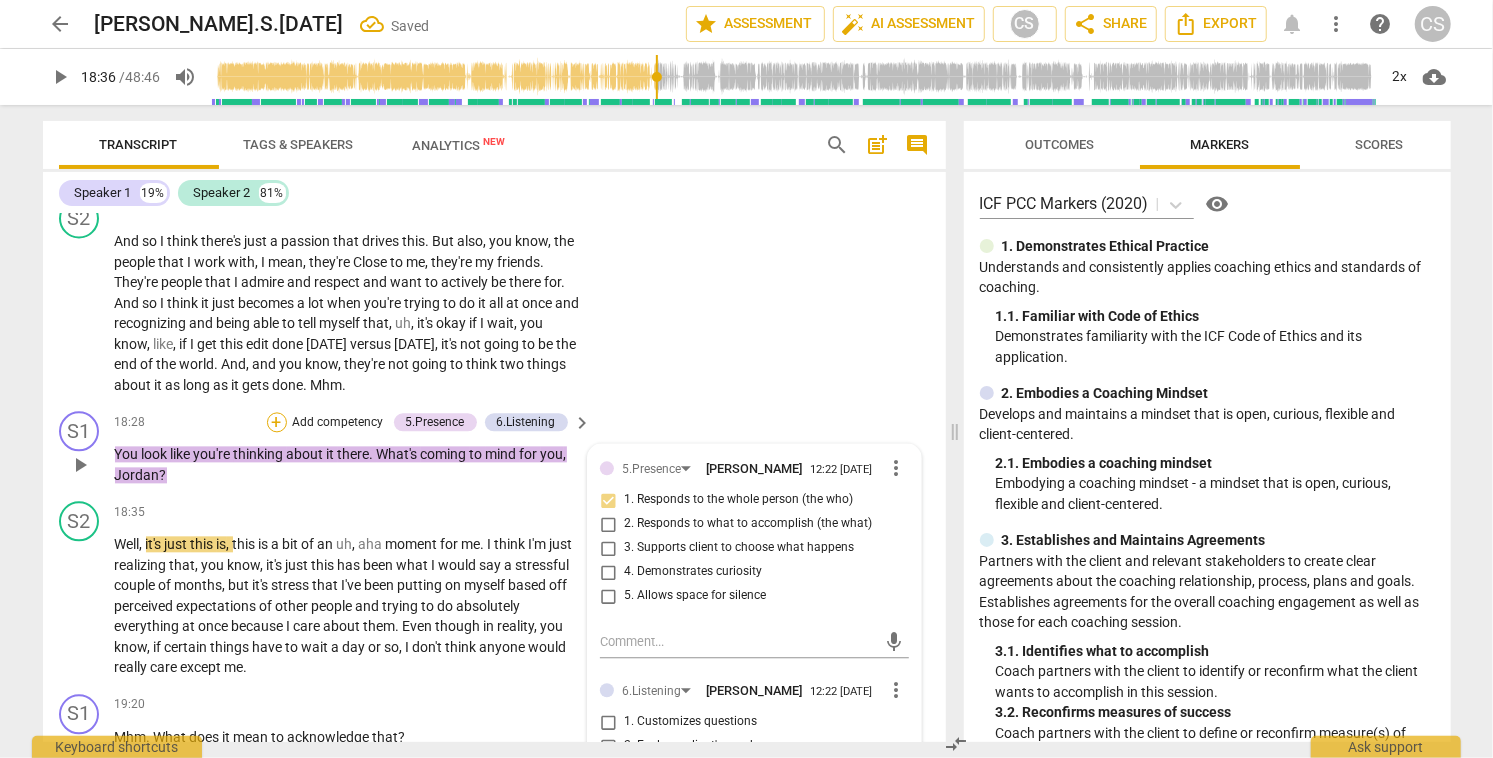 click on "+" at bounding box center (277, 422) 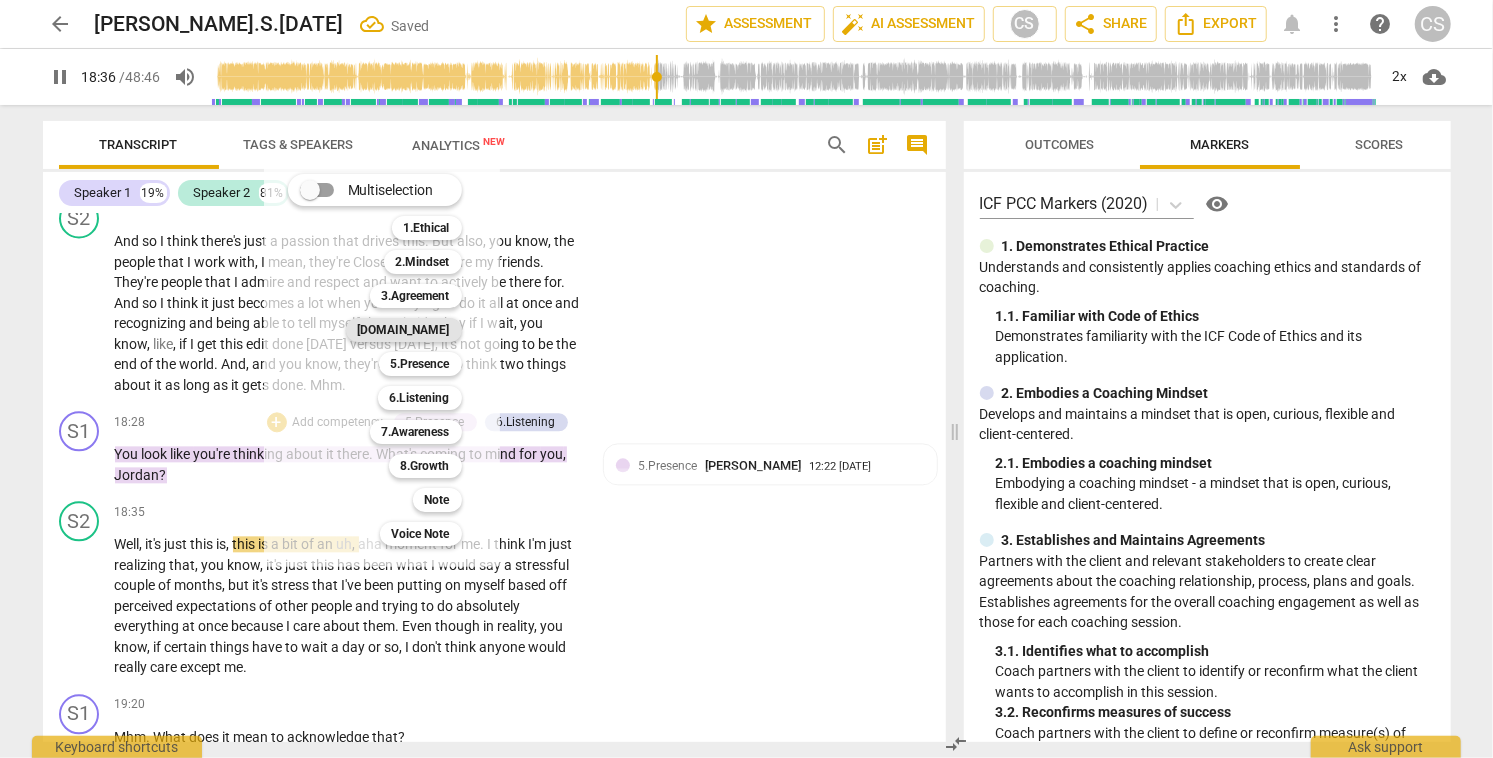 click on "[DOMAIN_NAME]" at bounding box center (404, 330) 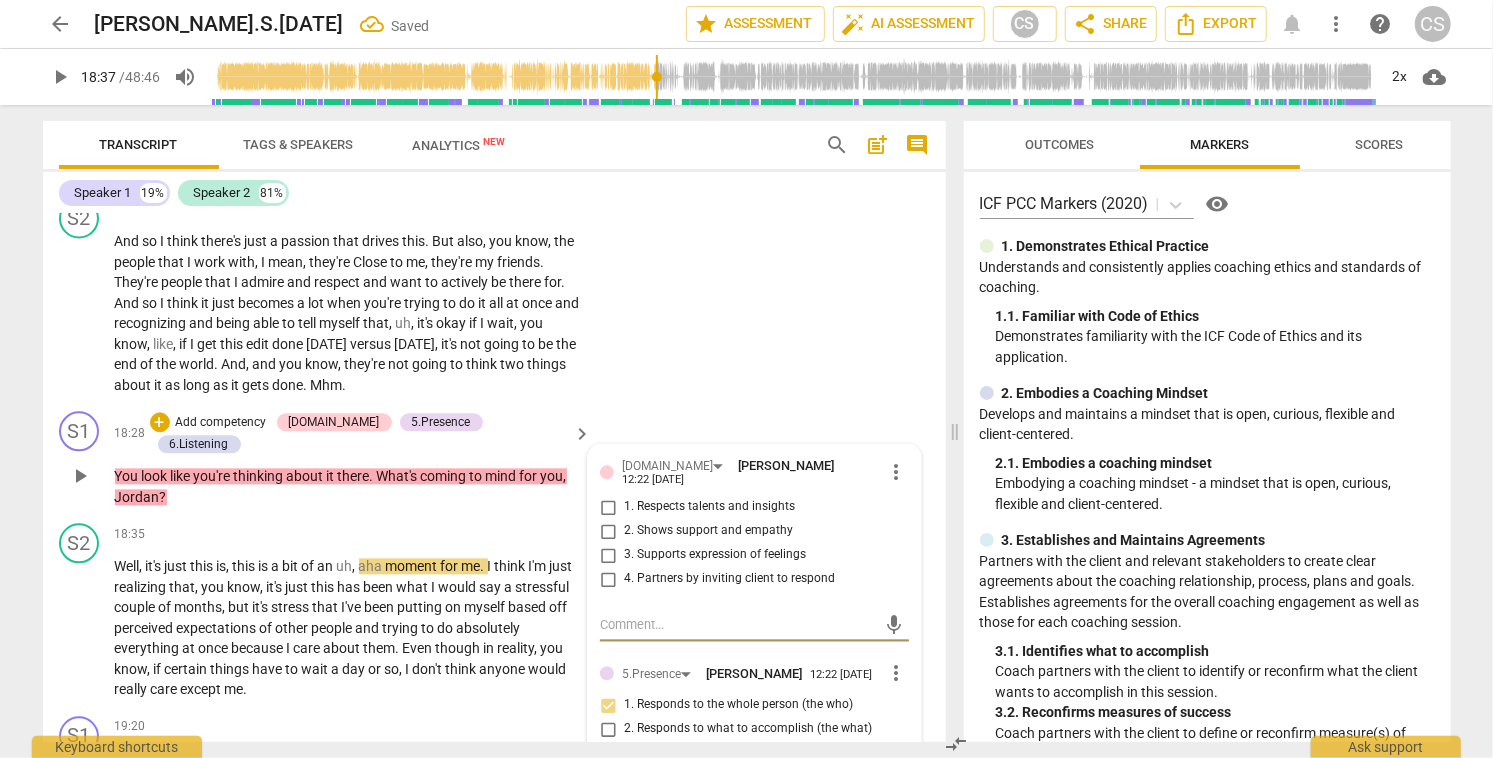click on "1. Respects talents and insights" at bounding box center [608, 507] 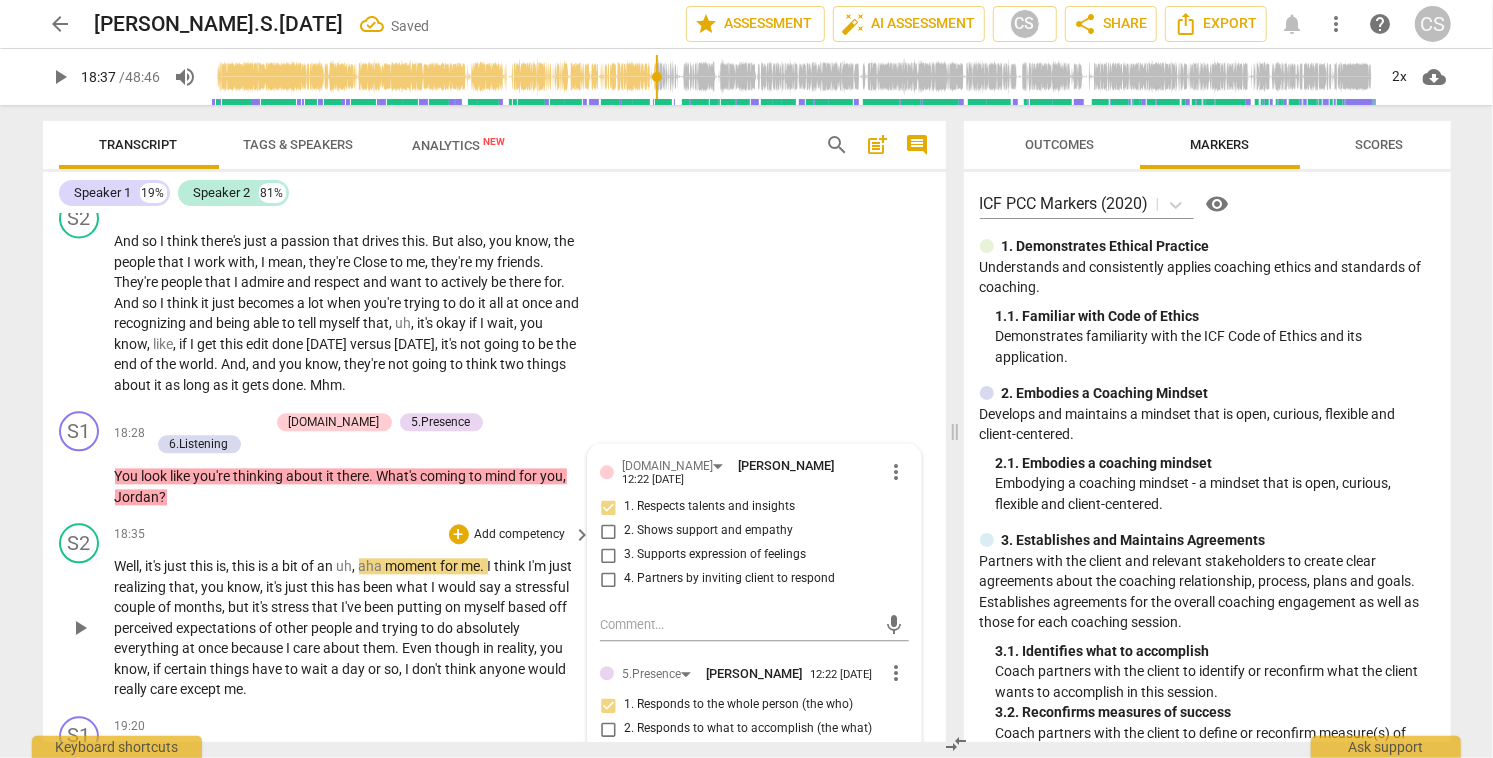 click on "play_arrow" at bounding box center [80, 628] 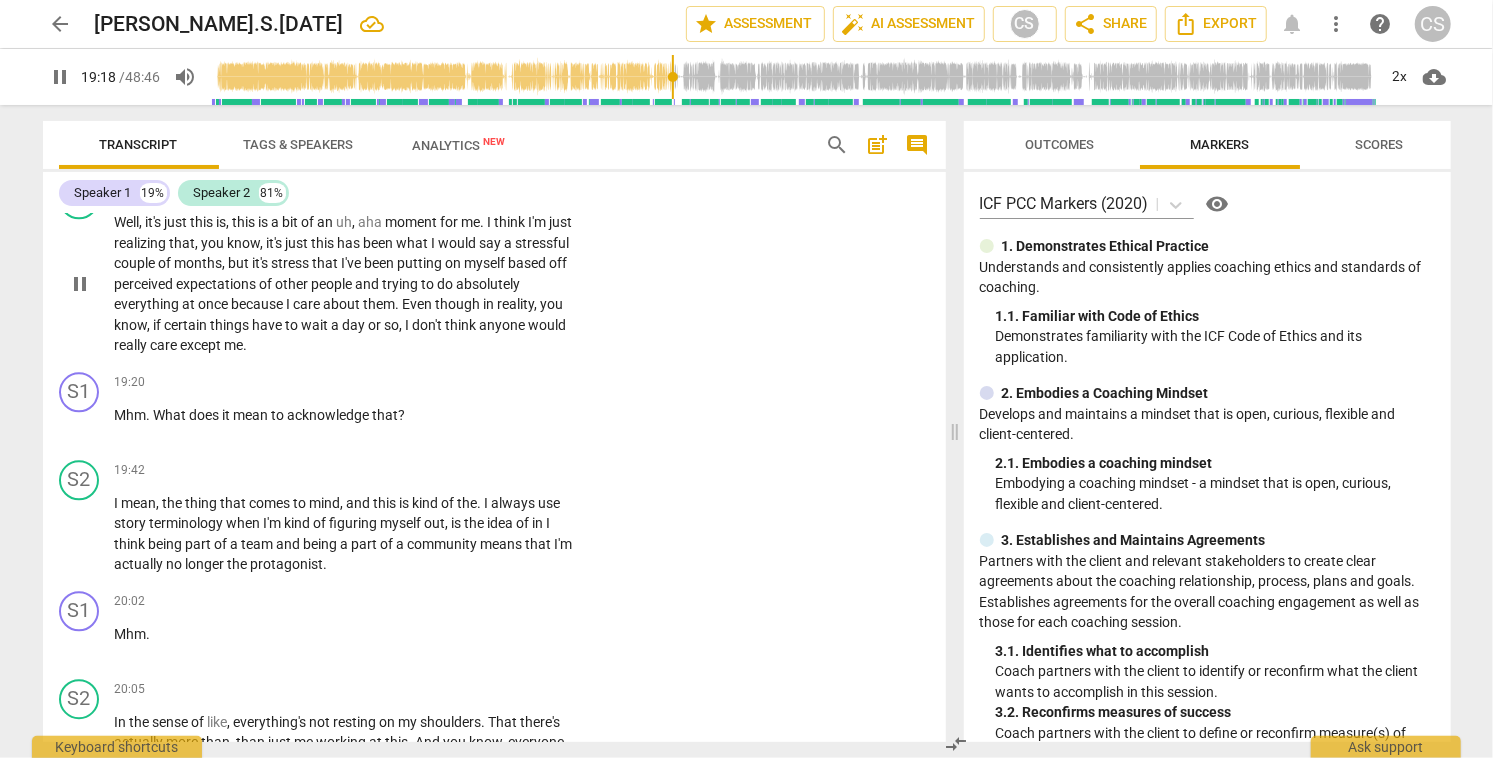 scroll, scrollTop: 7444, scrollLeft: 0, axis: vertical 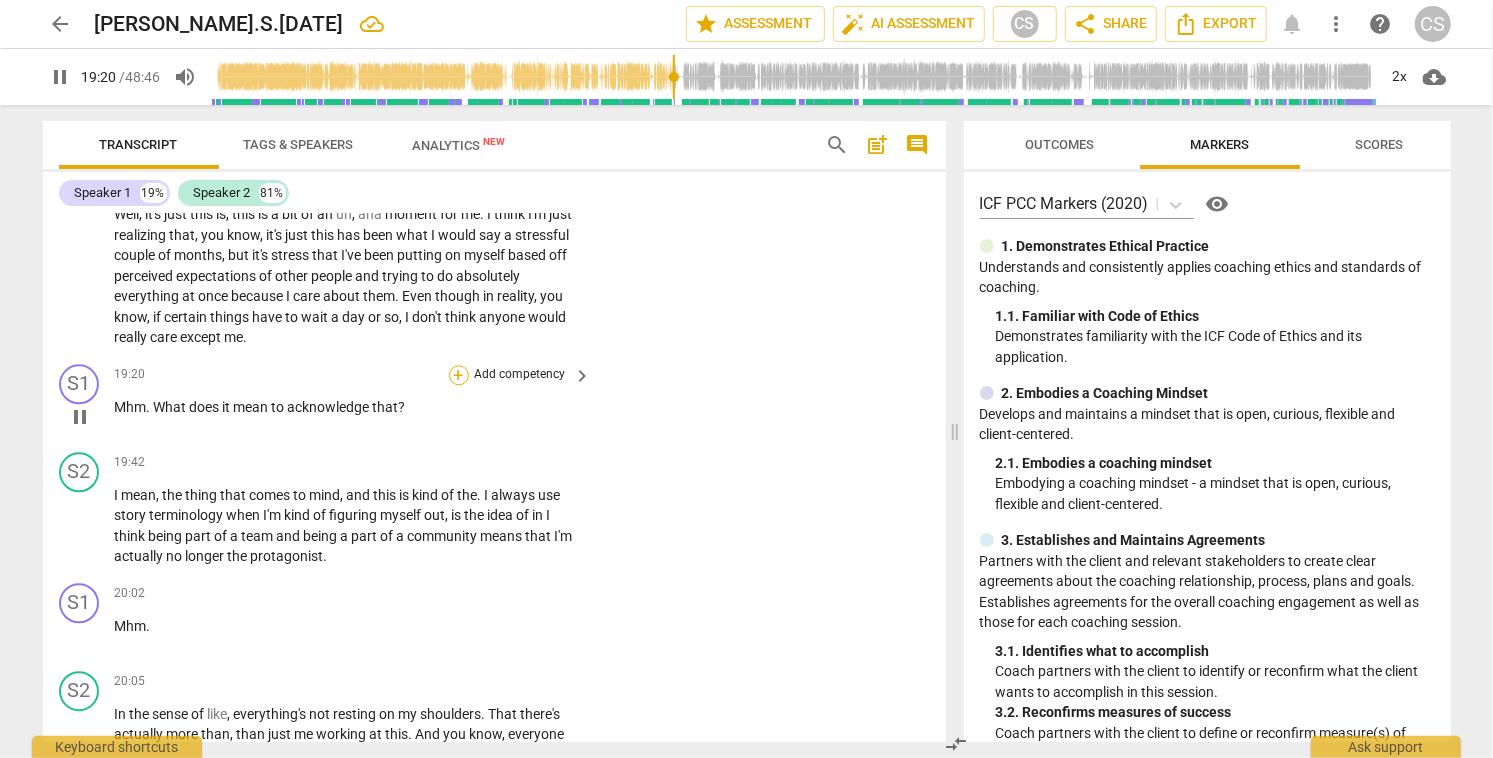 click on "+" at bounding box center [459, 375] 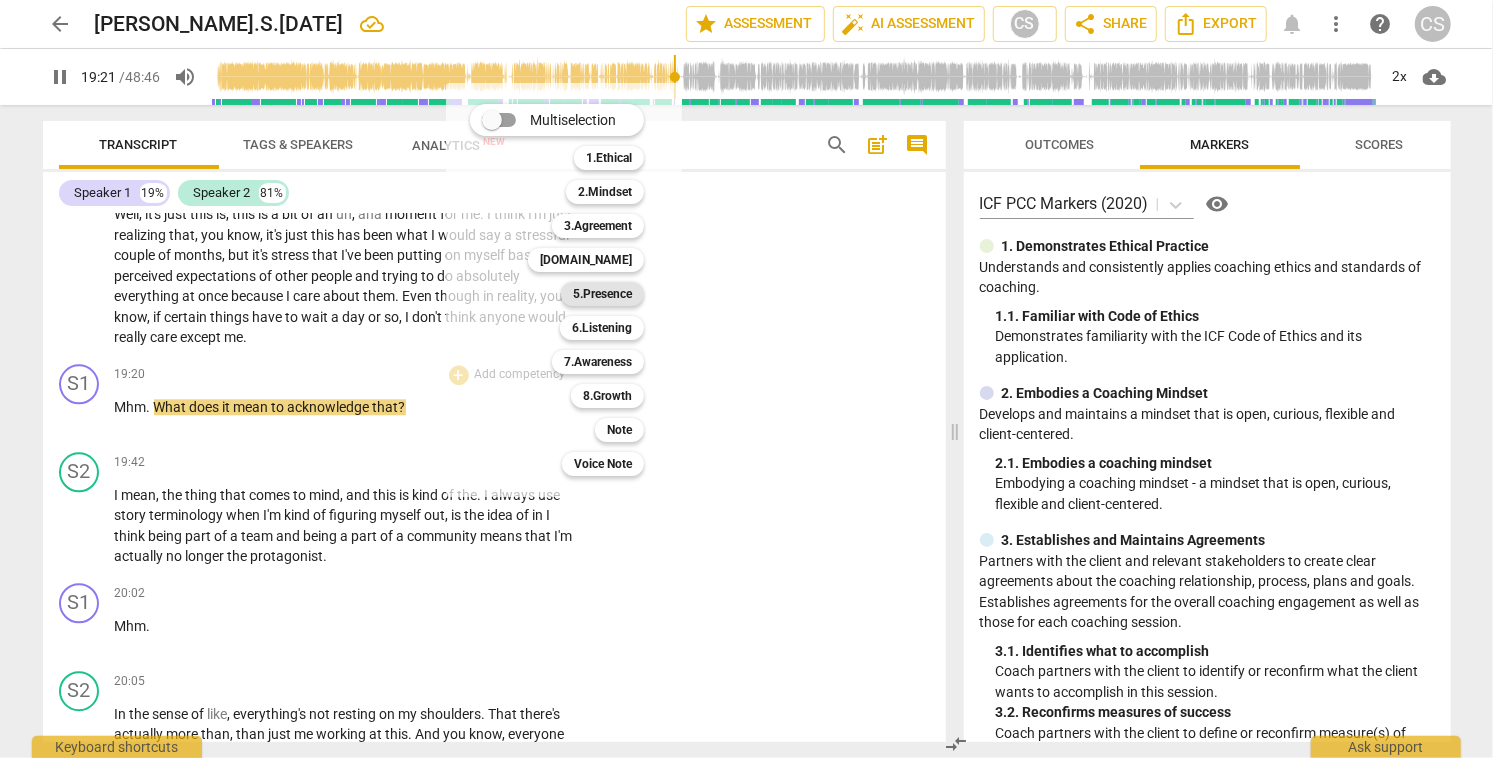 click on "5.Presence" at bounding box center (602, 294) 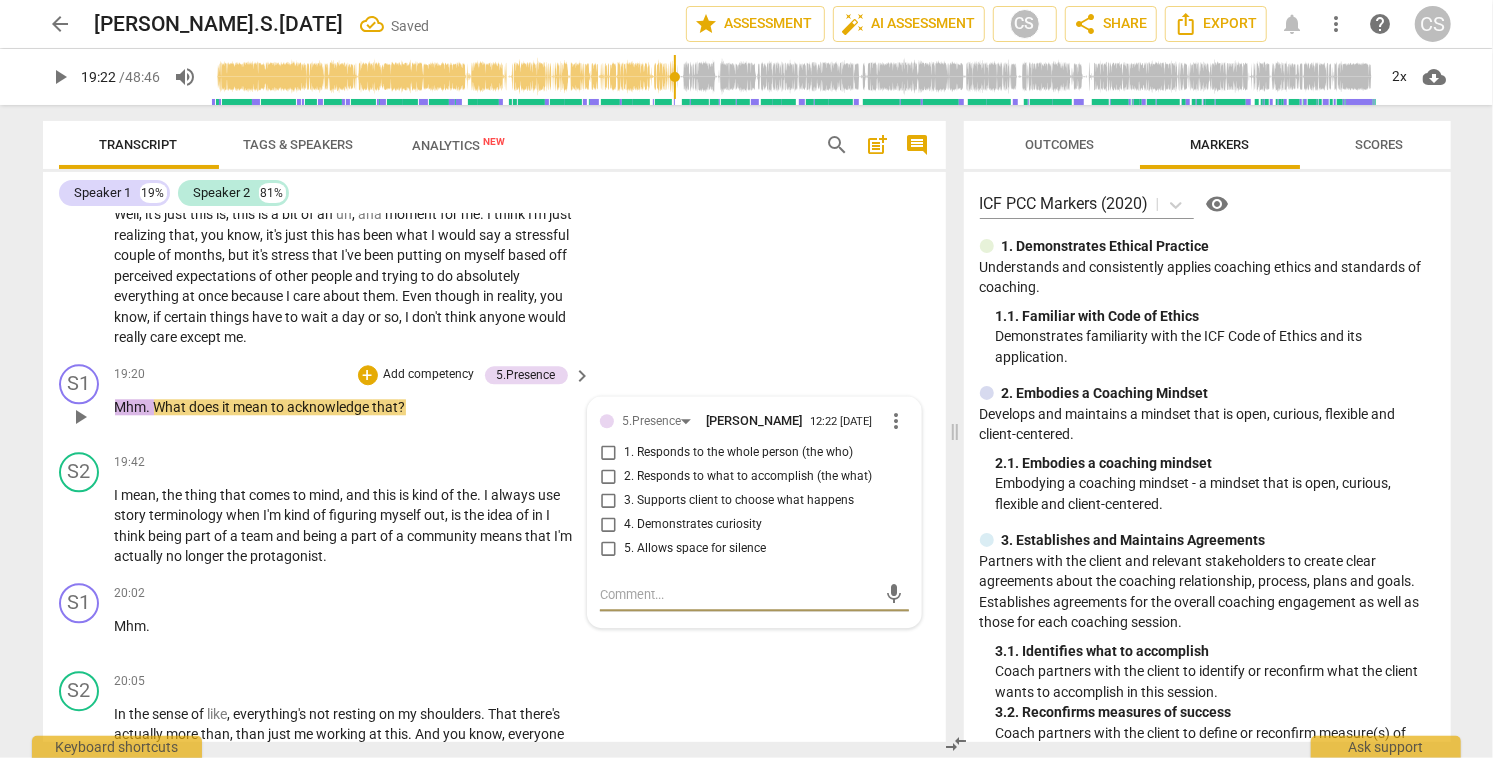 click on "1. Responds to the whole person (the who)" at bounding box center (608, 453) 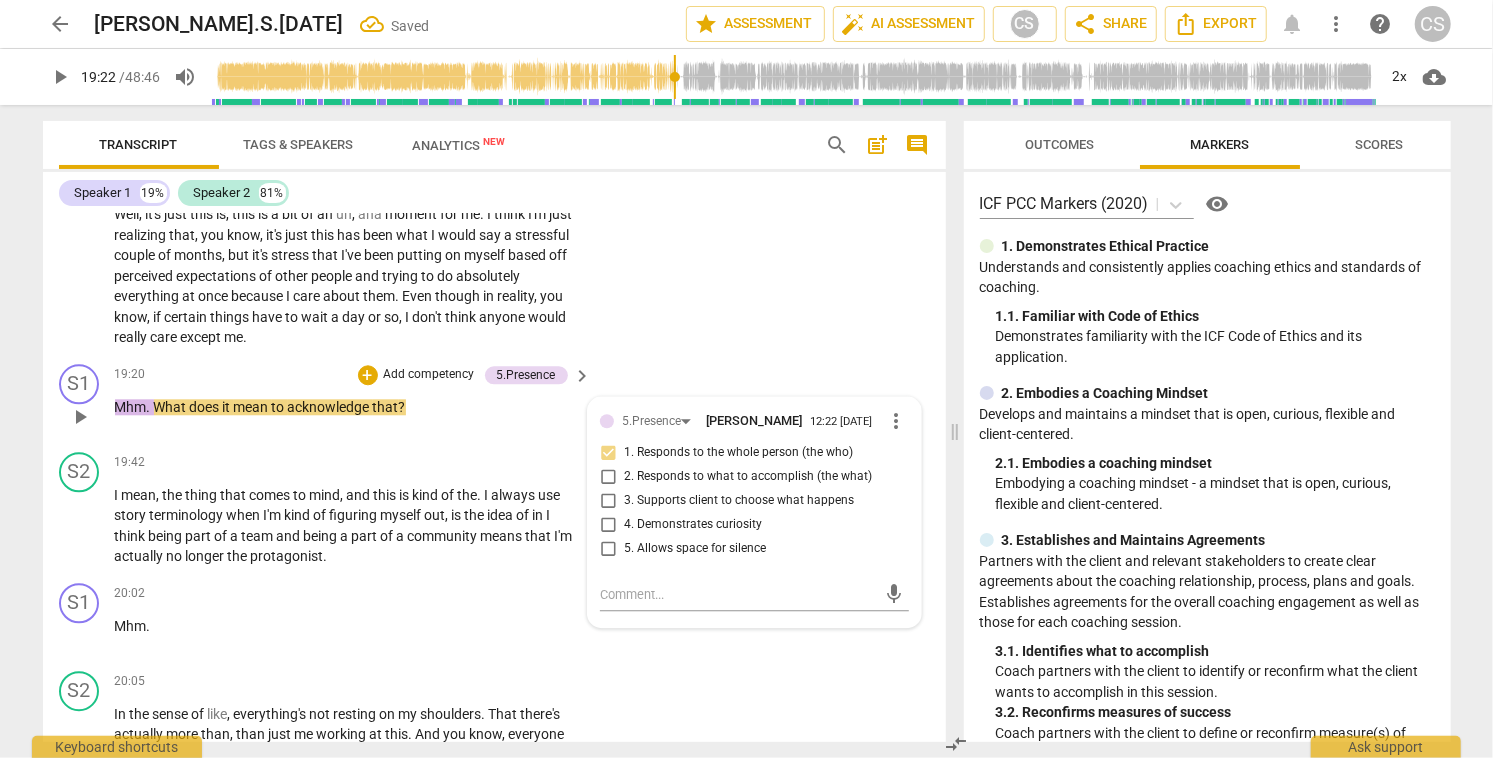 click on "4. Demonstrates curiosity" at bounding box center [608, 525] 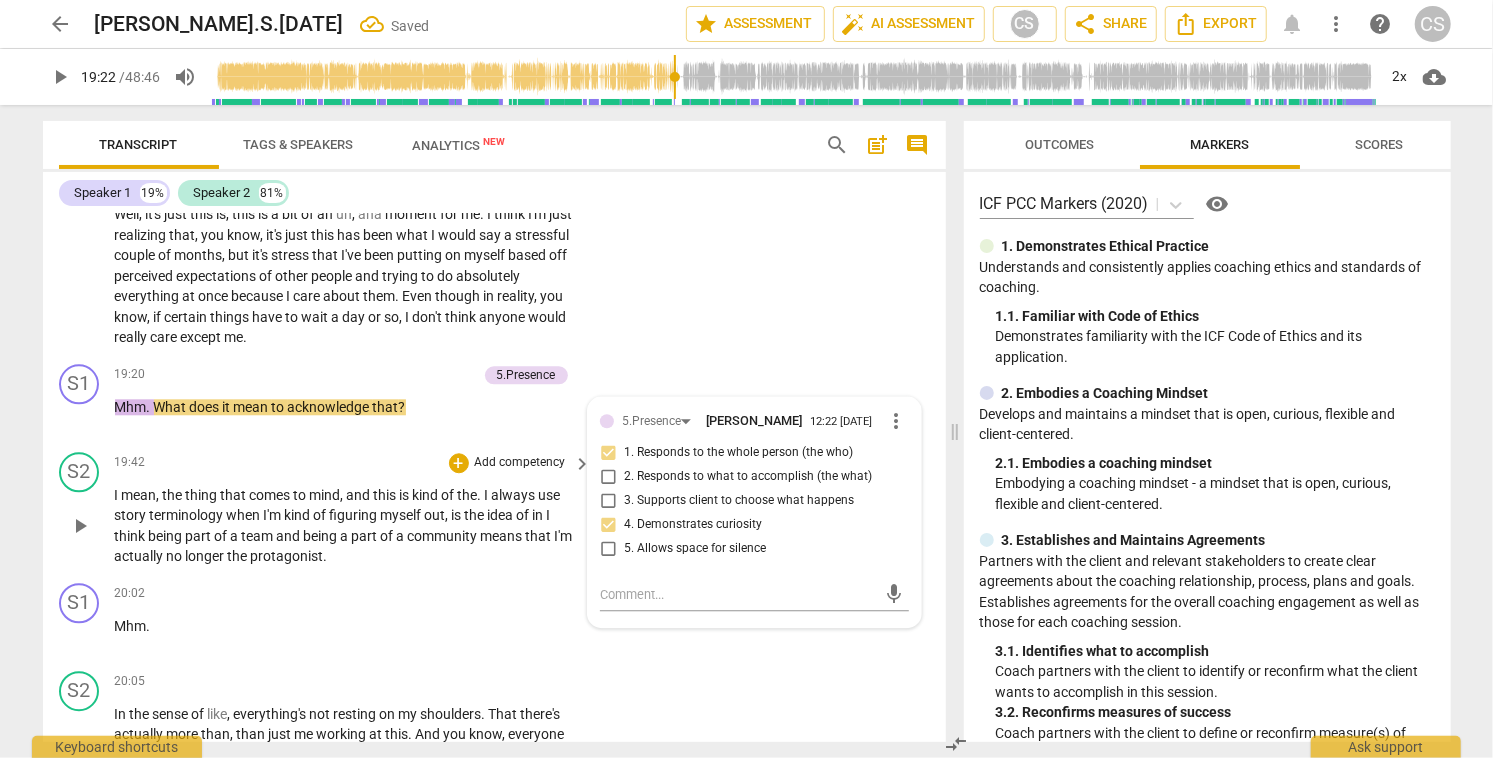 click on "play_arrow" at bounding box center (80, 526) 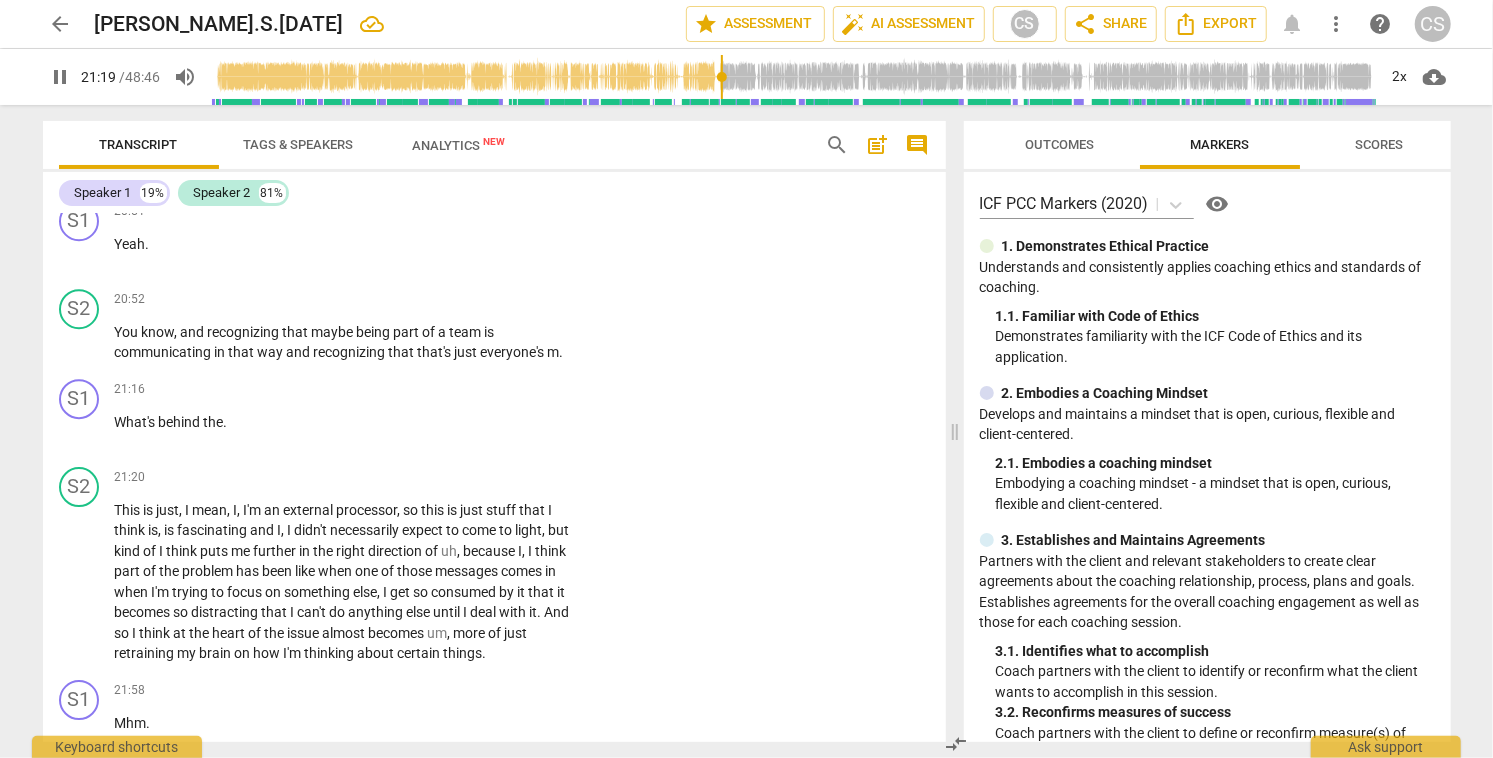scroll, scrollTop: 8166, scrollLeft: 0, axis: vertical 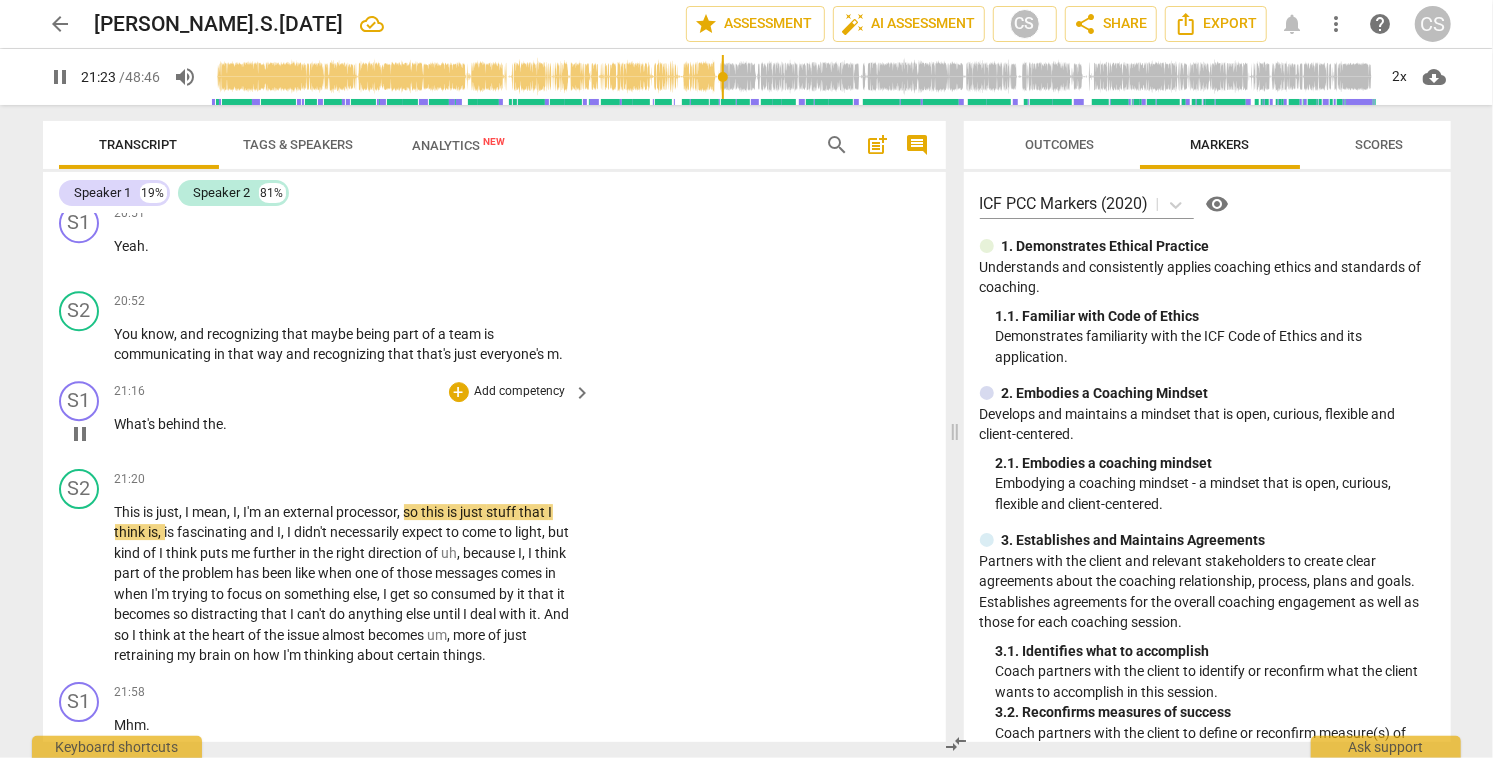 click on "." at bounding box center (226, 424) 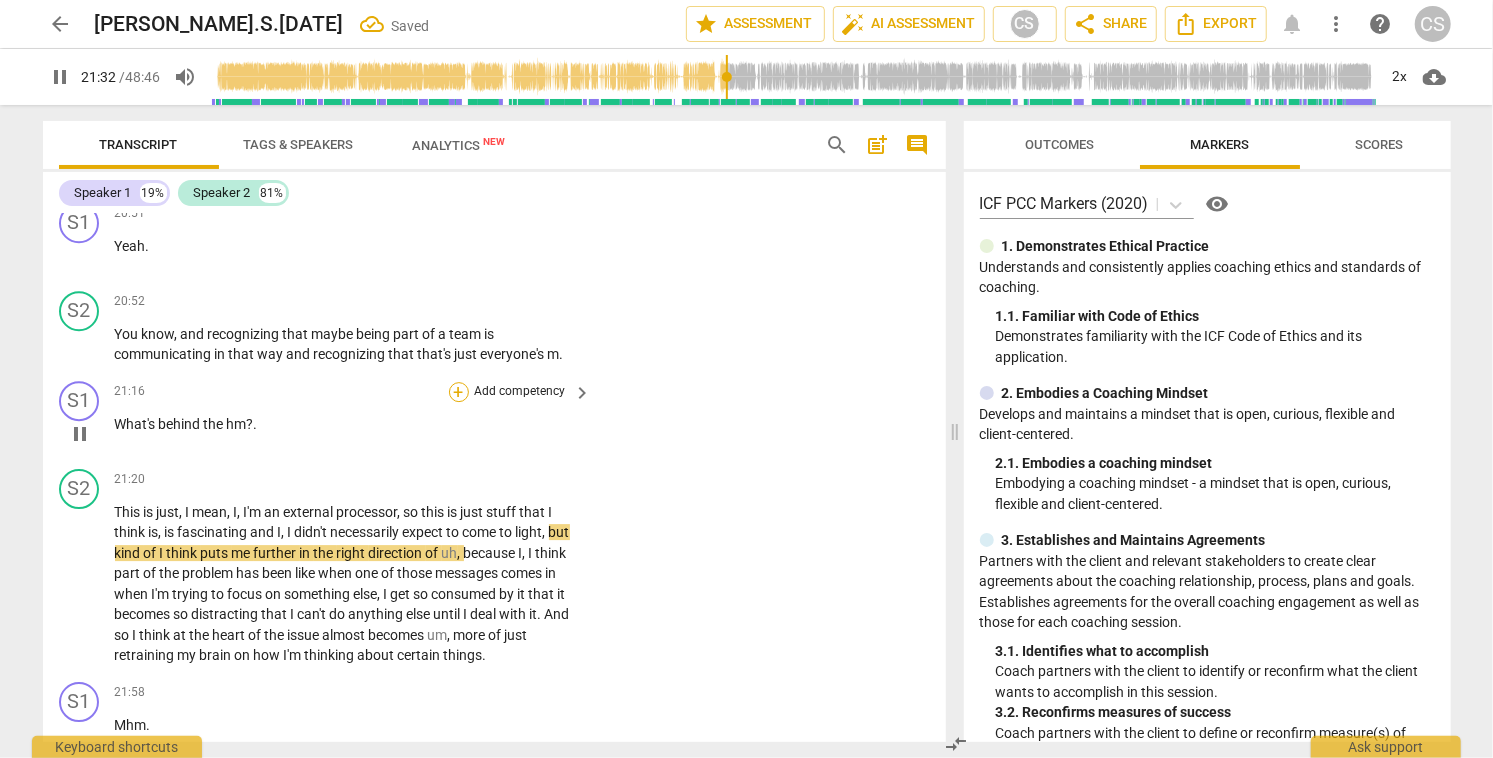 click on "+" at bounding box center (459, 392) 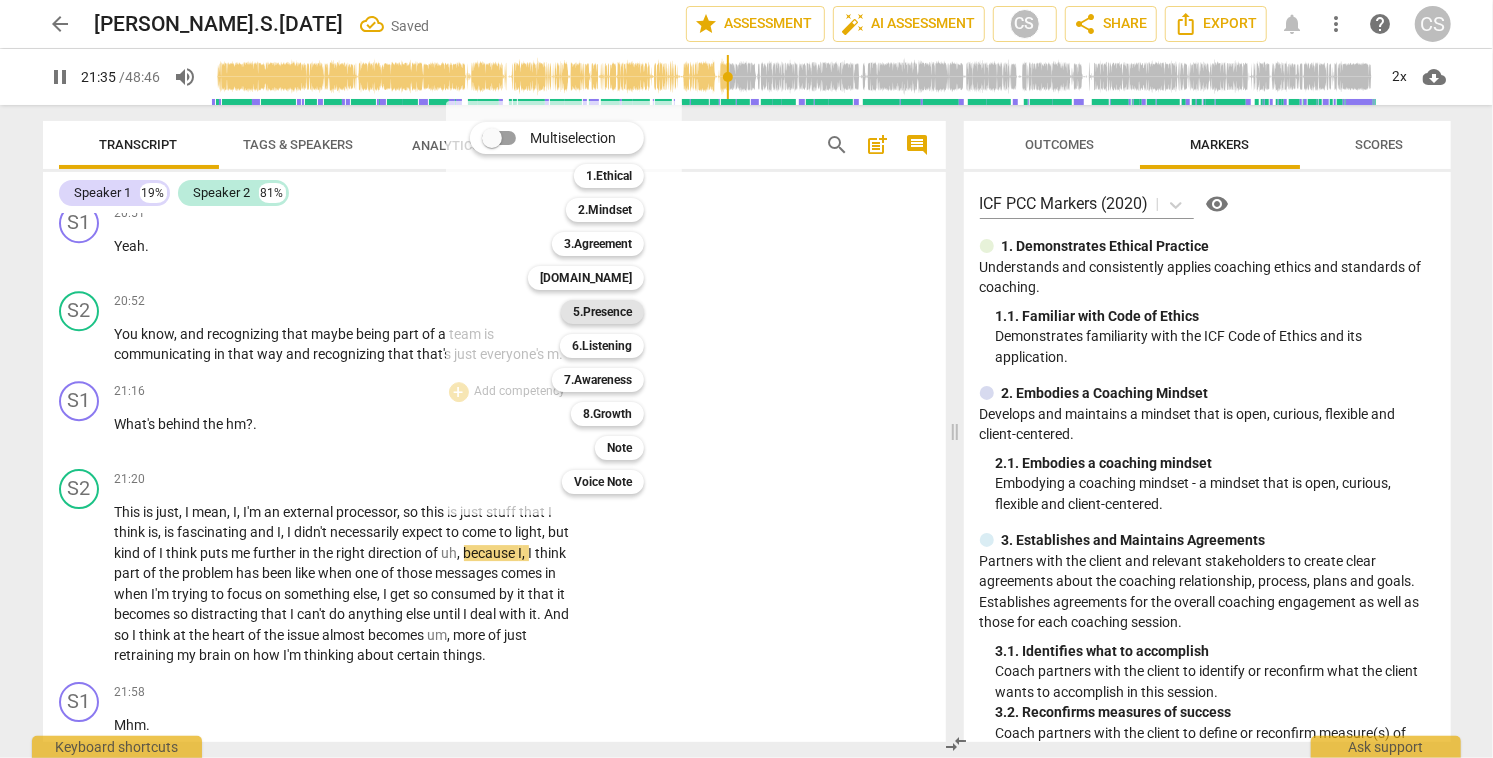 click on "5.Presence" at bounding box center (602, 312) 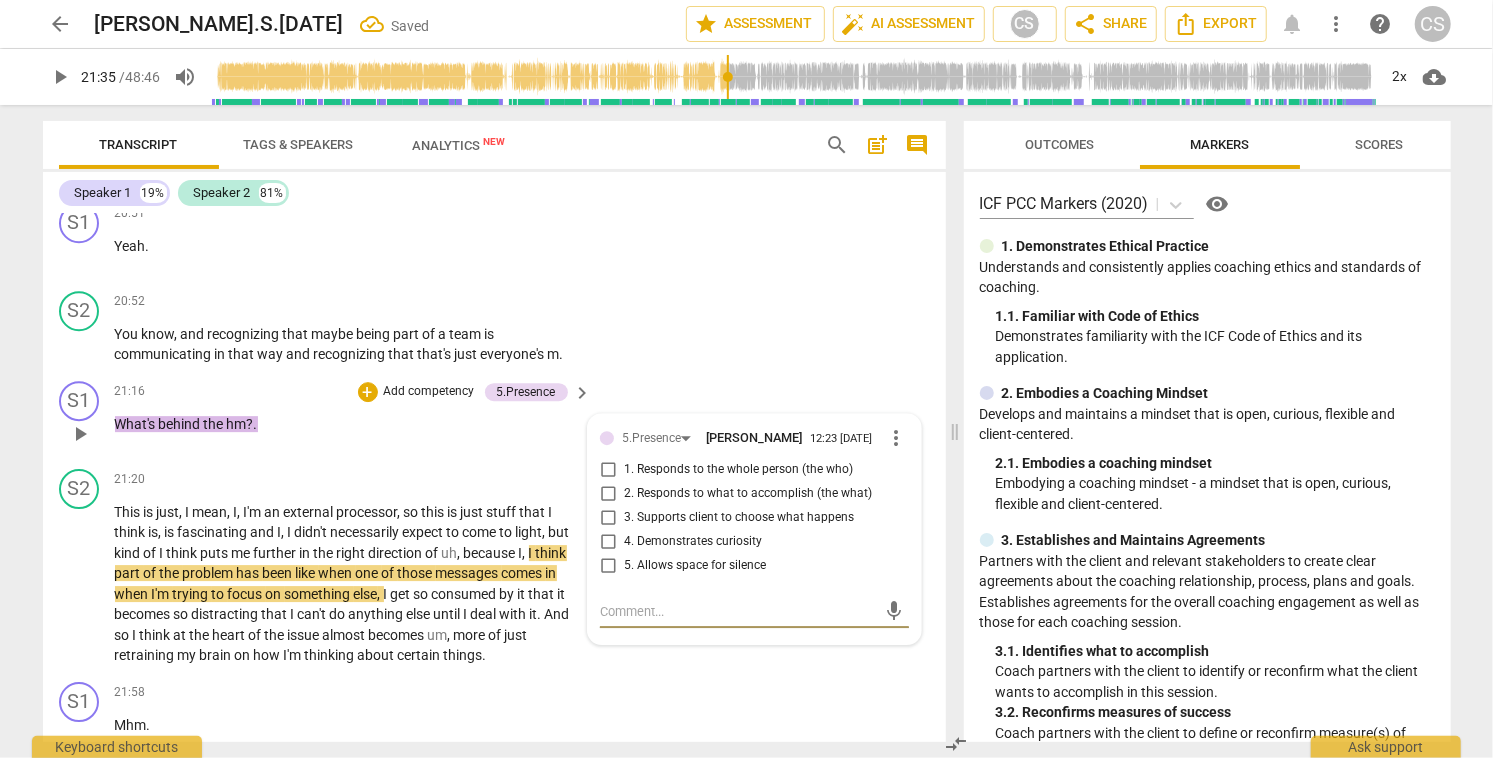 click on "1. Responds to the whole person (the who)" at bounding box center [608, 470] 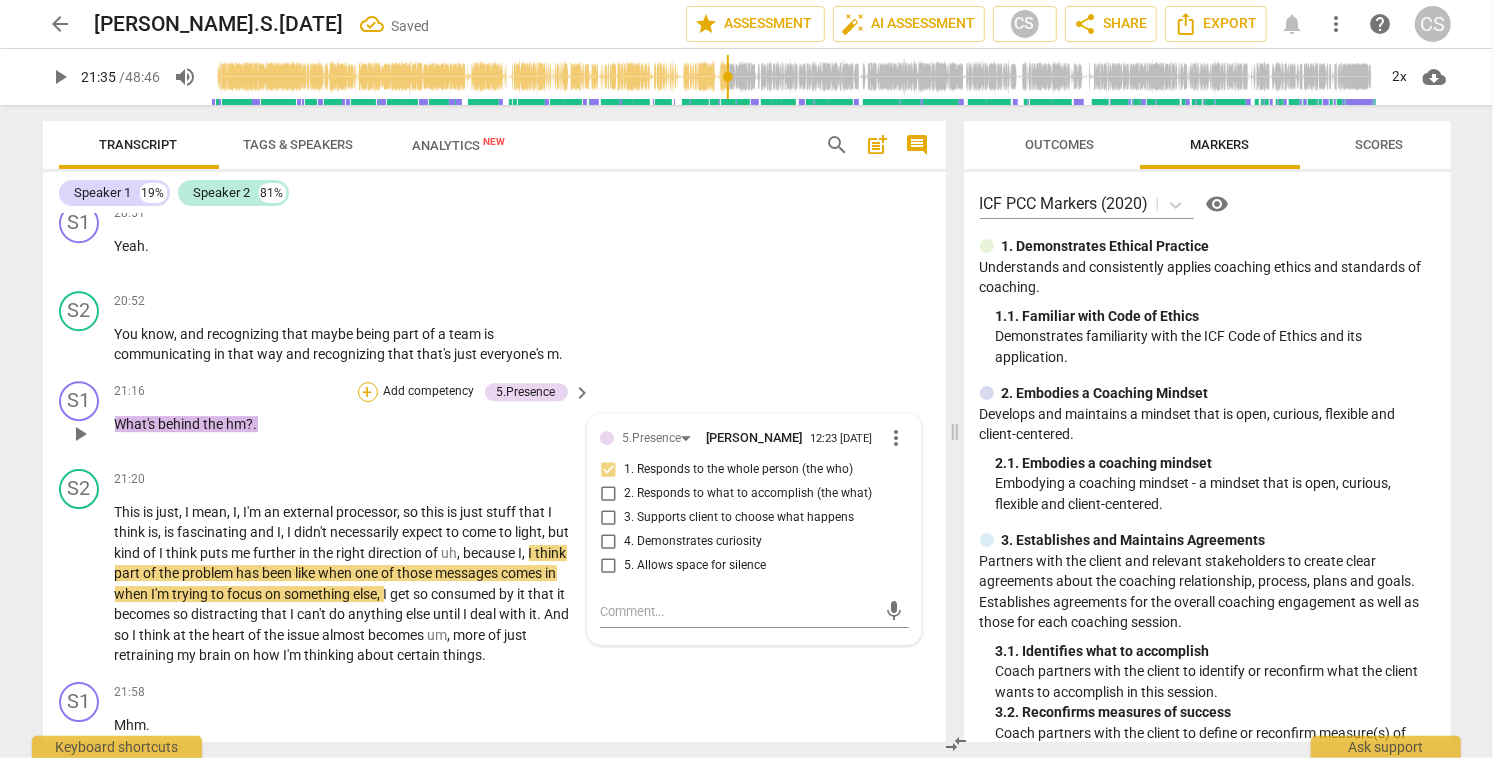 click on "+" at bounding box center [368, 392] 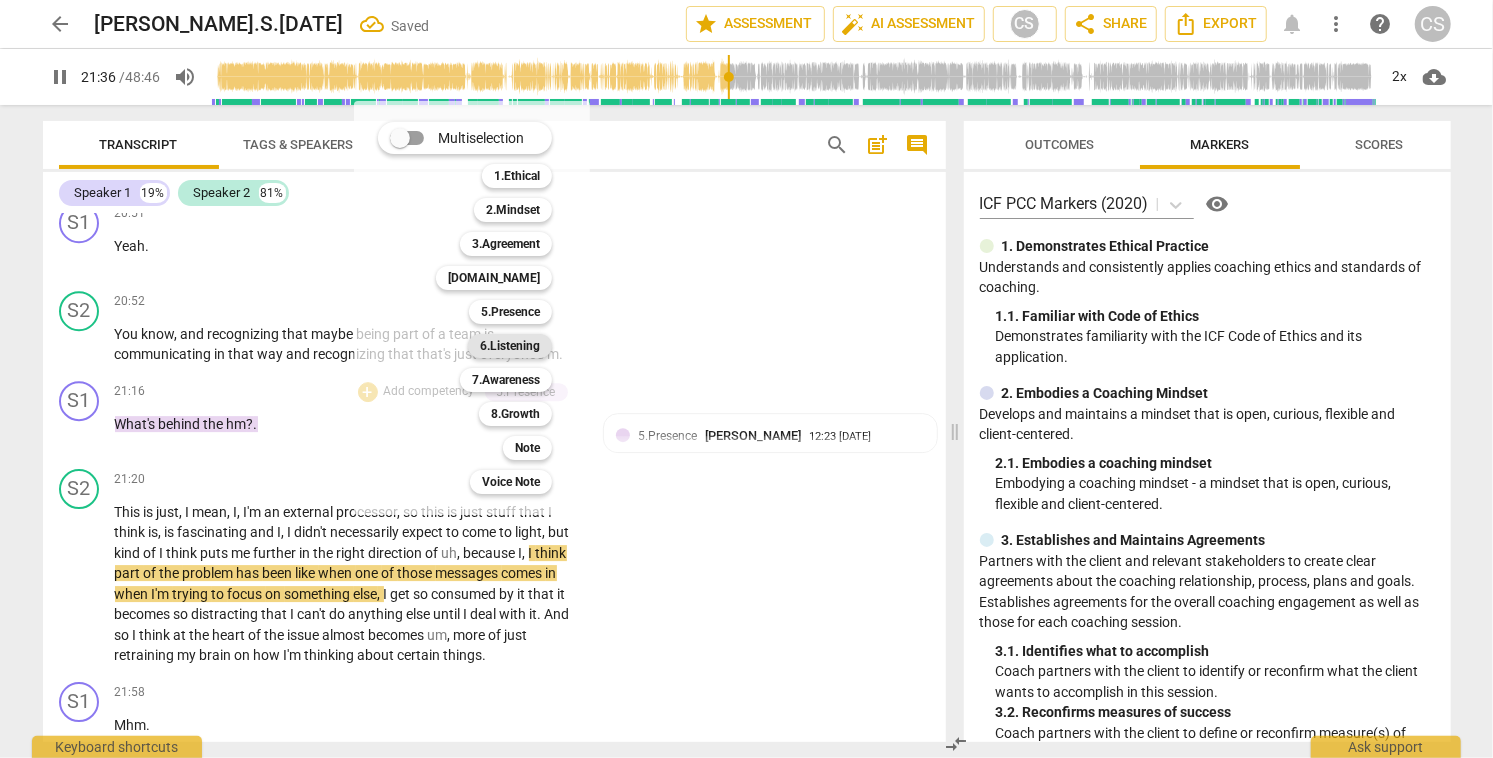 click on "6.Listening" at bounding box center [510, 346] 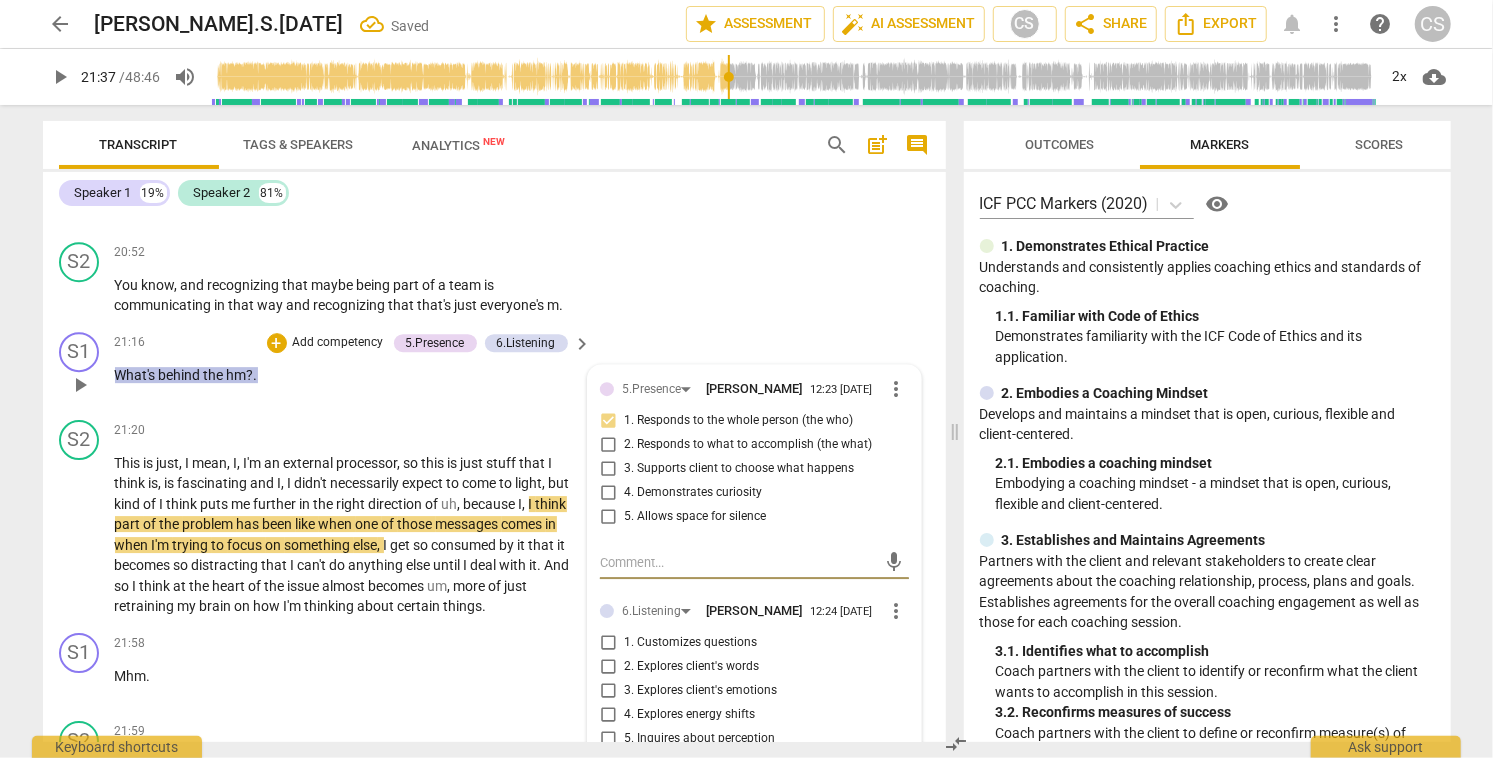 scroll, scrollTop: 8220, scrollLeft: 0, axis: vertical 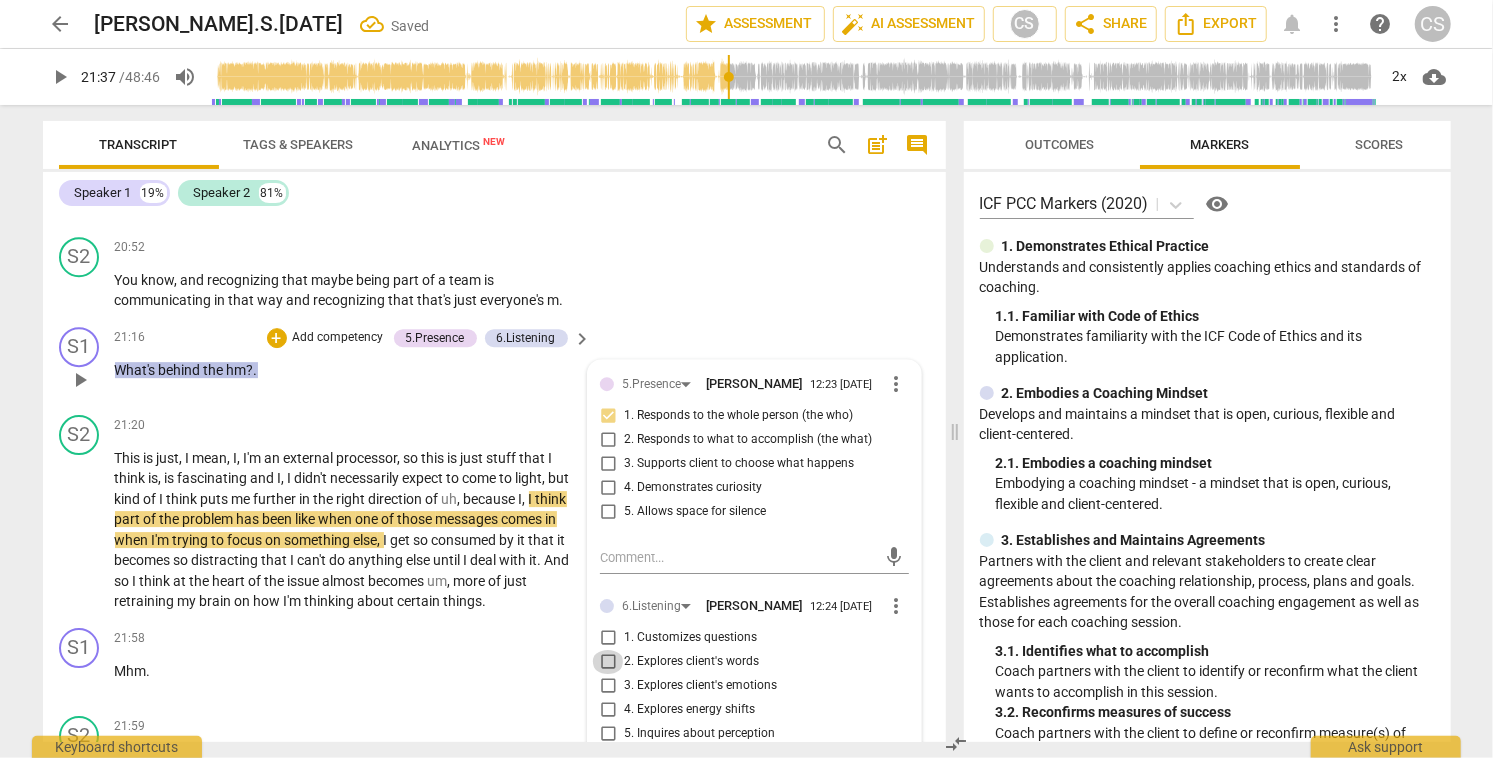 click on "2. Explores client's words" at bounding box center [608, 662] 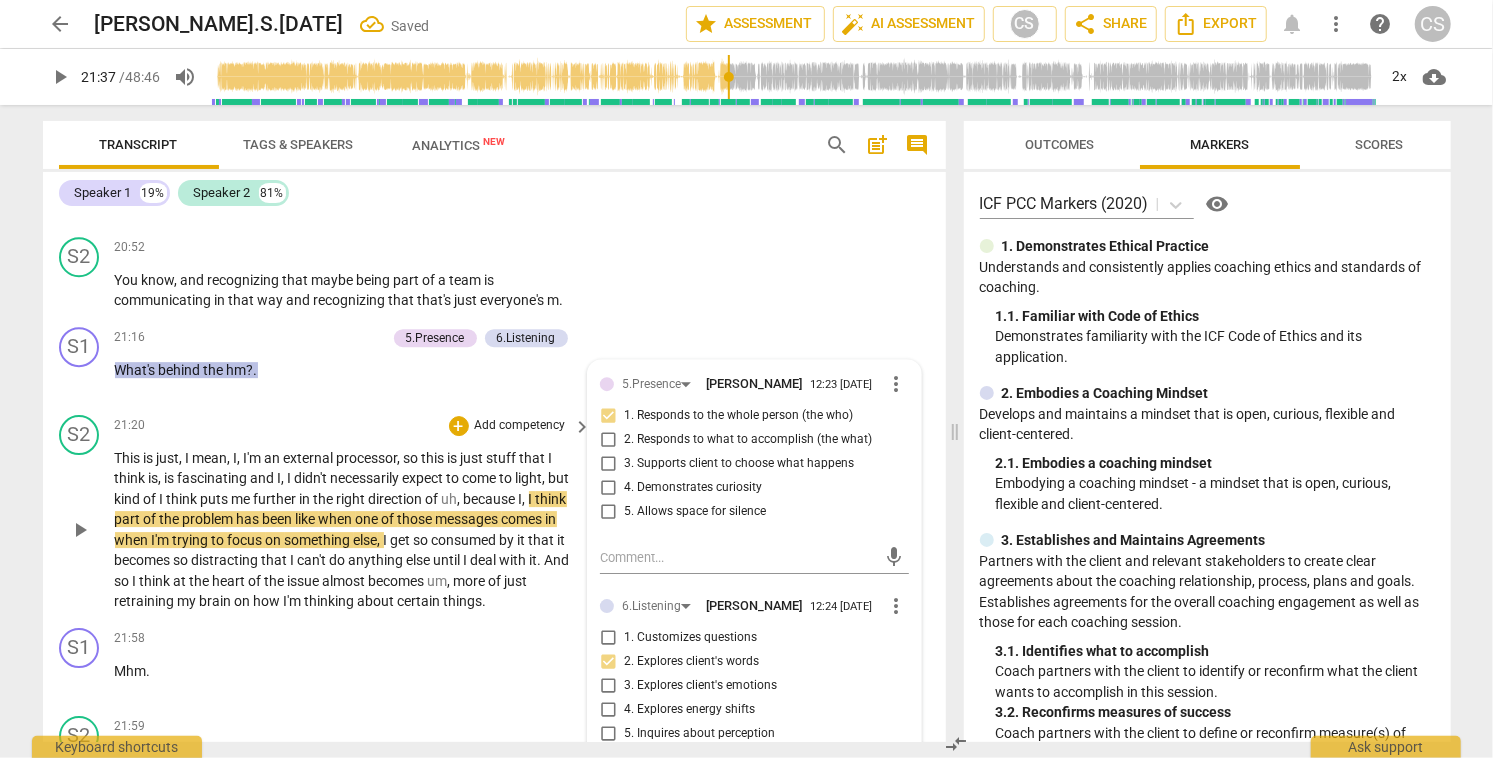 click on "play_arrow" at bounding box center [80, 530] 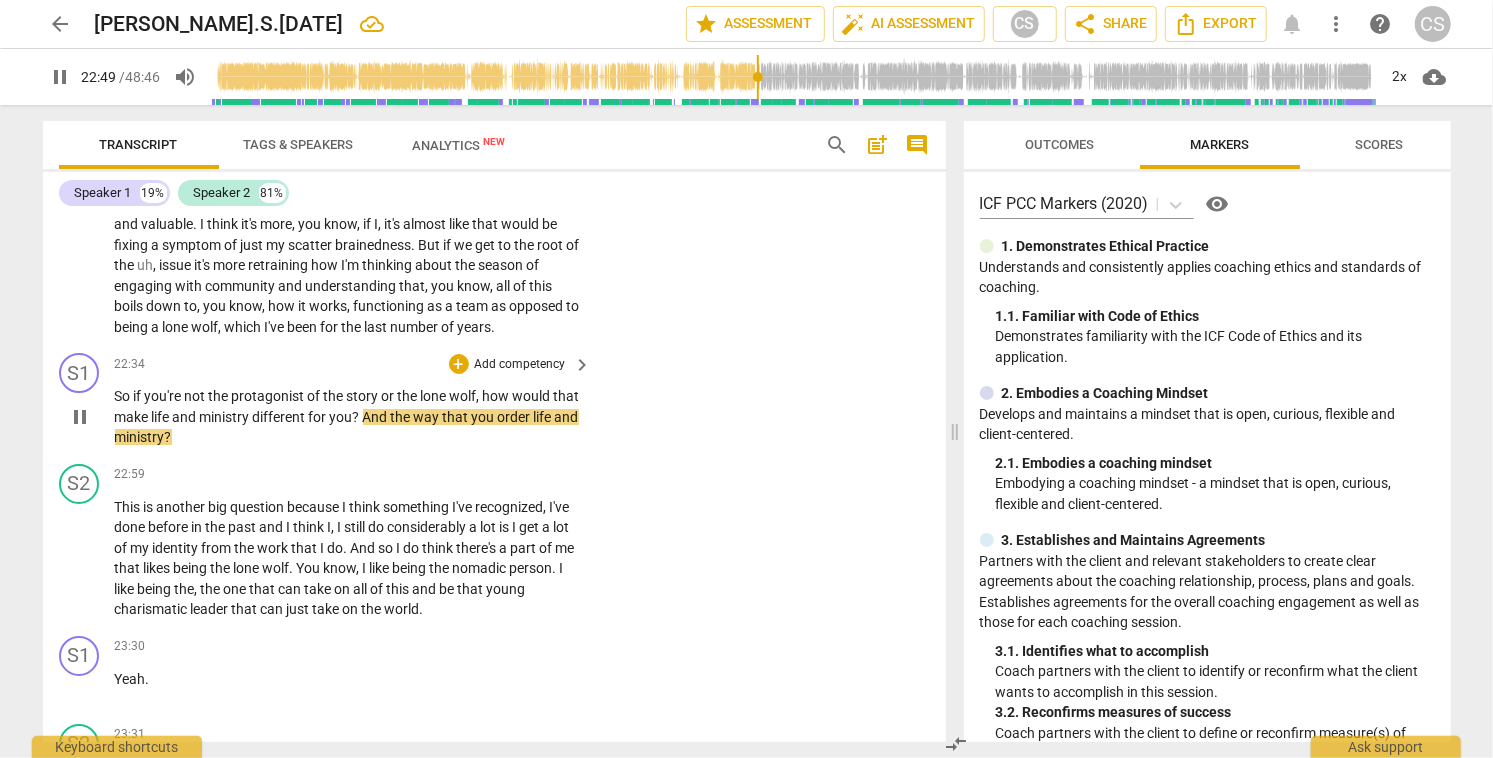 scroll, scrollTop: 8763, scrollLeft: 0, axis: vertical 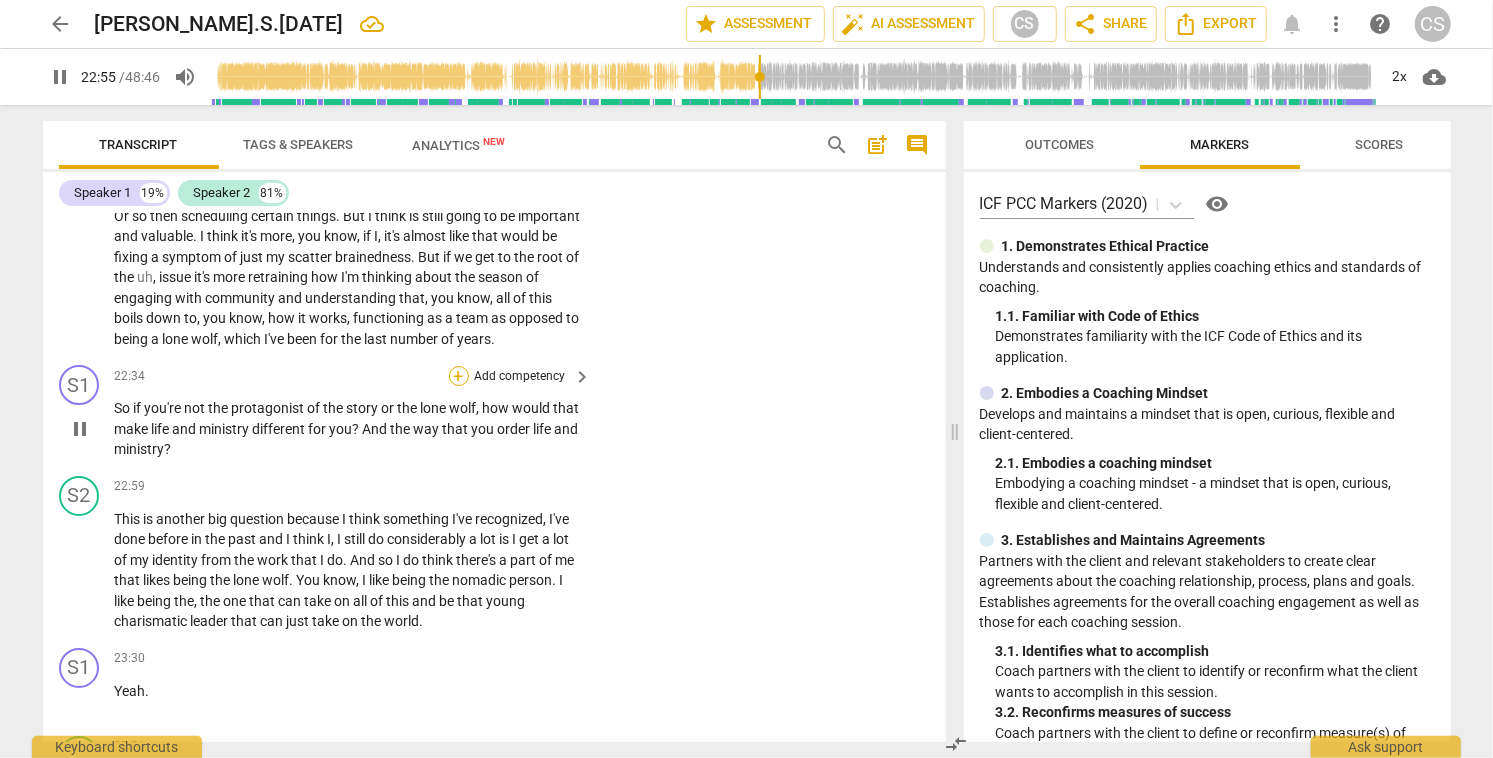 click on "+" at bounding box center [459, 376] 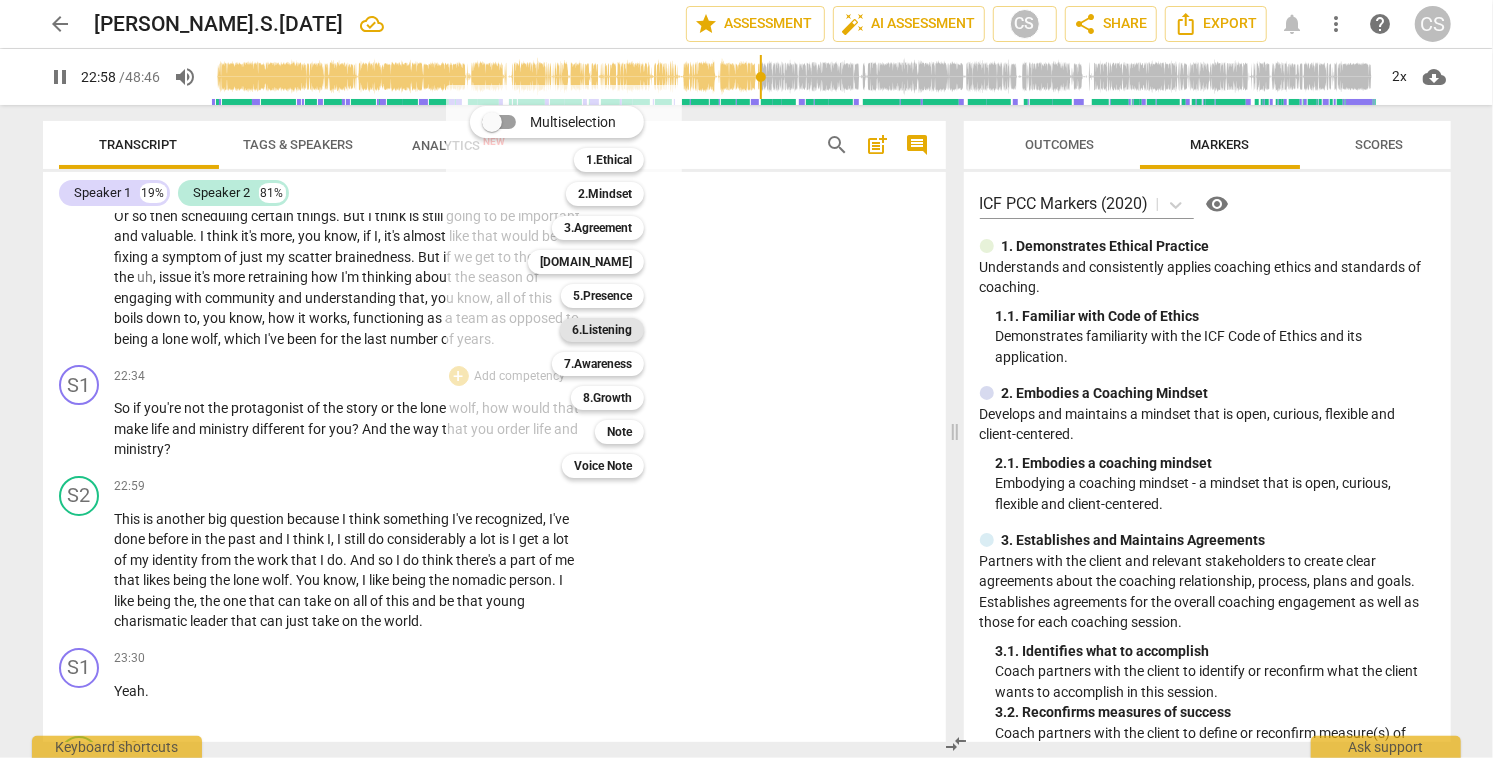 click on "6.Listening" at bounding box center [602, 330] 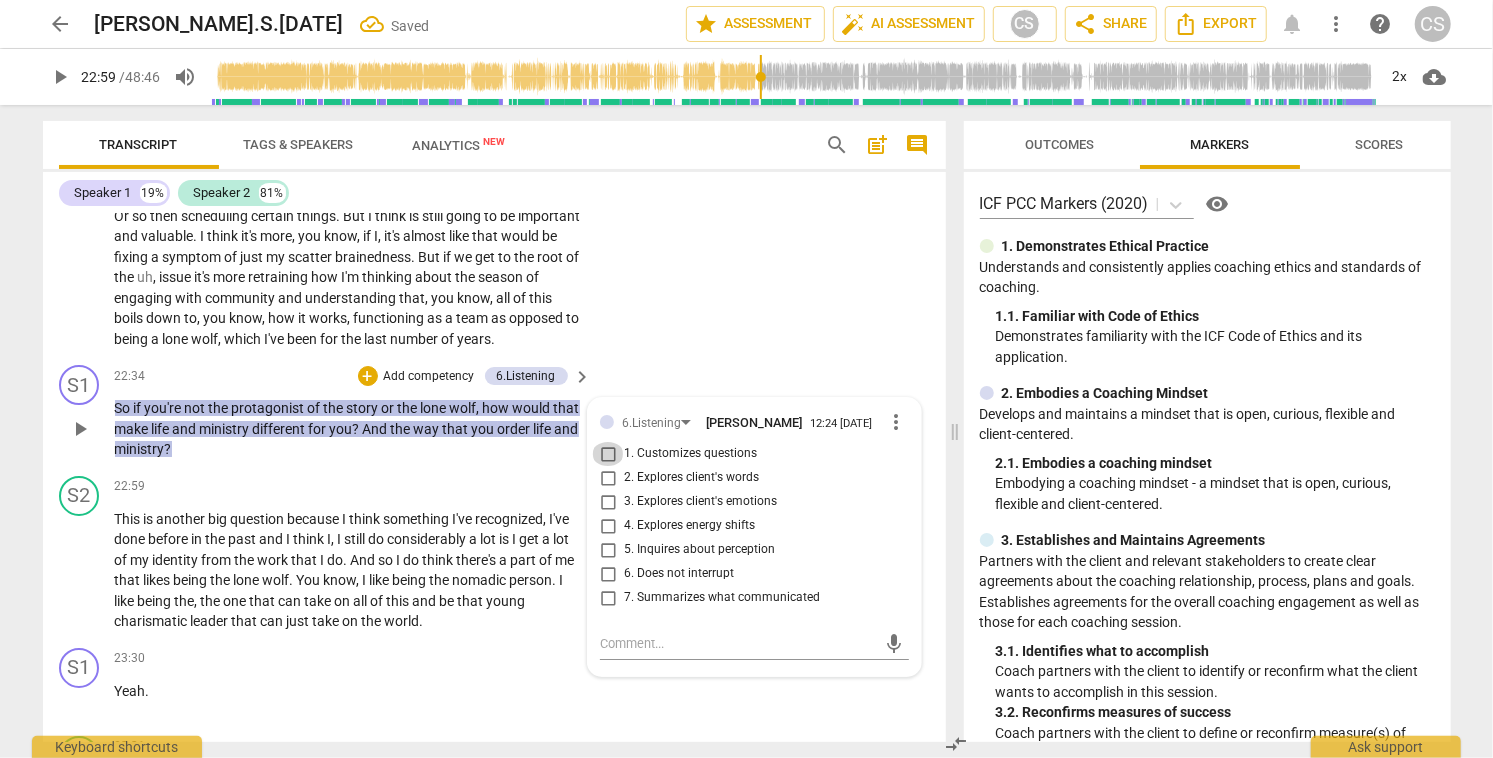 click on "1. Customizes questions" at bounding box center [608, 454] 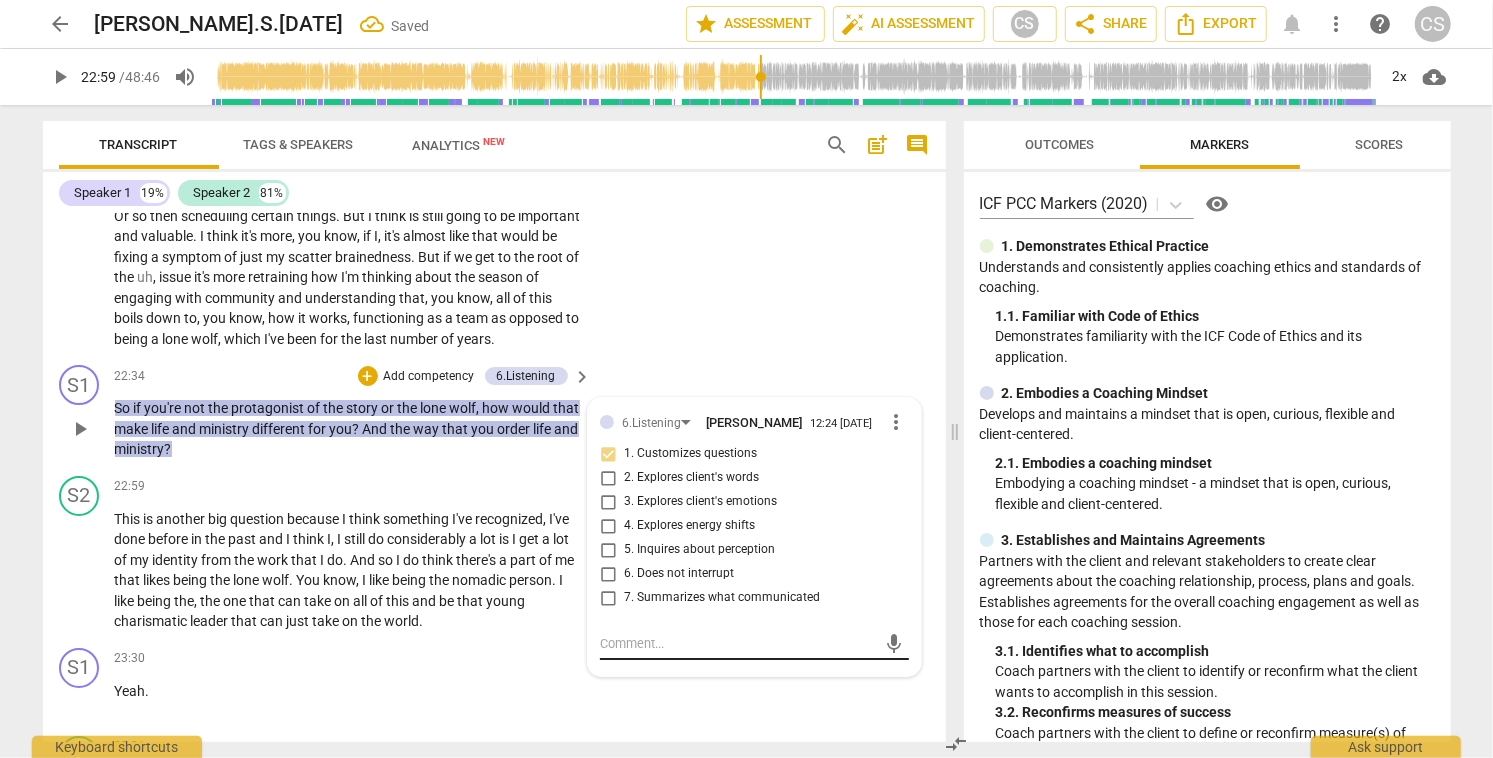 click at bounding box center (738, 643) 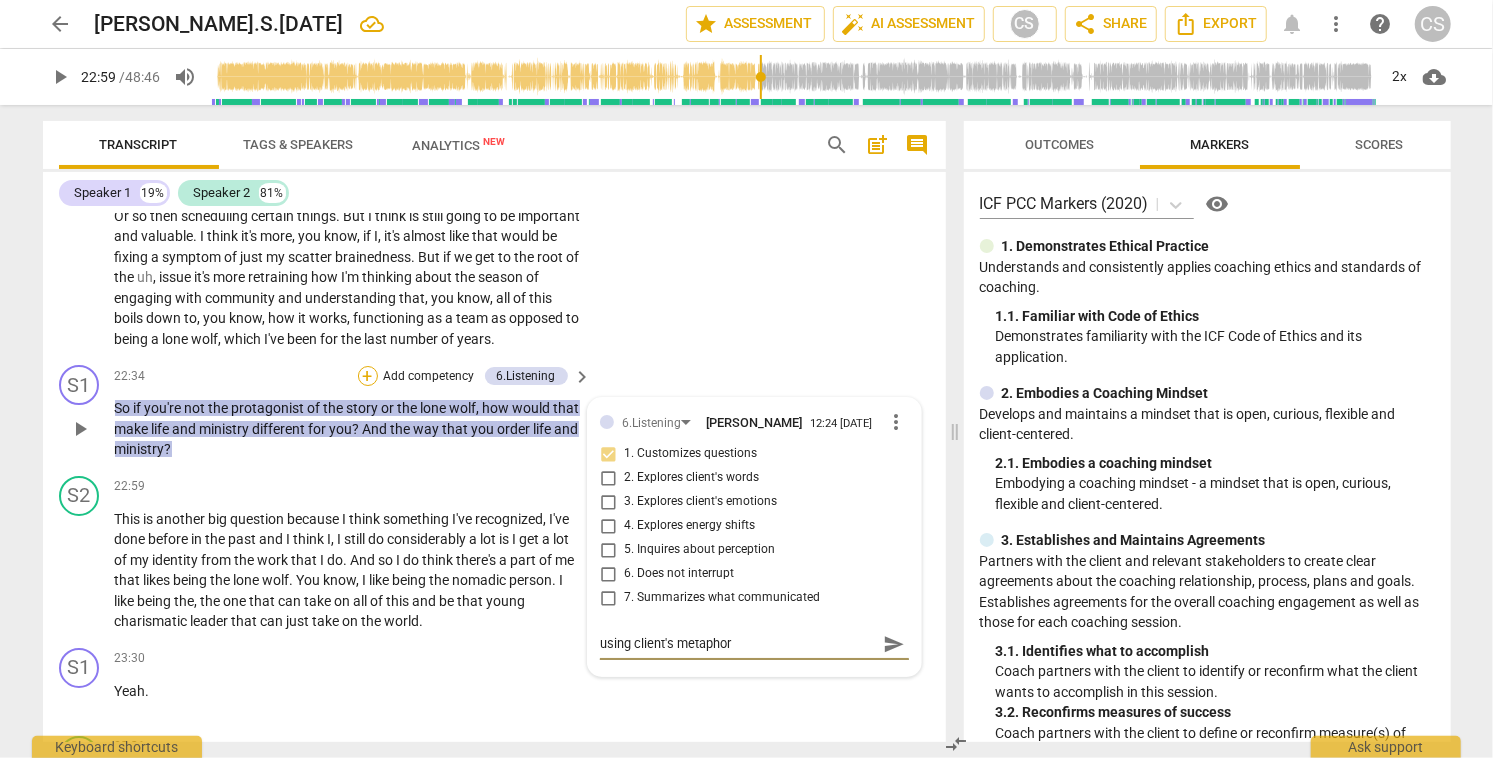 click on "+" at bounding box center (368, 376) 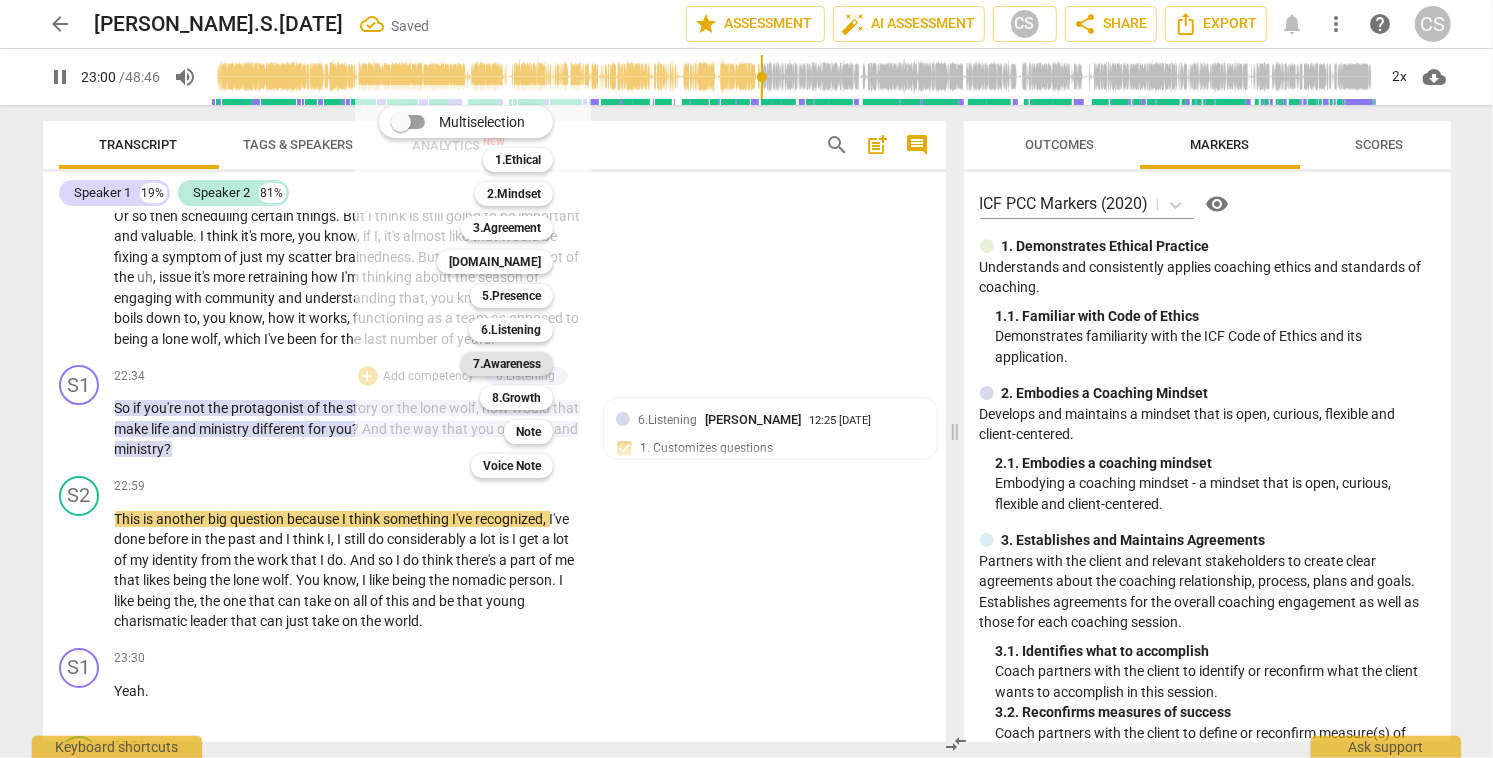 click on "7.Awareness" at bounding box center [507, 364] 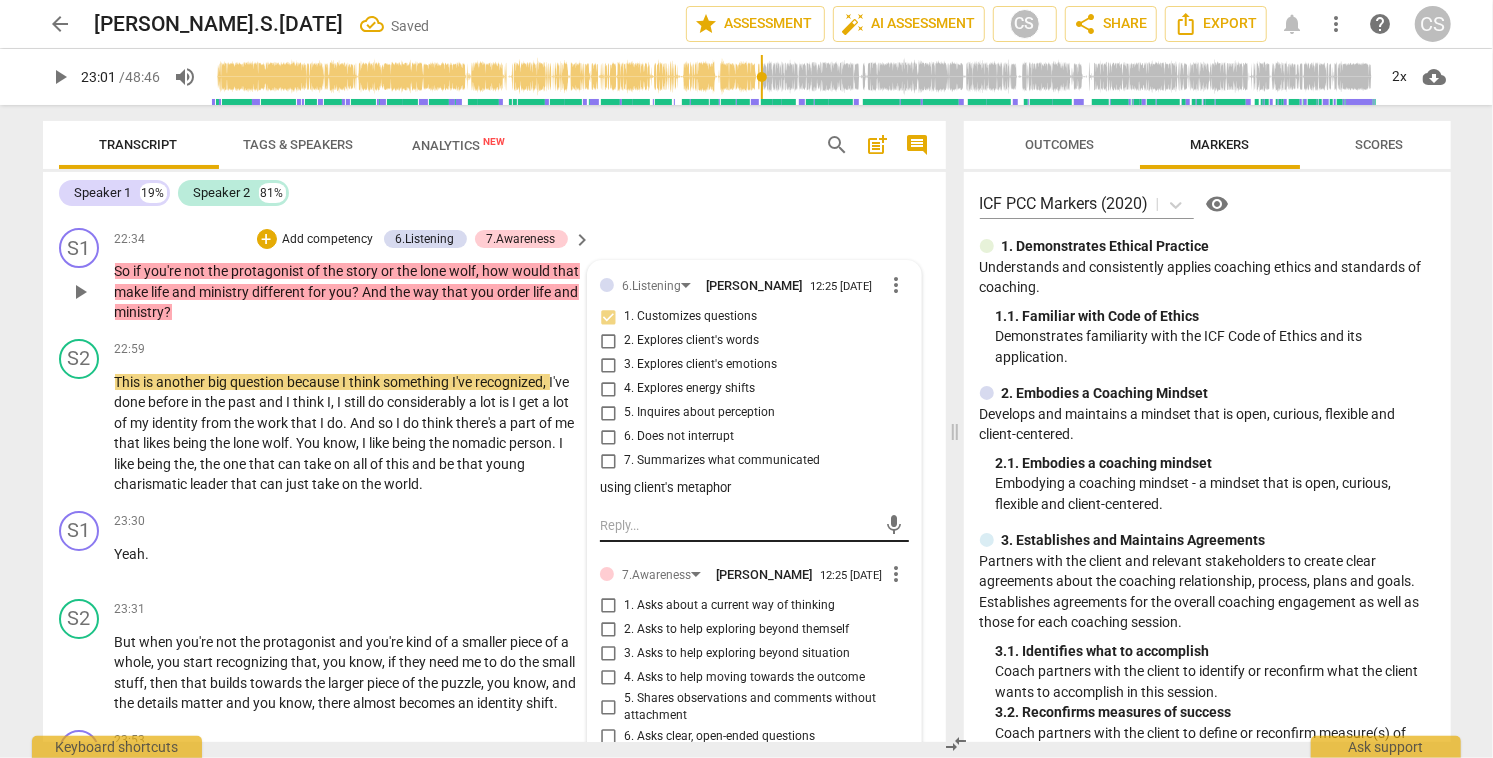 scroll, scrollTop: 8901, scrollLeft: 0, axis: vertical 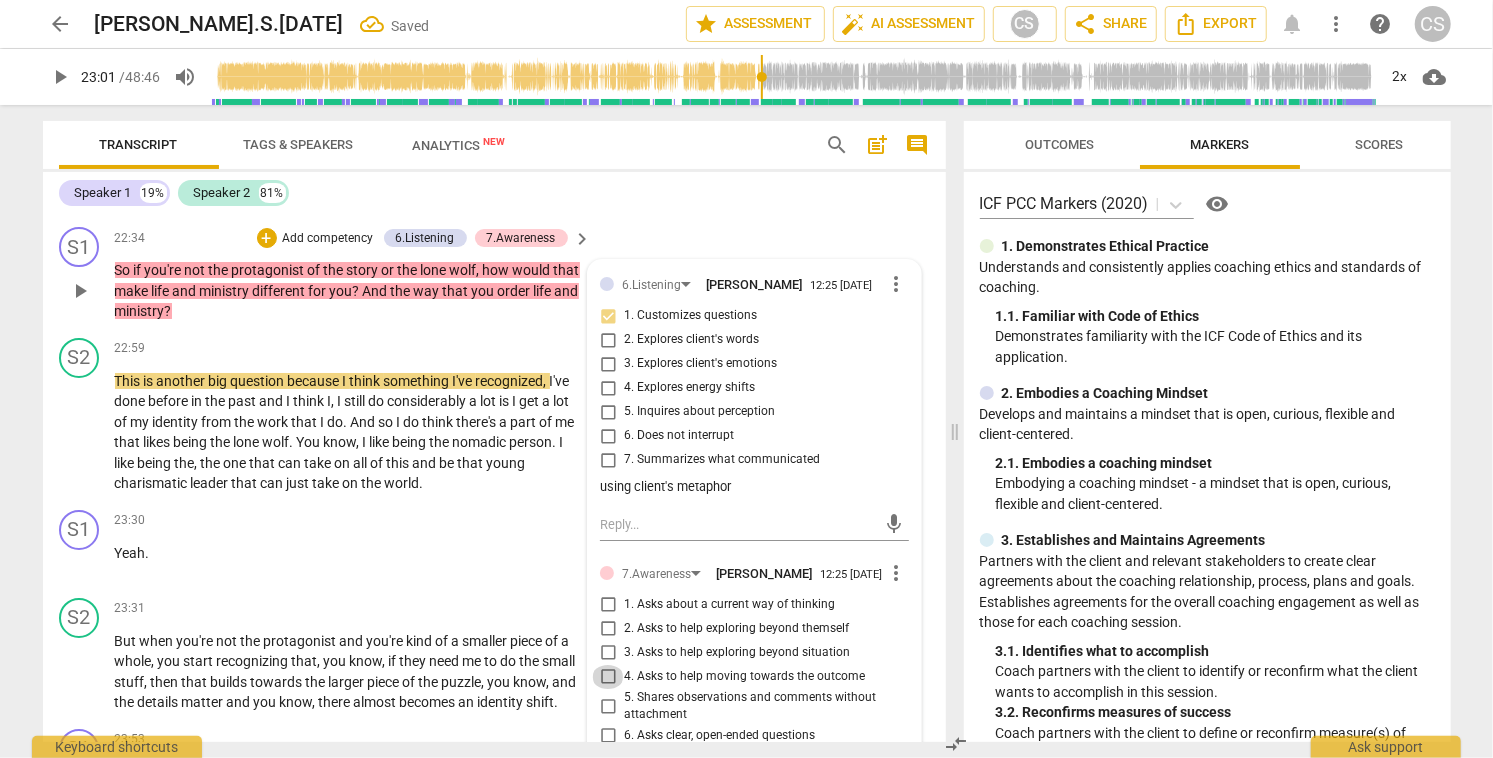click on "4. Asks to help moving towards the outcome" at bounding box center (608, 677) 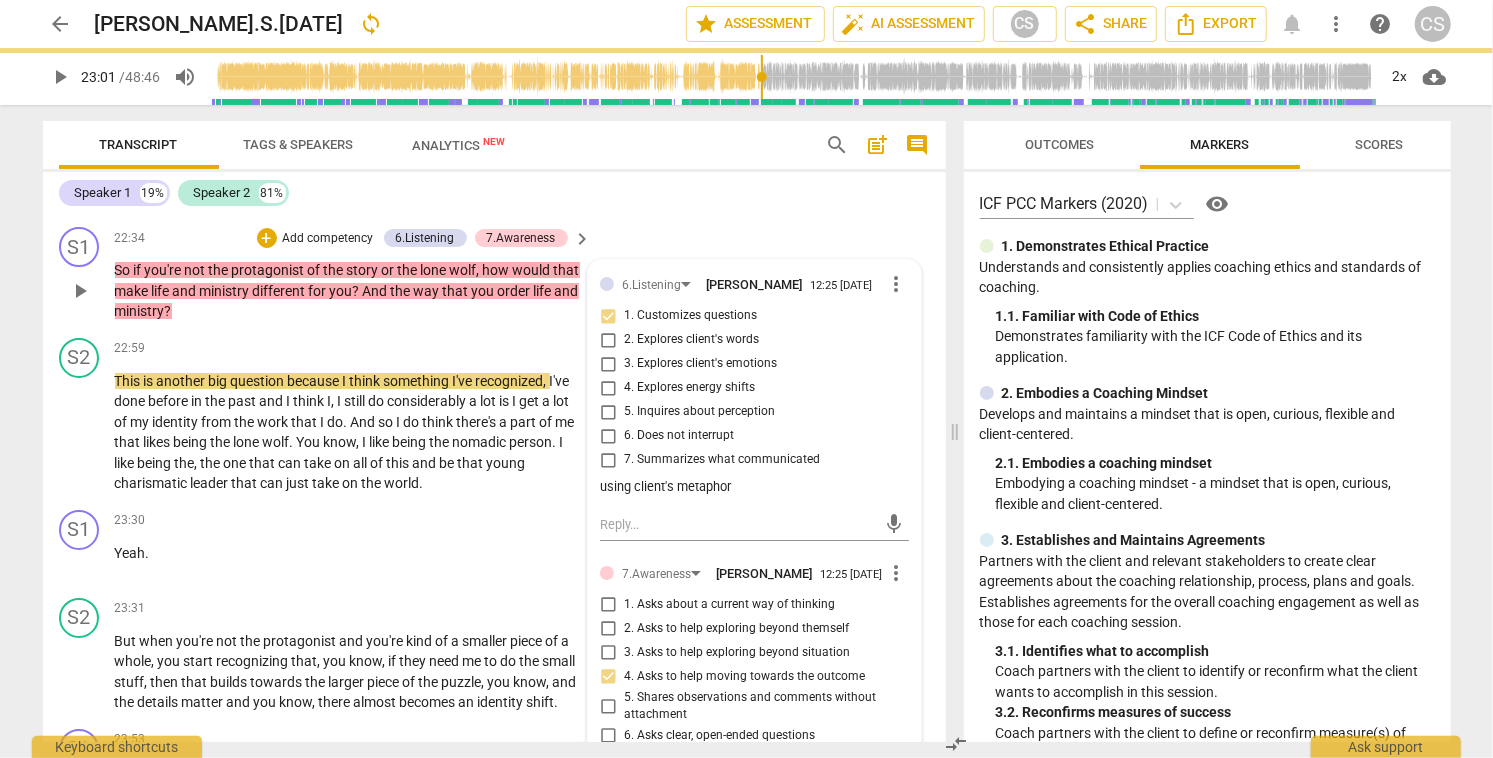 scroll, scrollTop: 8959, scrollLeft: 0, axis: vertical 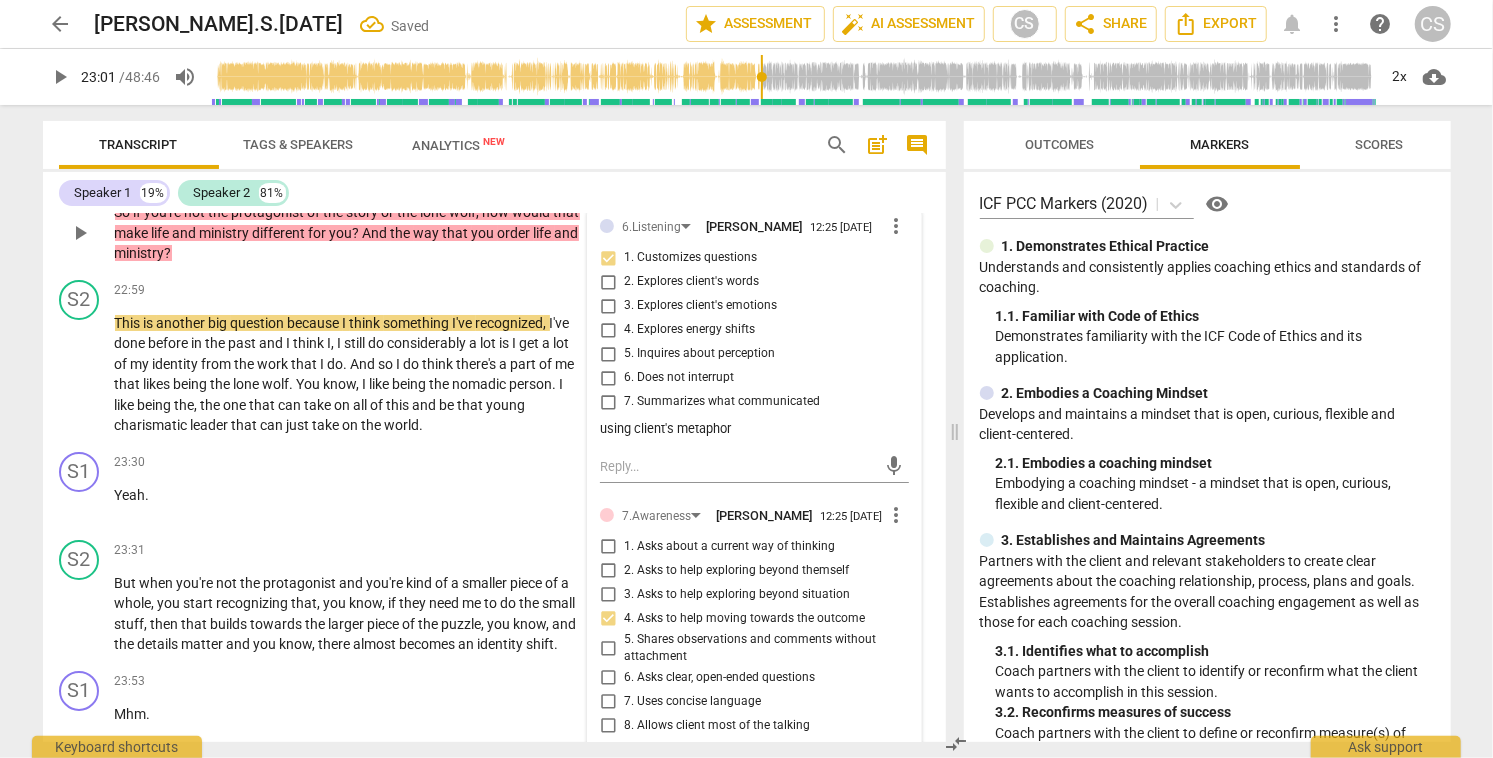 click at bounding box center [738, 771] 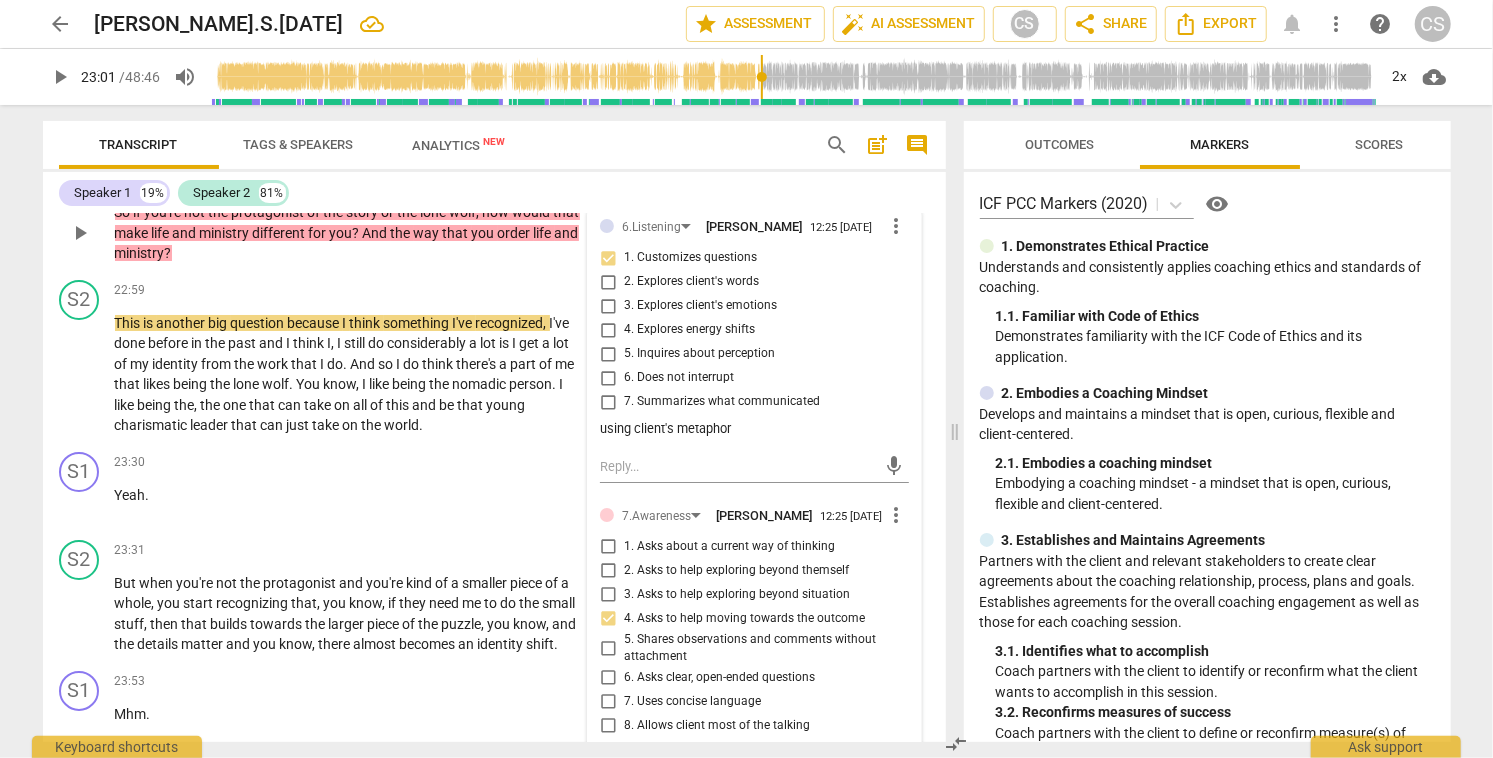 click on "send" at bounding box center (894, 772) 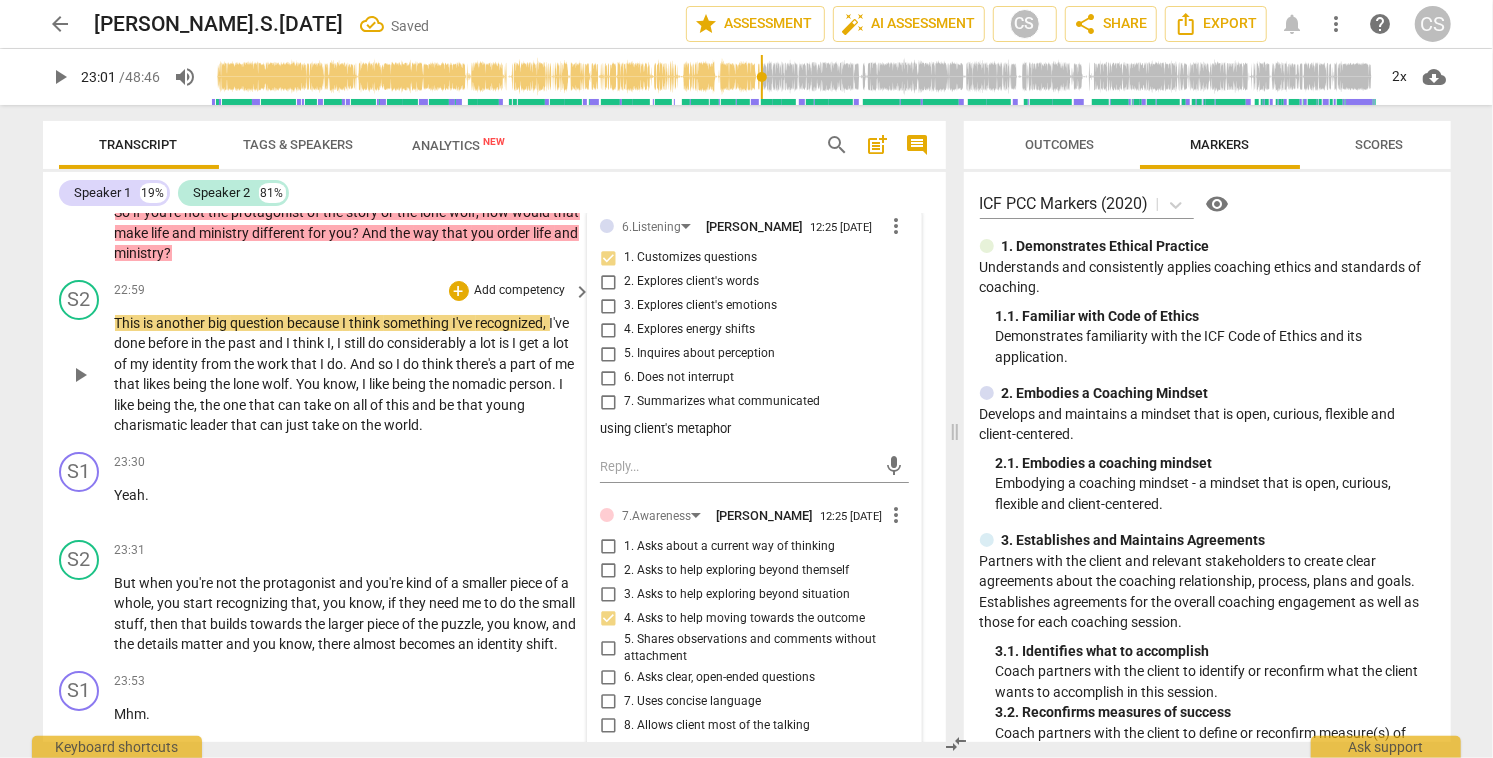 click on "play_arrow" at bounding box center [80, 375] 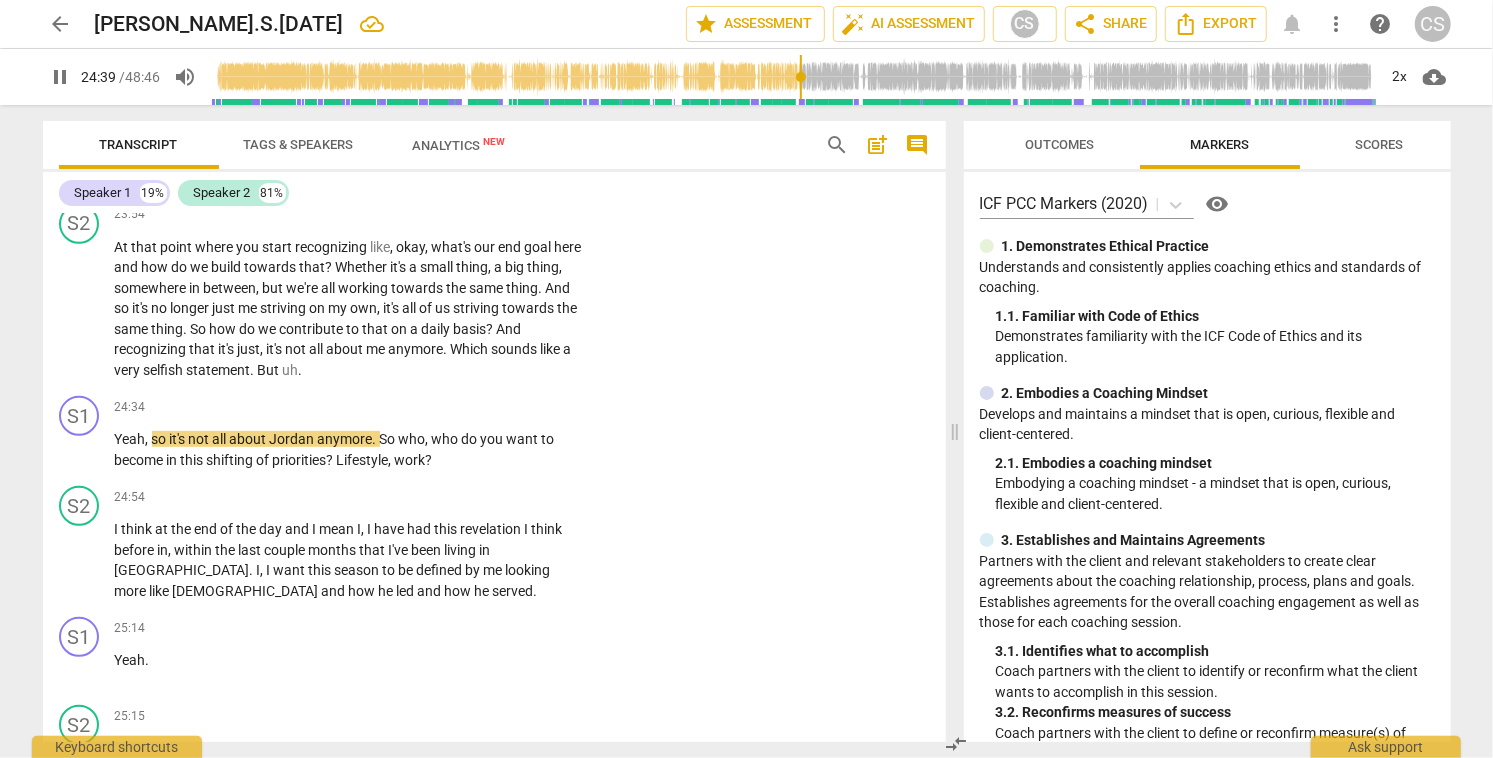scroll, scrollTop: 9515, scrollLeft: 0, axis: vertical 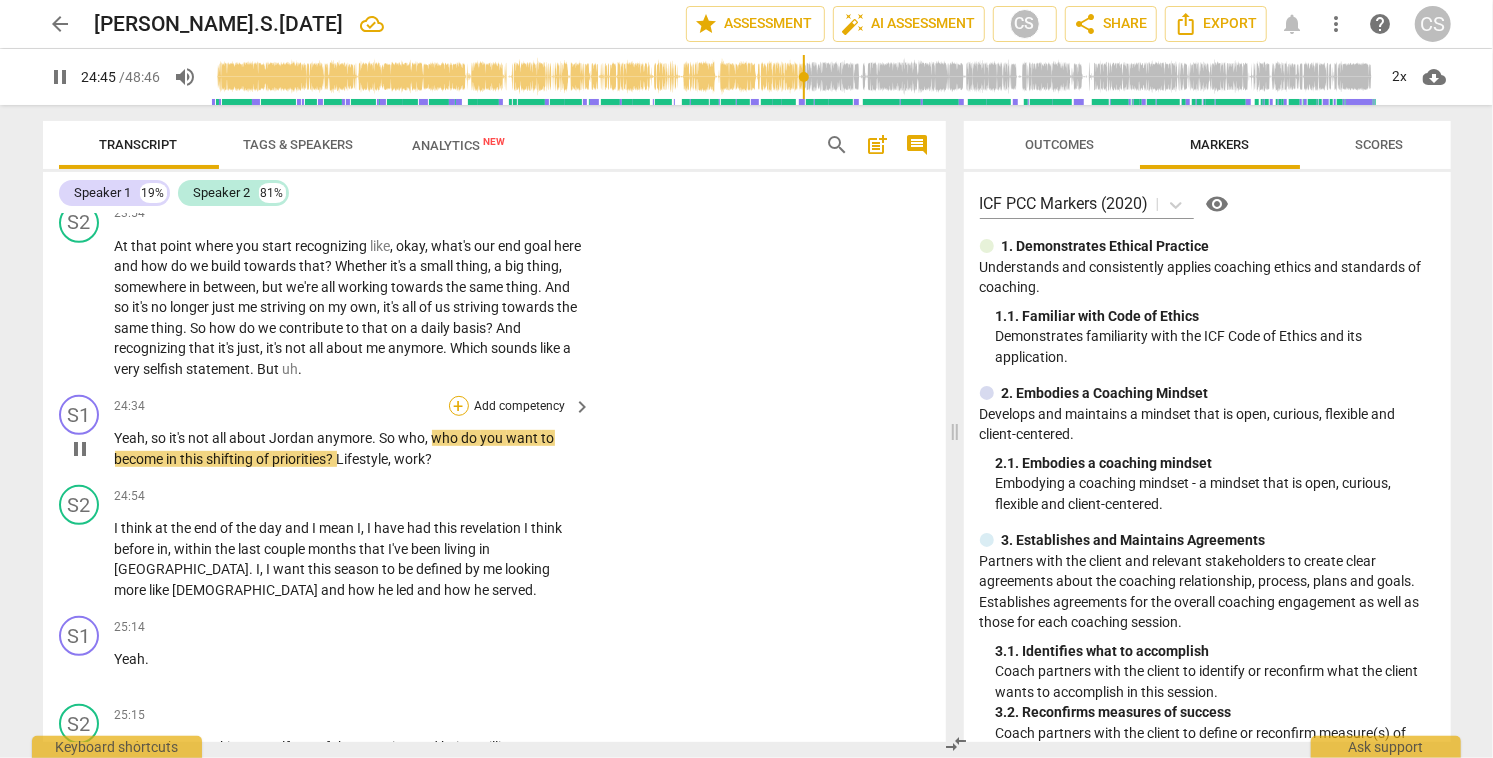 click on "+" at bounding box center (459, 406) 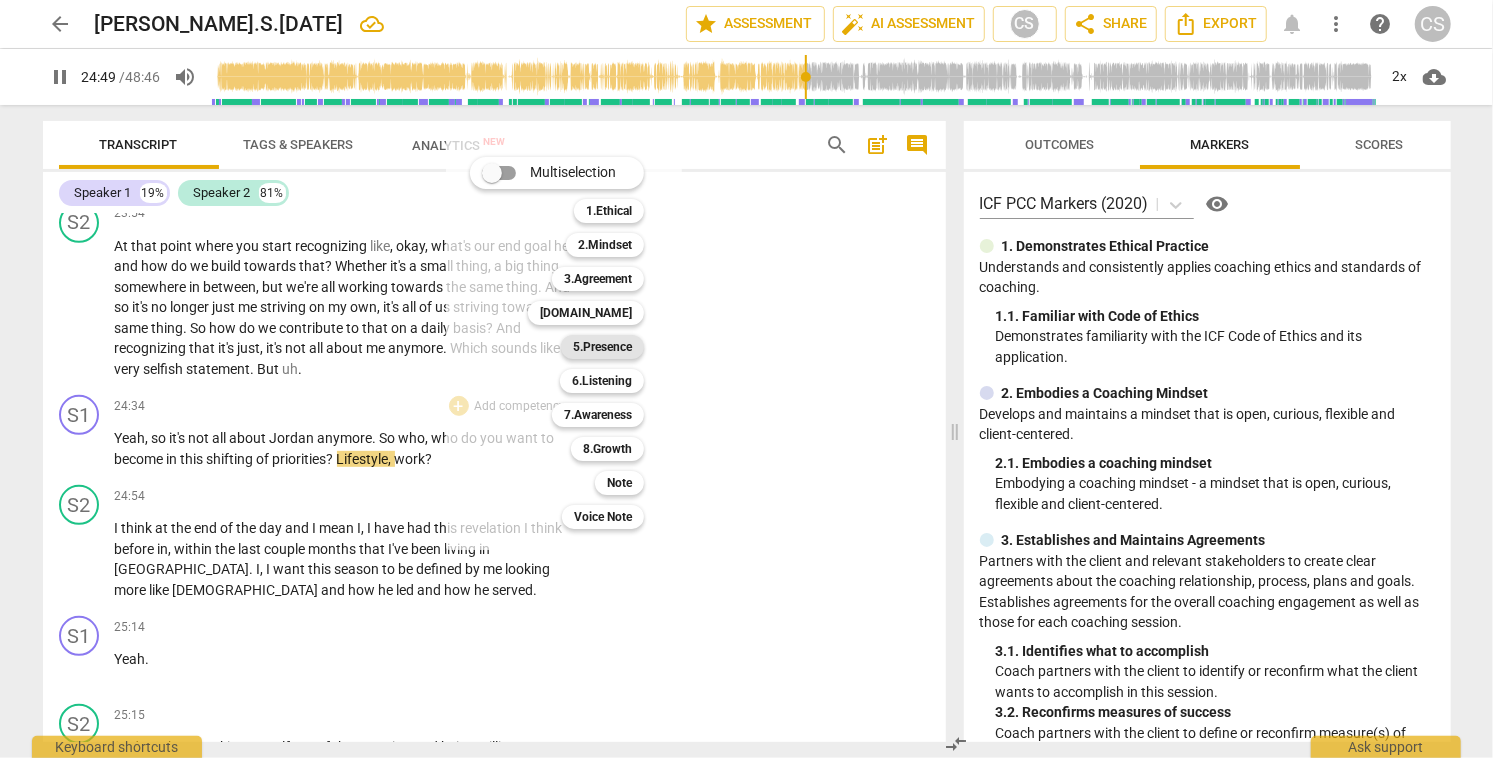 click on "5.Presence" at bounding box center (602, 347) 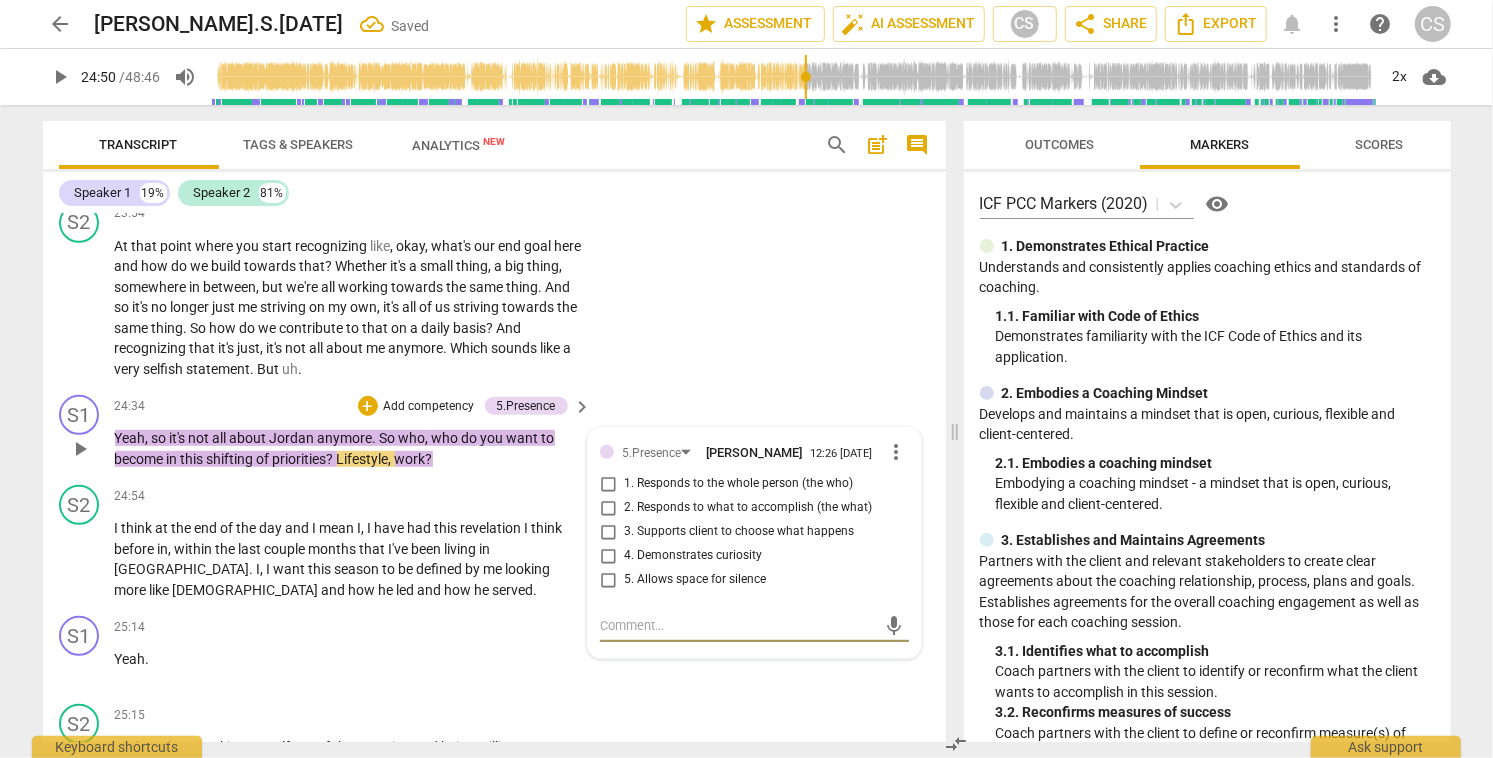 click on "1. Responds to the whole person (the who)" at bounding box center [608, 484] 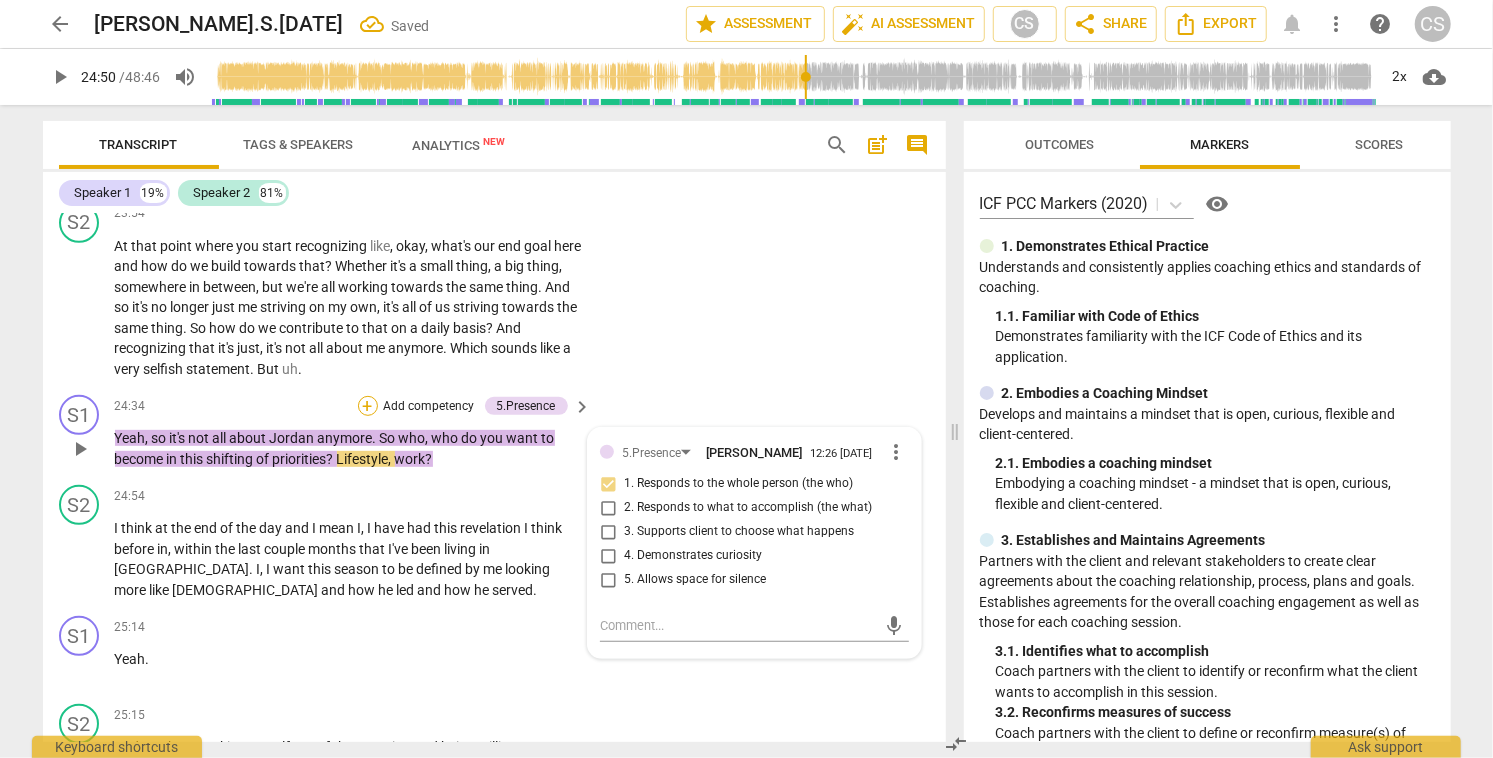 click on "+" at bounding box center (368, 406) 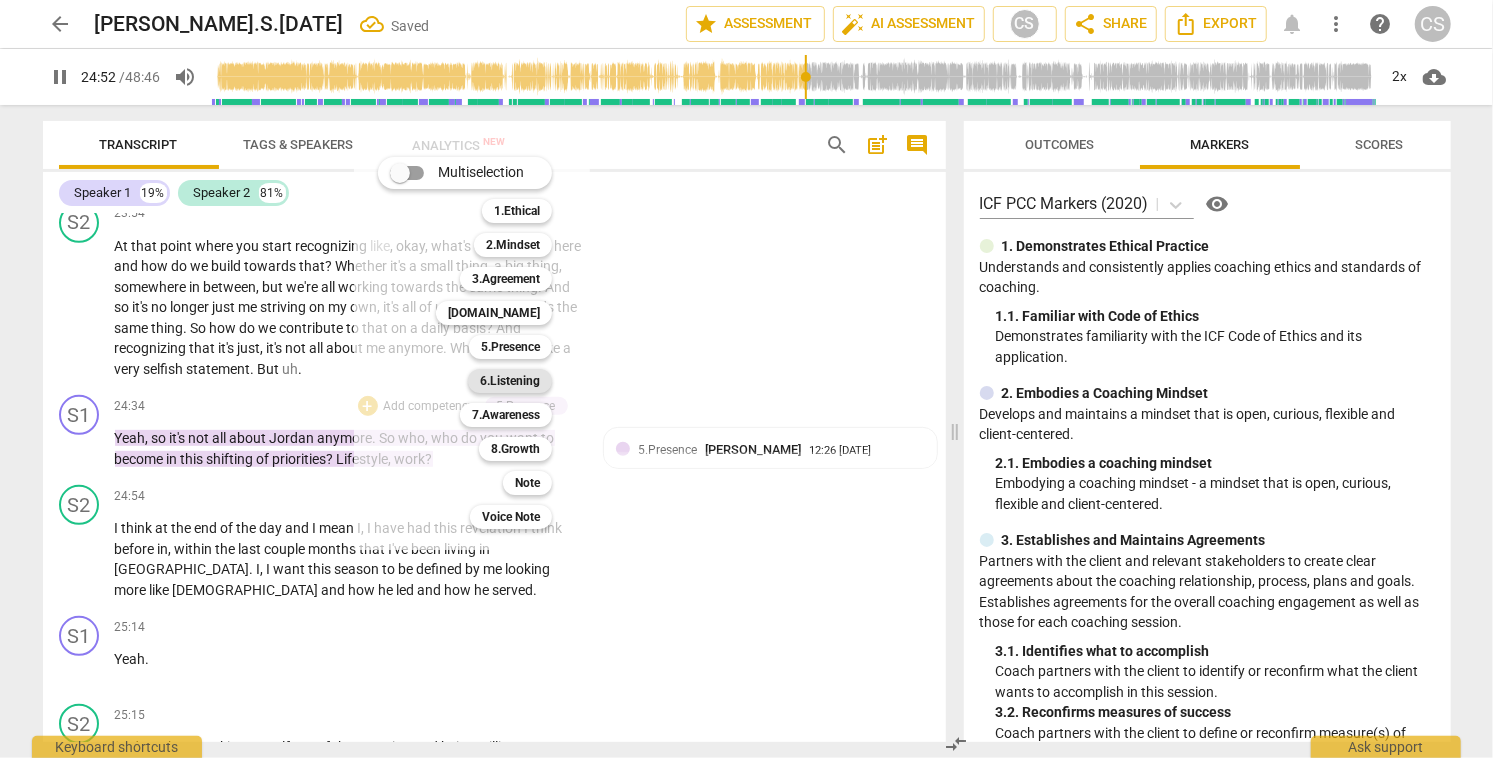click on "6.Listening" at bounding box center (510, 381) 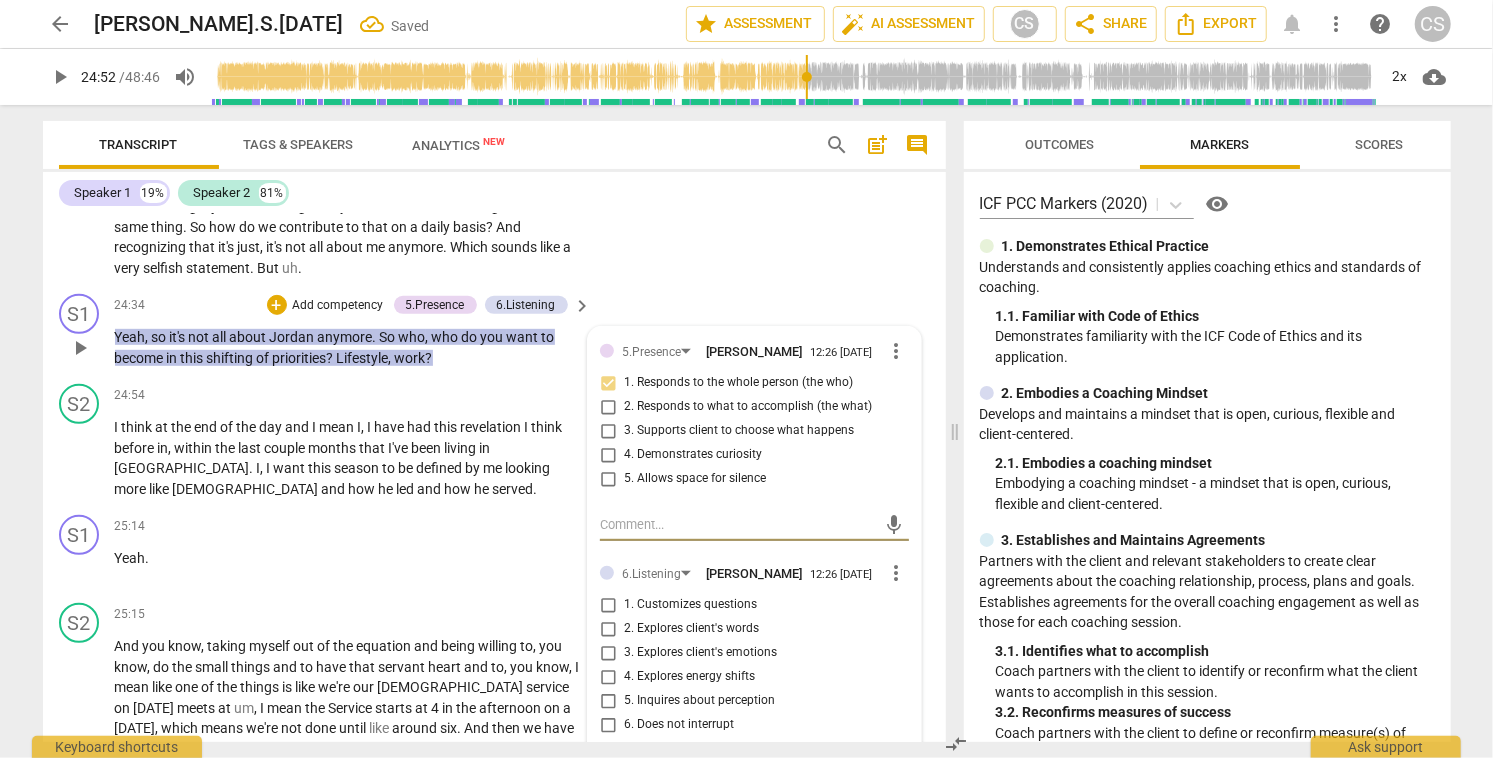 scroll, scrollTop: 9636, scrollLeft: 0, axis: vertical 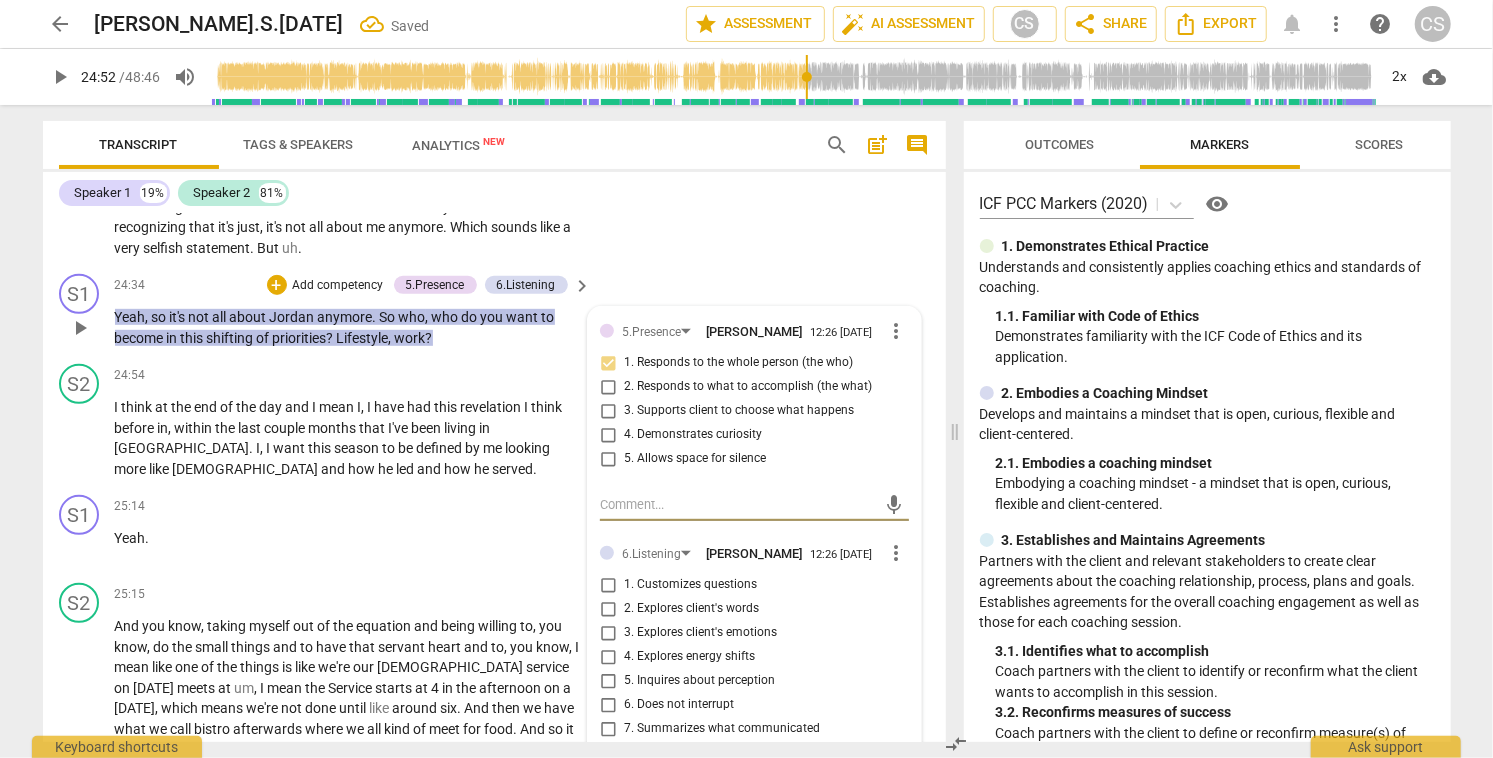 click on "5. Inquires about perception" at bounding box center (608, 681) 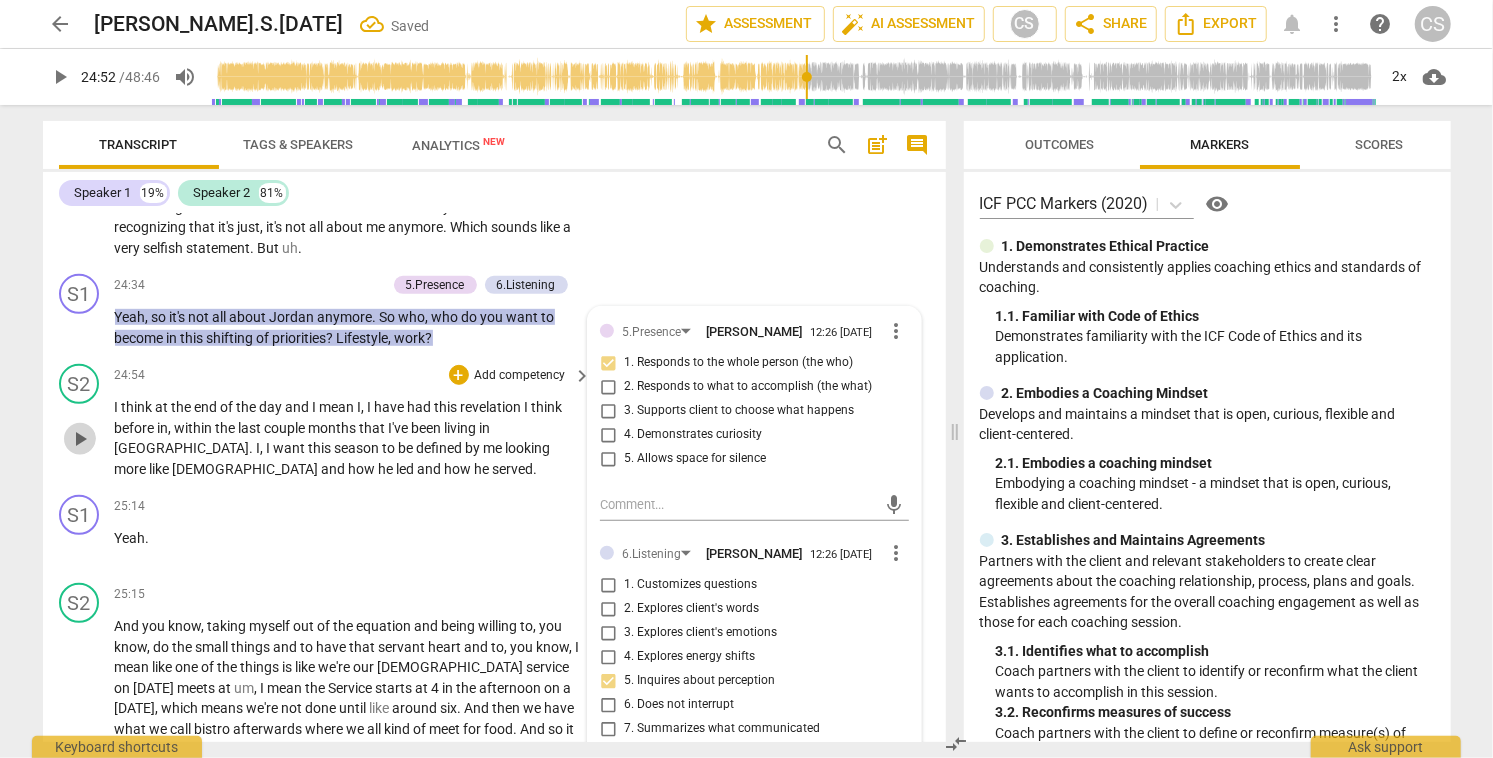 click on "play_arrow" at bounding box center [80, 439] 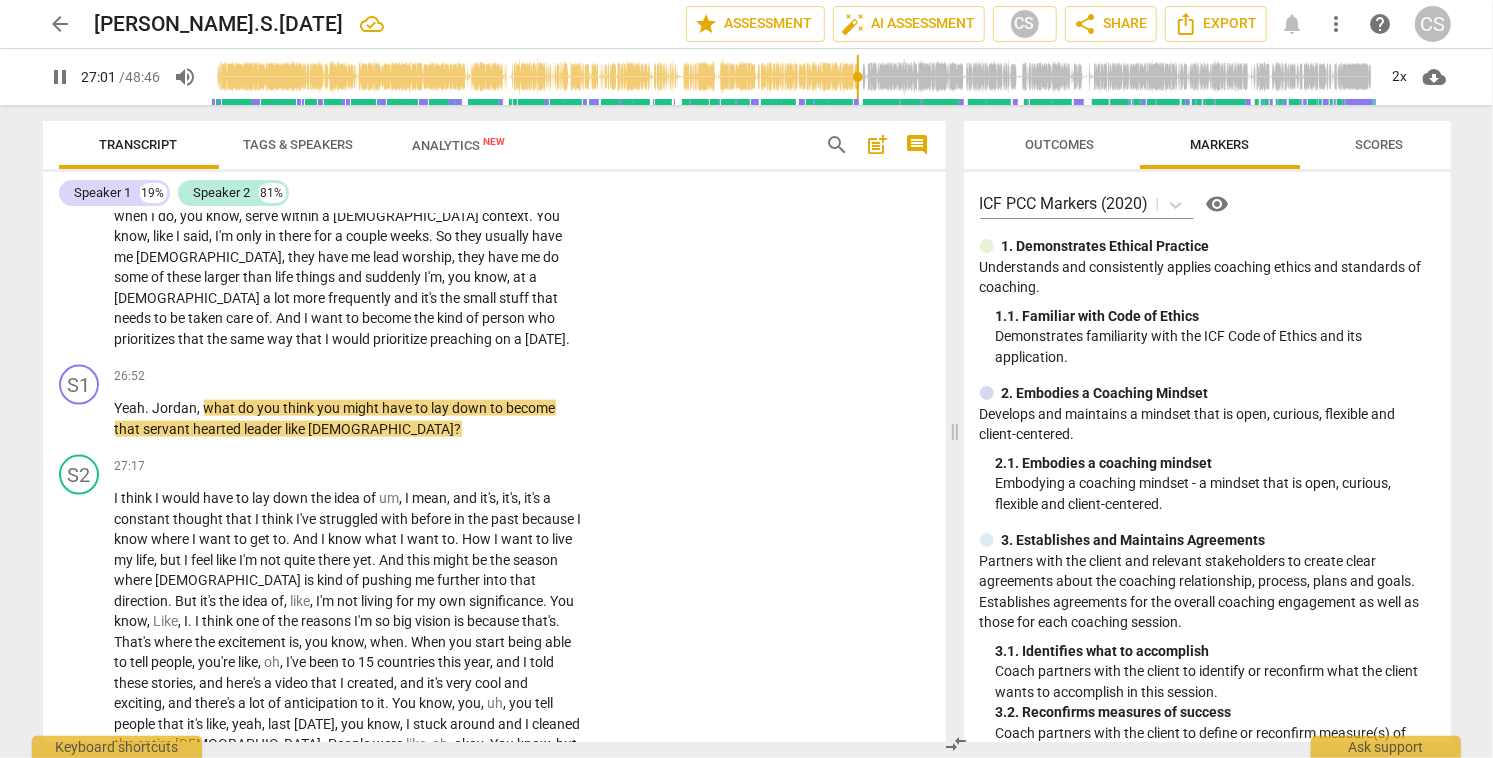 scroll, scrollTop: 10489, scrollLeft: 0, axis: vertical 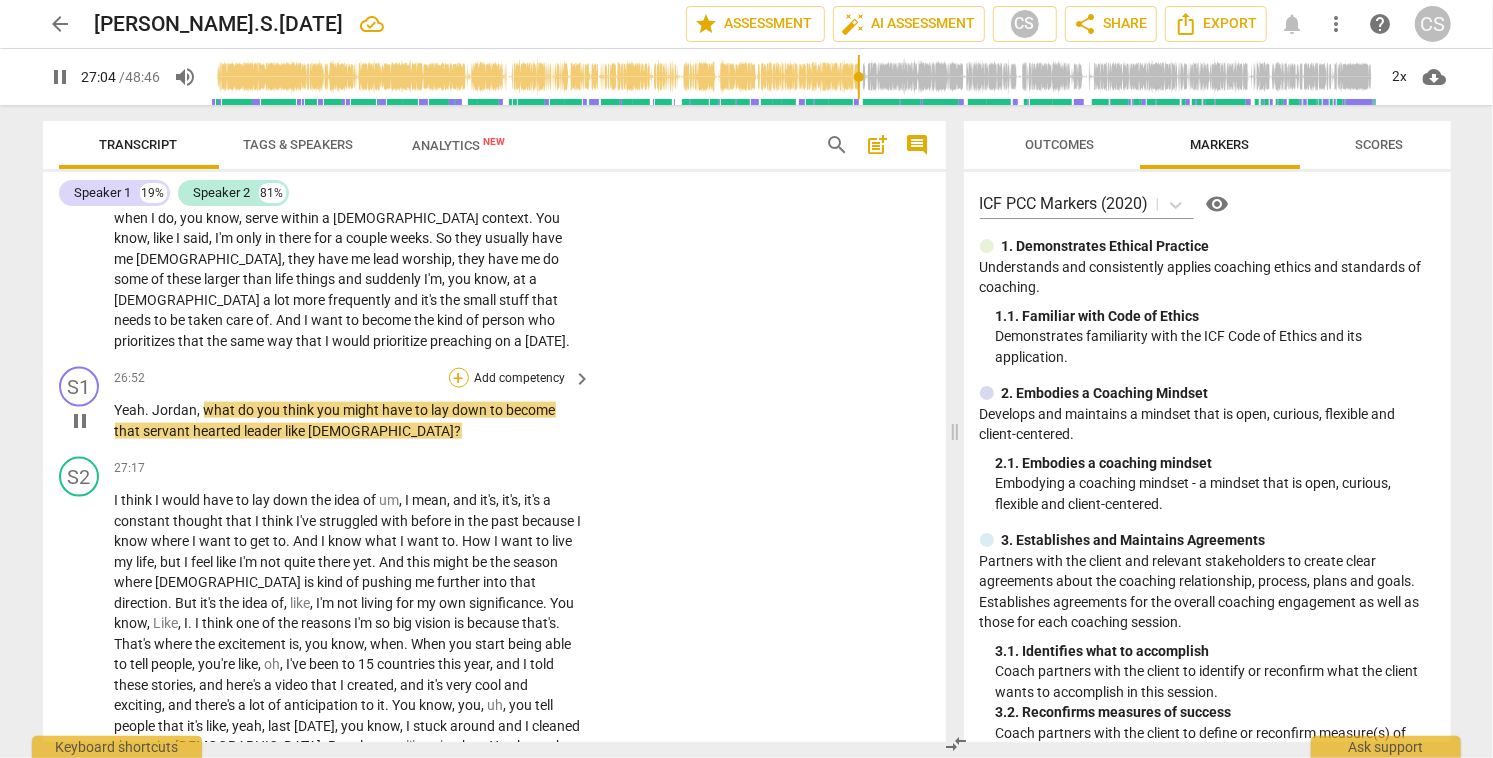 click on "+" at bounding box center [459, 378] 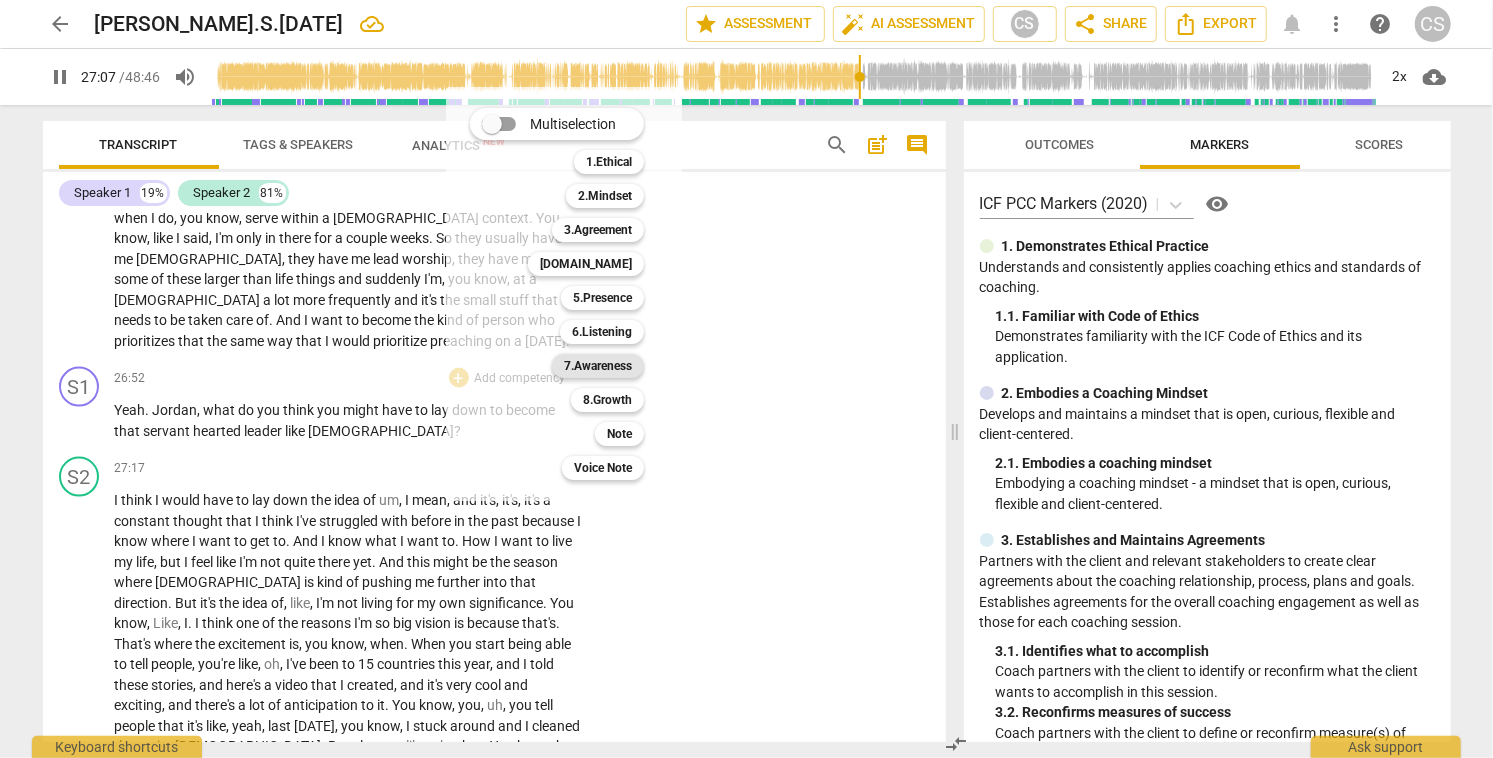 click on "7.Awareness" at bounding box center (598, 366) 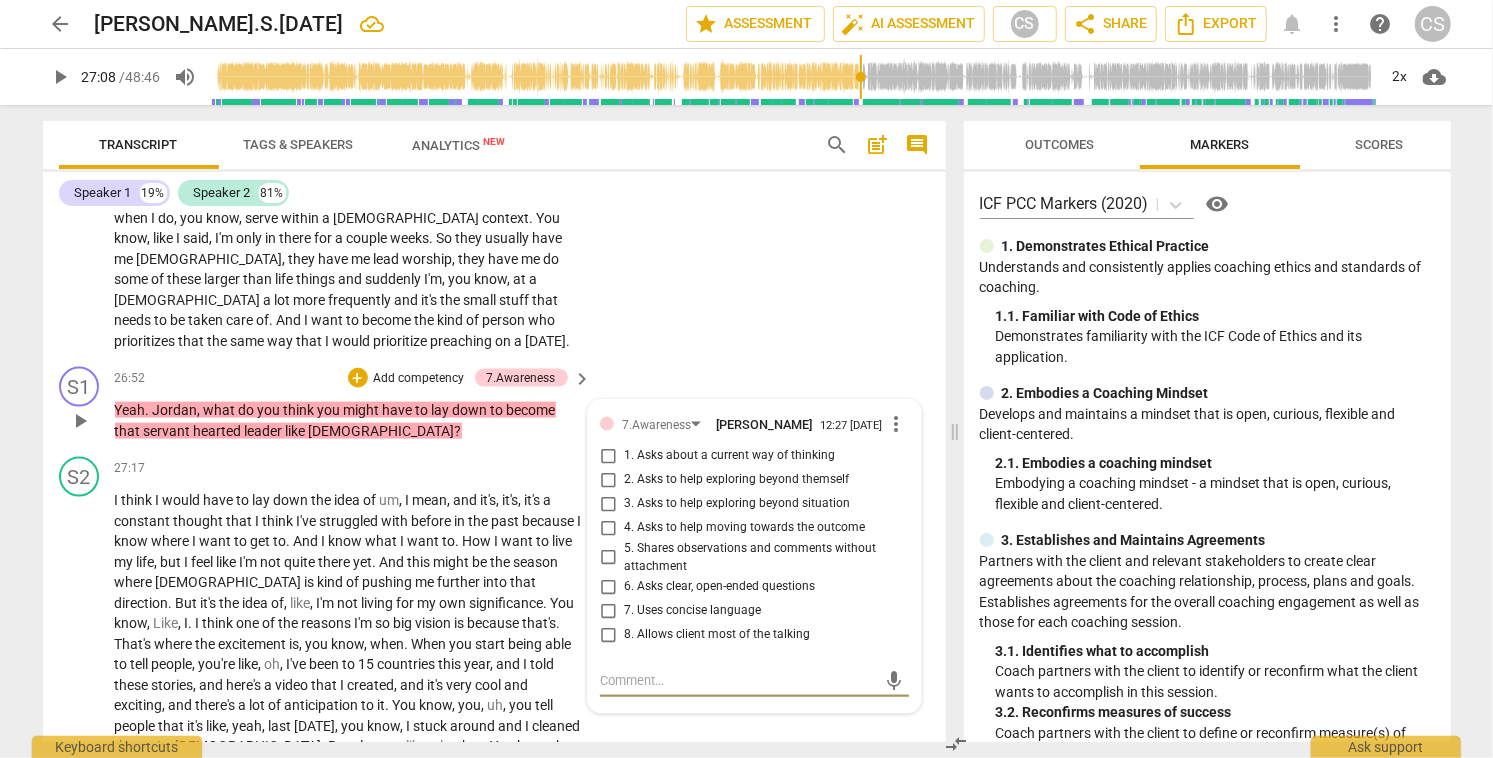 click on "4. Asks to help moving towards the outcome" at bounding box center (608, 528) 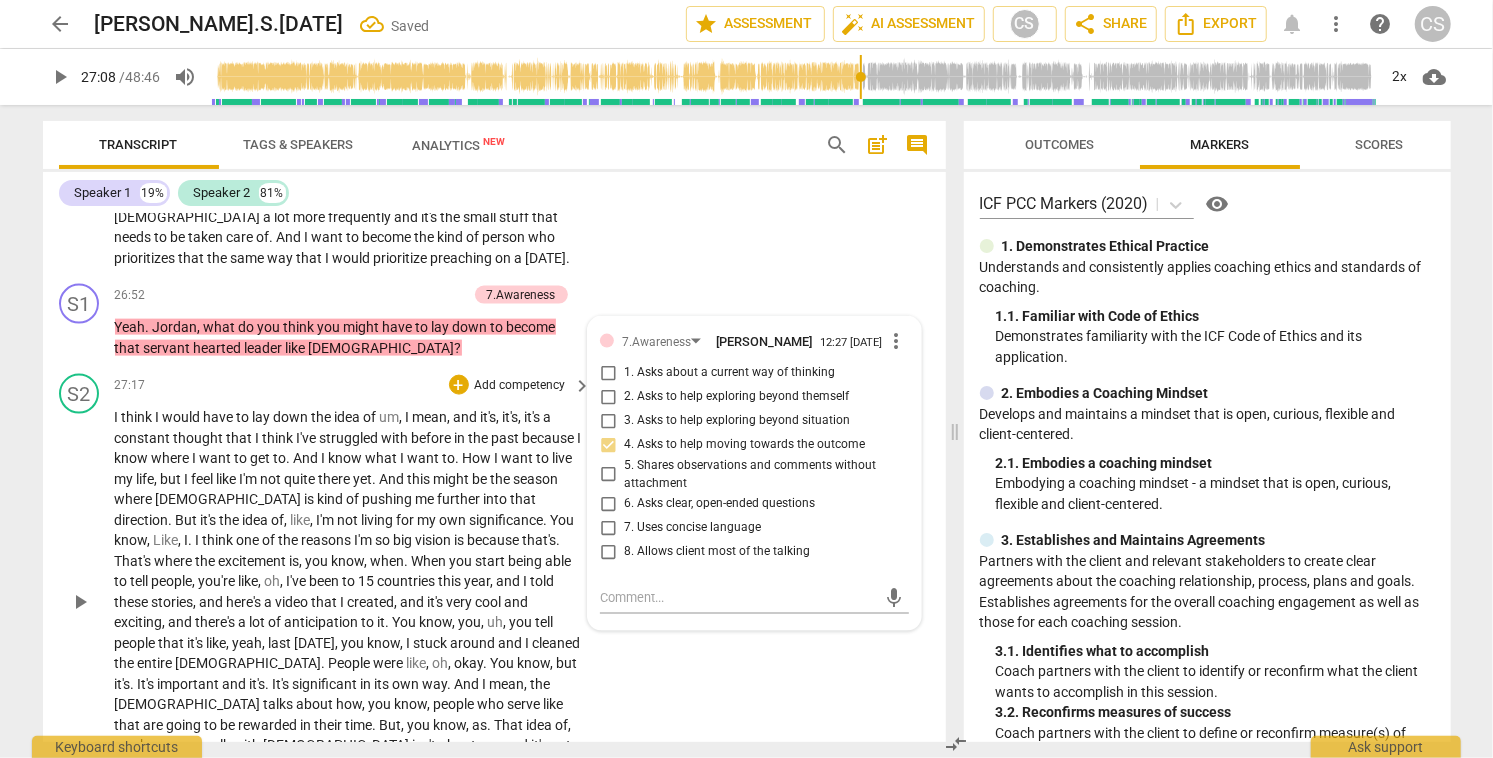 scroll, scrollTop: 10574, scrollLeft: 0, axis: vertical 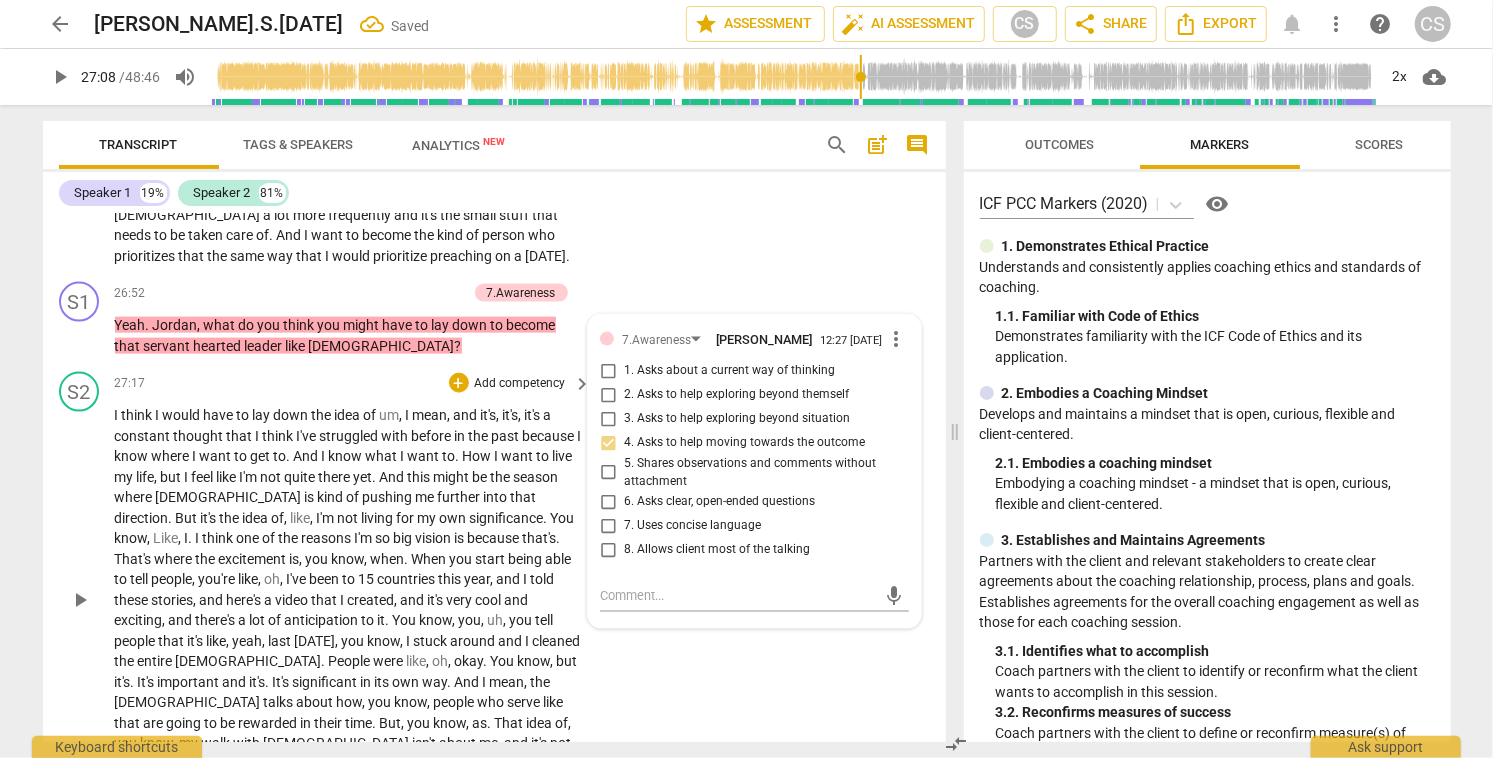 click on "play_arrow" at bounding box center (80, 600) 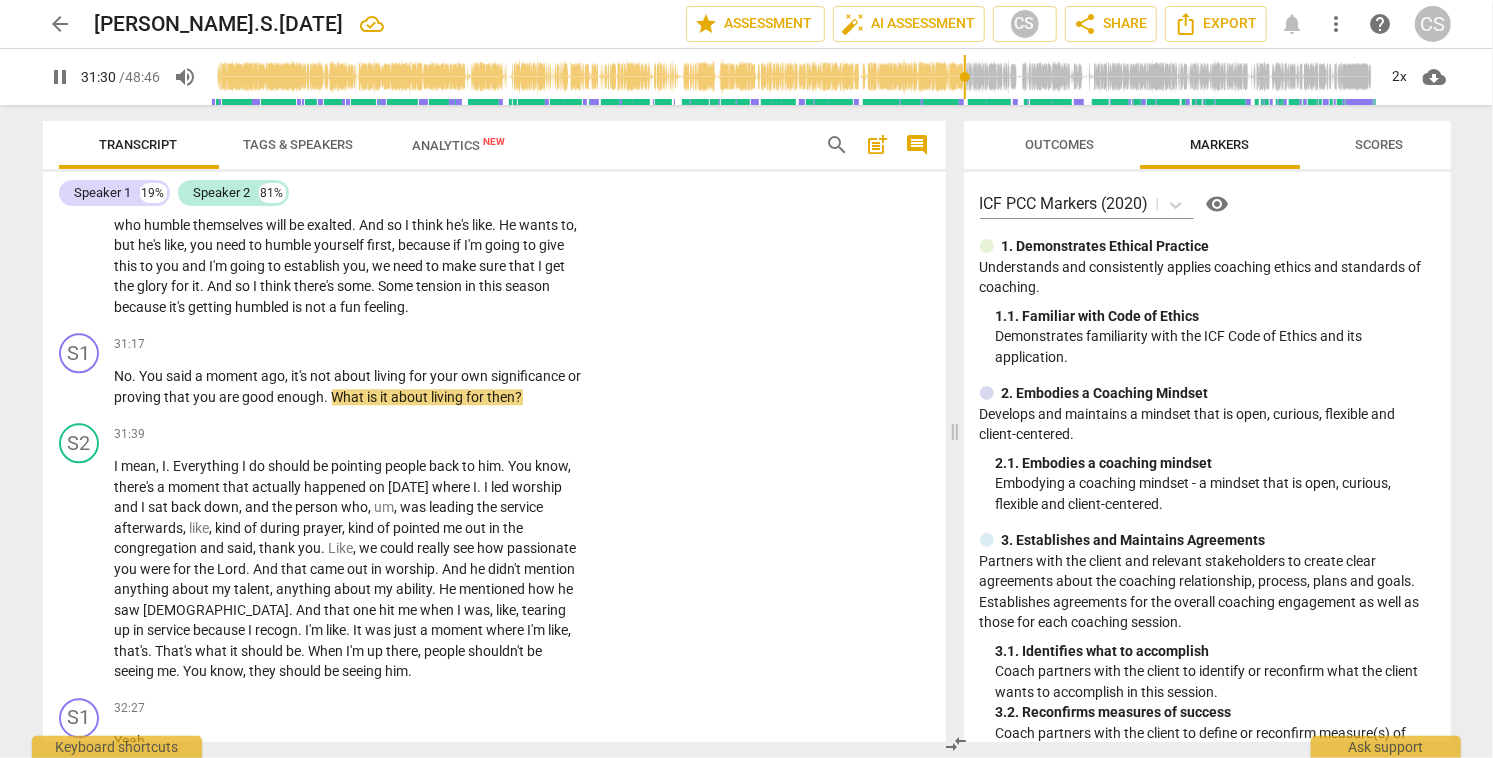 scroll, scrollTop: 11999, scrollLeft: 0, axis: vertical 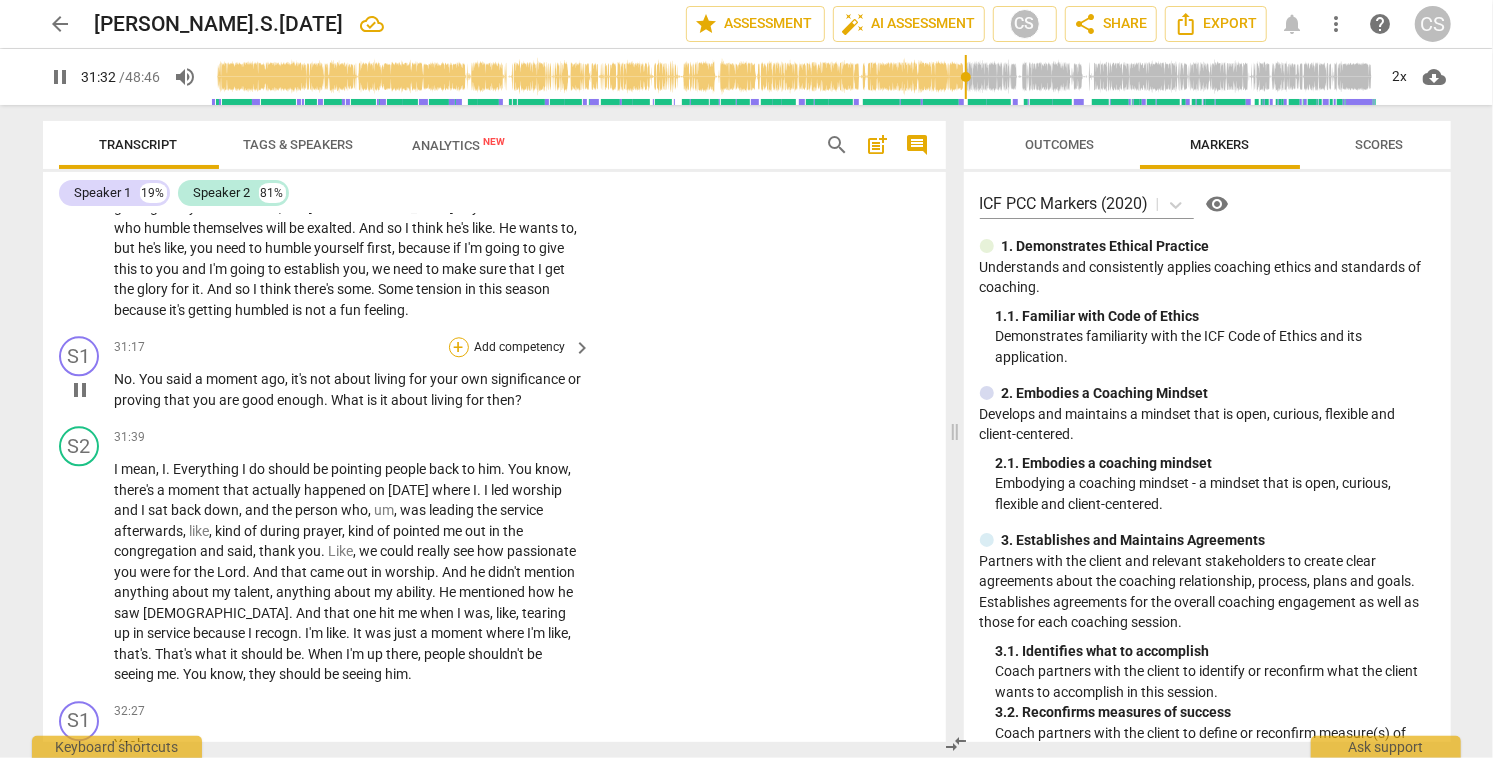 click on "+" at bounding box center (459, 347) 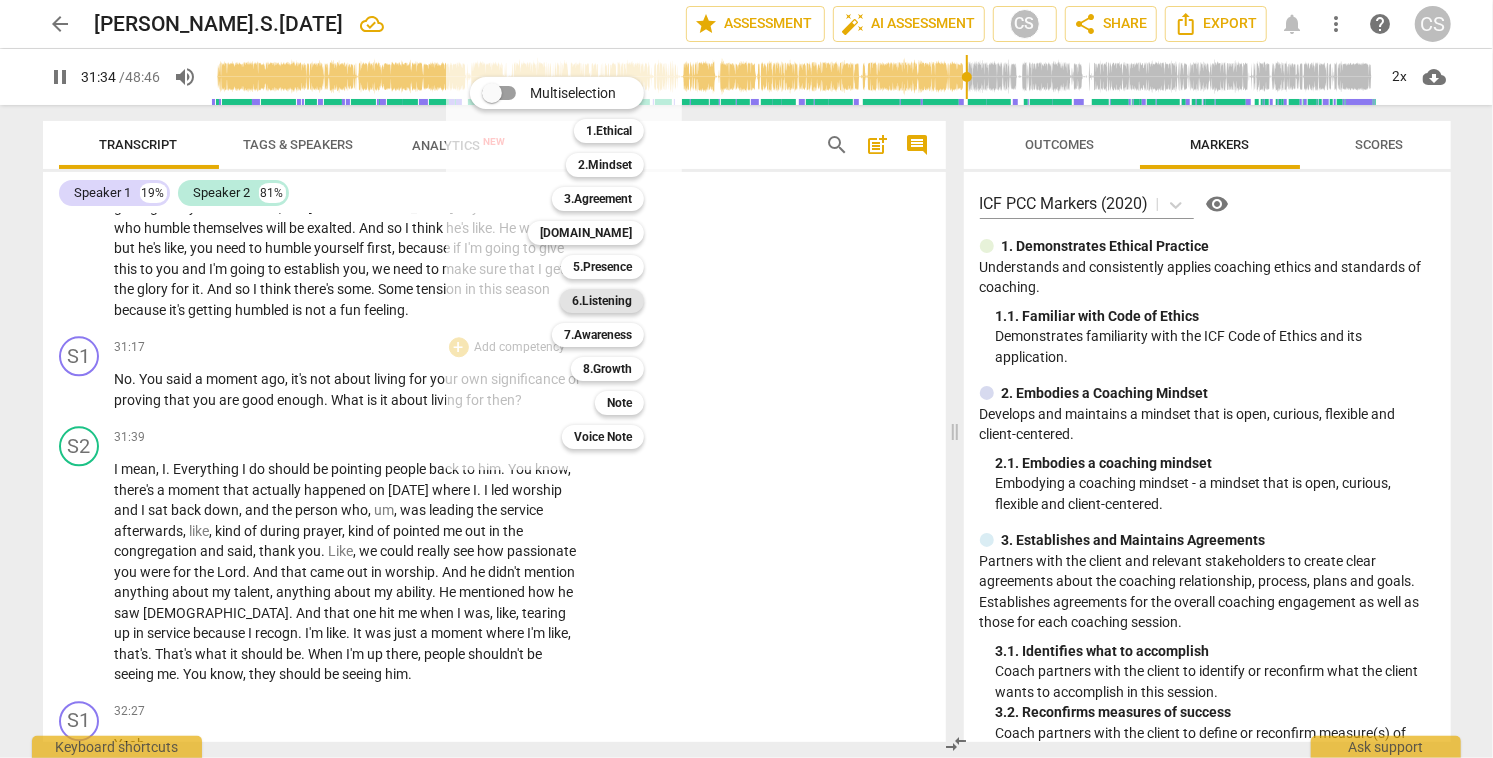 click on "6.Listening" at bounding box center [602, 301] 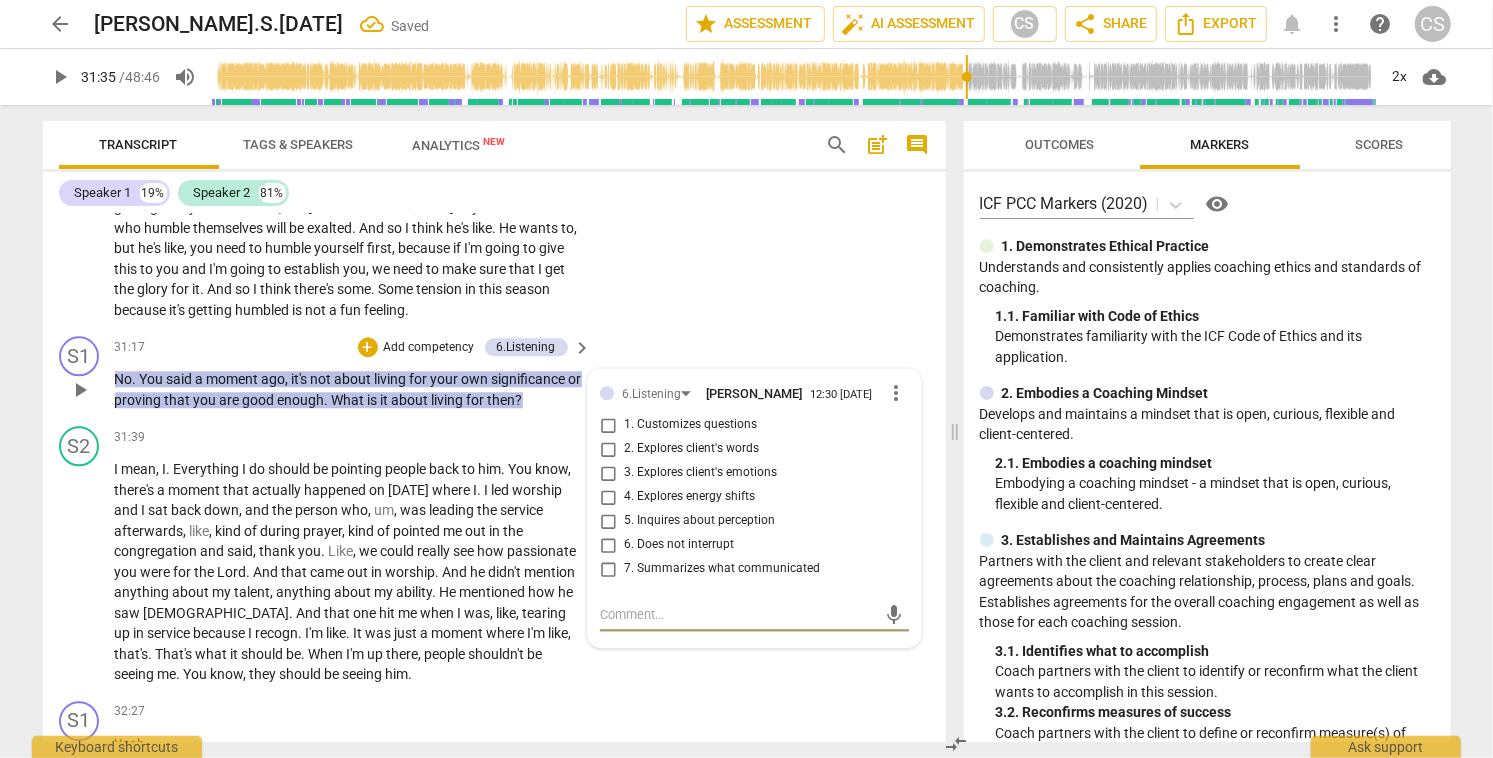 click on "1. Customizes questions" at bounding box center (608, 425) 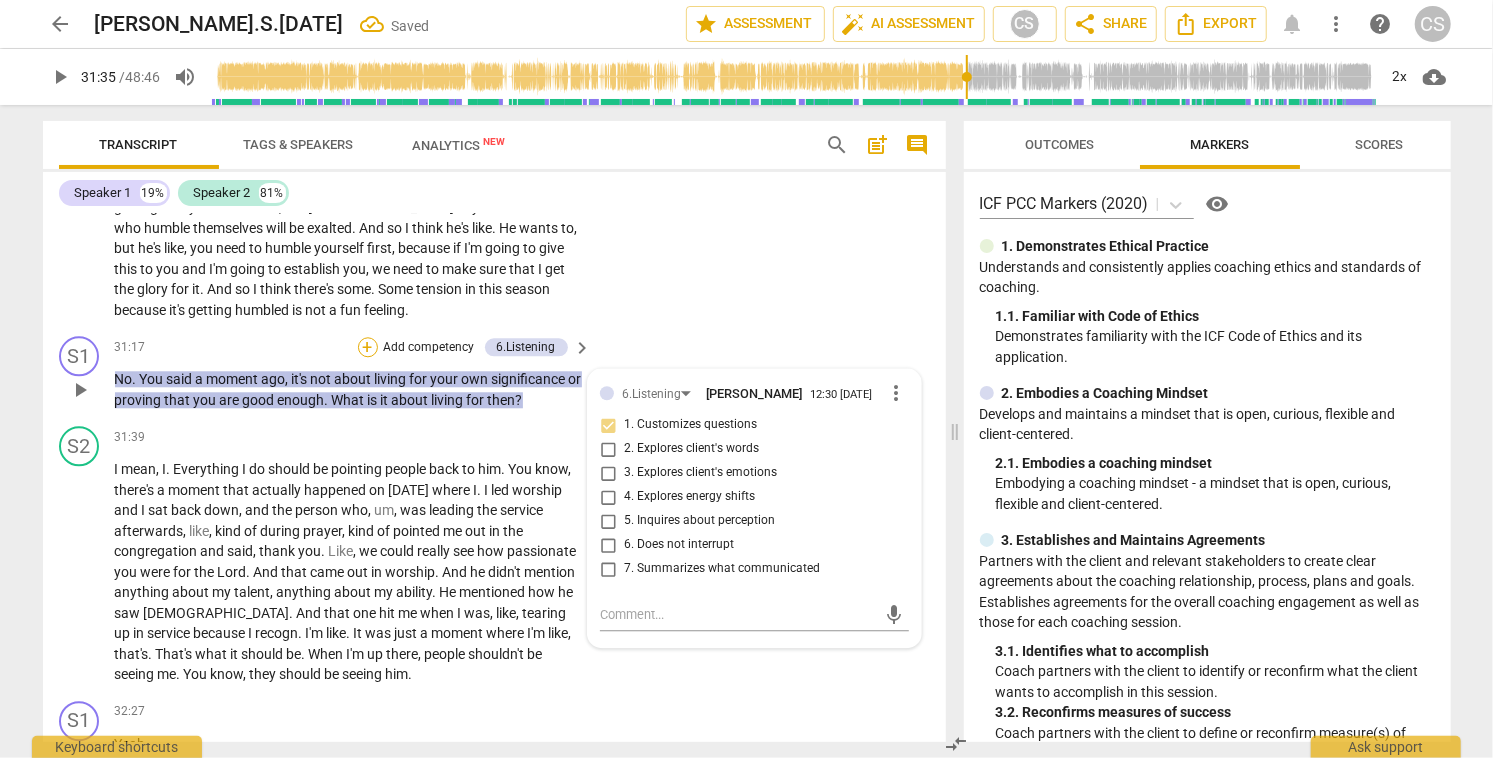 click on "+" at bounding box center (368, 347) 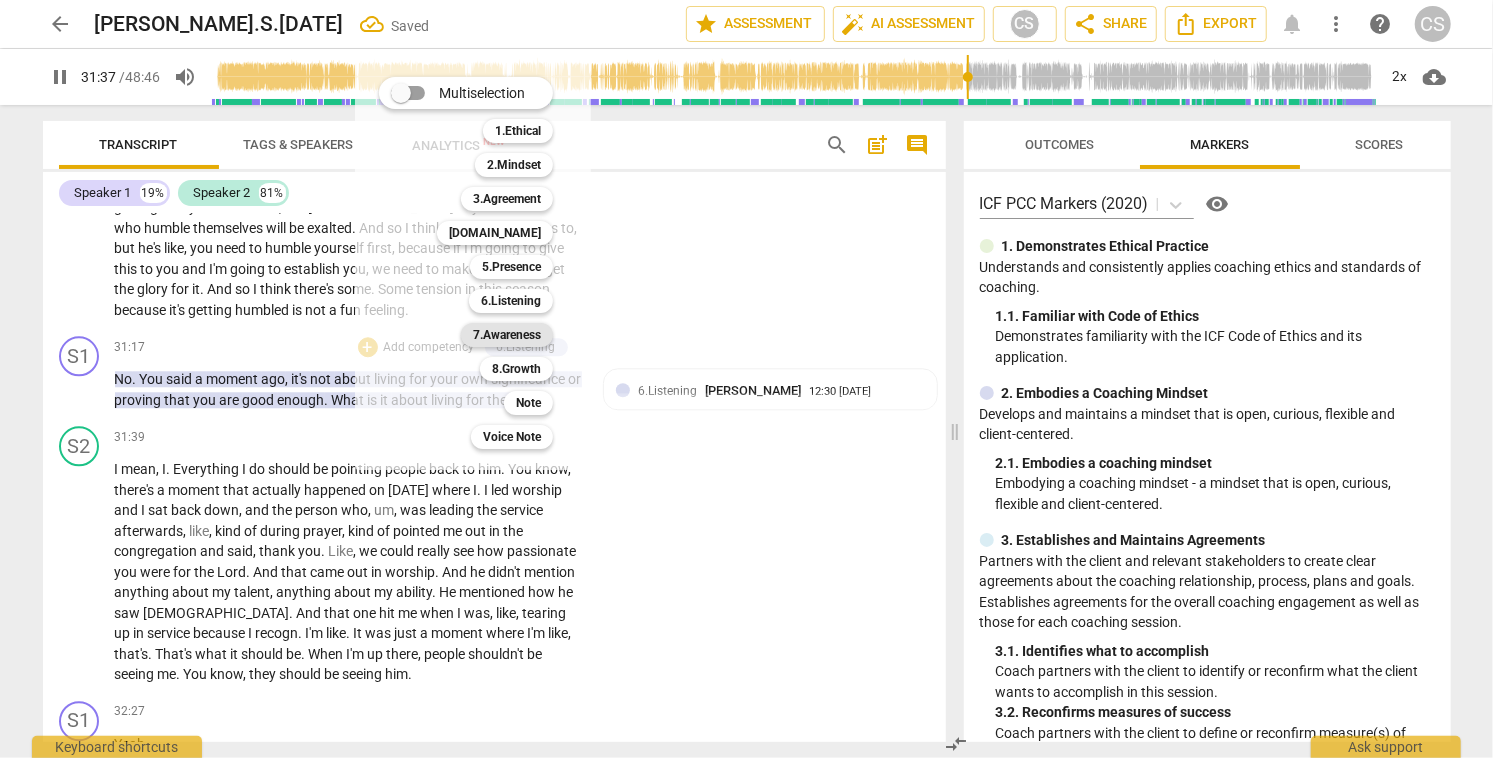 click on "7.Awareness" at bounding box center [507, 335] 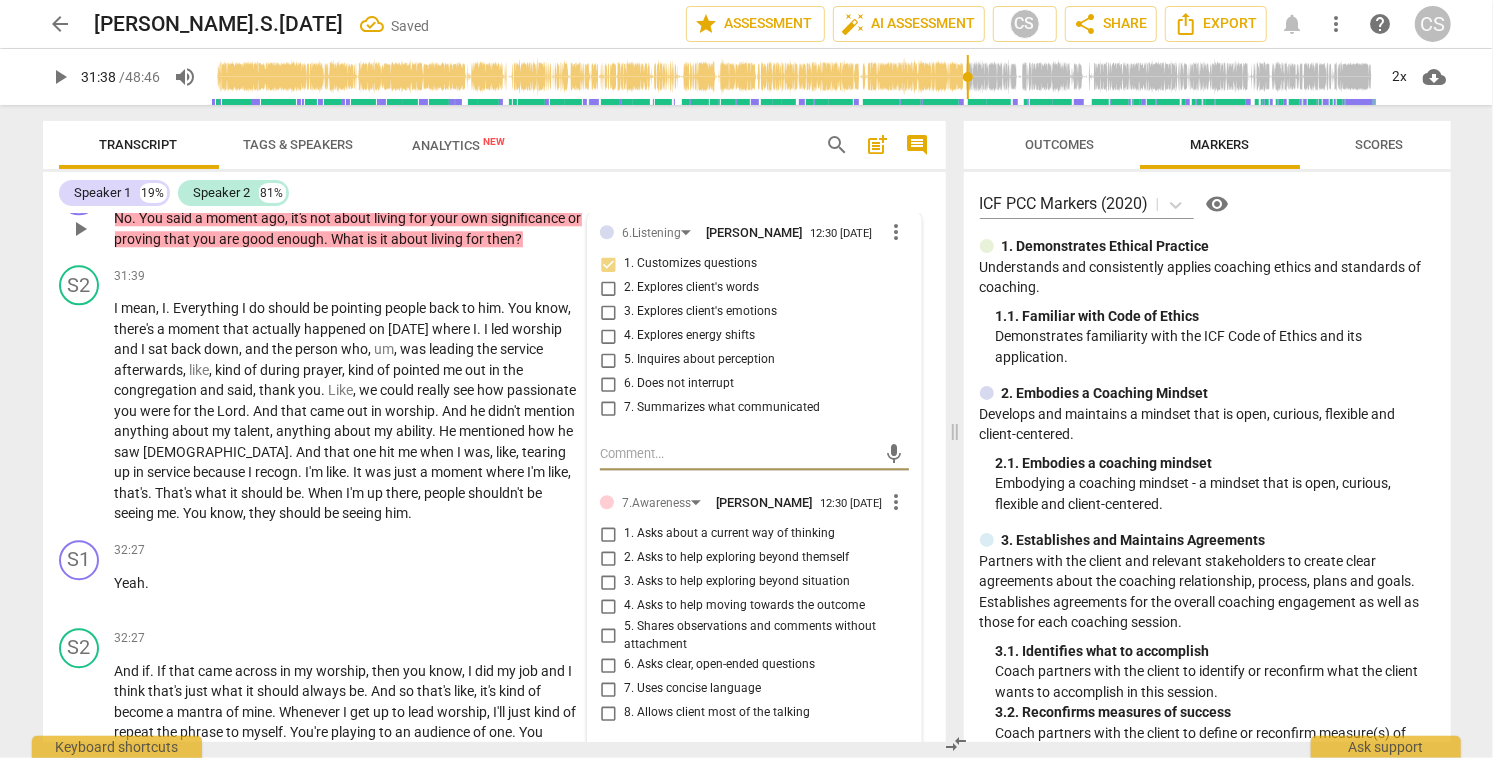 scroll, scrollTop: 12168, scrollLeft: 0, axis: vertical 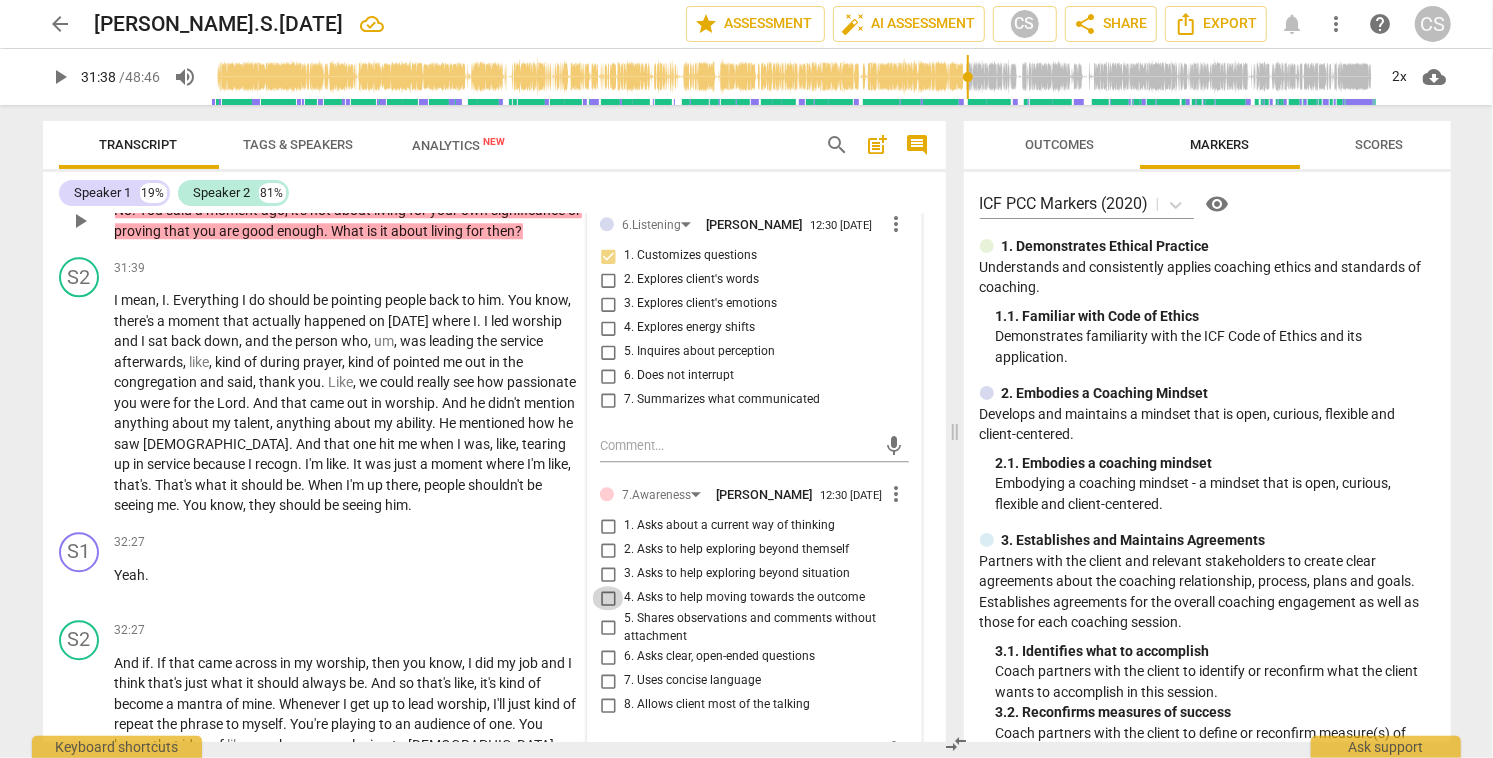 click on "4. Asks to help moving towards the outcome" at bounding box center (608, 598) 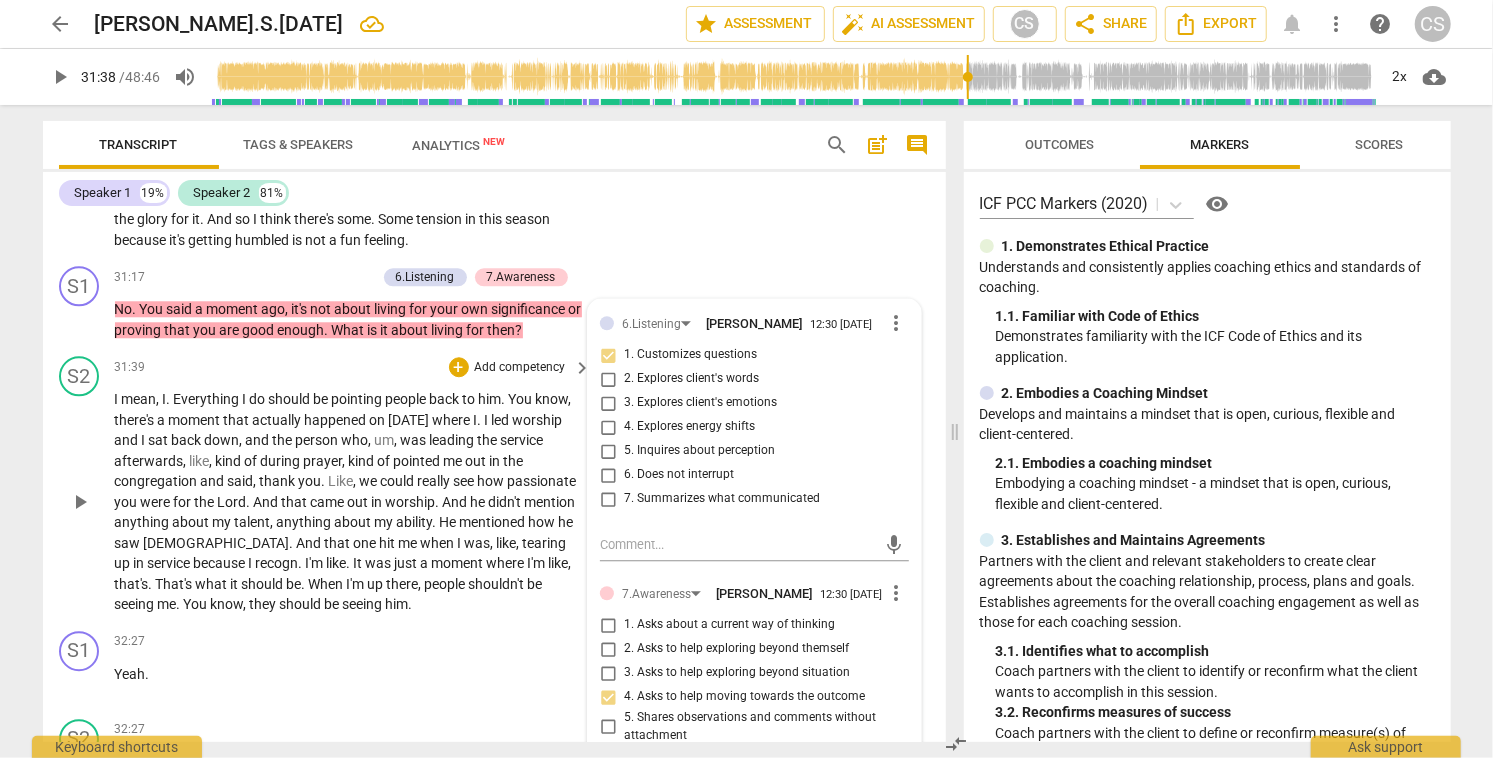 scroll, scrollTop: 12065, scrollLeft: 0, axis: vertical 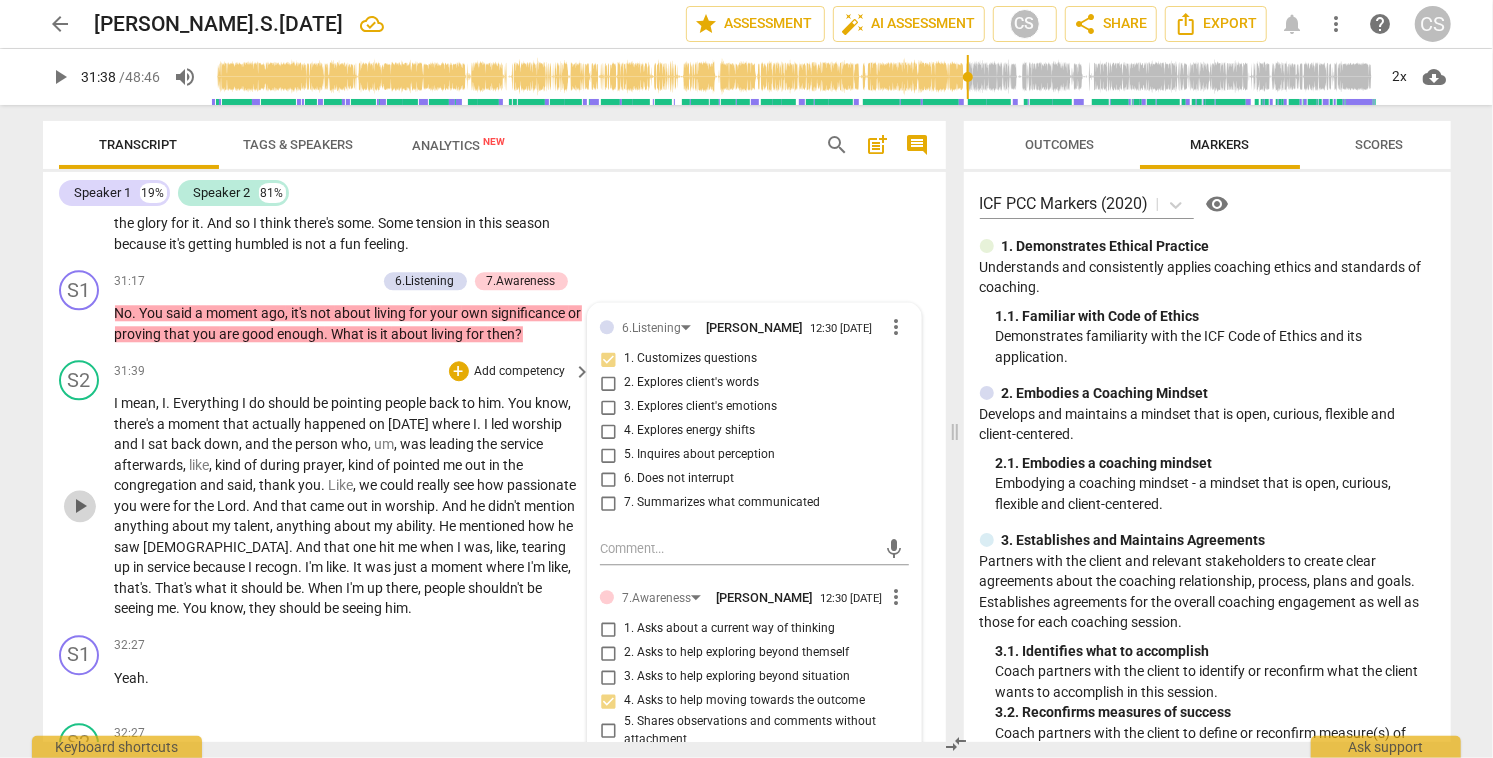 click on "play_arrow" at bounding box center [80, 506] 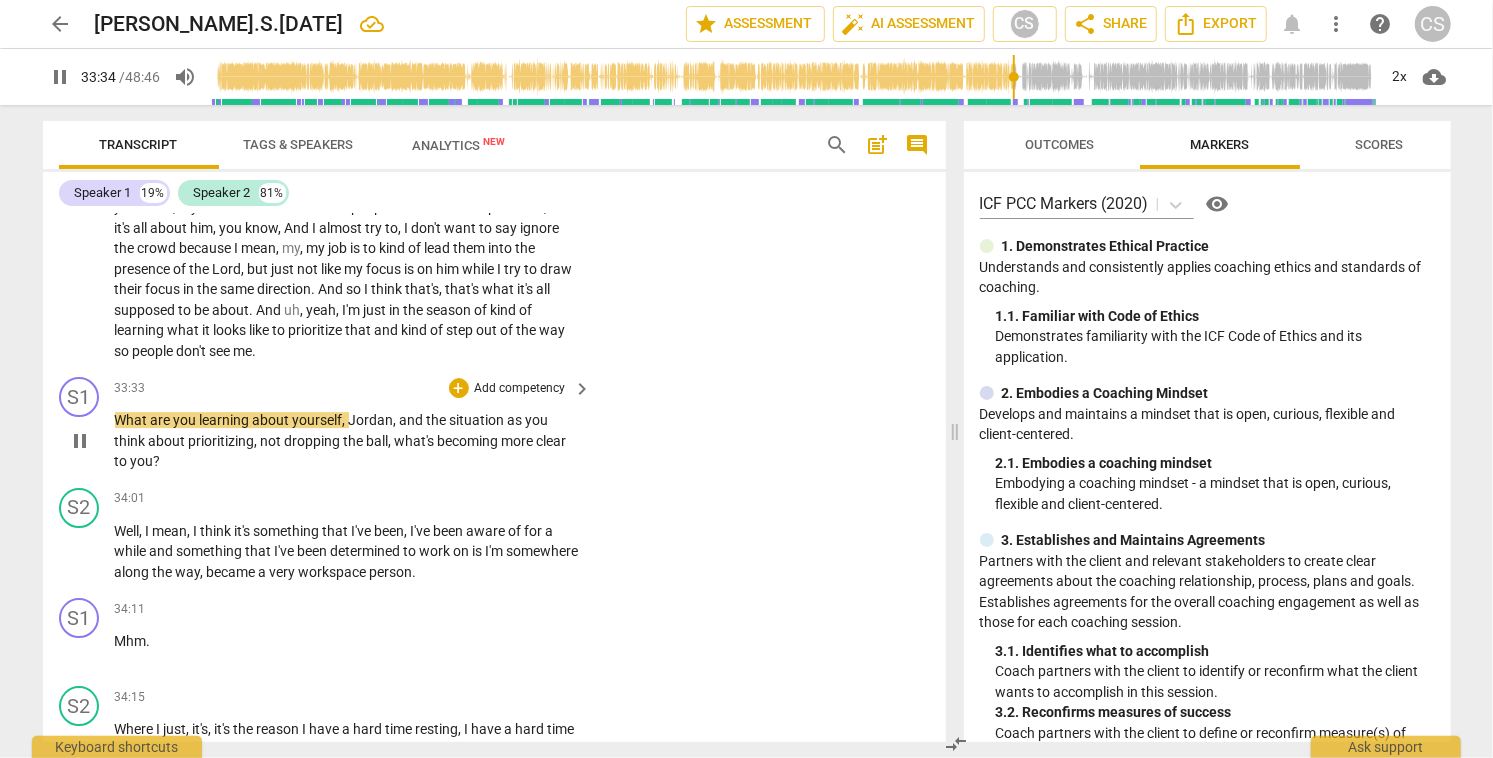 scroll, scrollTop: 12733, scrollLeft: 0, axis: vertical 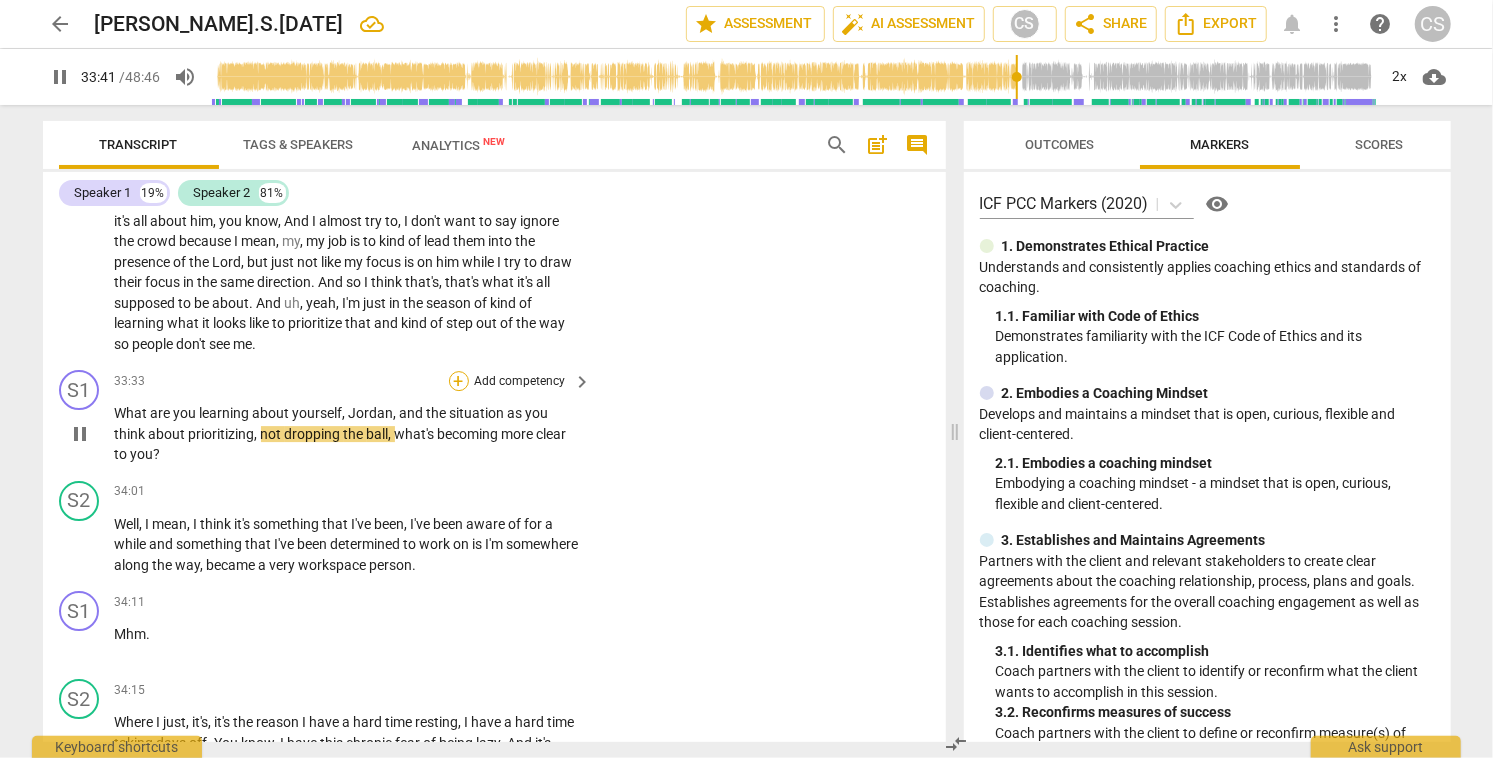 click on "+" at bounding box center [459, 381] 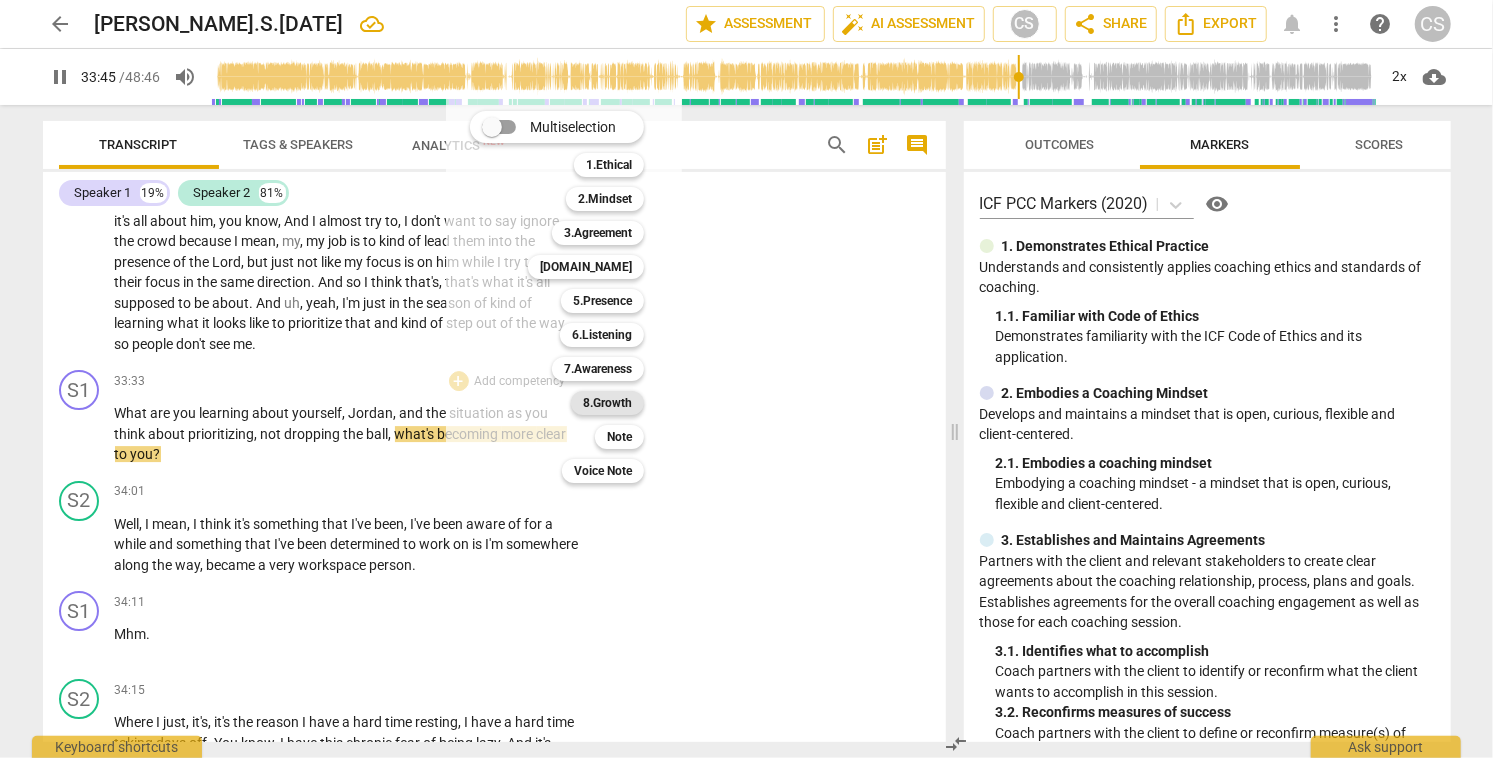 click on "8.Growth" at bounding box center (607, 403) 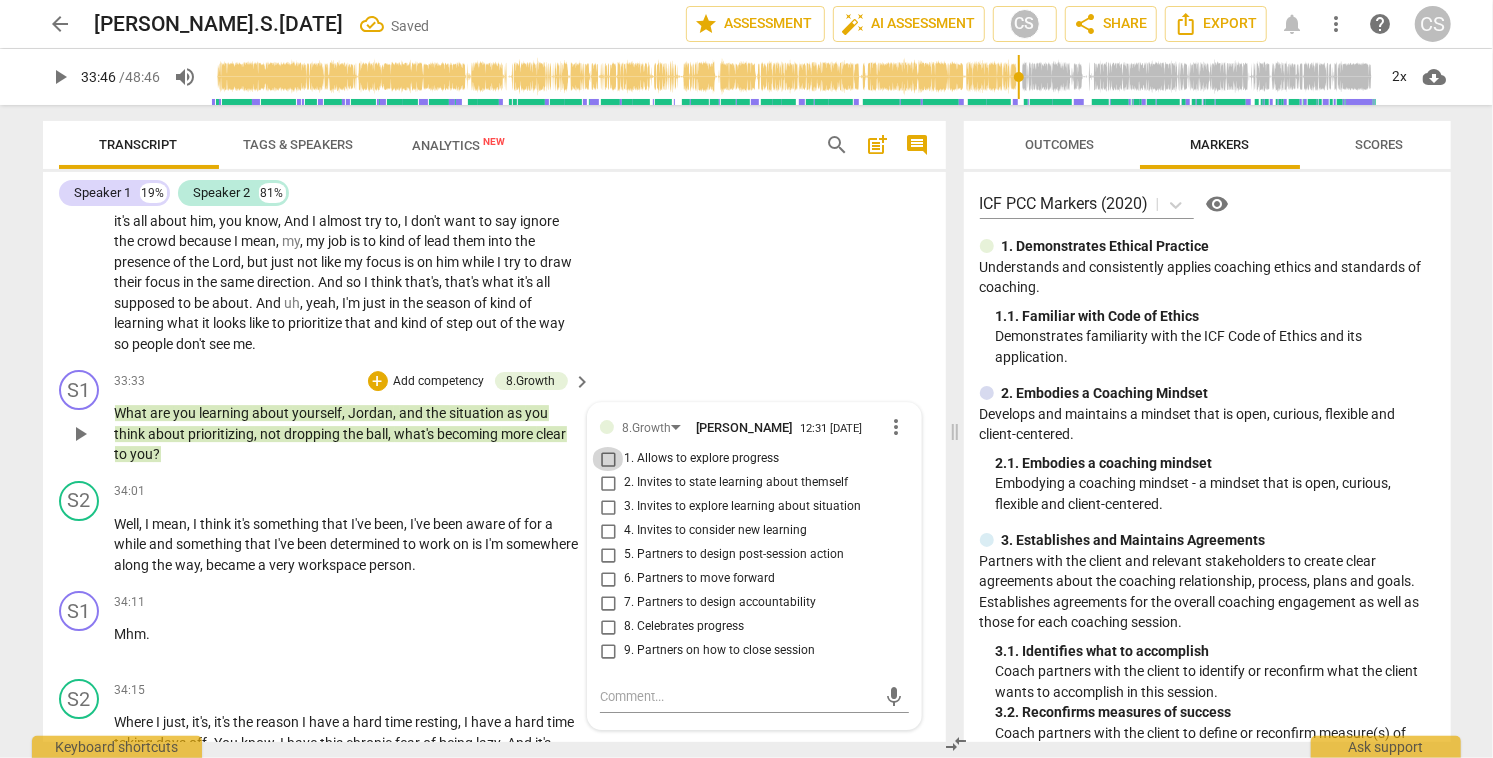 click on "1. Allows to explore progress" at bounding box center (608, 459) 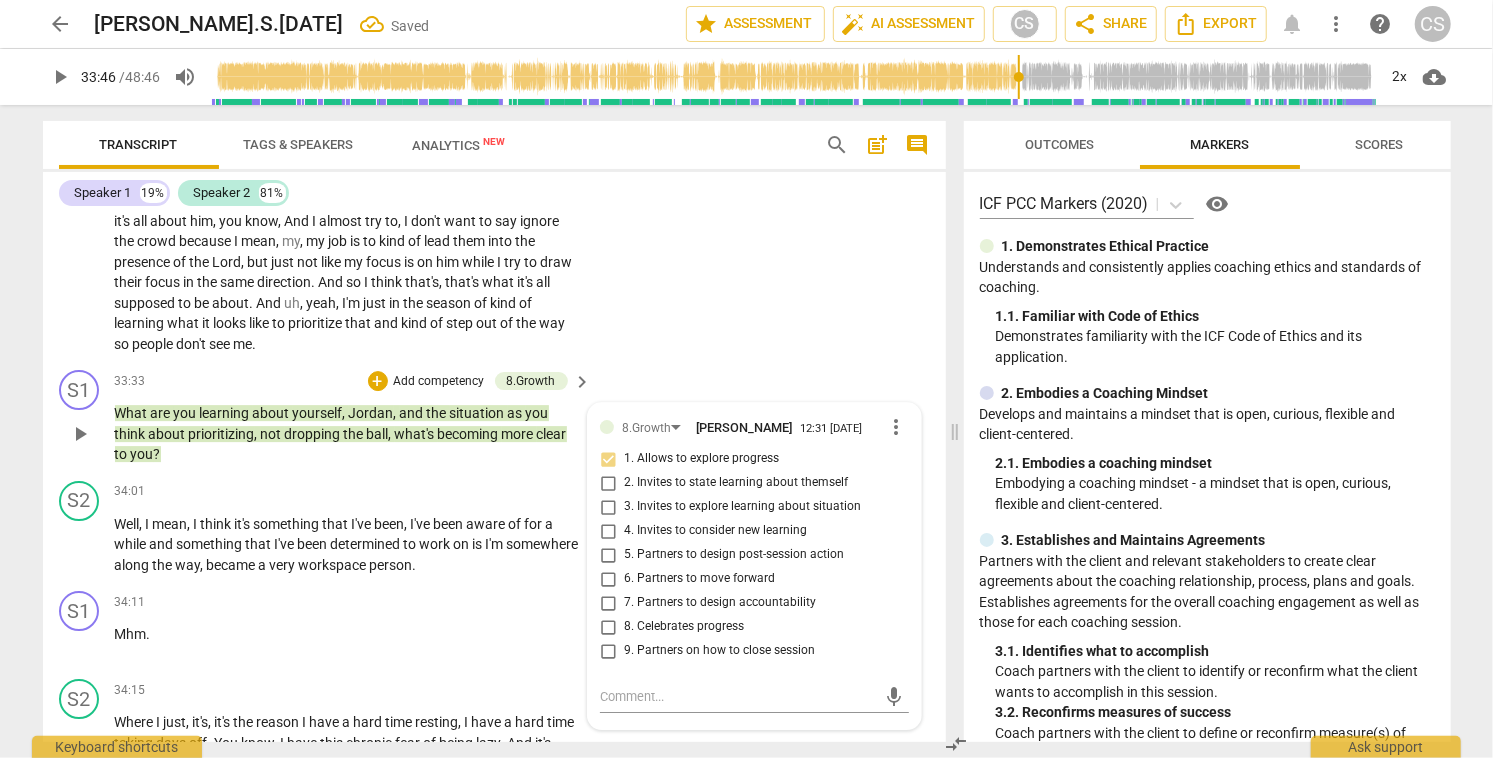 click on "2. Invites to state learning about themself" at bounding box center (608, 483) 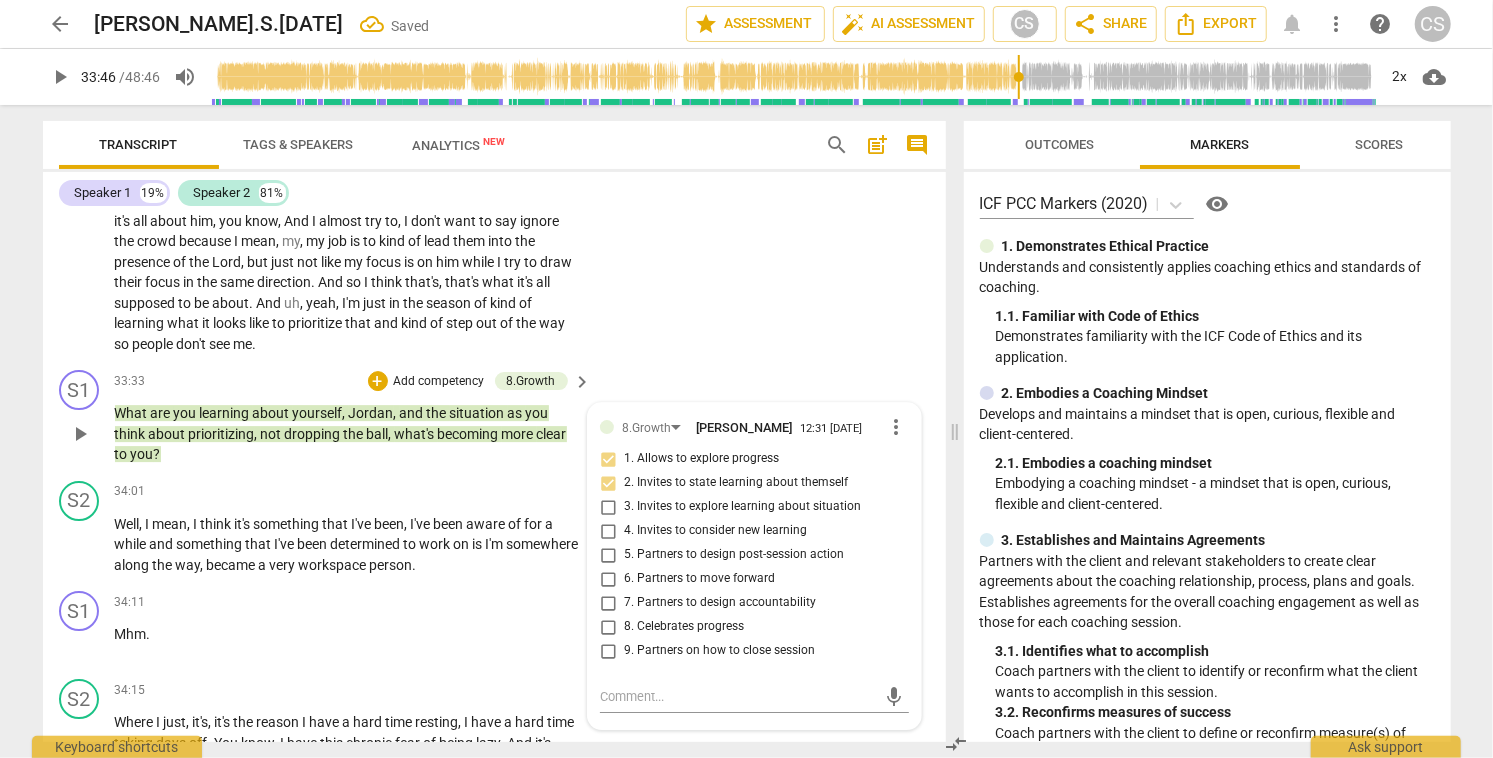 click on "3. Invites to explore learning about situation" at bounding box center [608, 507] 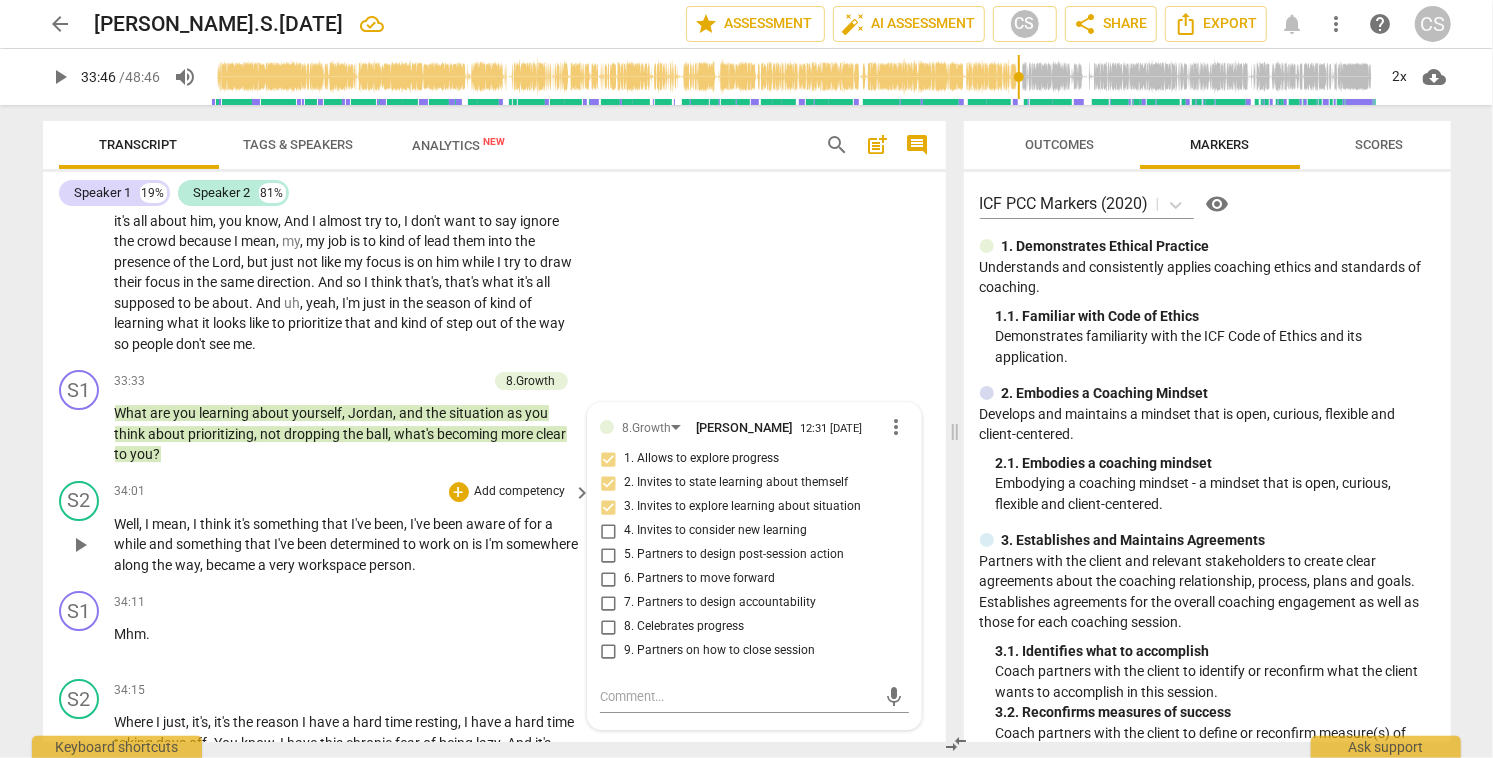 click on "play_arrow" at bounding box center [80, 545] 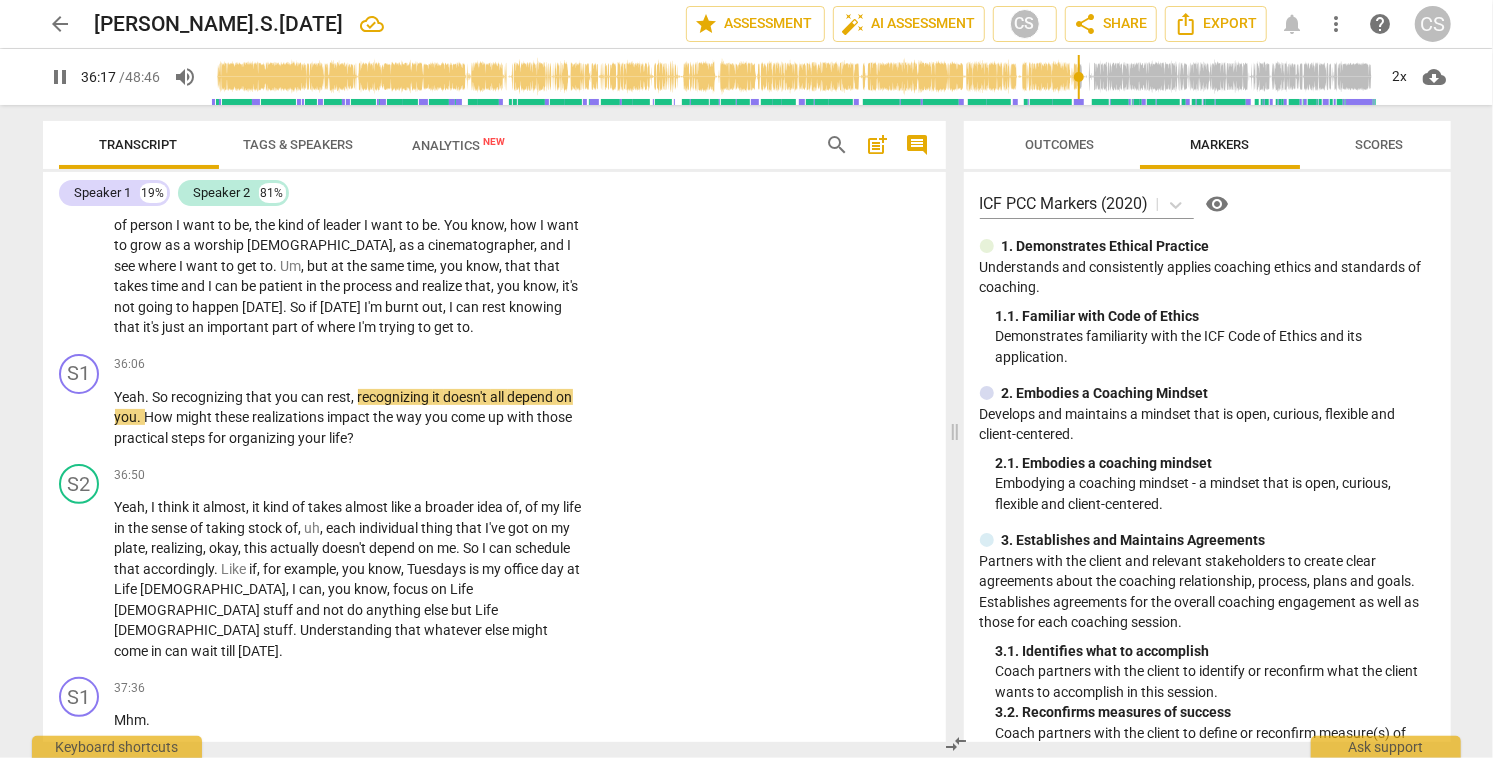 scroll, scrollTop: 13711, scrollLeft: 0, axis: vertical 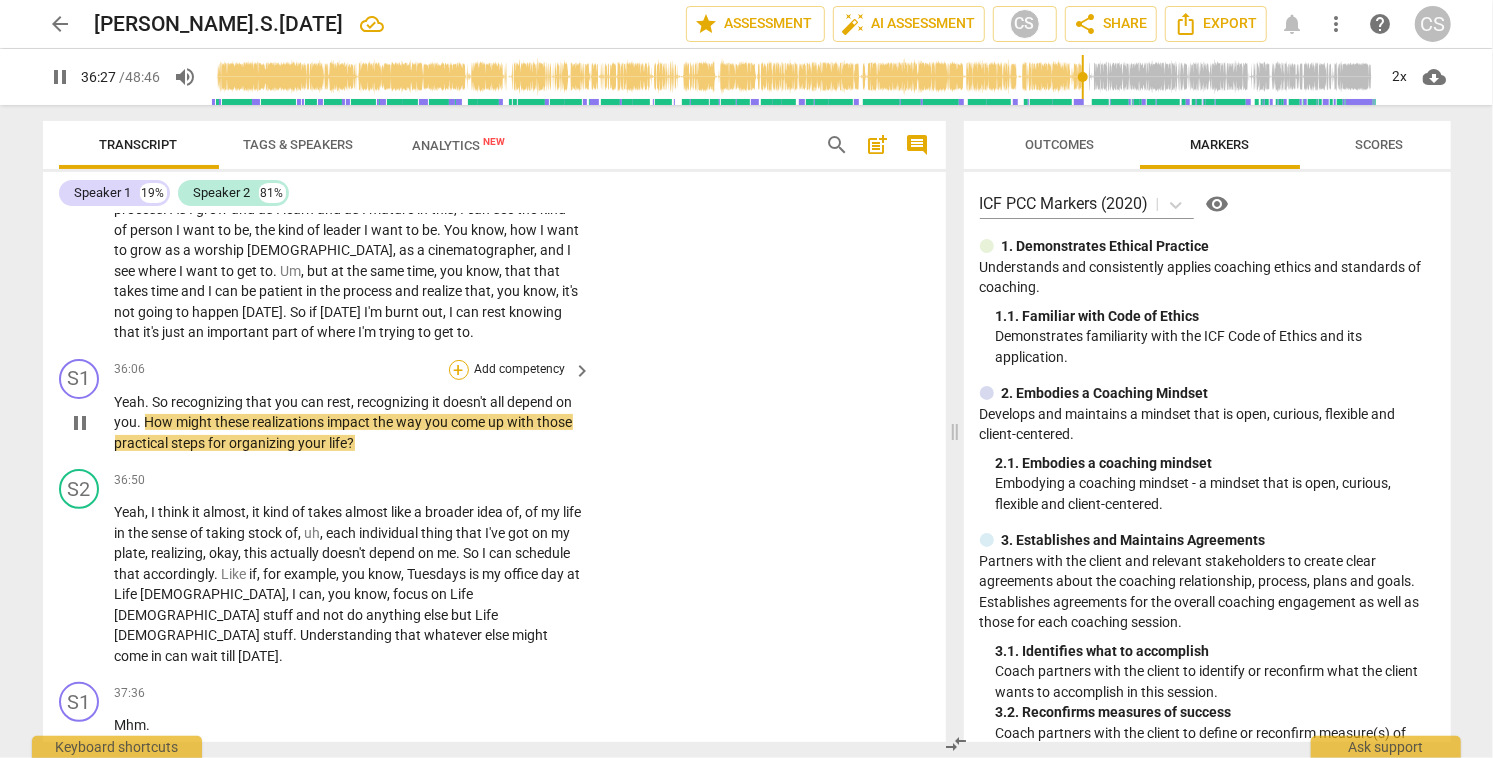 click on "+" at bounding box center (459, 370) 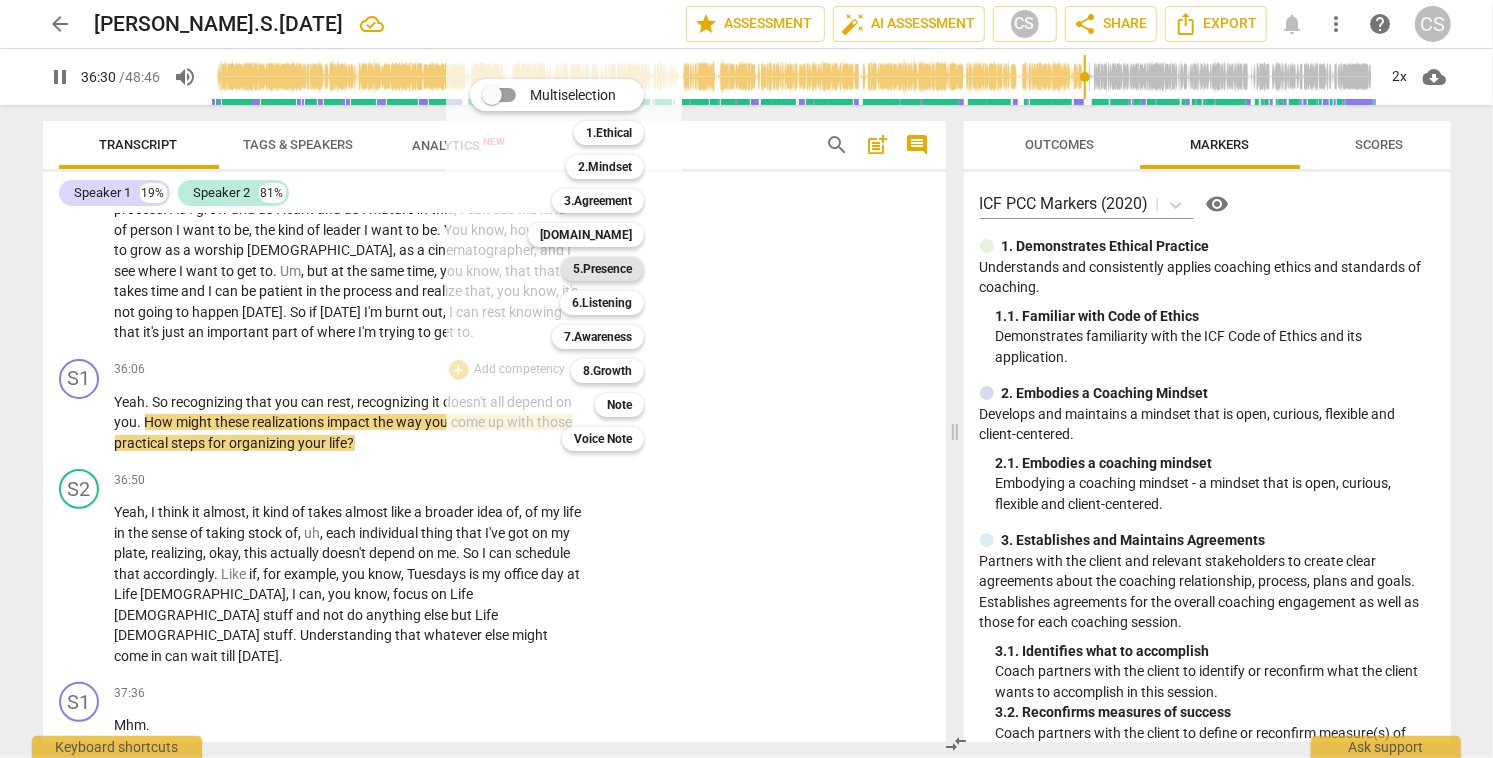 click on "5.Presence" at bounding box center (602, 269) 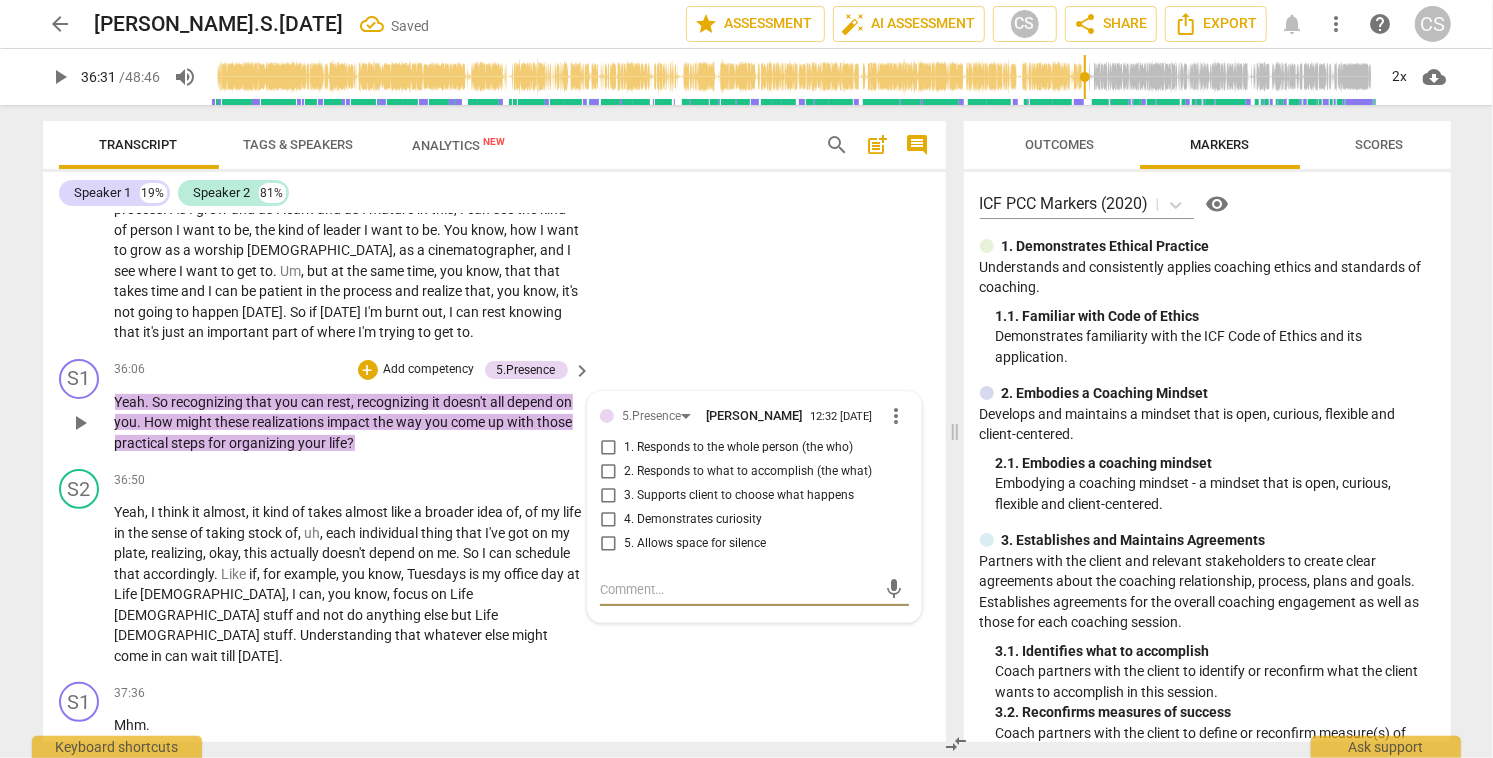 click on "2. Responds to what to accomplish (the what)" at bounding box center (608, 472) 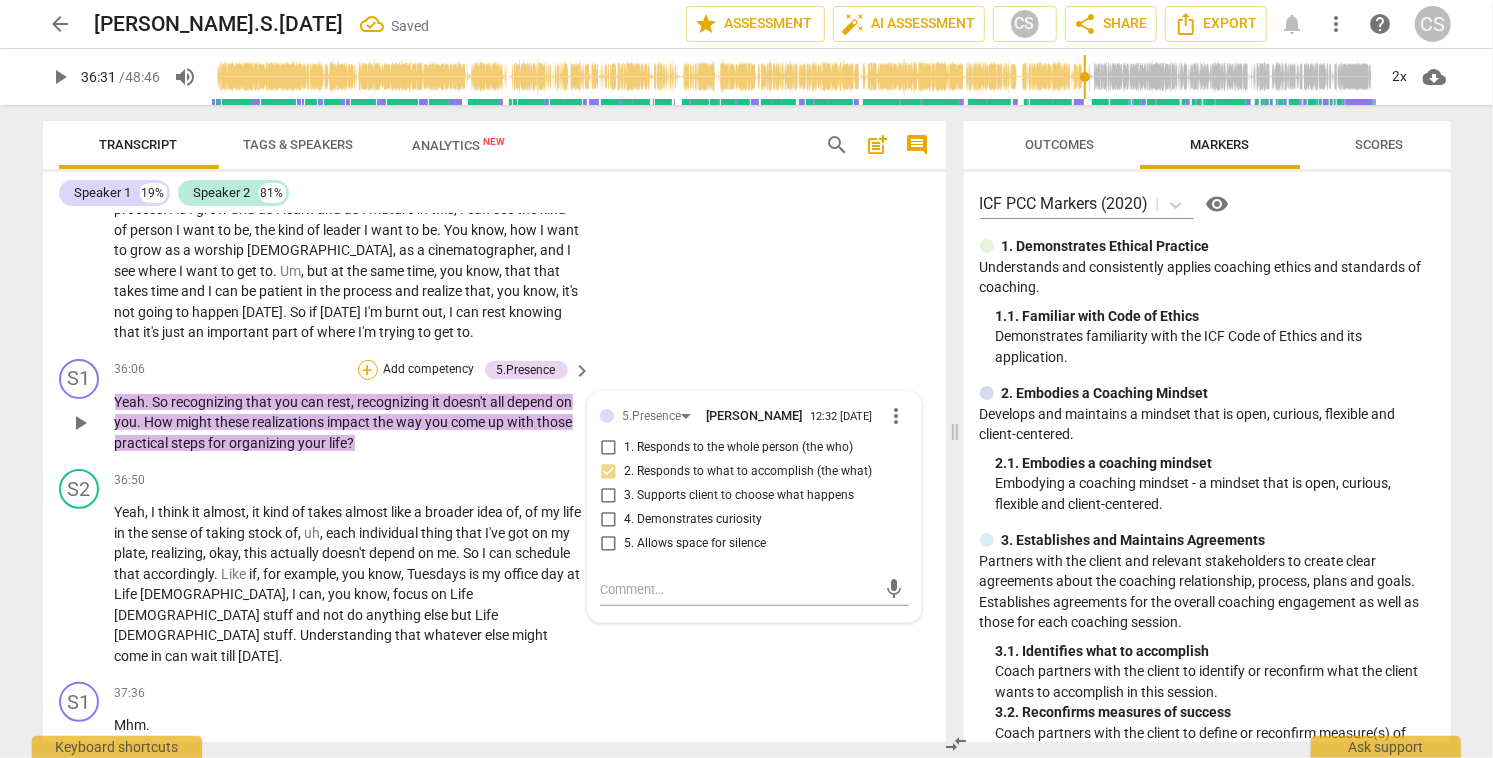 click on "+" at bounding box center [368, 370] 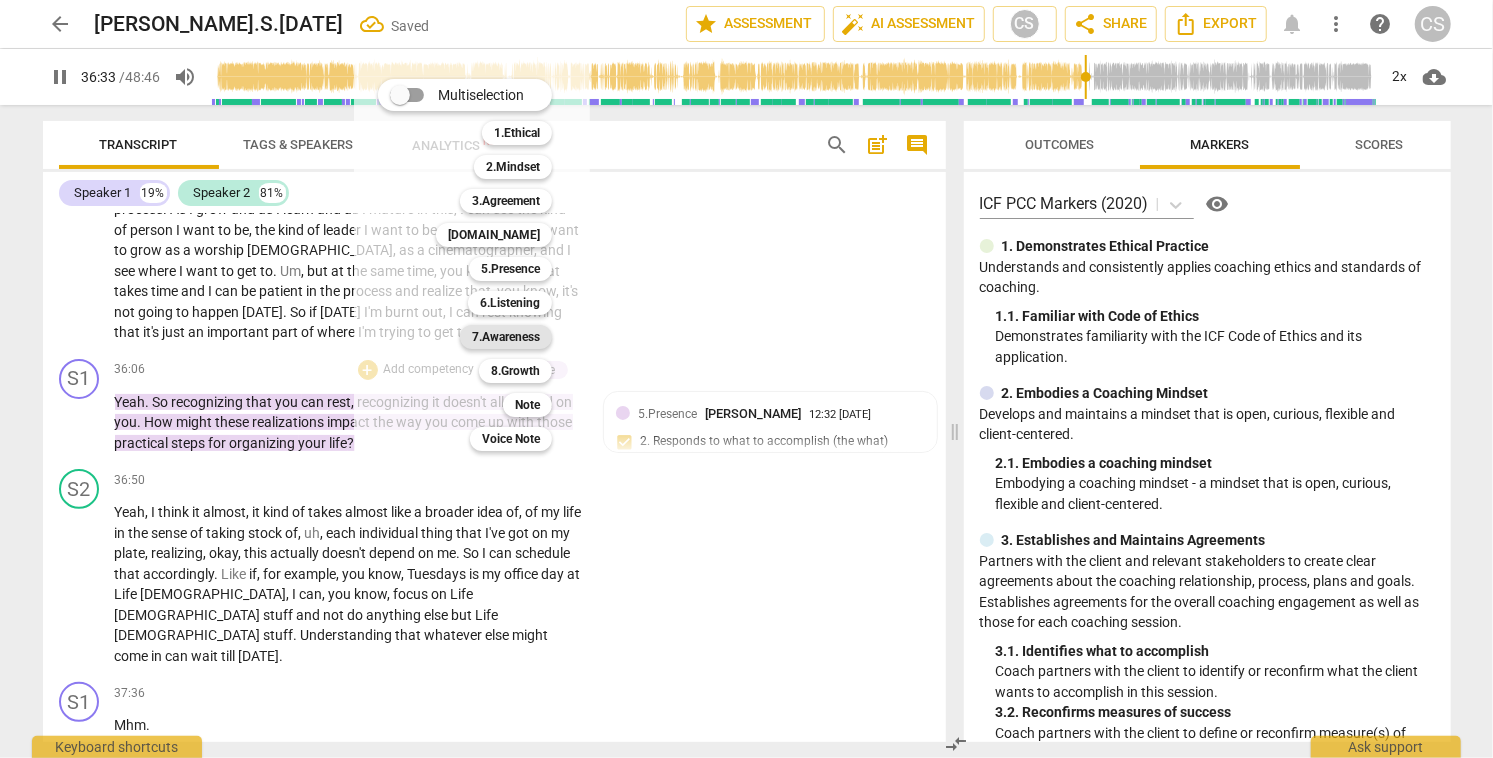 click on "7.Awareness" at bounding box center (506, 337) 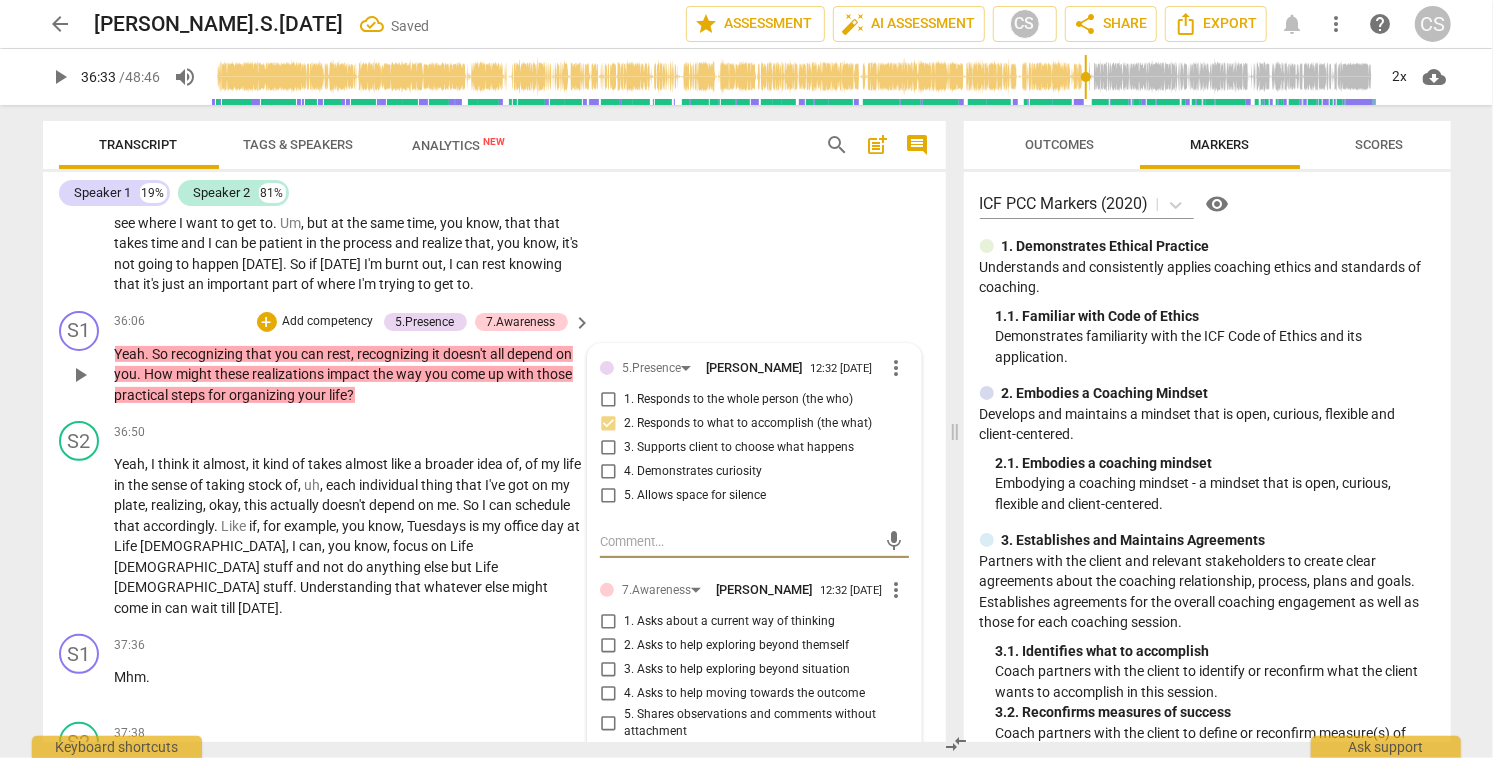 scroll, scrollTop: 13762, scrollLeft: 0, axis: vertical 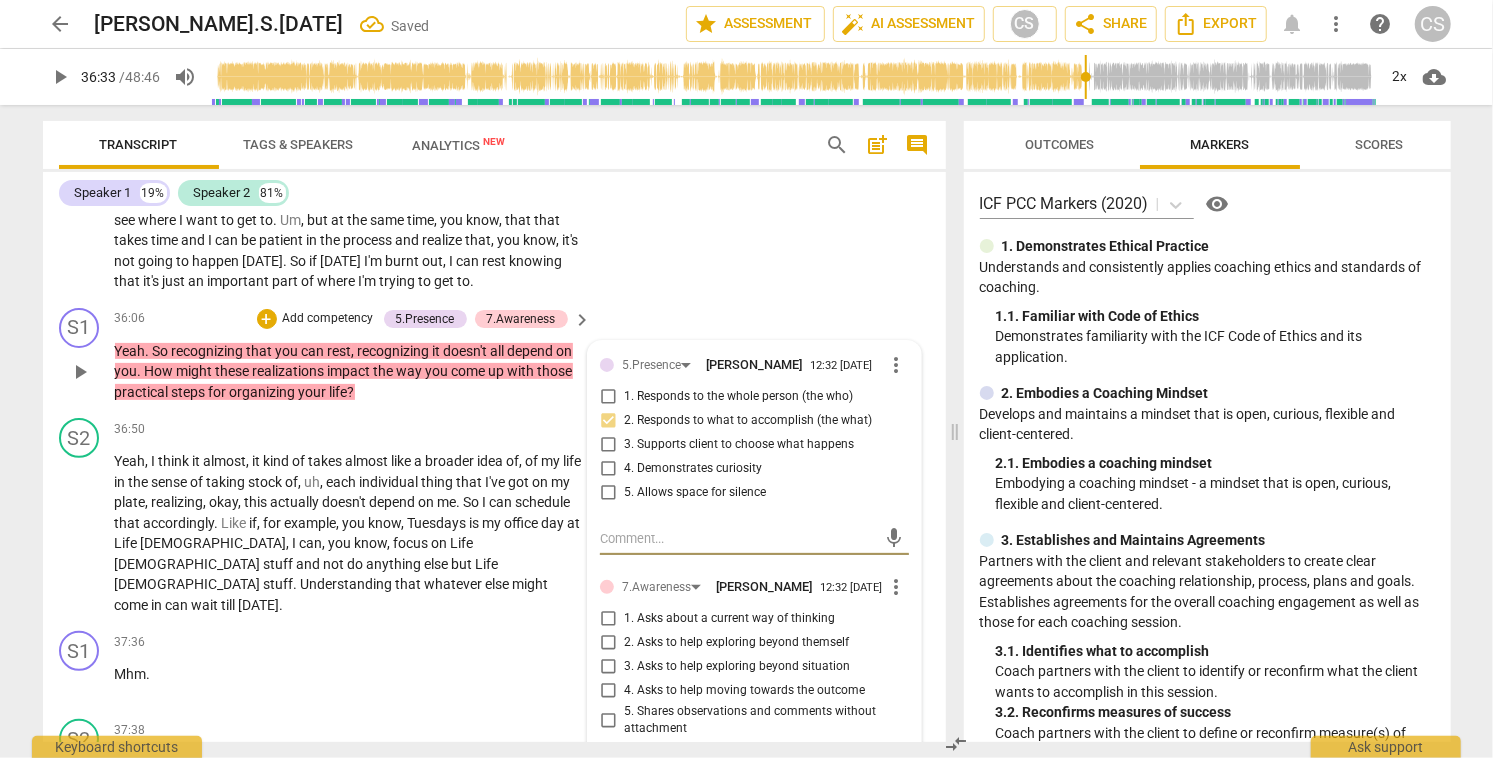 click on "3. Asks to help exploring beyond situation" at bounding box center (608, 667) 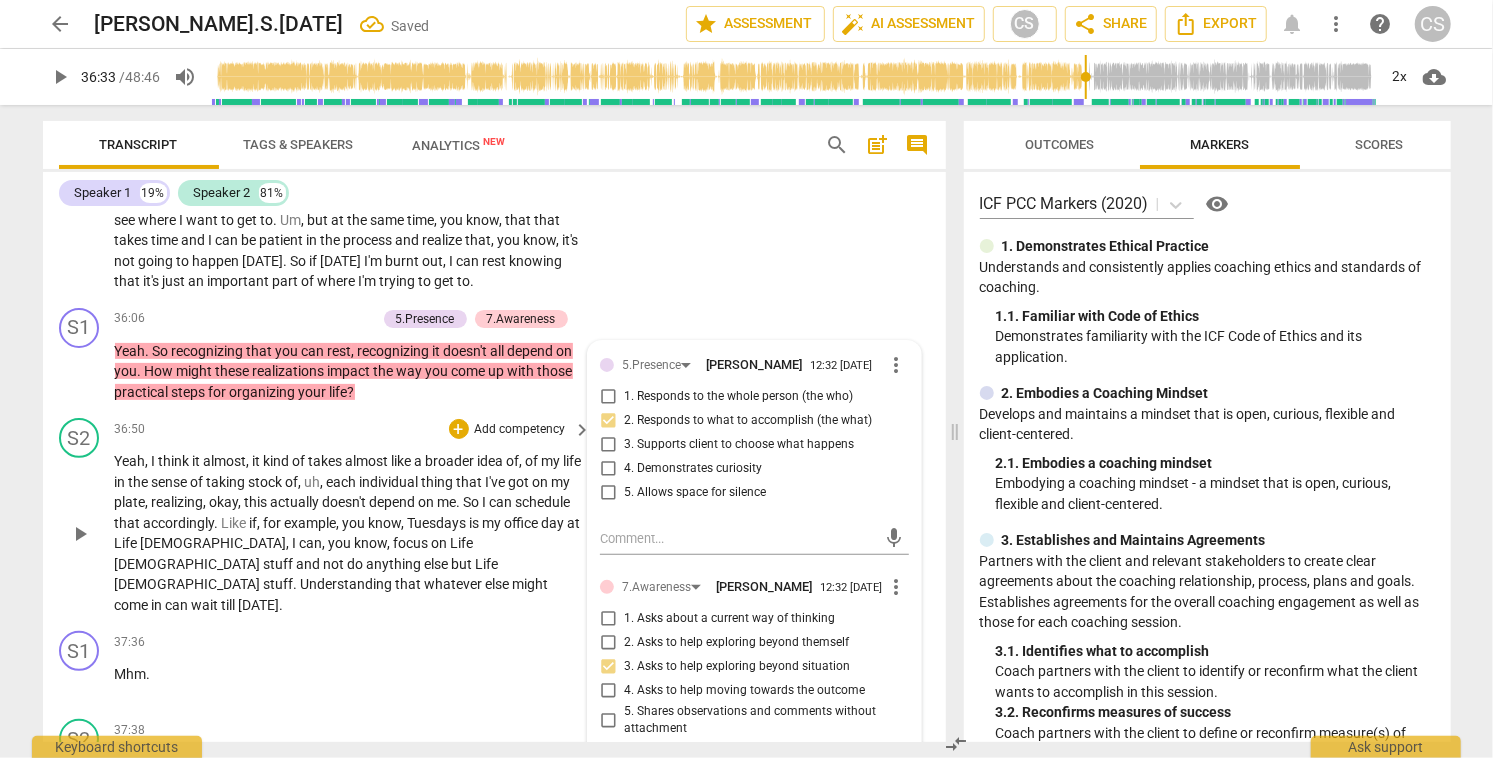 click on "play_arrow" at bounding box center [80, 534] 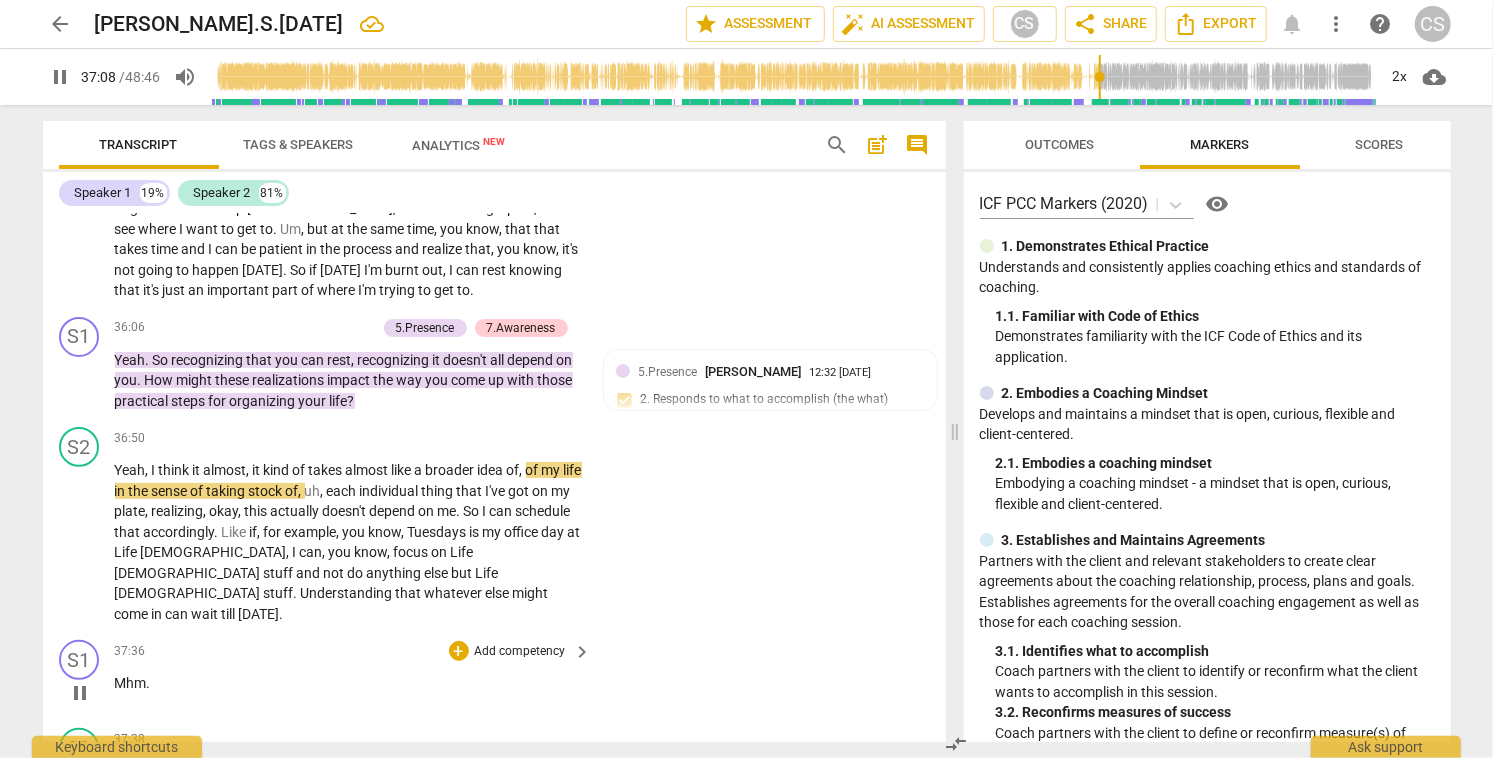 scroll, scrollTop: 13756, scrollLeft: 0, axis: vertical 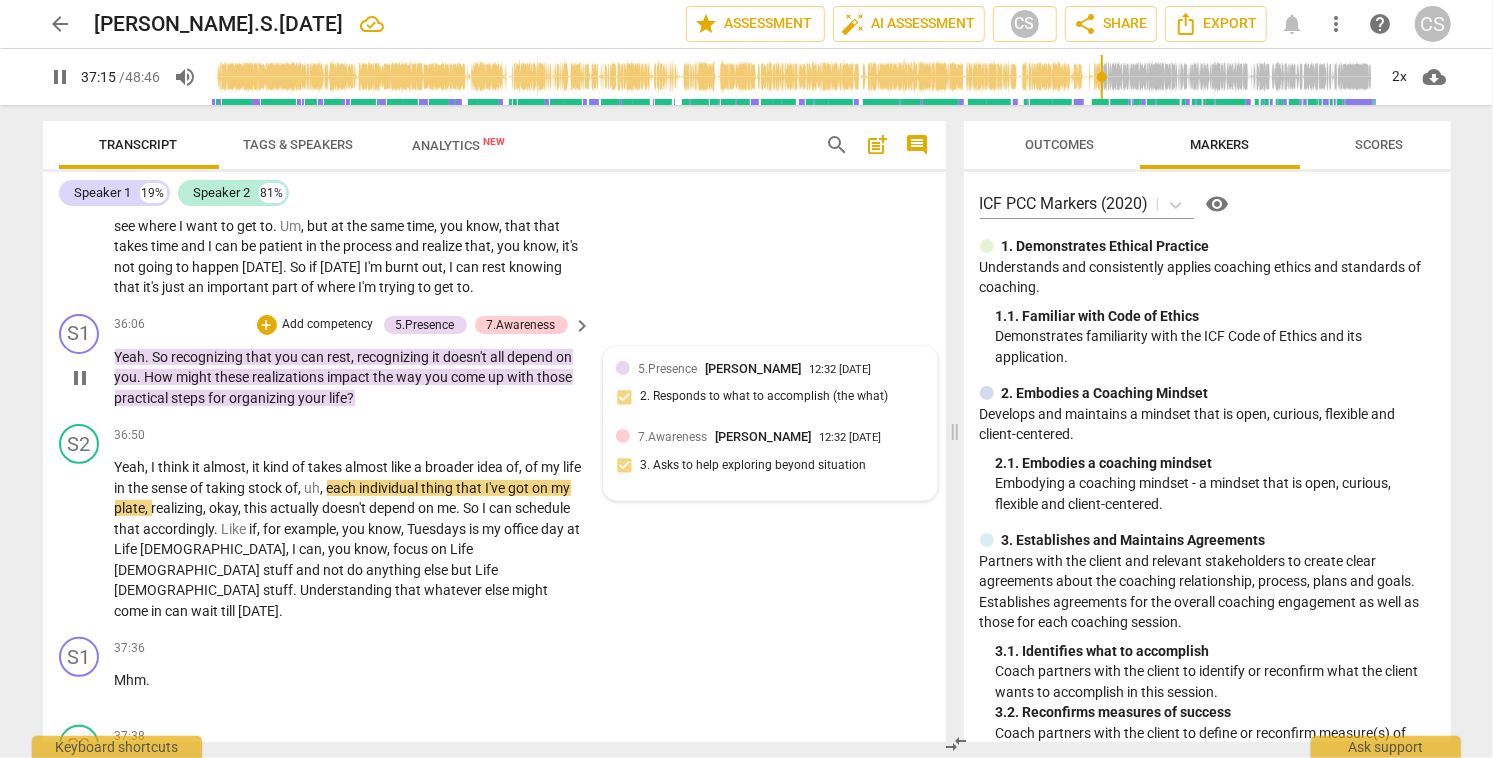 click on "7.Awareness [PERSON_NAME] 12:32 [DATE]" at bounding box center (781, 436) 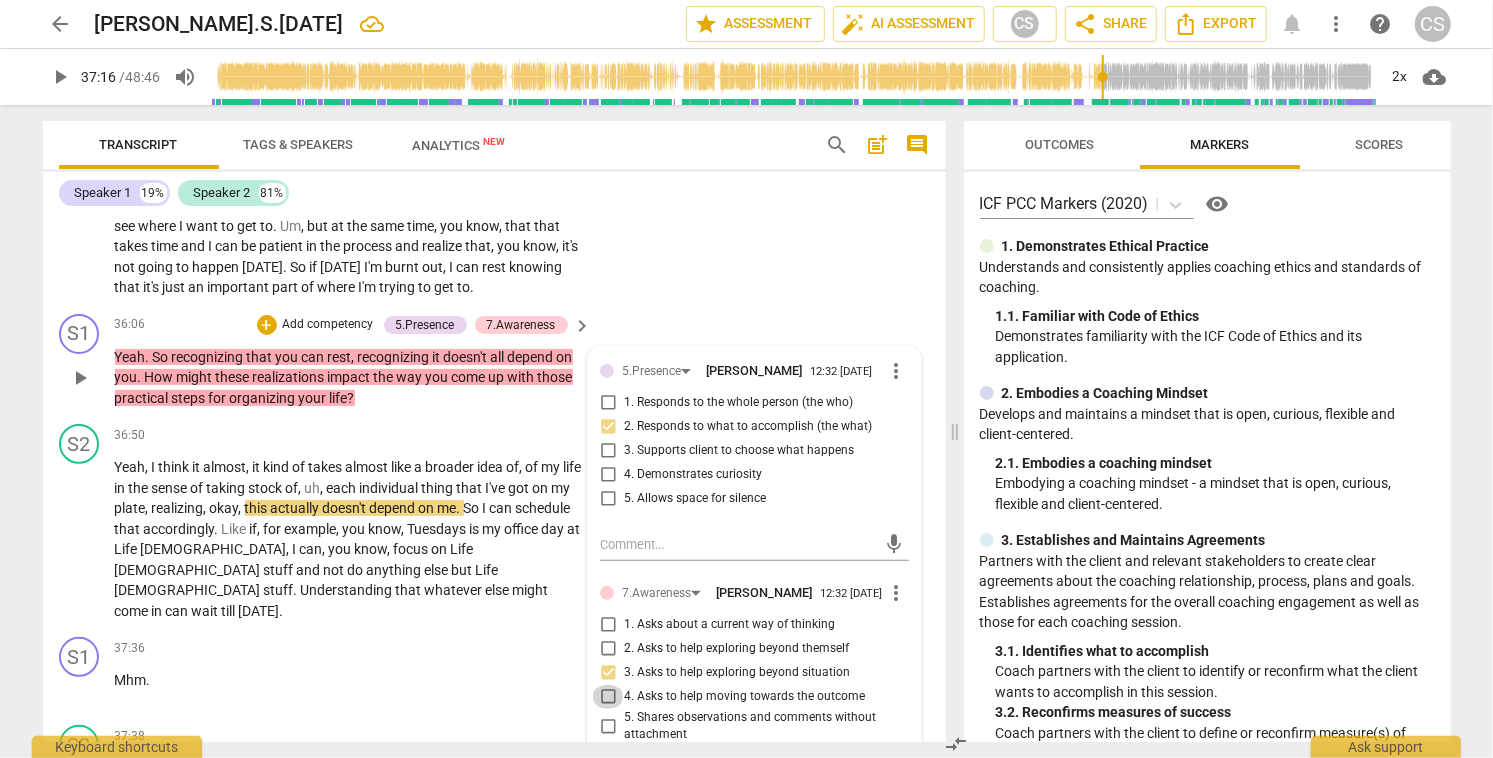 click on "4. Asks to help moving towards the outcome" at bounding box center (608, 697) 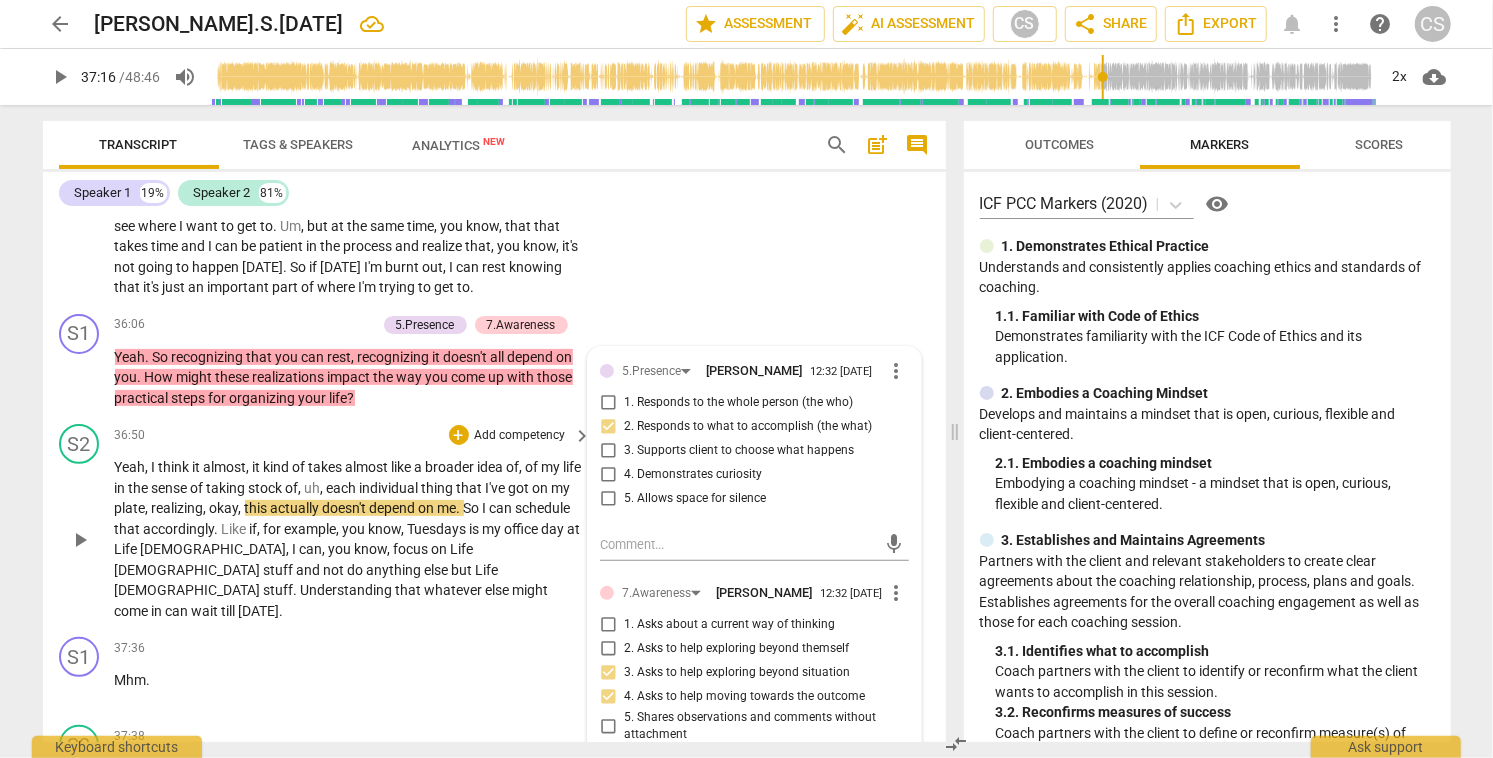 click on "play_arrow" at bounding box center [80, 540] 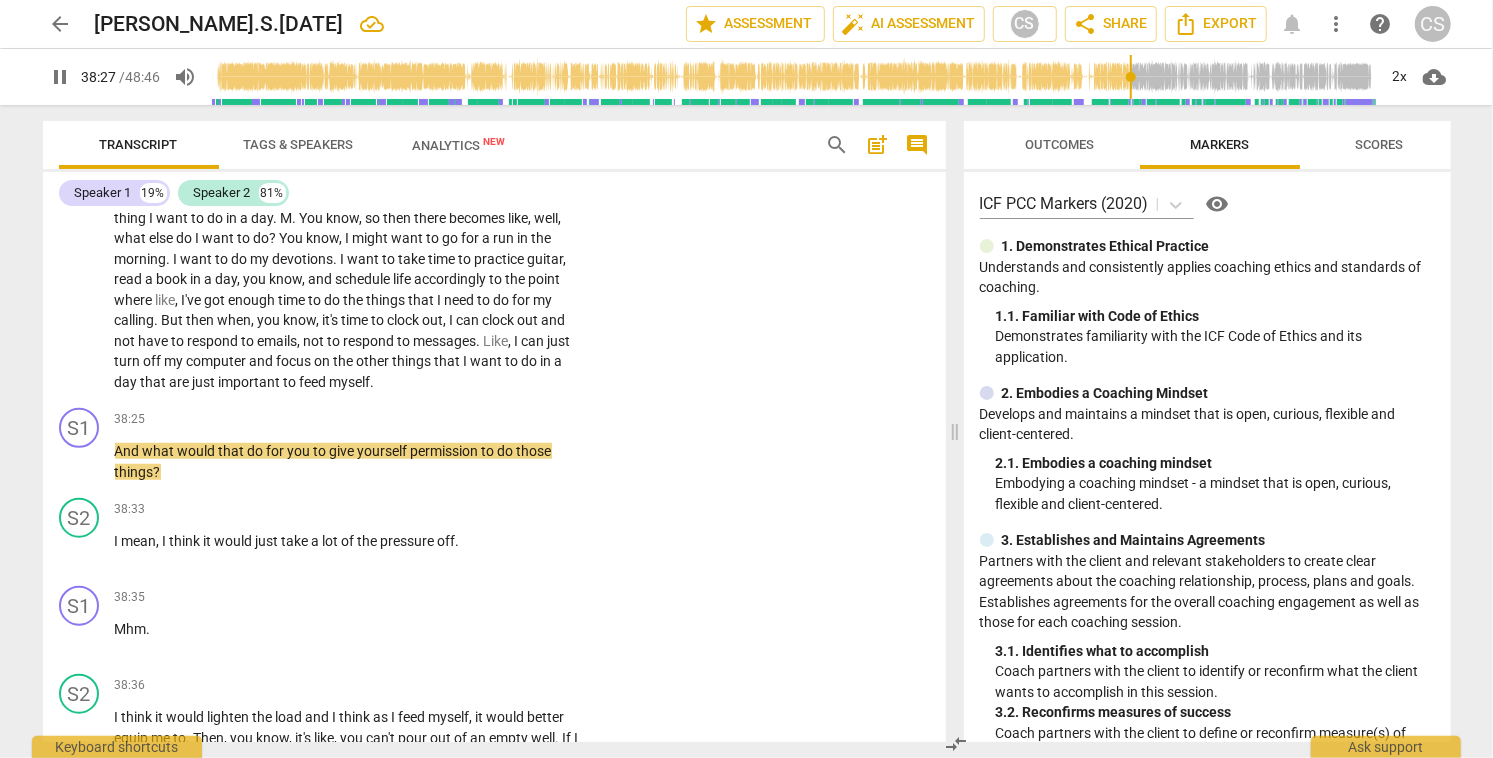 scroll, scrollTop: 14326, scrollLeft: 0, axis: vertical 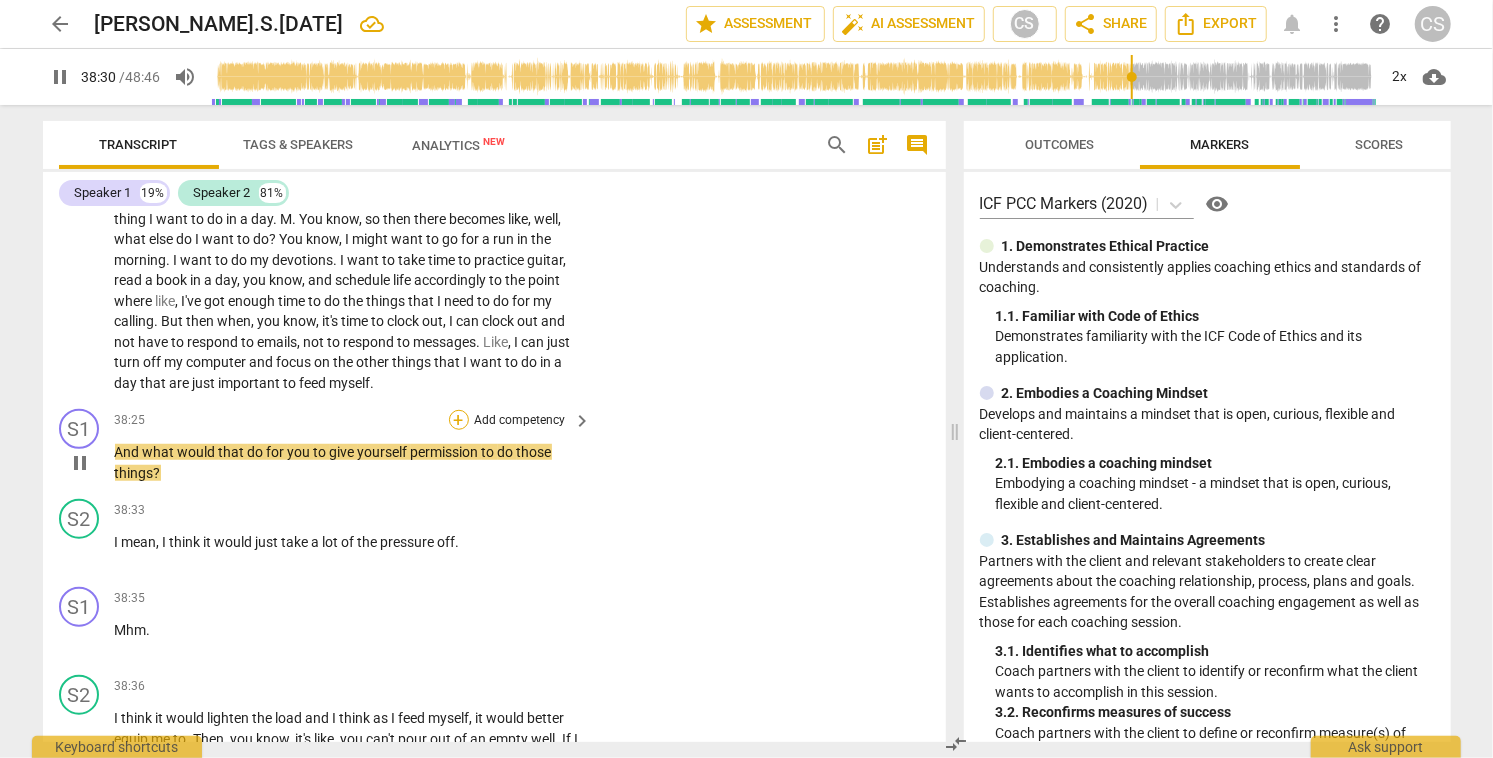 click on "+" at bounding box center (459, 420) 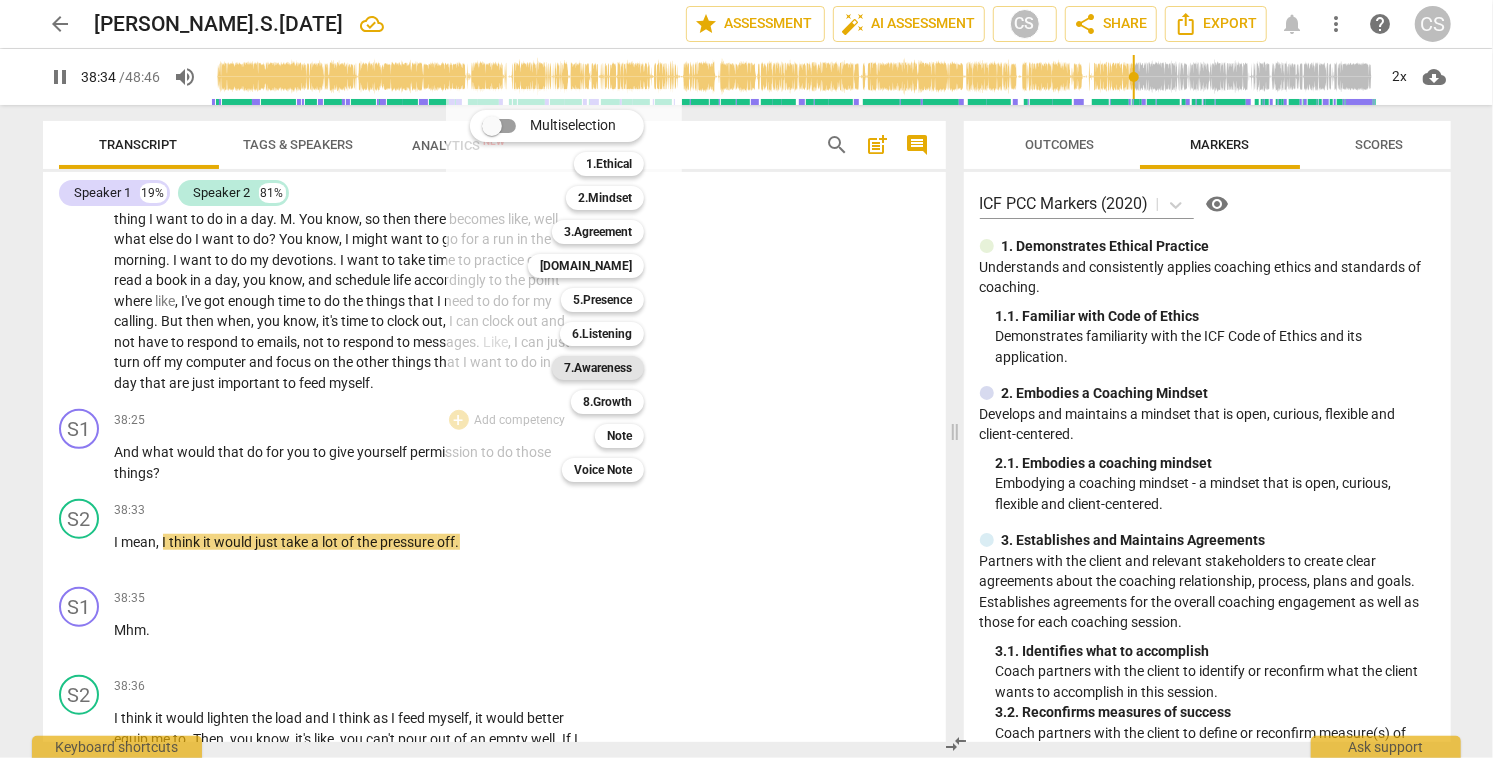 click on "7.Awareness" at bounding box center [598, 368] 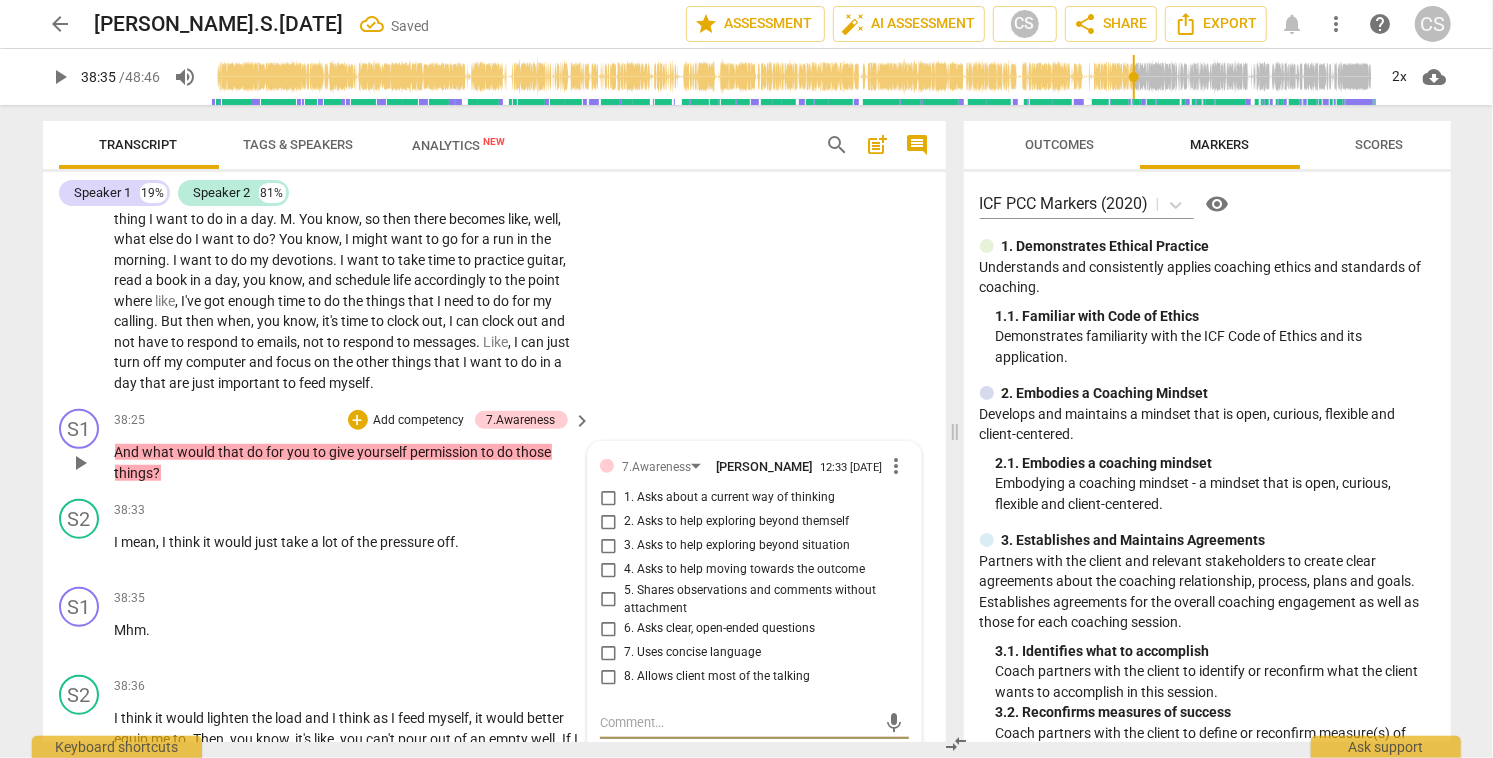 click on "3. Asks to help exploring beyond situation" at bounding box center [608, 546] 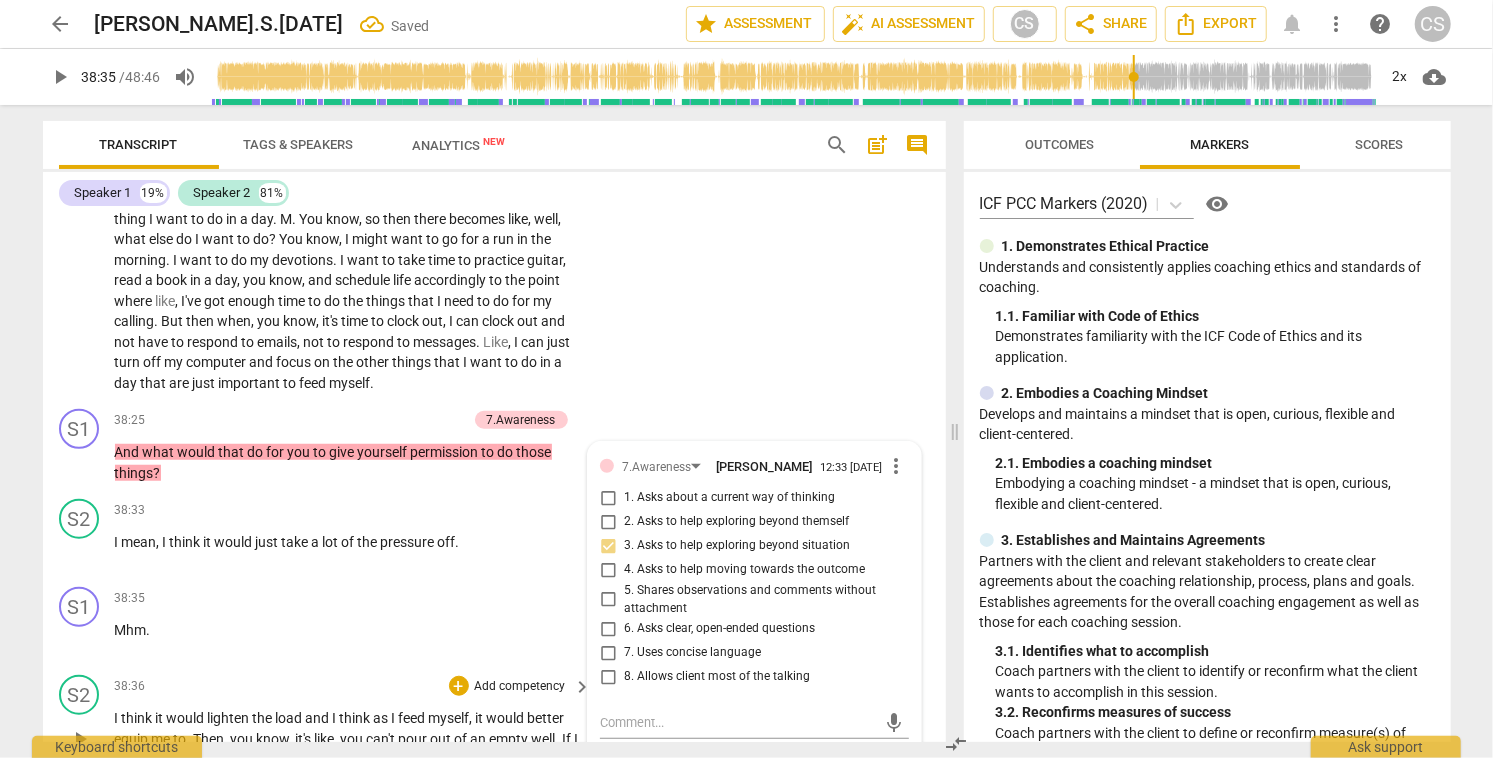 click on "play_arrow" at bounding box center [80, 739] 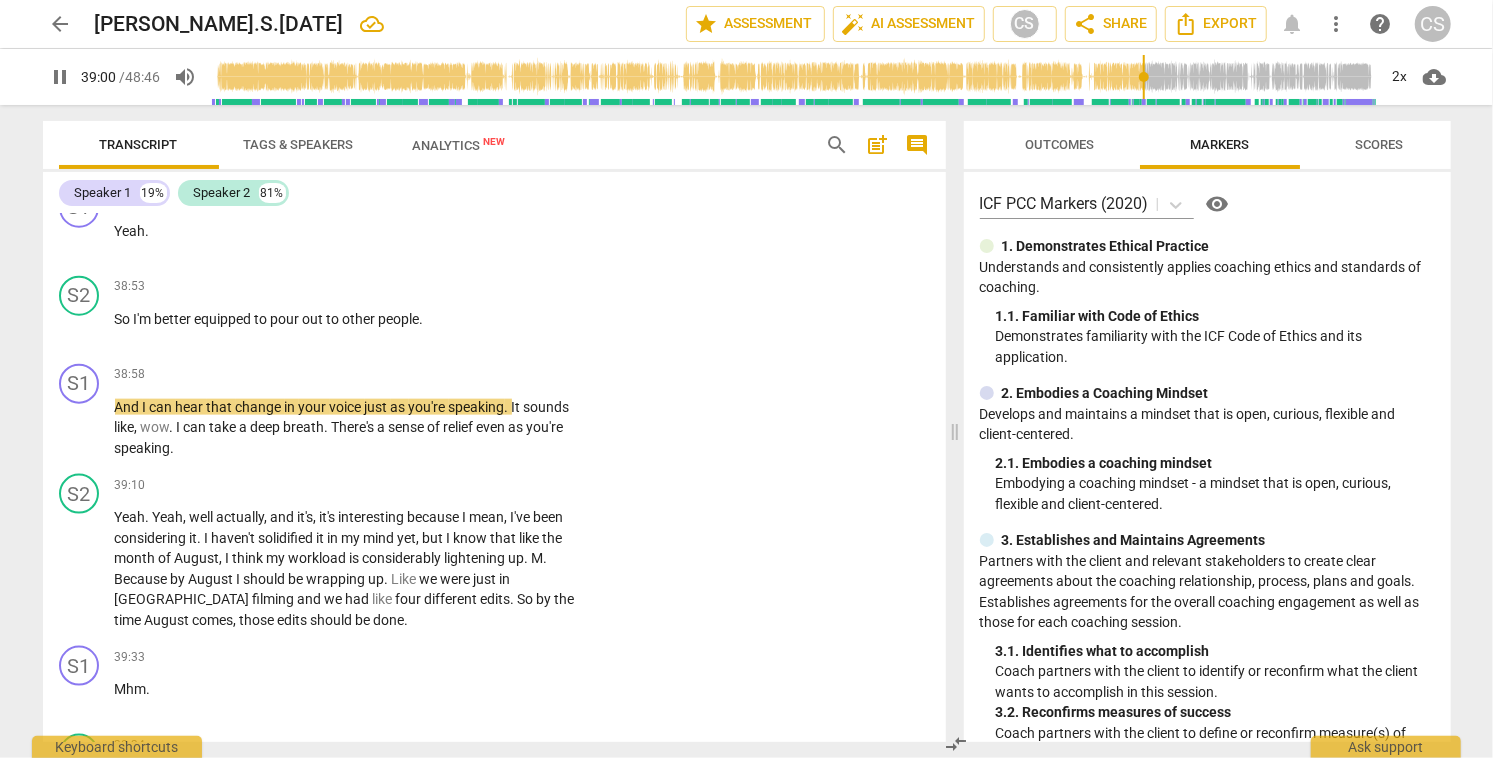 scroll, scrollTop: 14936, scrollLeft: 0, axis: vertical 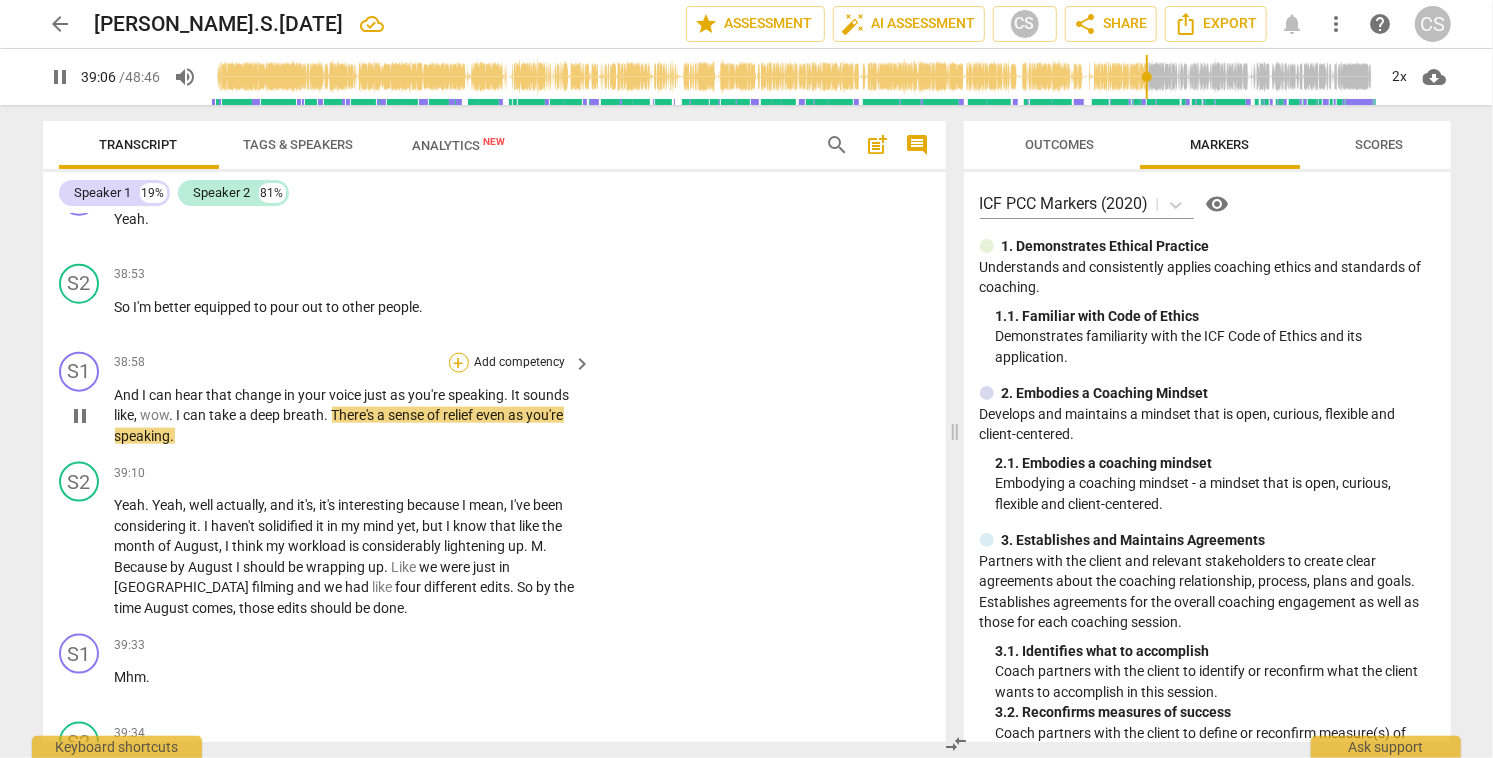click on "+" at bounding box center [459, 363] 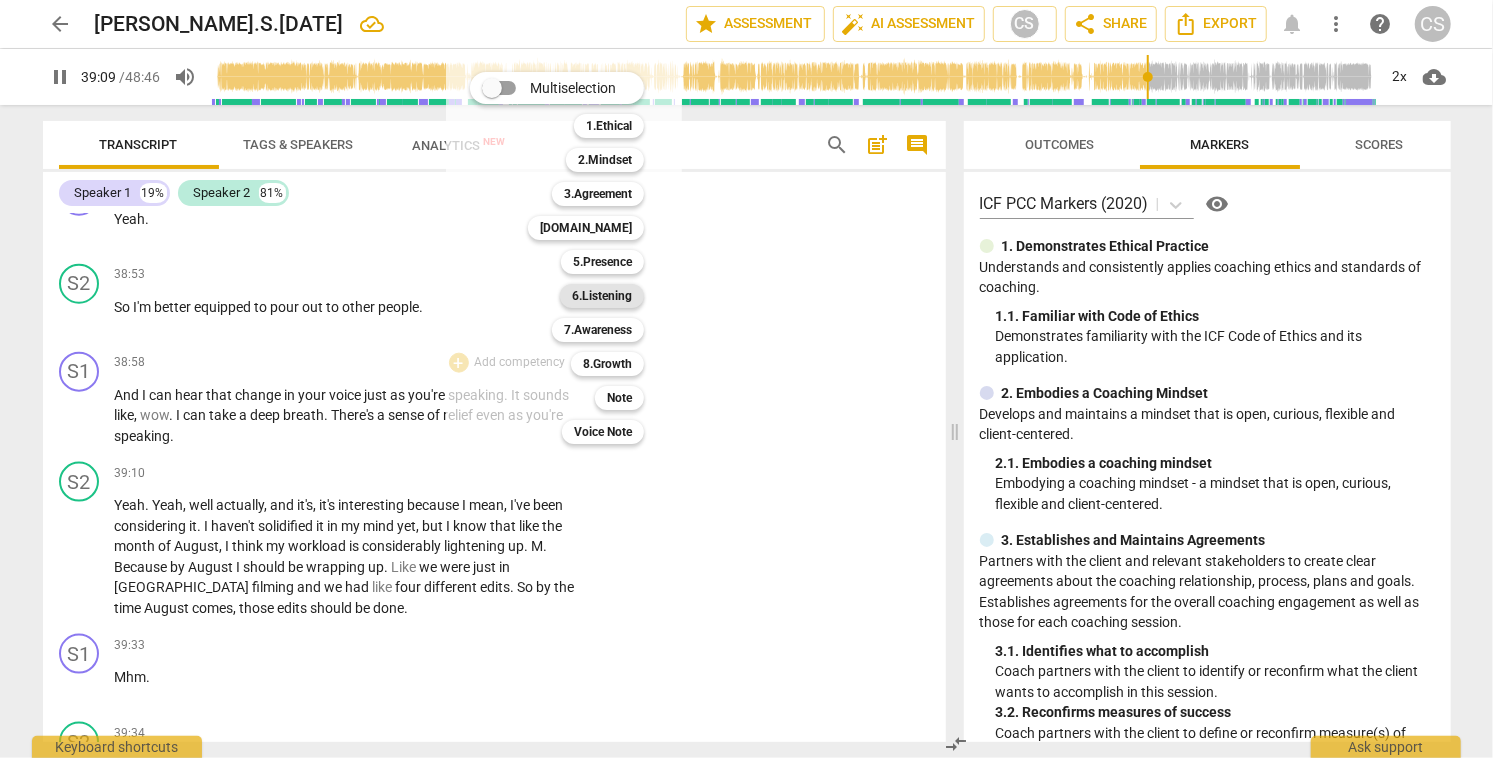 click on "6.Listening" at bounding box center [602, 296] 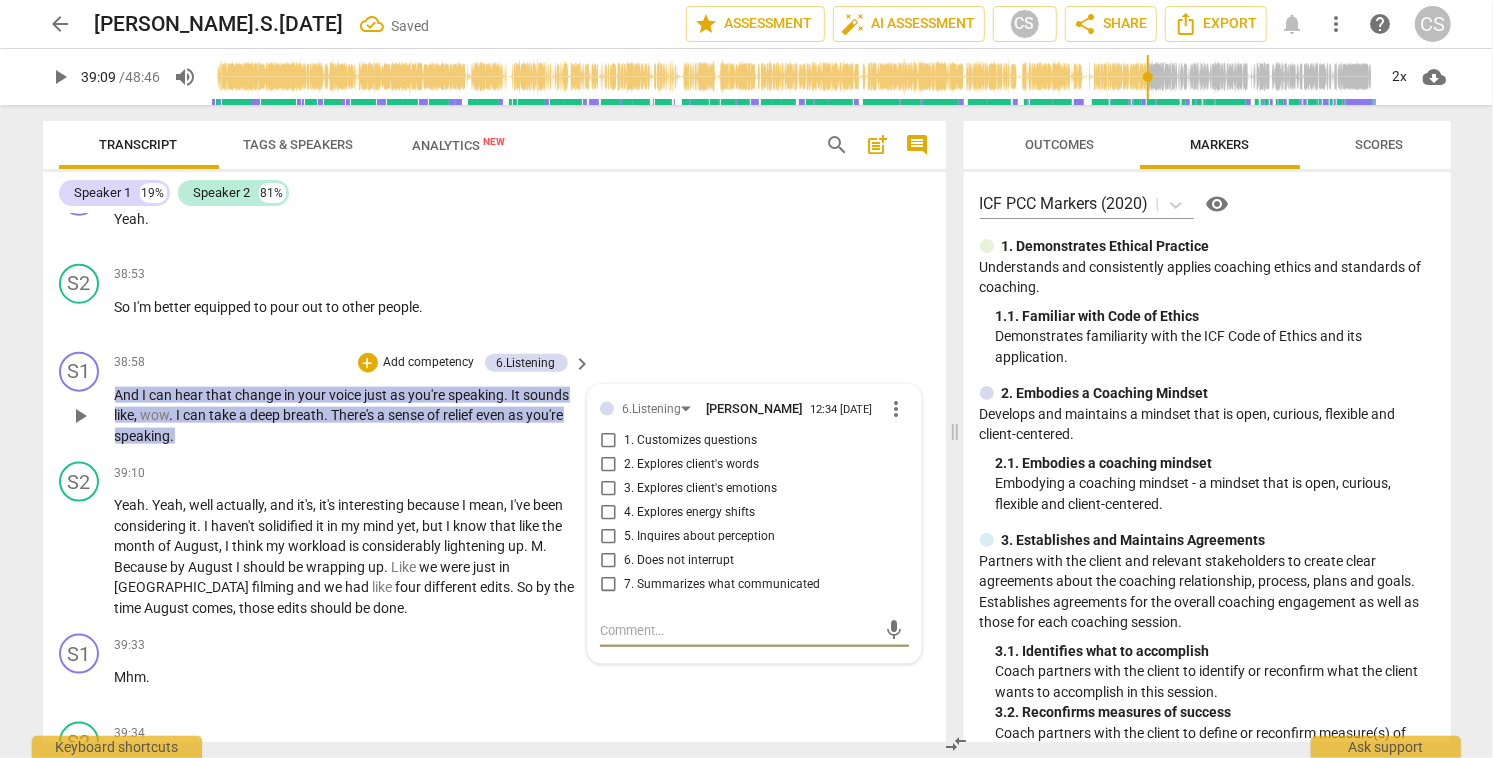 click on "4. Explores energy shifts" at bounding box center [608, 513] 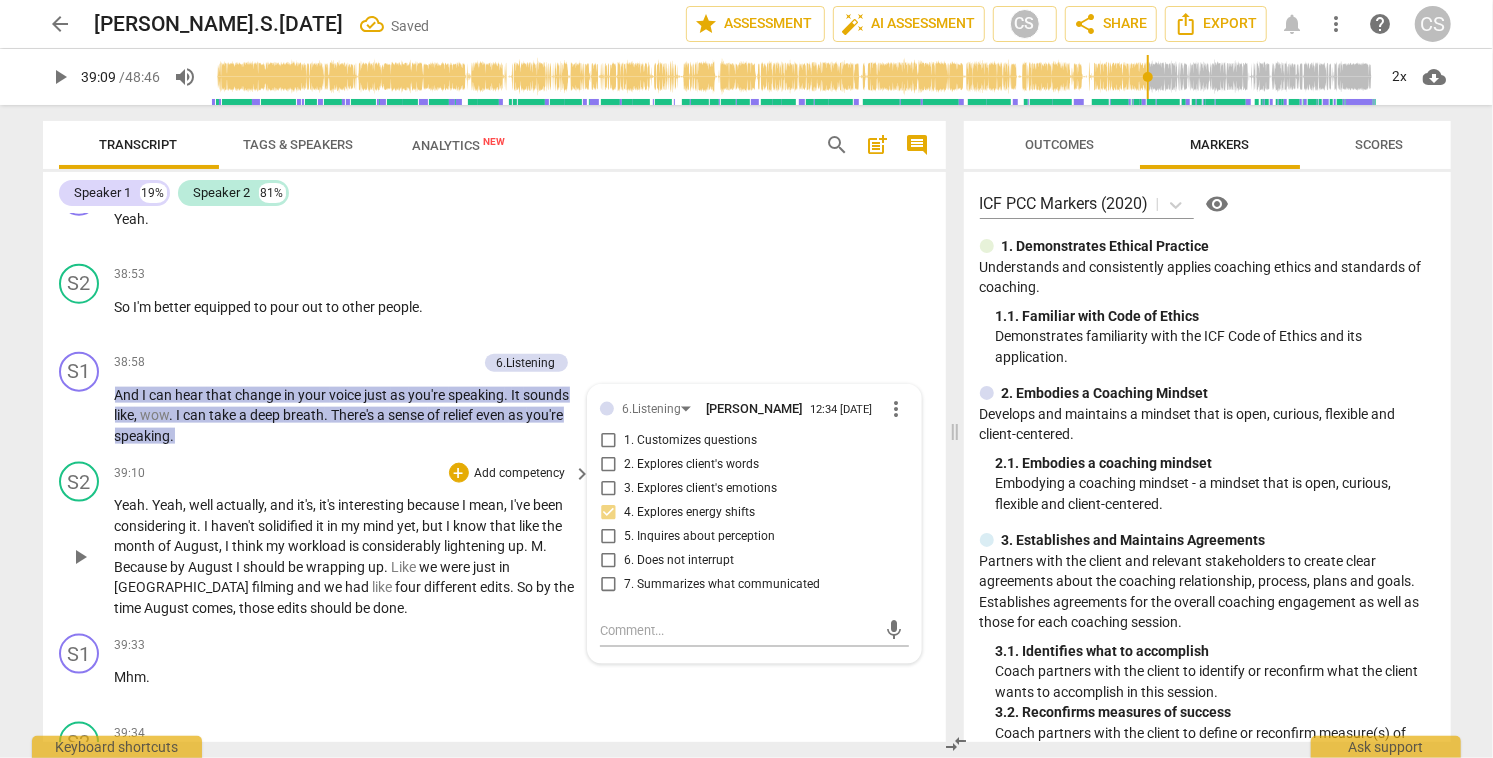 click on "play_arrow" at bounding box center [80, 557] 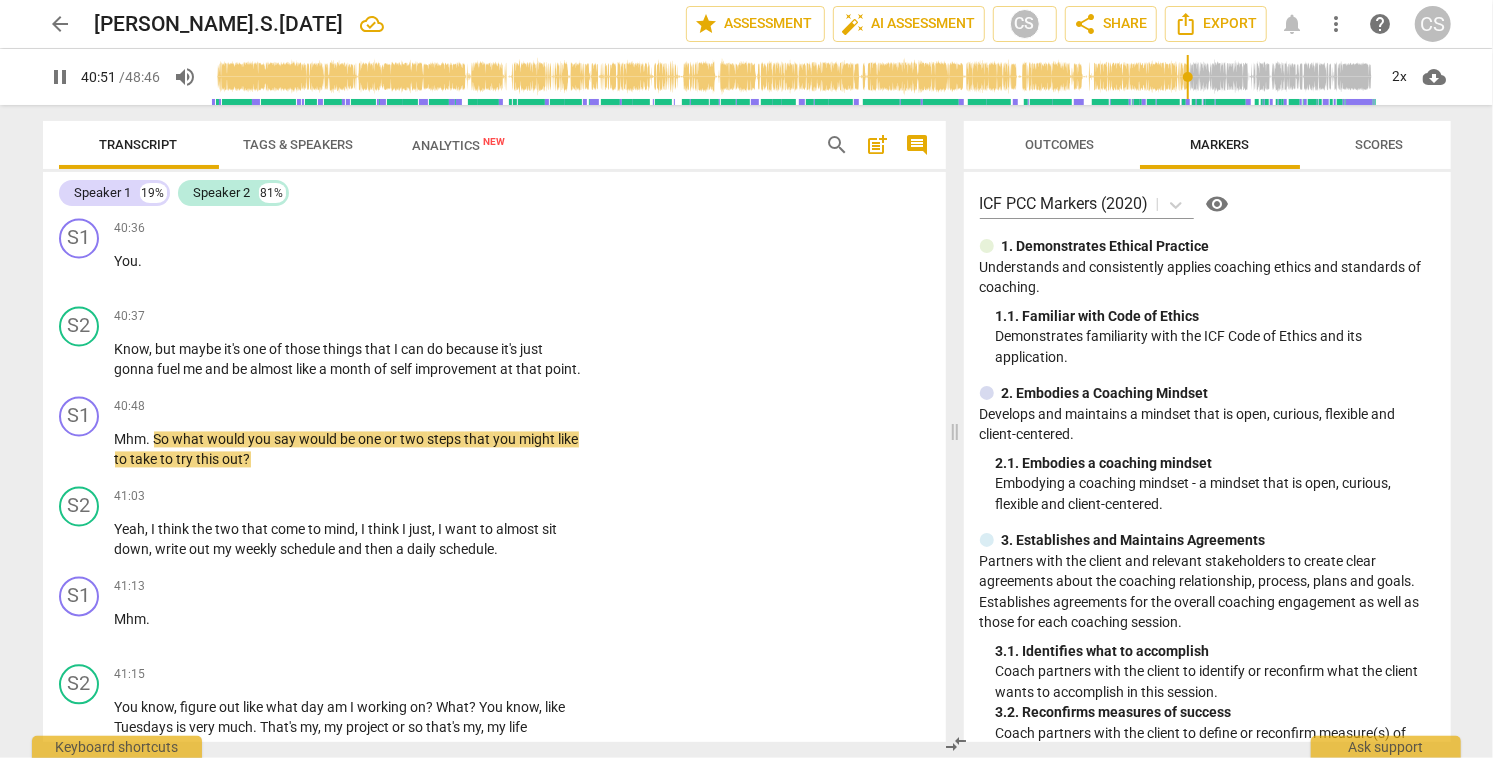scroll, scrollTop: 15795, scrollLeft: 0, axis: vertical 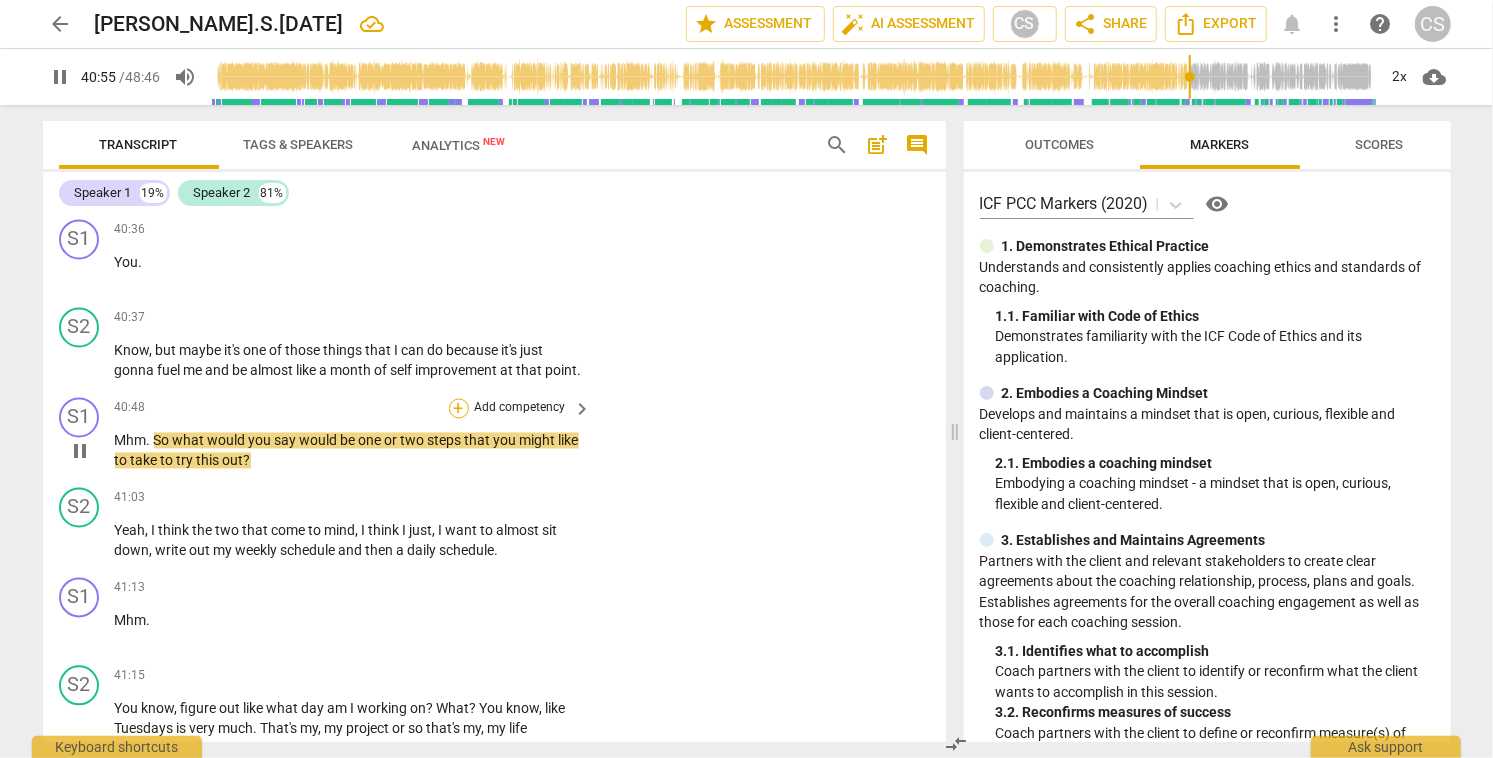 click on "+" at bounding box center [459, 409] 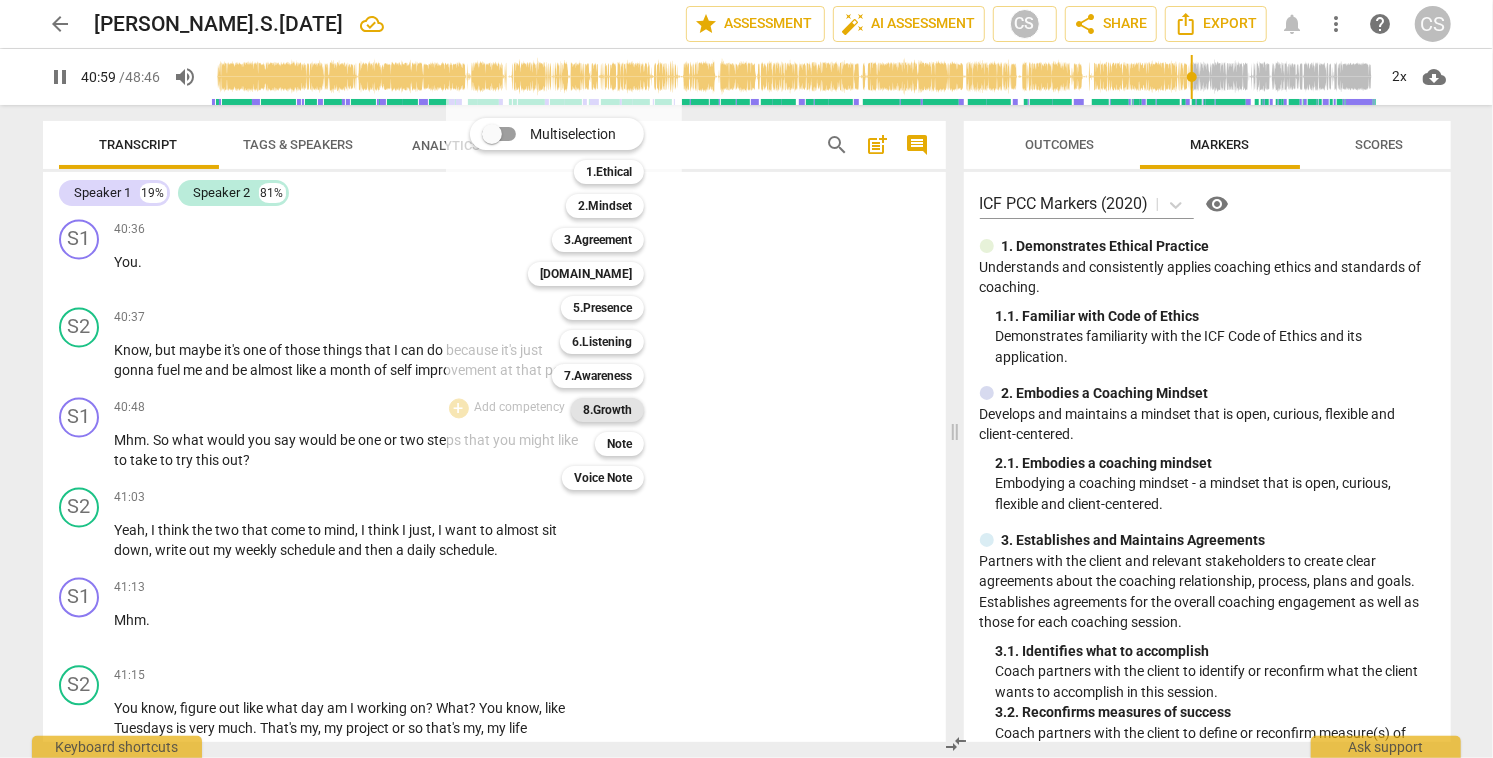 click on "8.Growth" at bounding box center [607, 410] 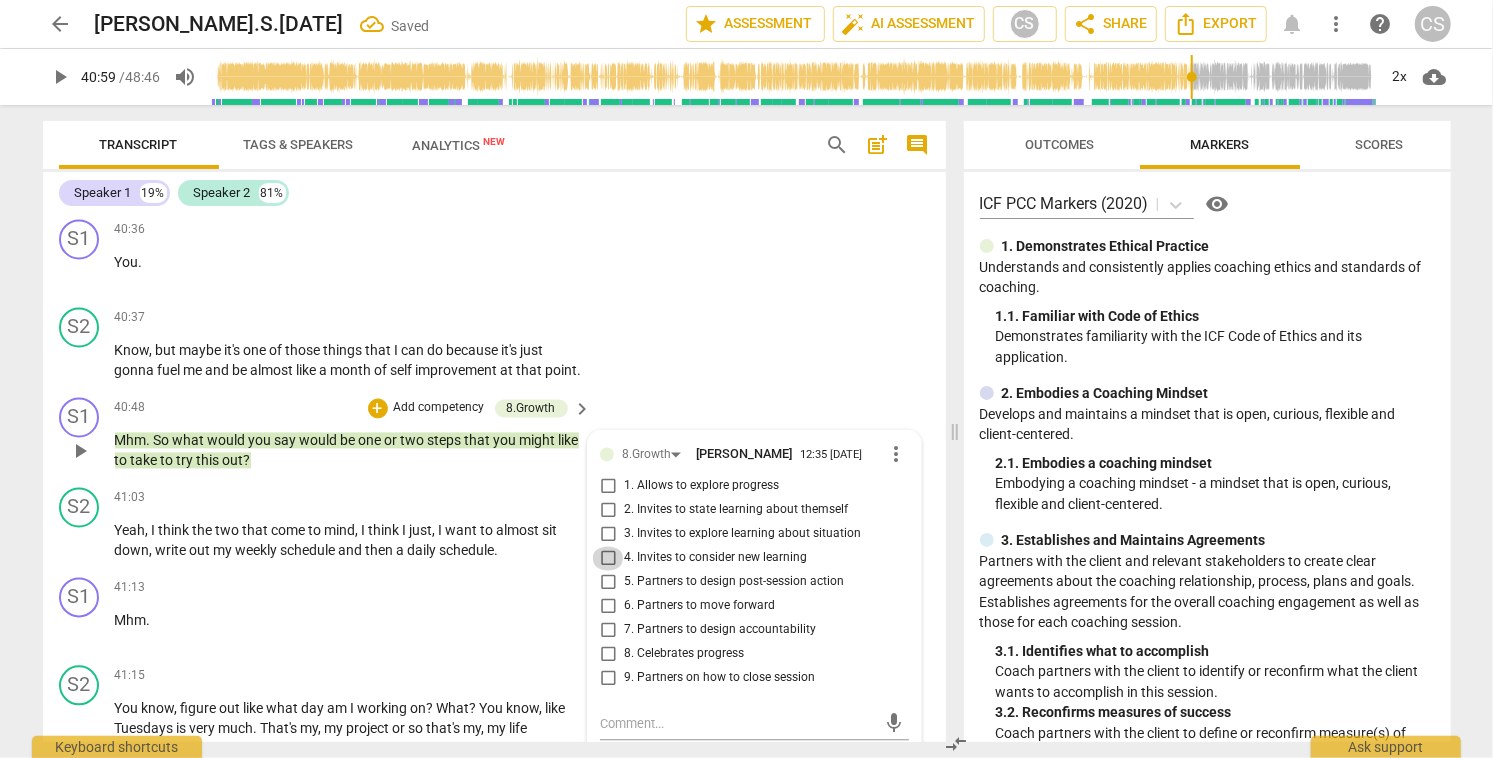 click on "4. Invites to consider new learning" at bounding box center (608, 559) 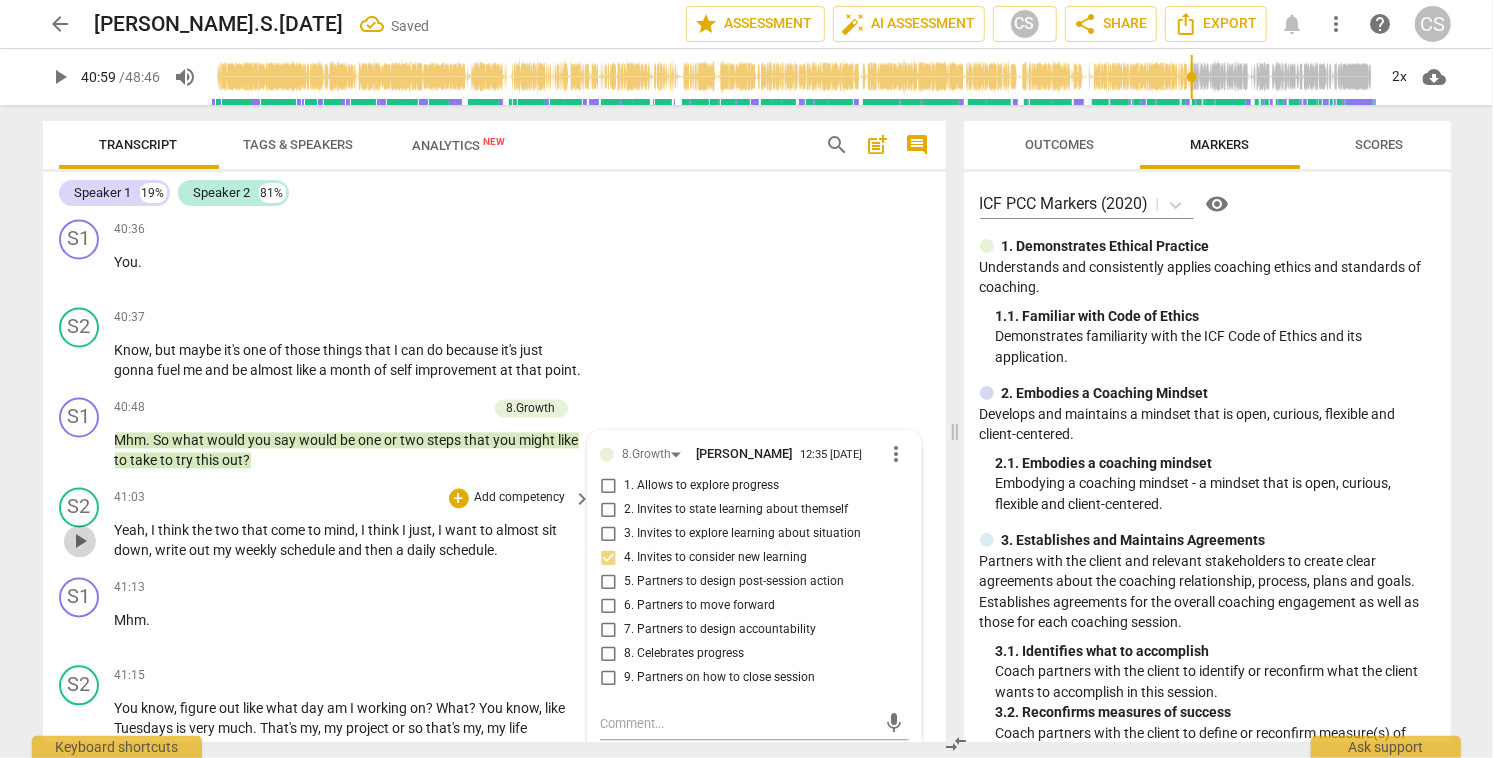 click on "play_arrow" at bounding box center [80, 542] 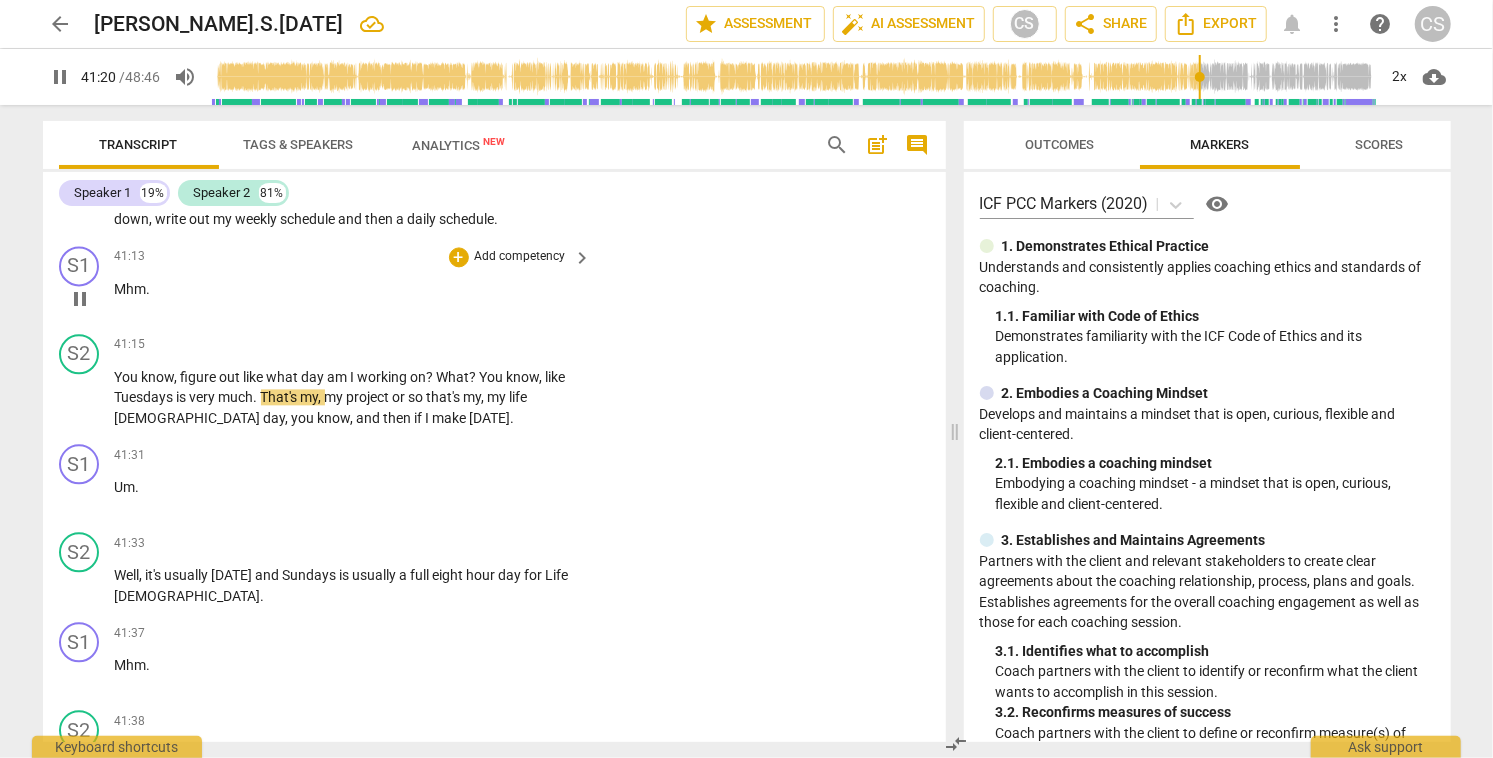 scroll, scrollTop: 16128, scrollLeft: 0, axis: vertical 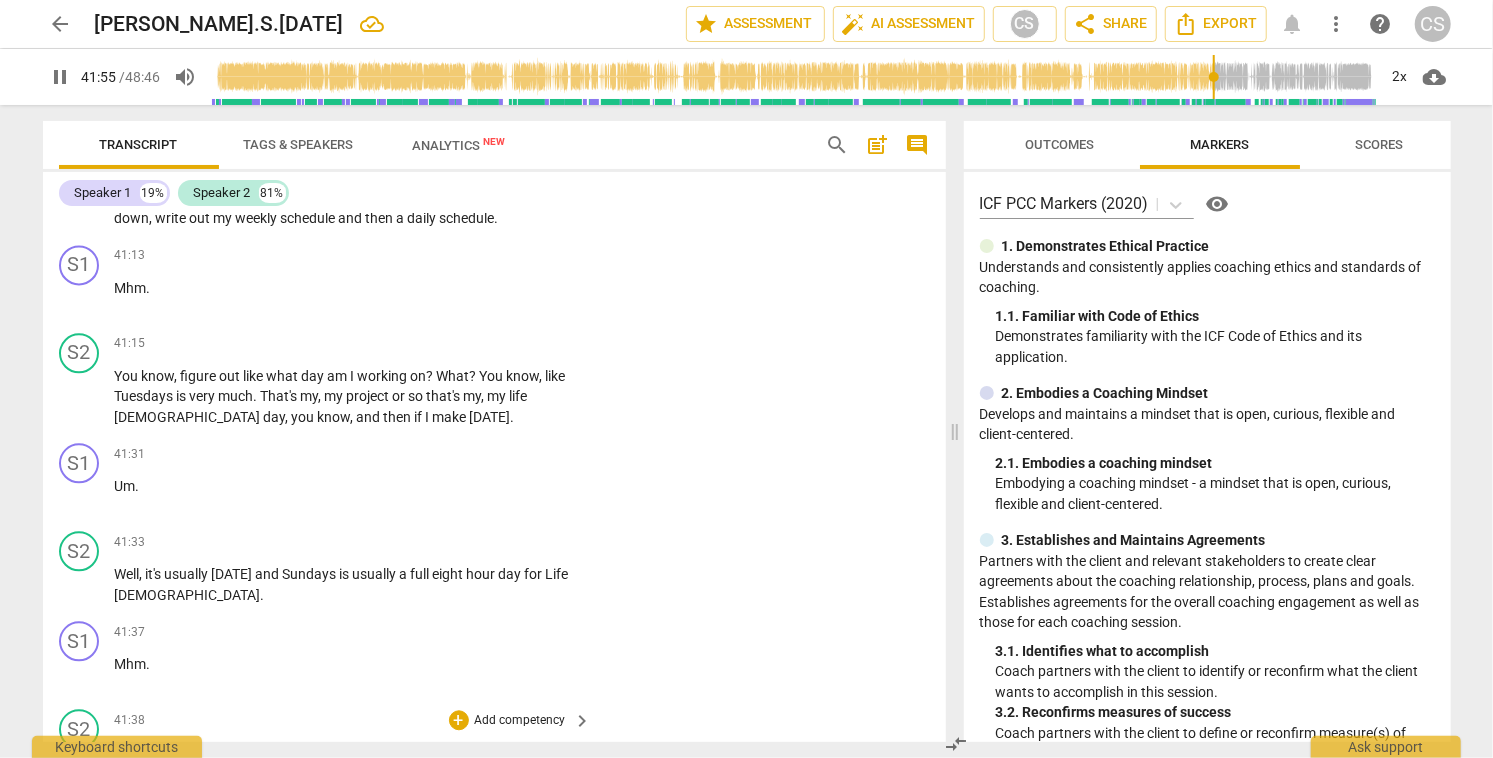 click on "pause" at bounding box center [80, 784] 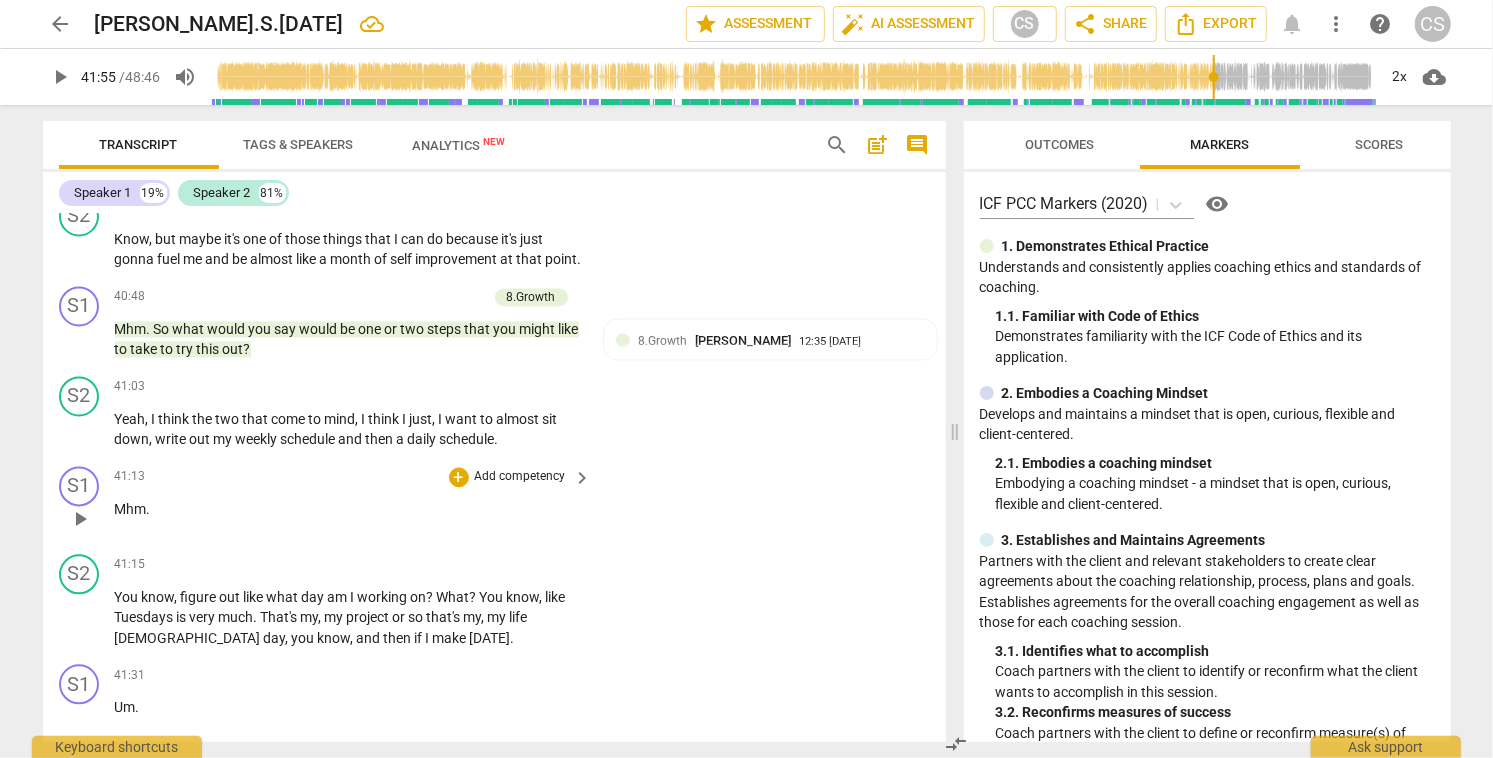scroll, scrollTop: 15938, scrollLeft: 0, axis: vertical 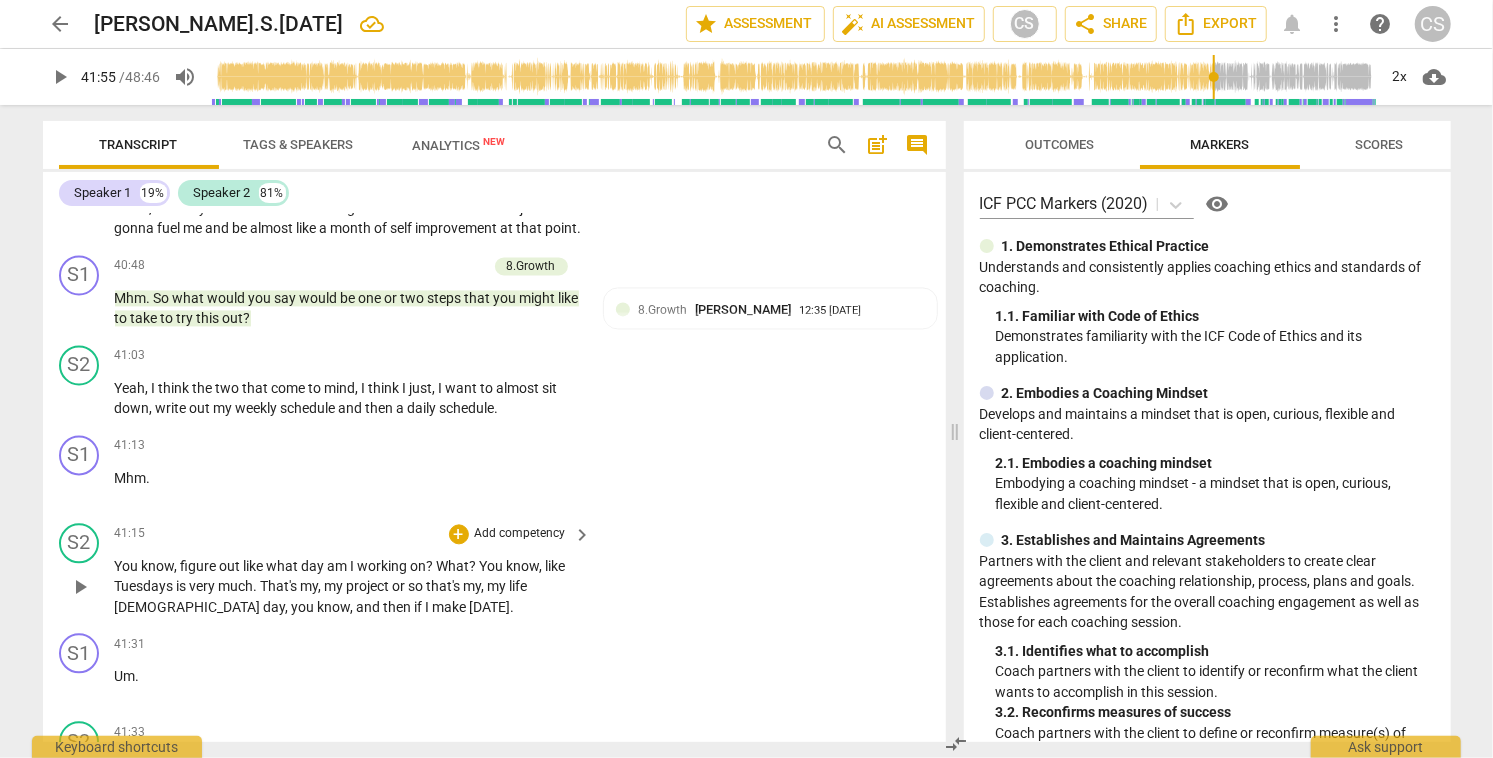 click on "play_arrow" at bounding box center (80, 587) 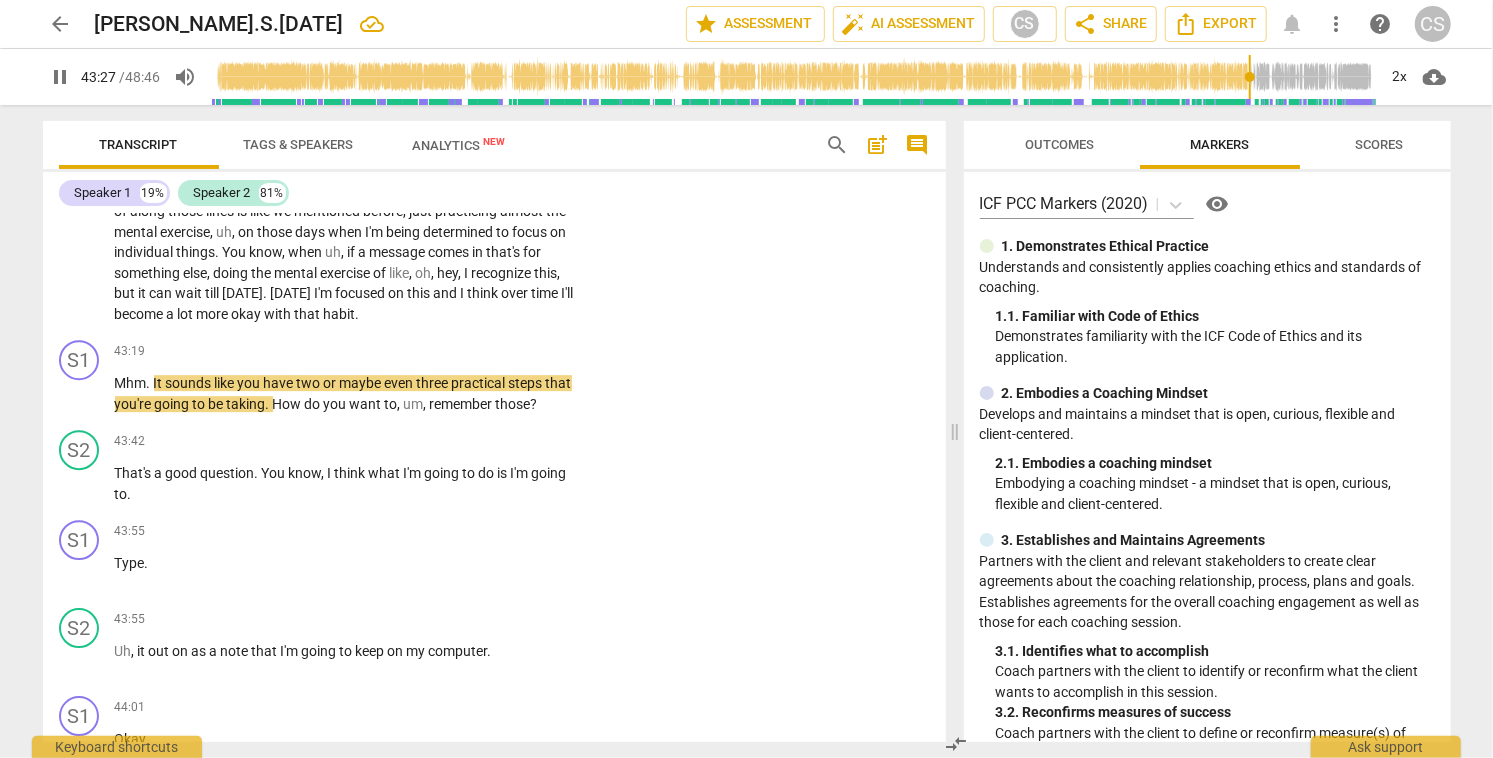 scroll, scrollTop: 17048, scrollLeft: 0, axis: vertical 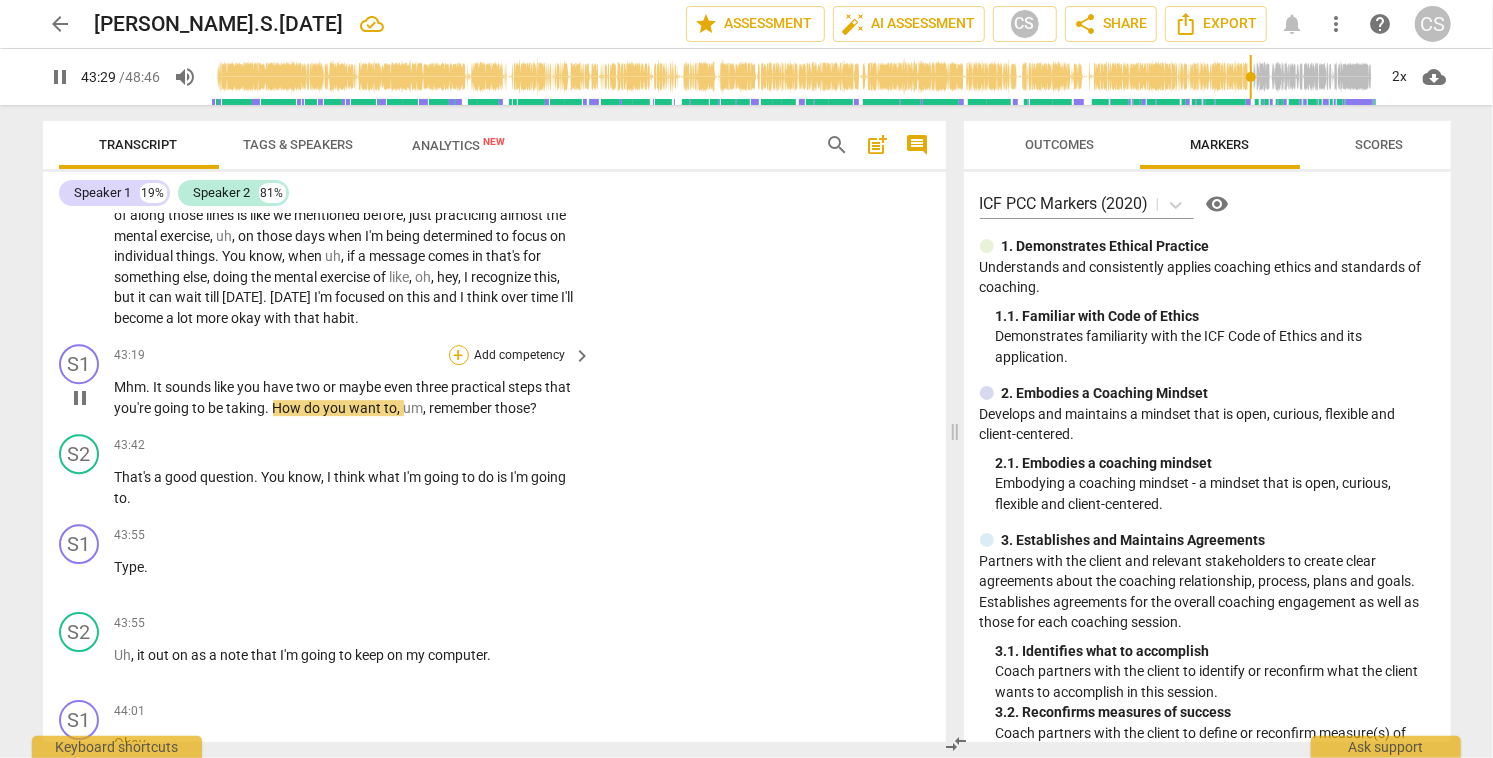 click on "+" at bounding box center [459, 355] 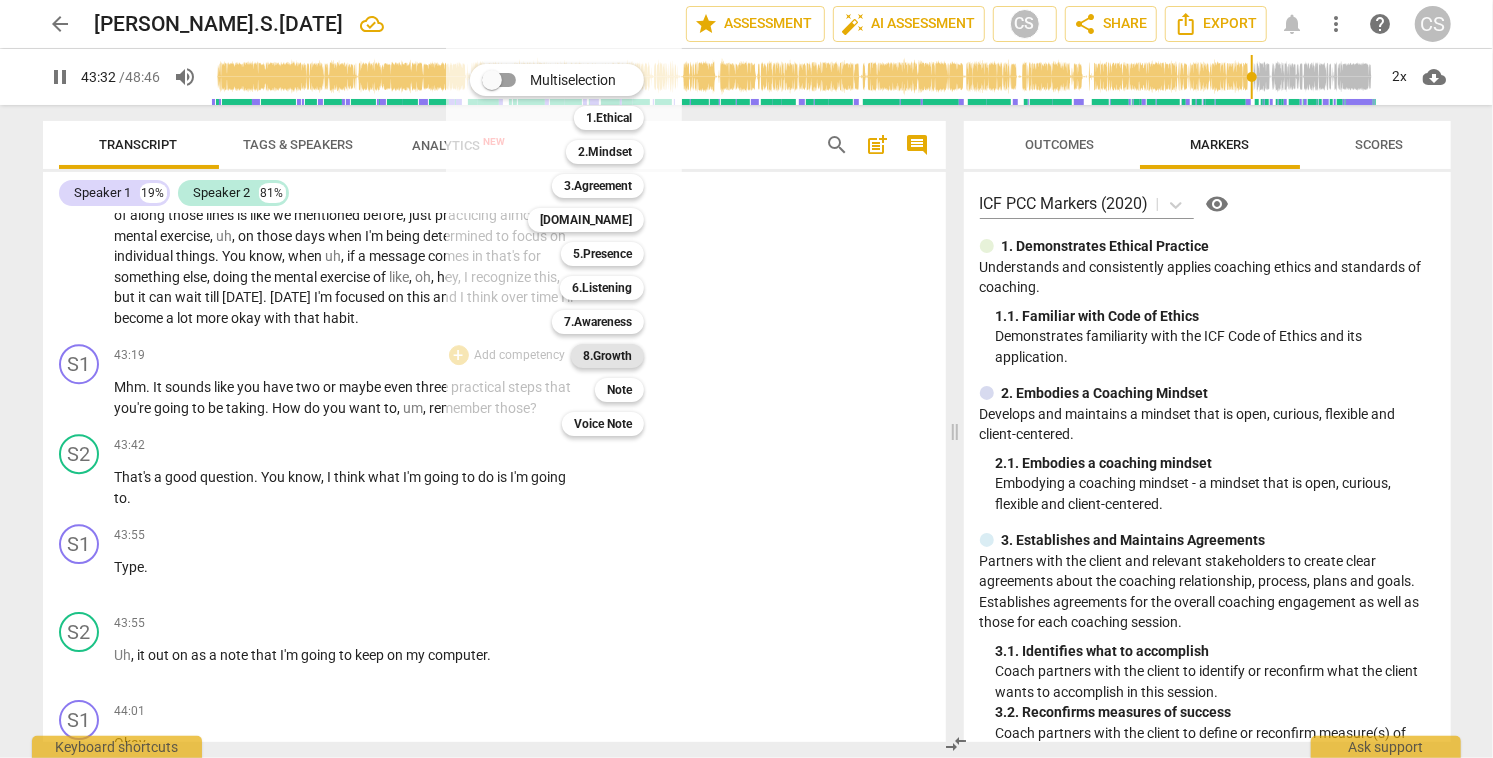click on "8.Growth" at bounding box center [607, 356] 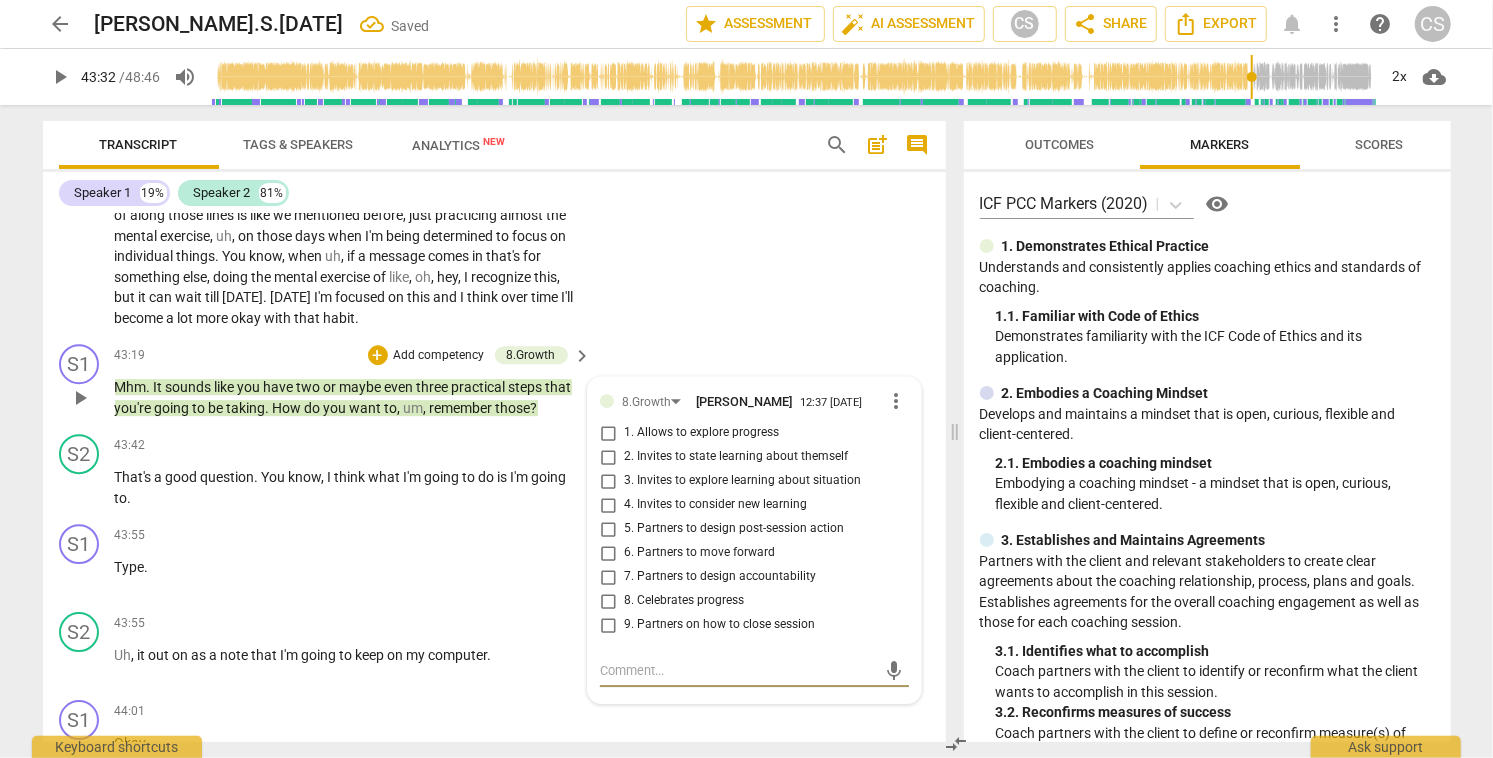 click on "5. Partners to design post-session action" at bounding box center [608, 529] 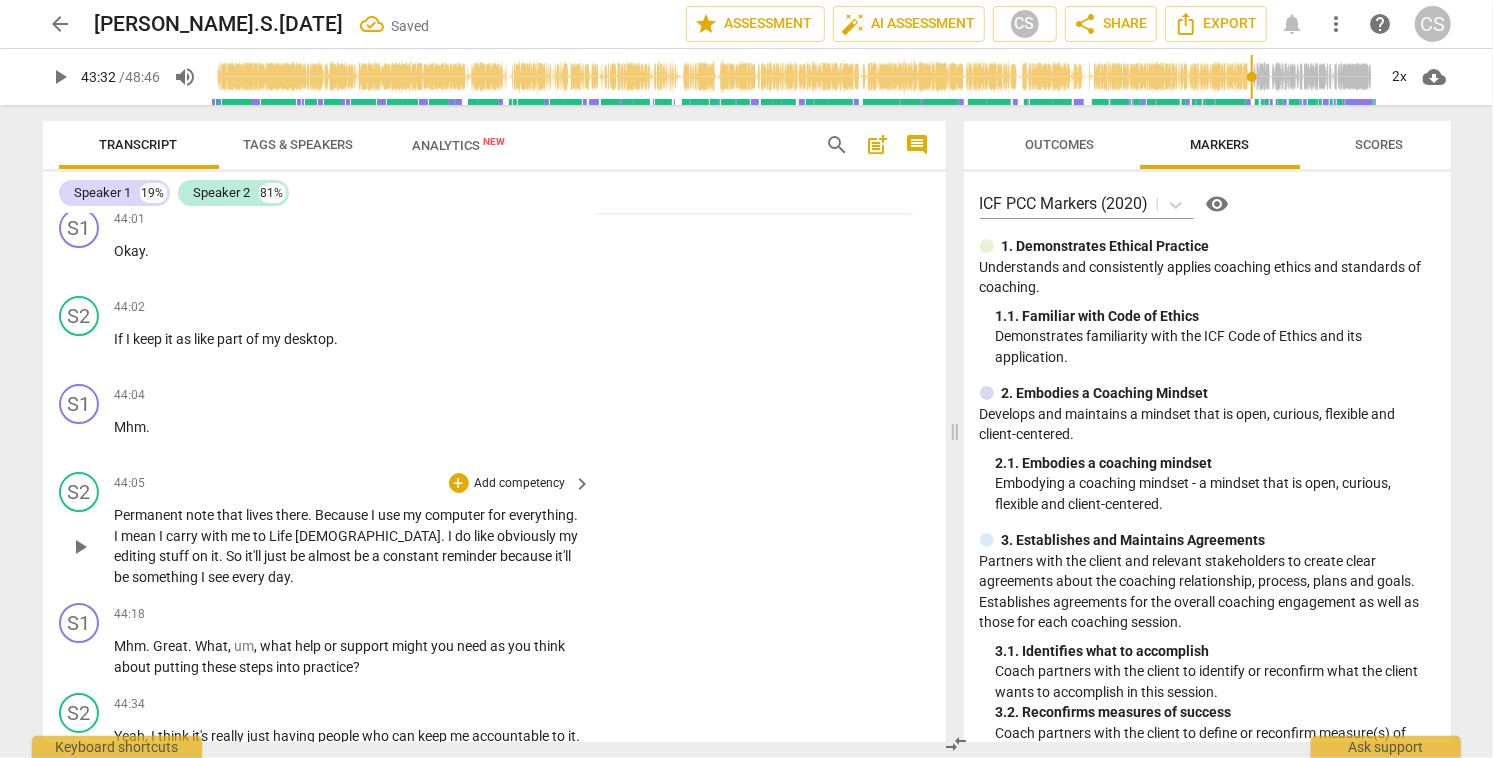 scroll, scrollTop: 17547, scrollLeft: 0, axis: vertical 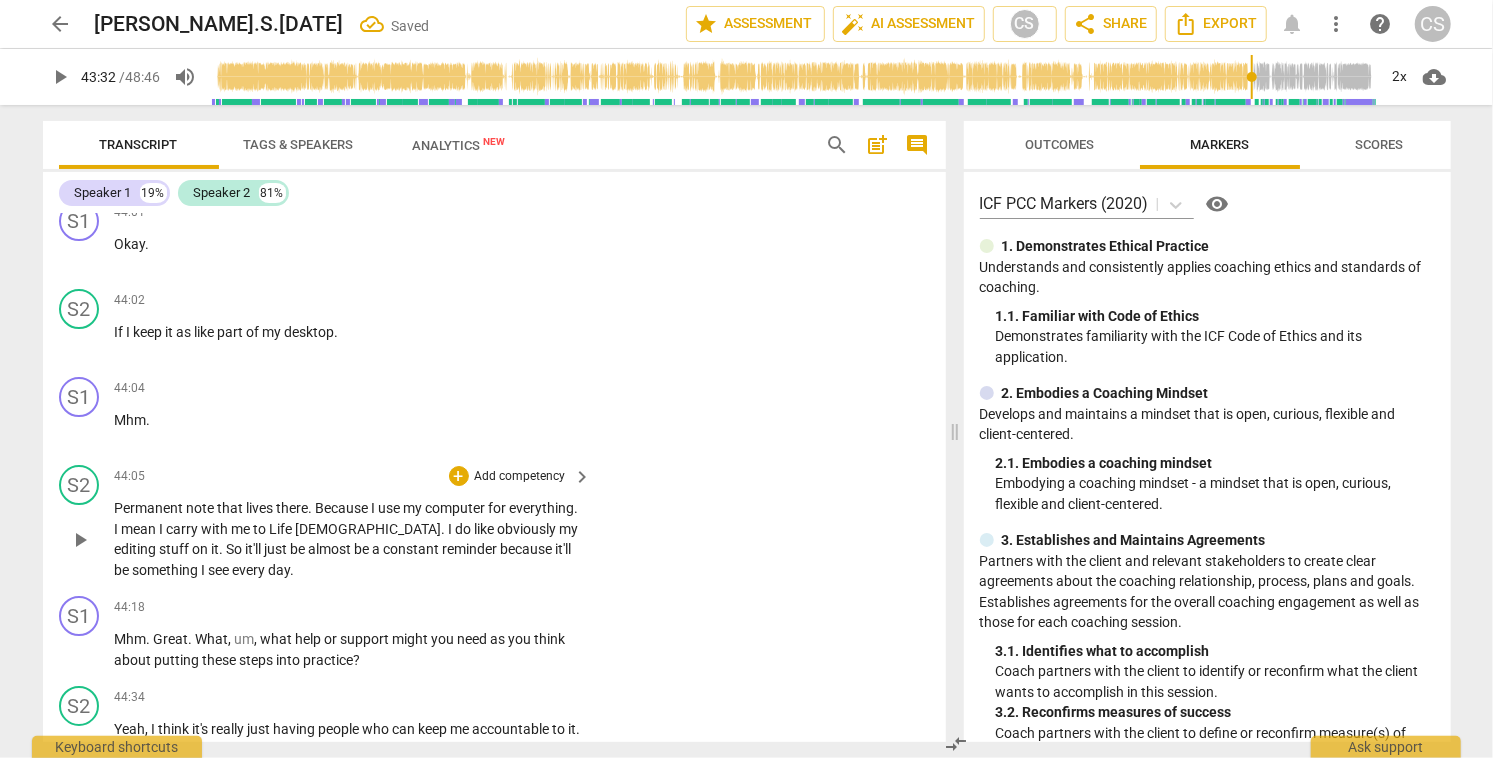 click on "play_arrow" at bounding box center (80, 540) 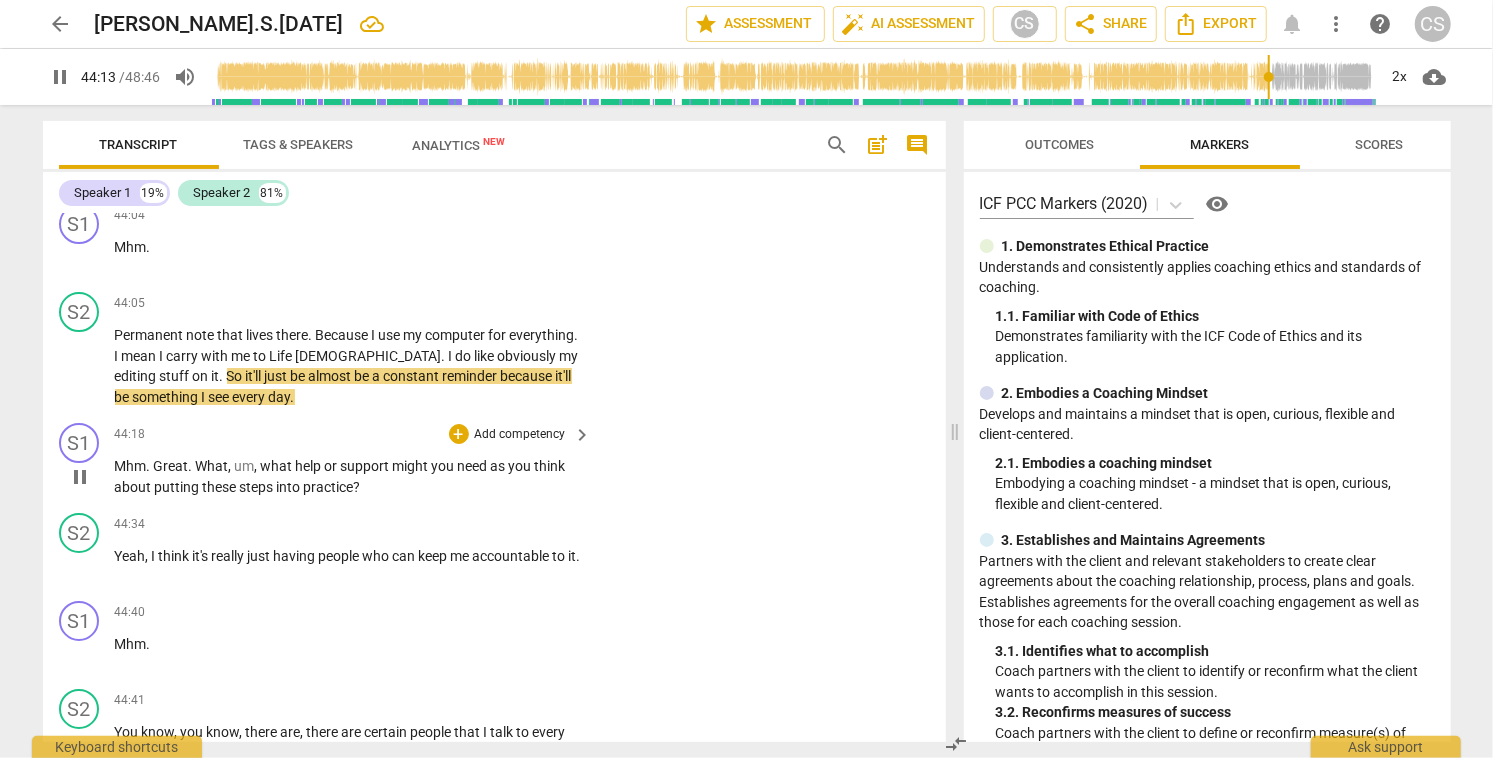 scroll, scrollTop: 17722, scrollLeft: 0, axis: vertical 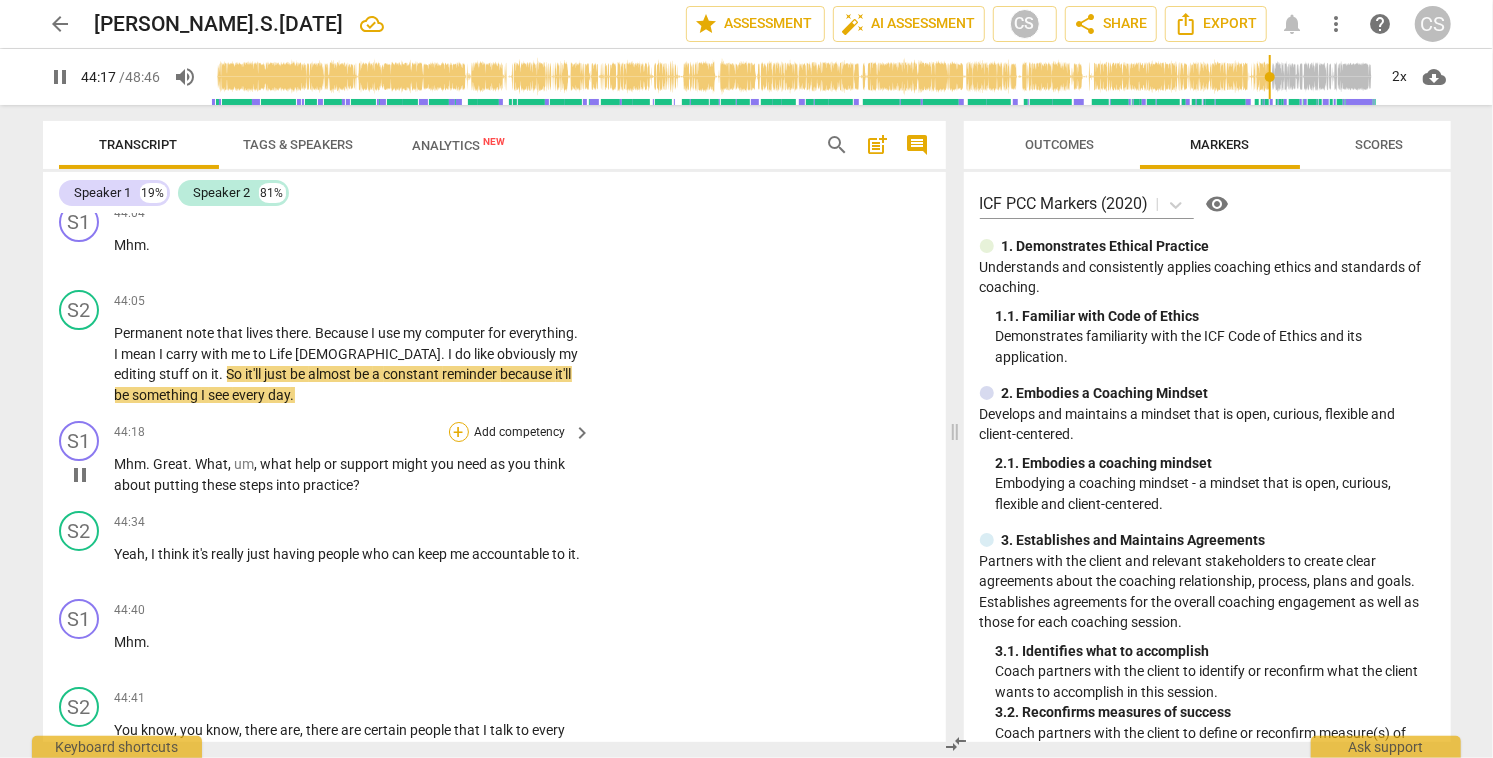 click on "+" at bounding box center [459, 432] 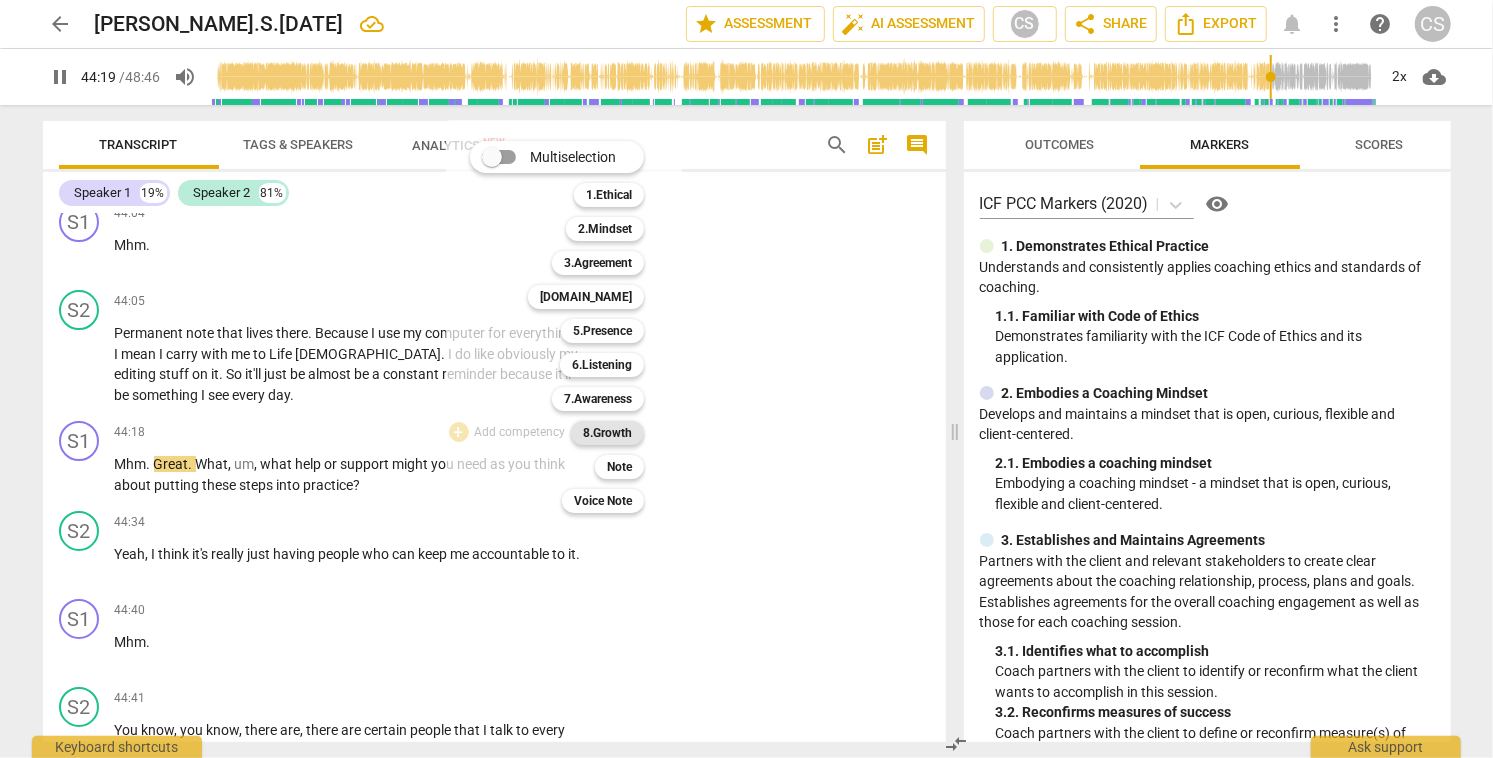 click on "8.Growth" at bounding box center (607, 433) 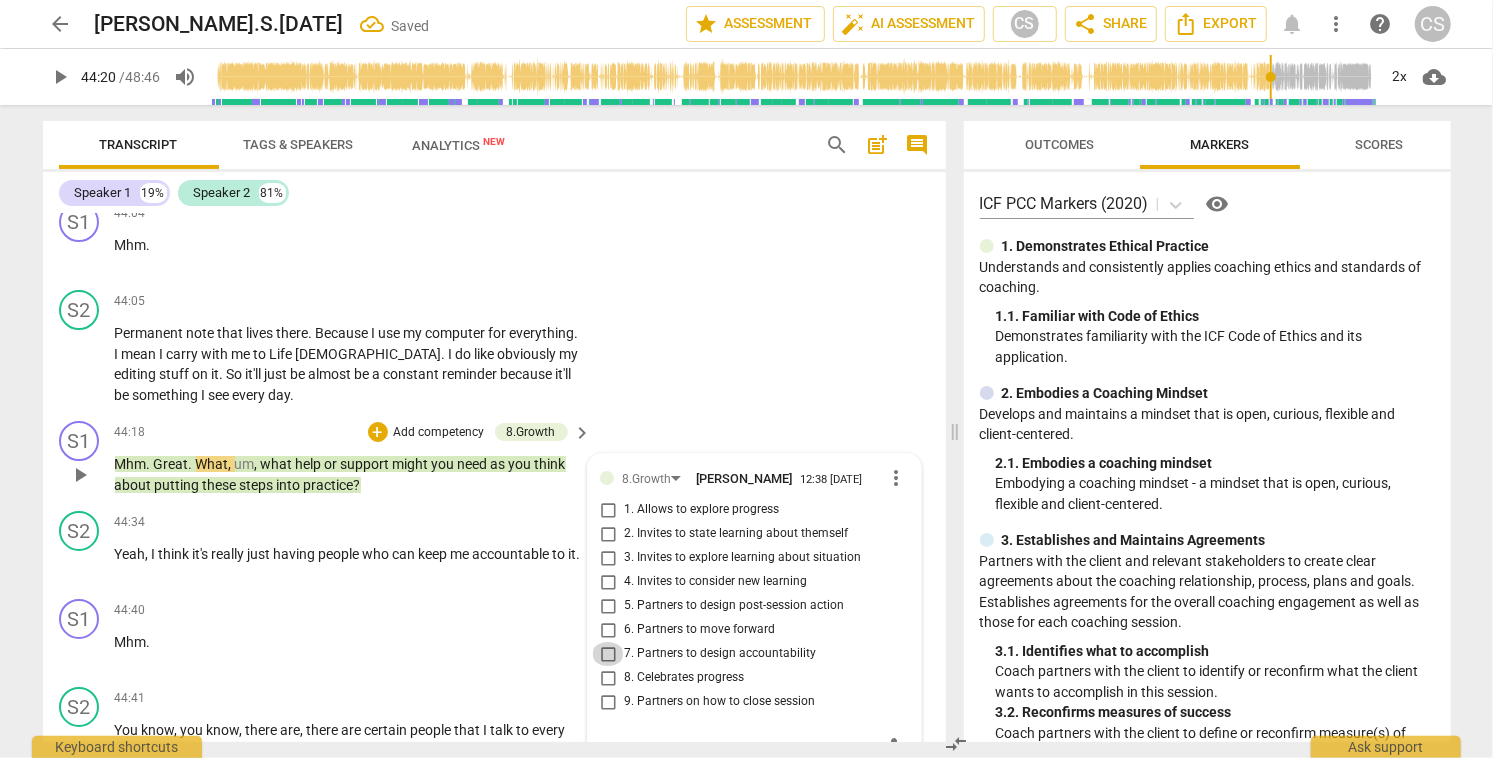 click on "7. Partners to design accountability" at bounding box center [608, 654] 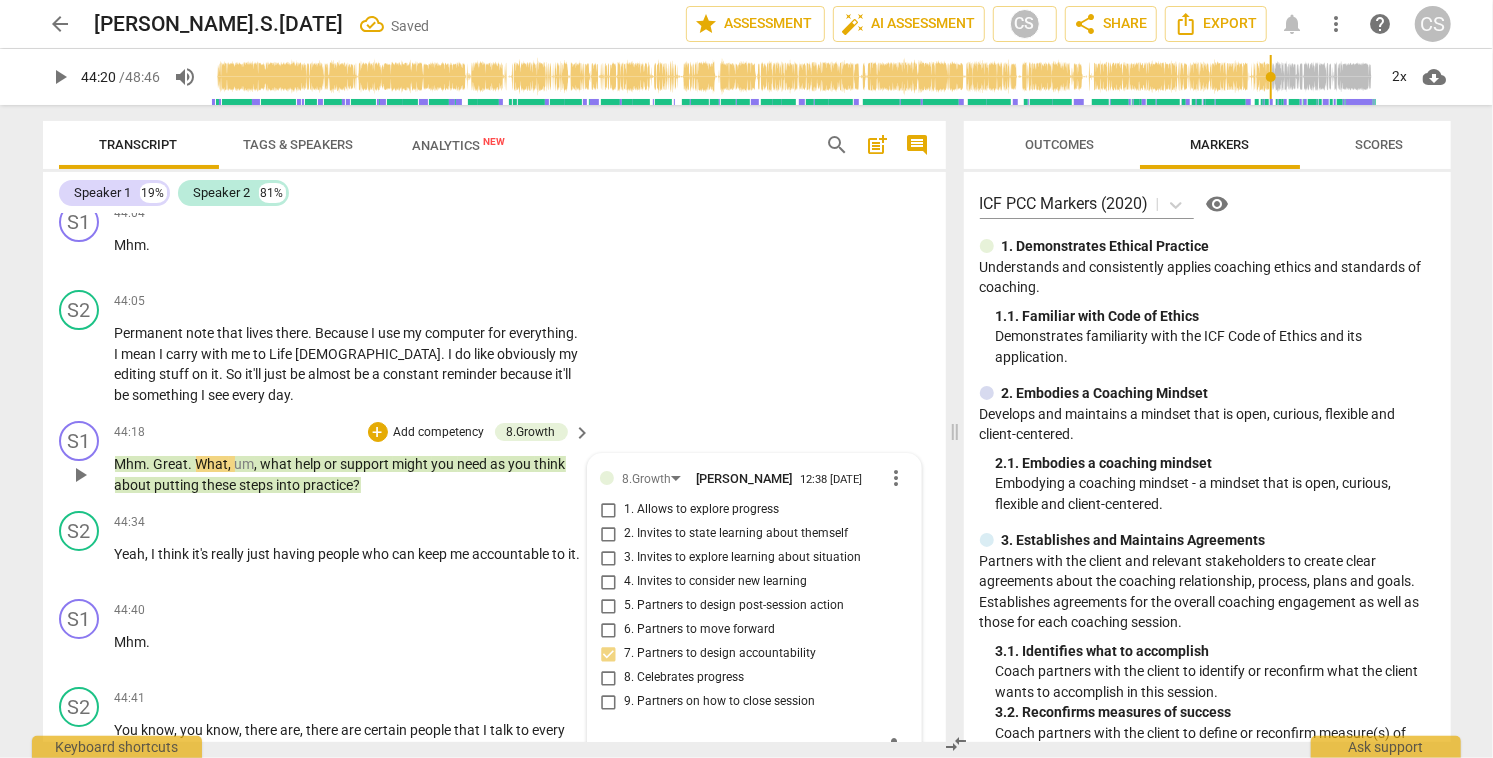 click on "6. Partners to move forward" at bounding box center [608, 630] 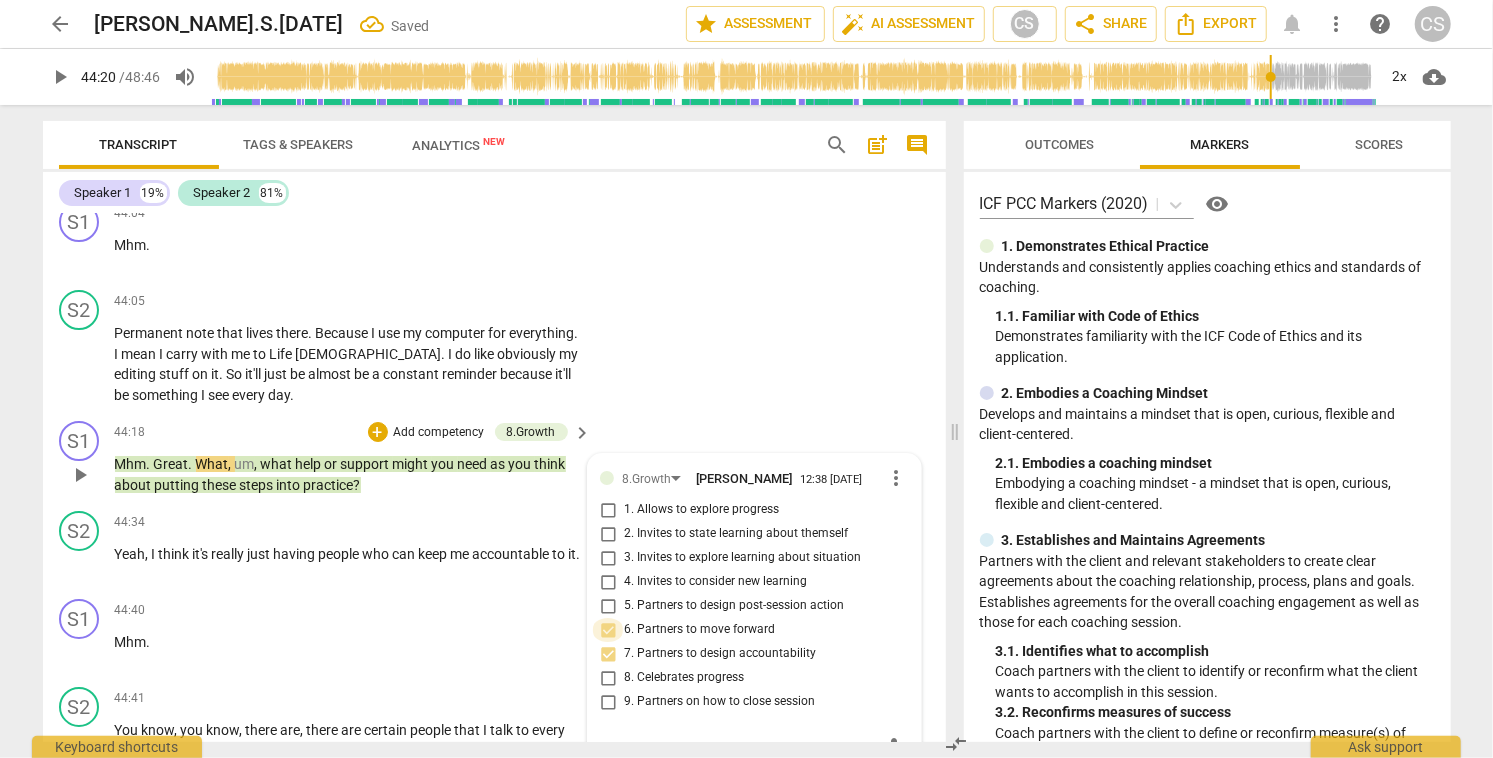 click on "6. Partners to move forward" at bounding box center [608, 630] 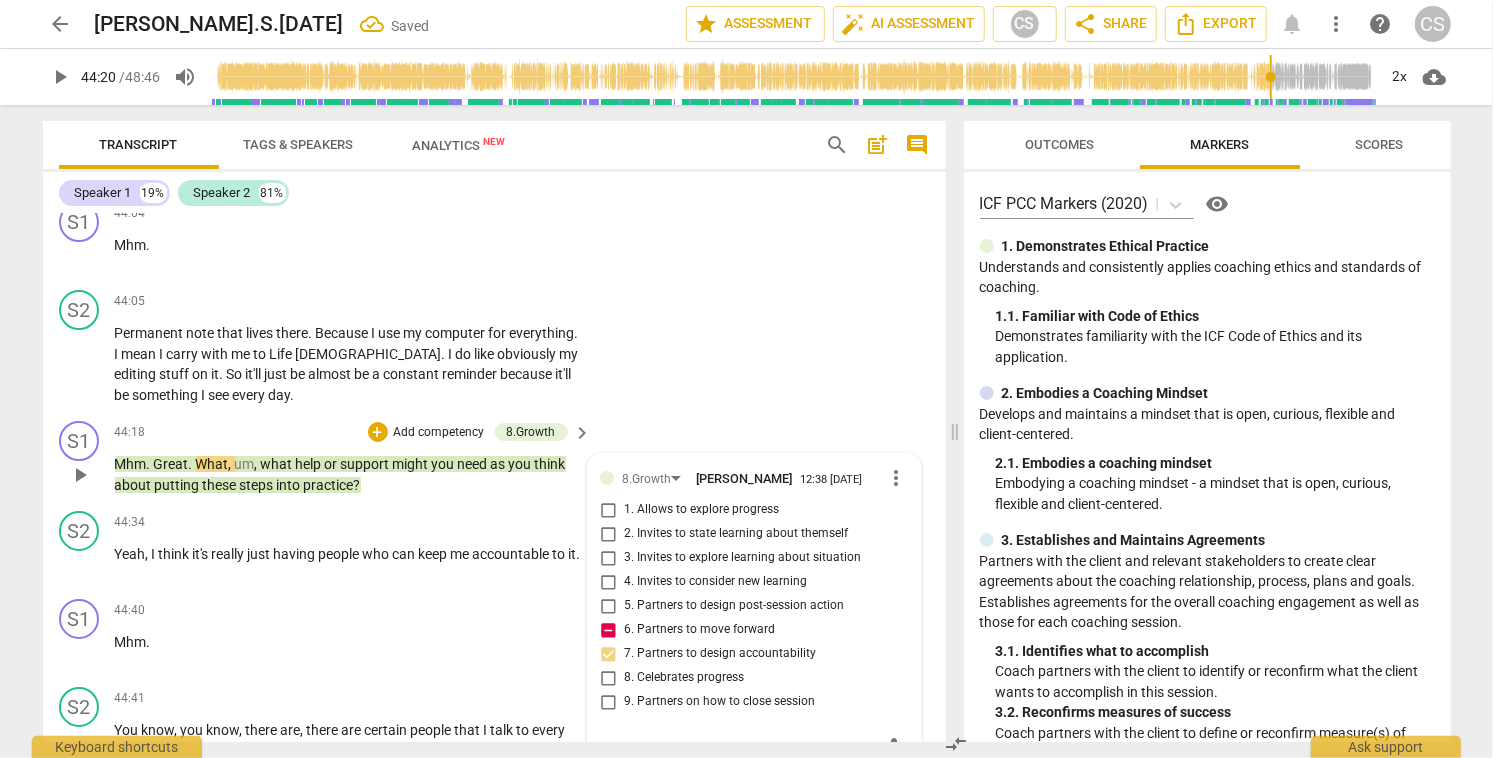 click on "6. Partners to move forward" at bounding box center [608, 630] 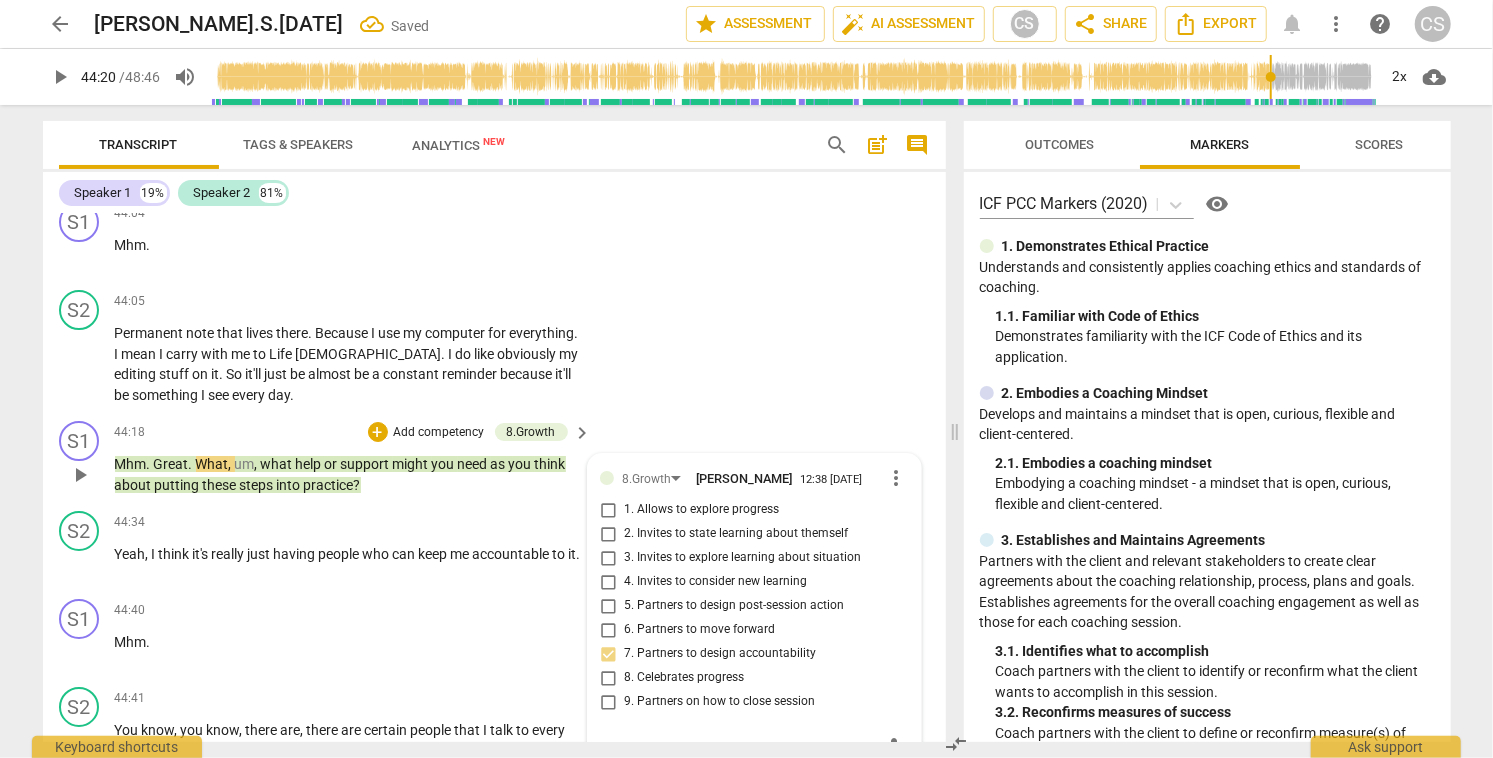 click on "6. Partners to move forward" at bounding box center (608, 630) 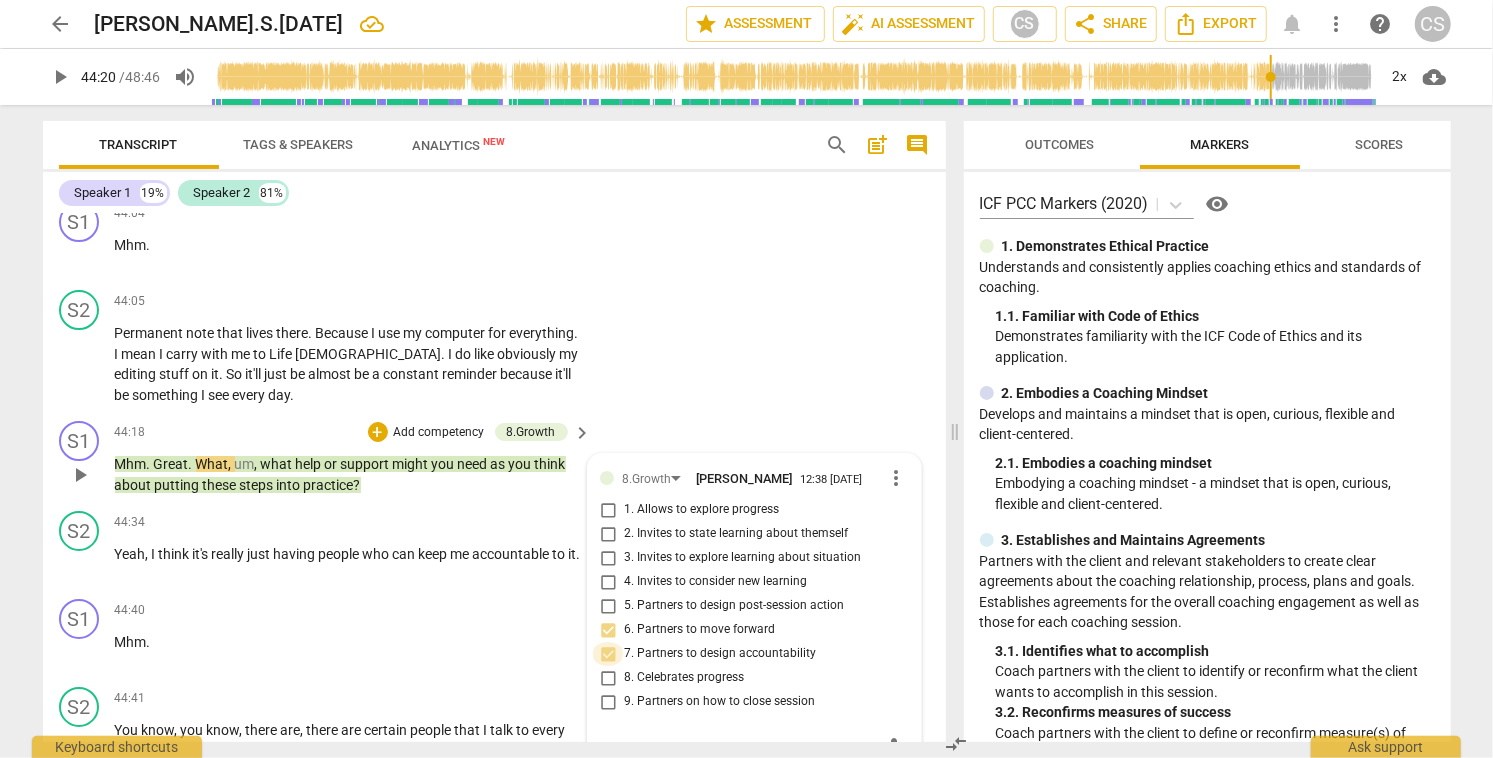 click on "7. Partners to design accountability" at bounding box center [608, 654] 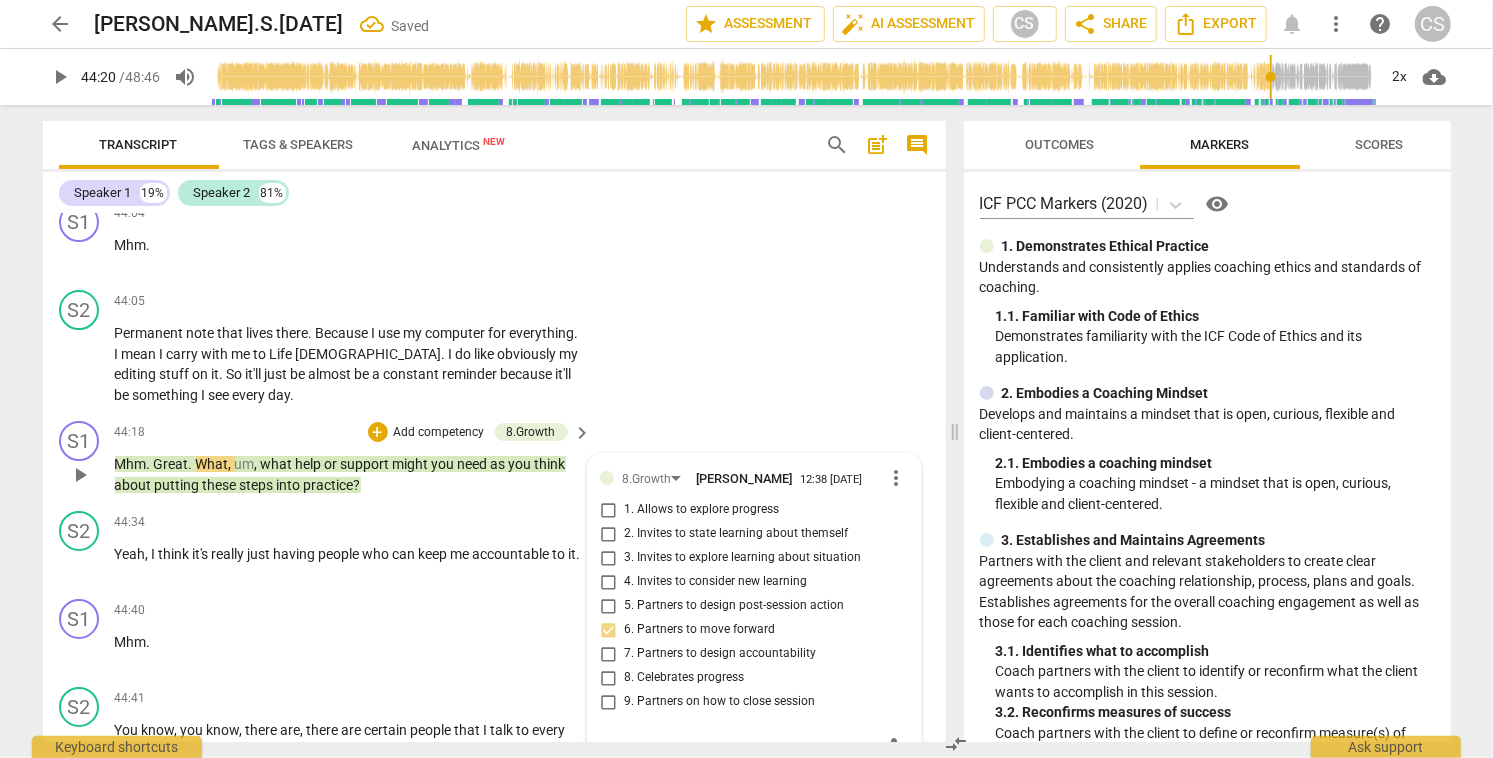 click on "7. Partners to design accountability" at bounding box center (608, 654) 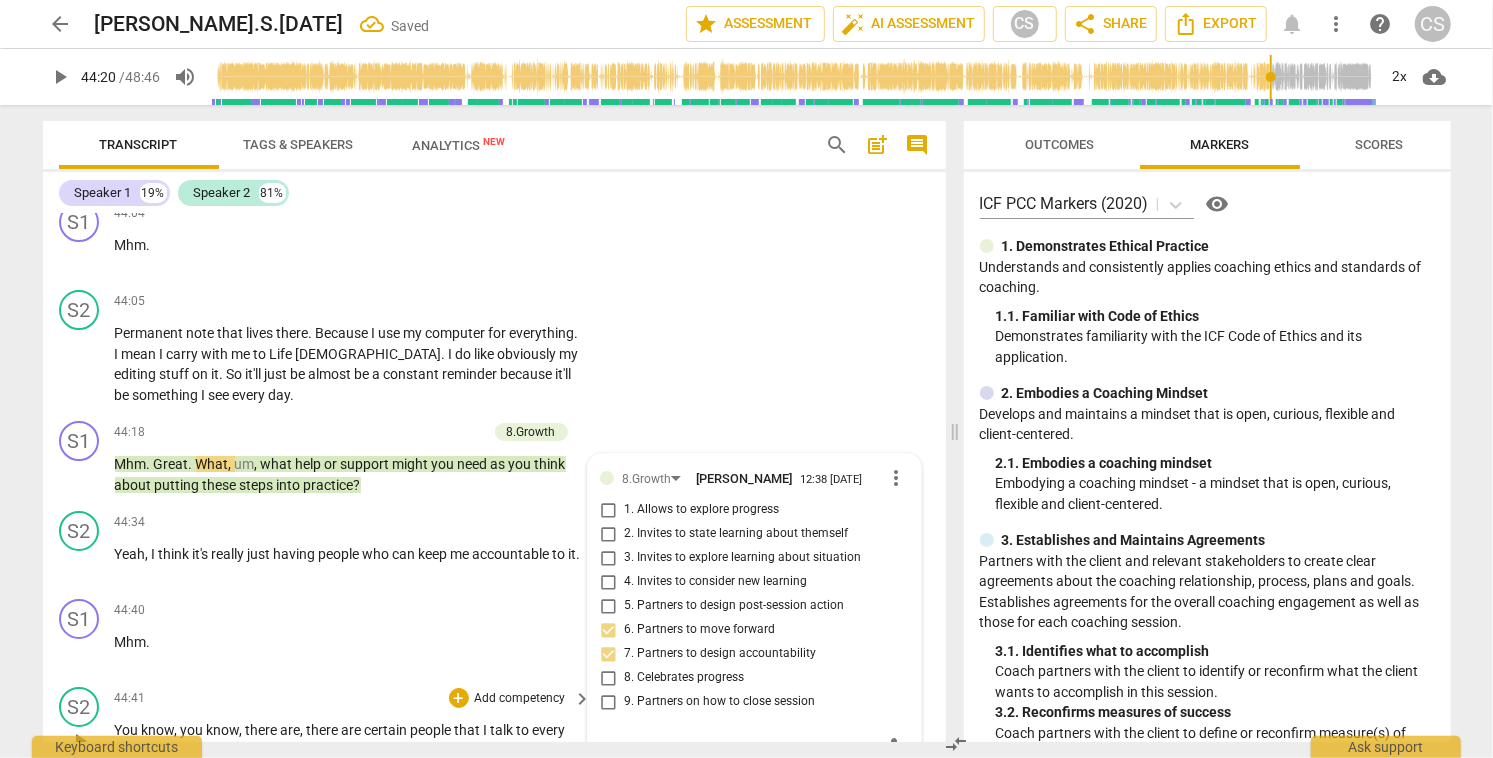 click on "play_arrow" at bounding box center [80, 741] 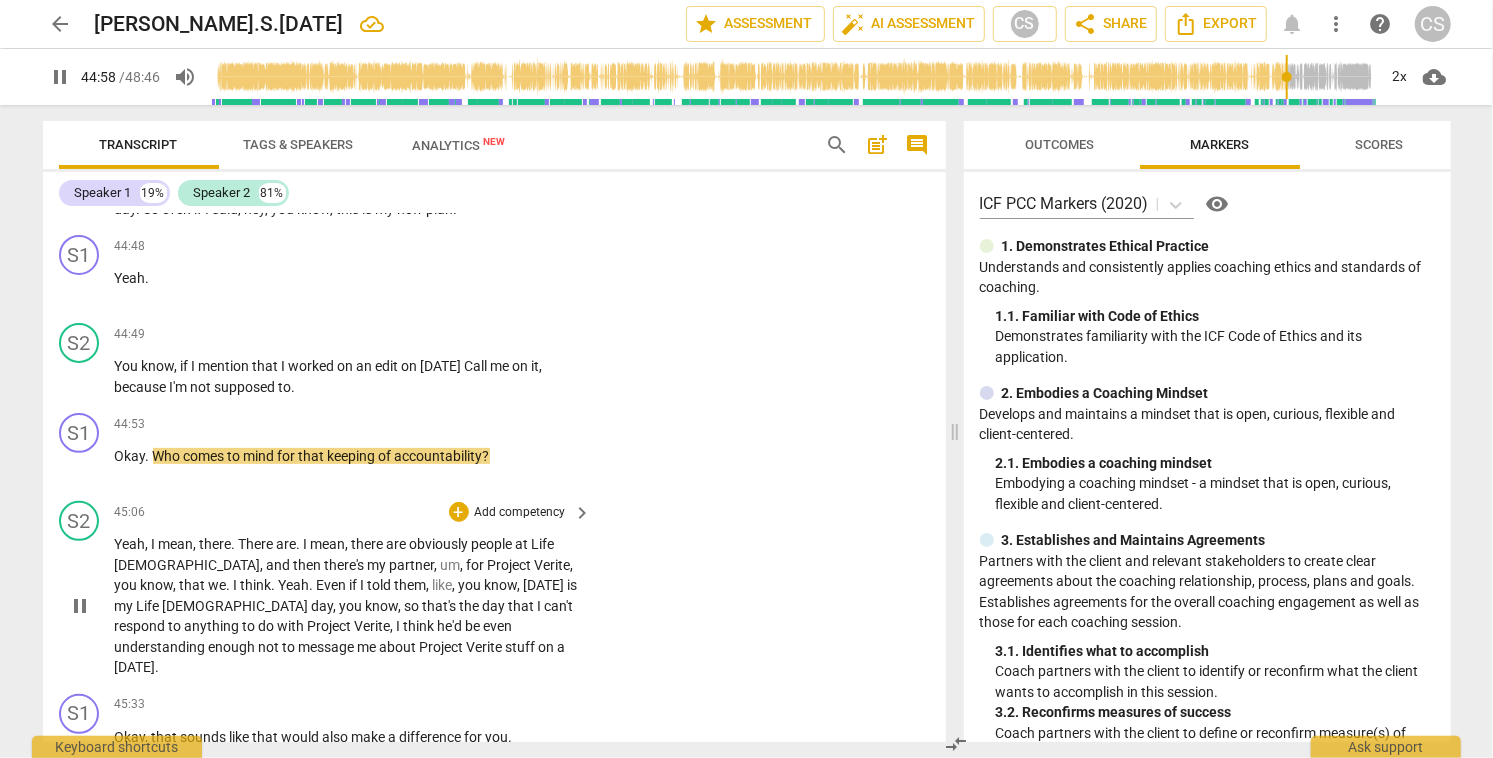 scroll, scrollTop: 18262, scrollLeft: 0, axis: vertical 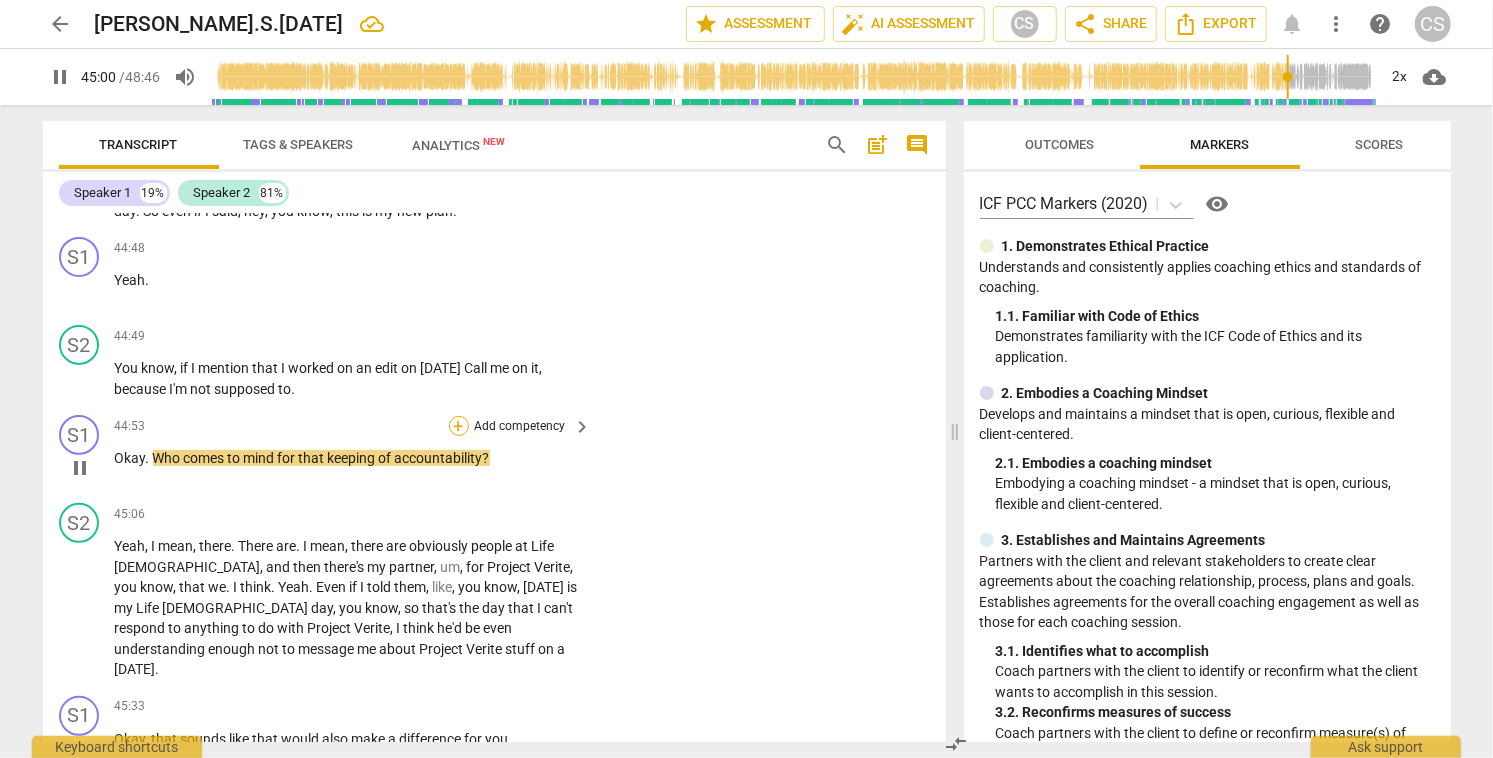 click on "+" at bounding box center [459, 426] 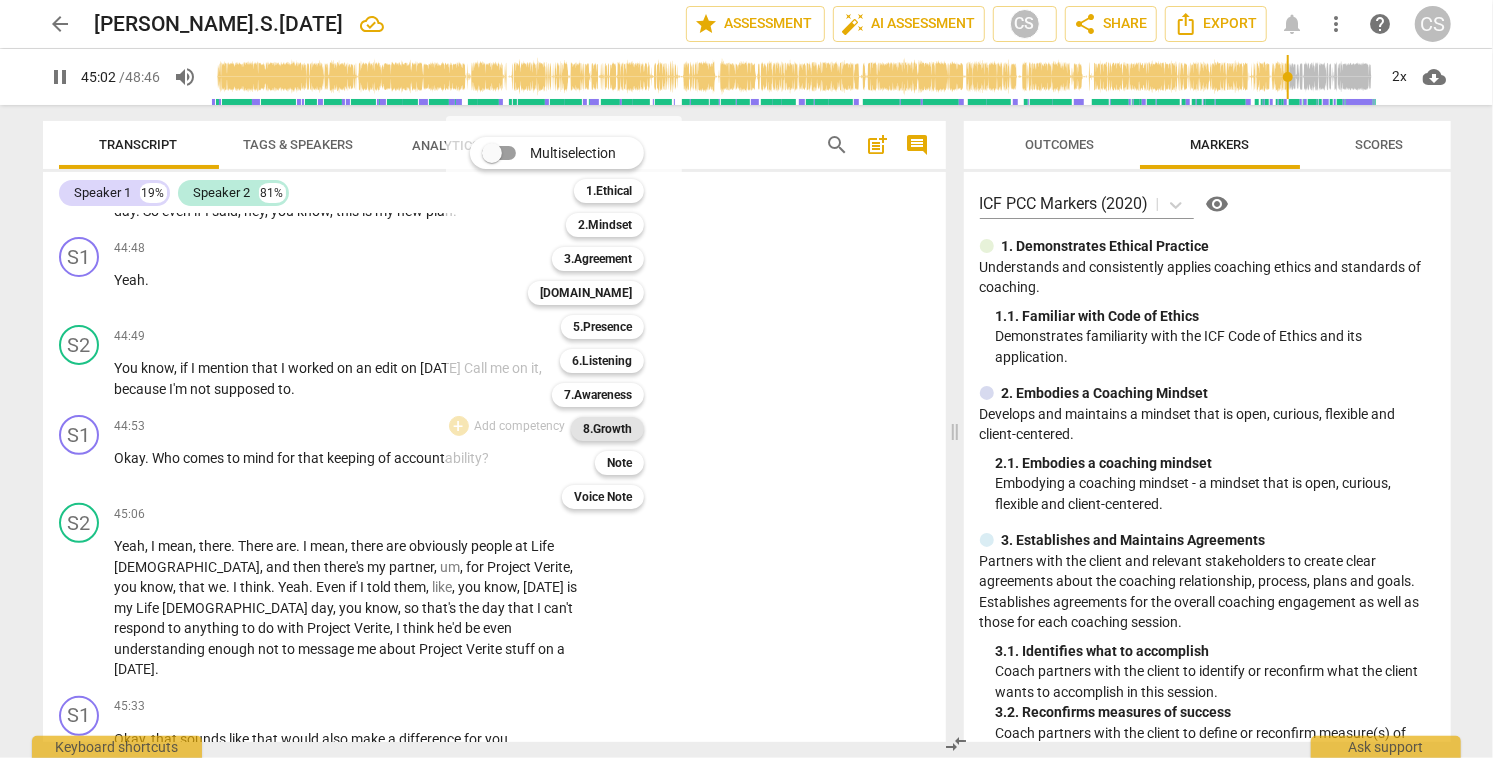 click on "8.Growth" at bounding box center [607, 429] 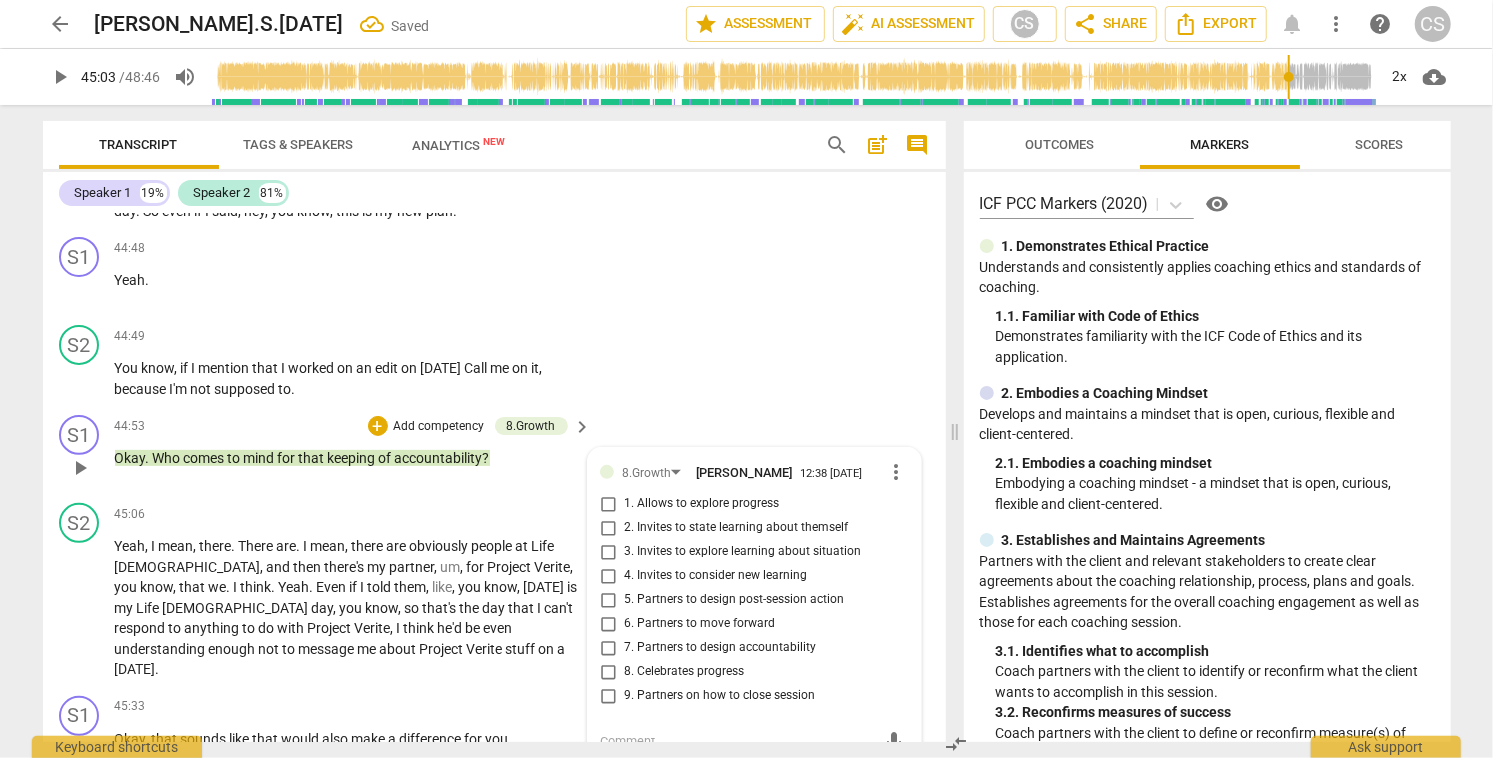 click on "7. Partners to design accountability" at bounding box center [608, 648] 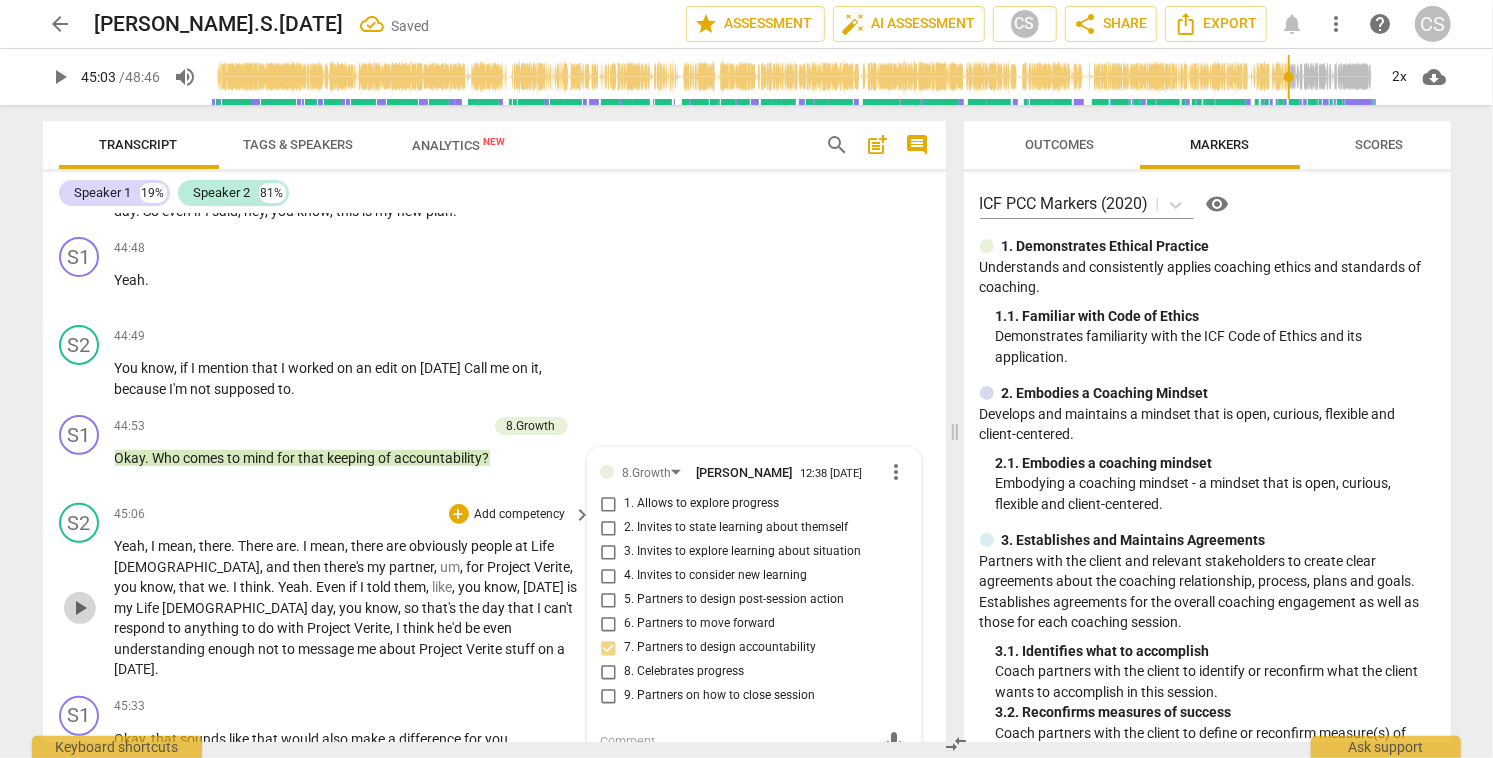 click on "play_arrow" at bounding box center [80, 608] 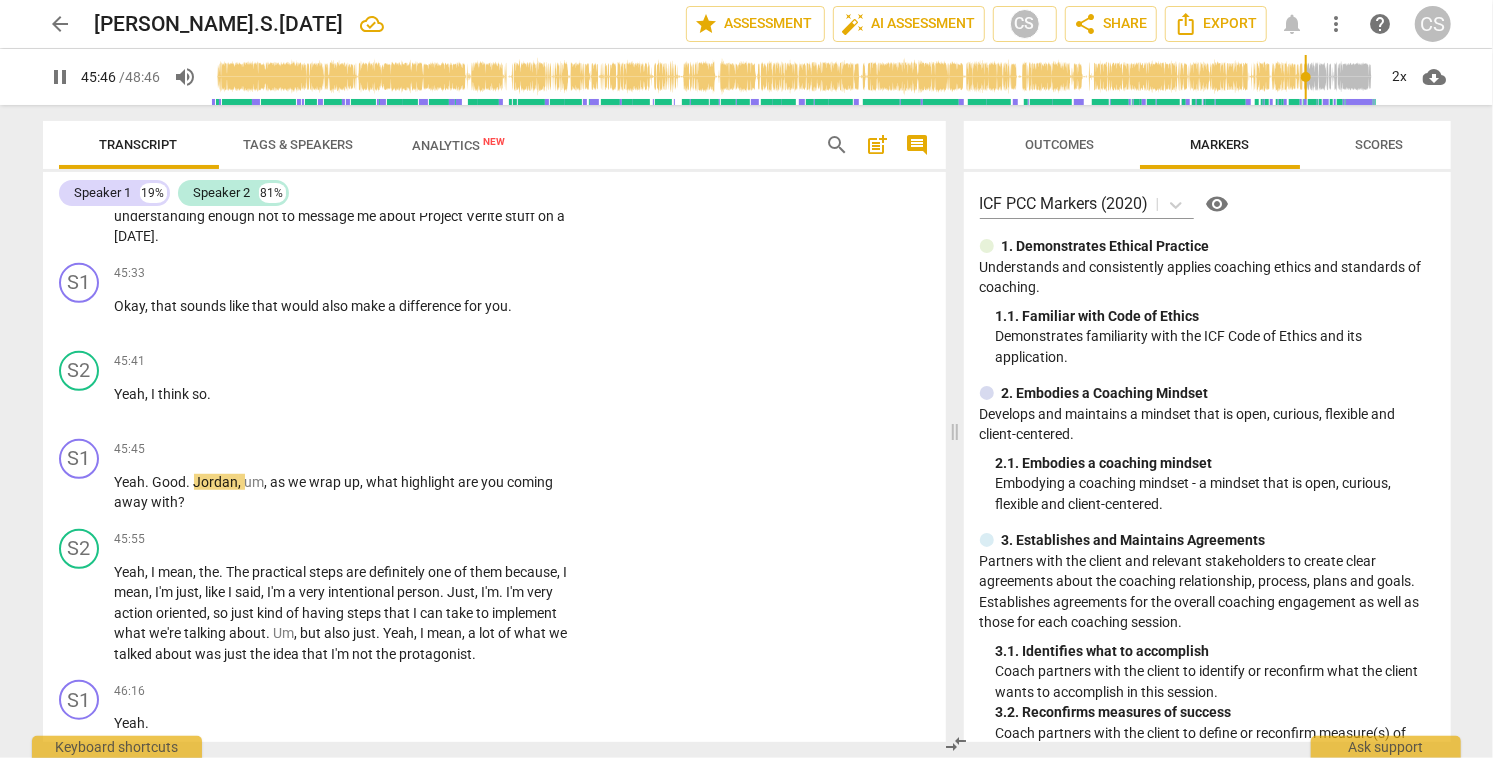 scroll, scrollTop: 18696, scrollLeft: 0, axis: vertical 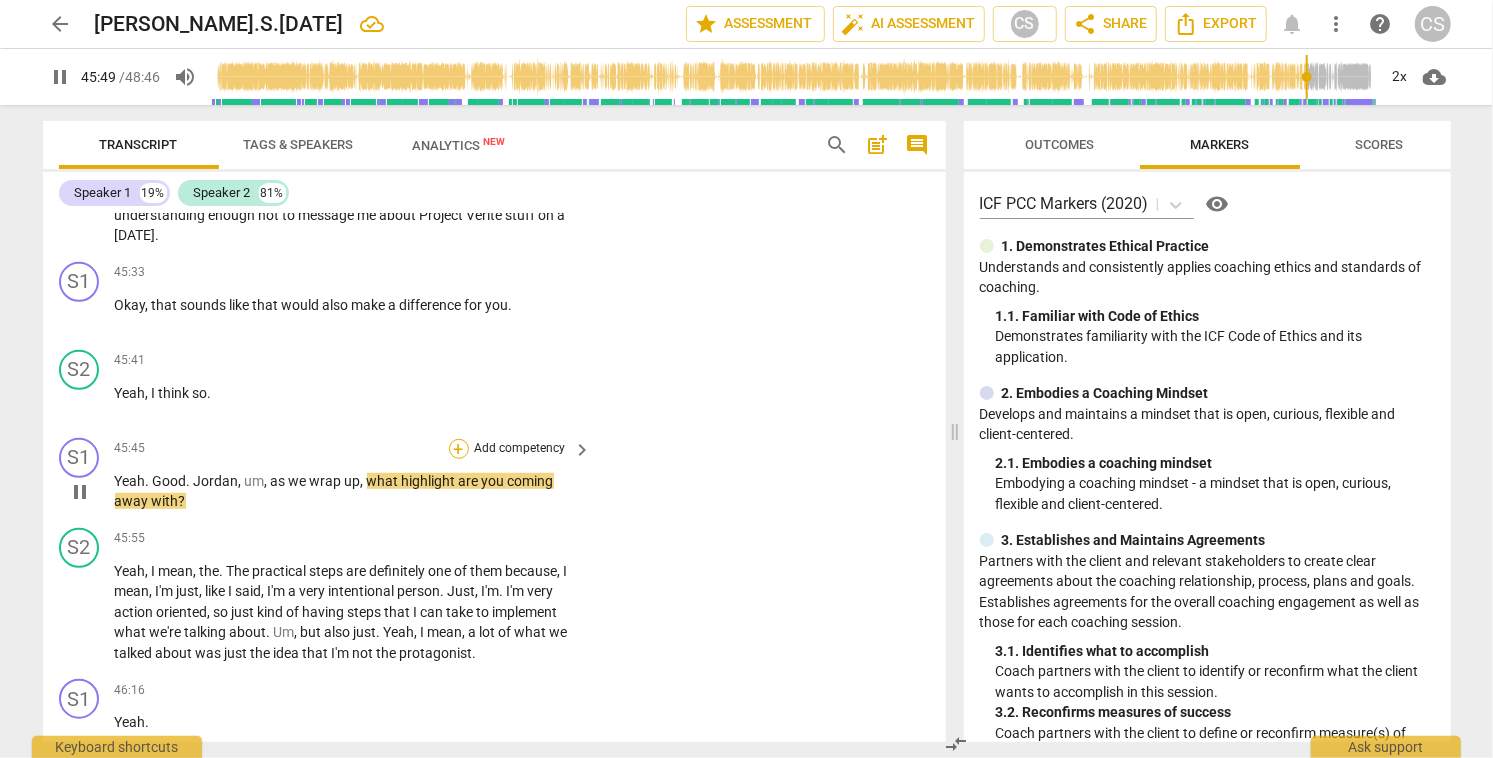 click on "+" at bounding box center (459, 449) 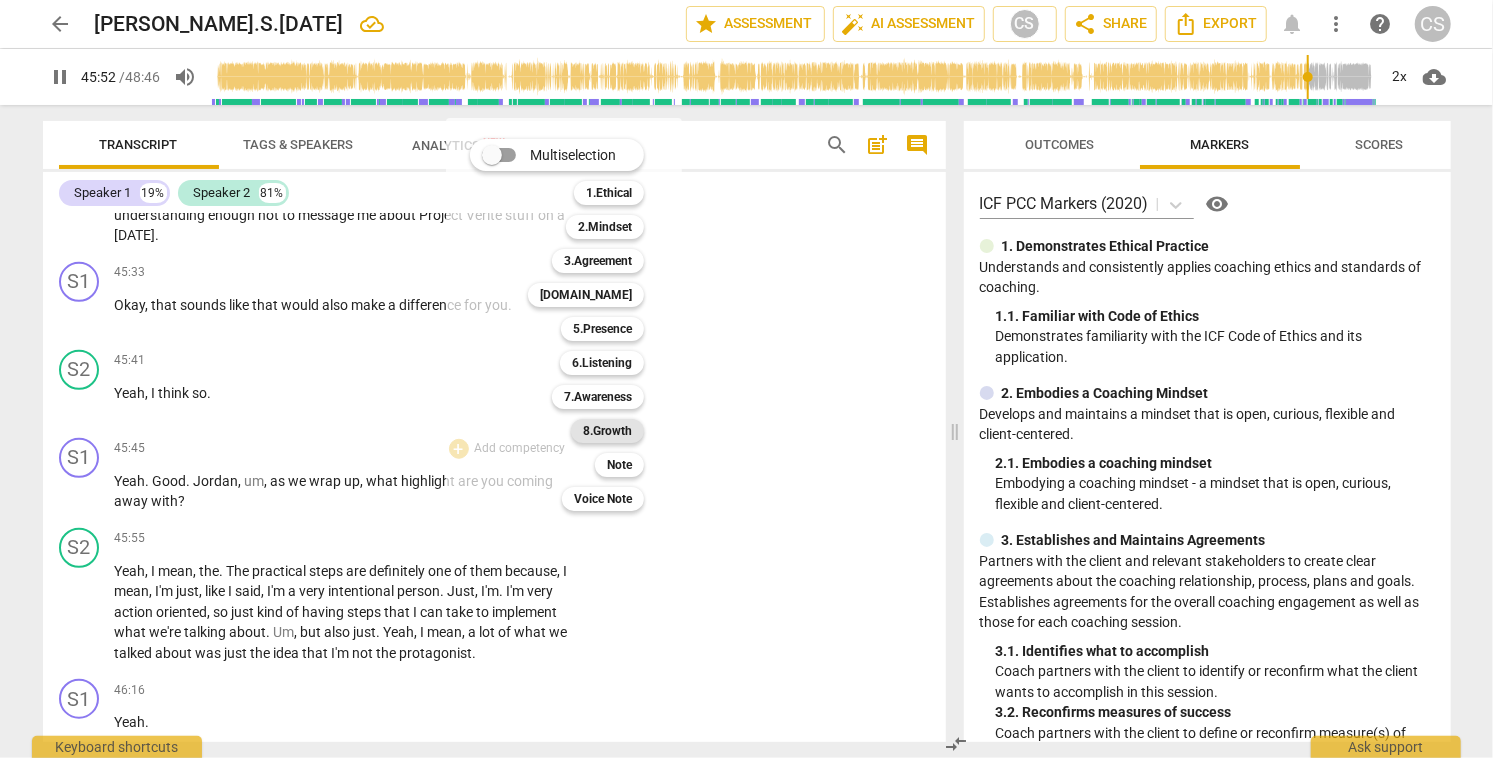 click on "8.Growth" at bounding box center (607, 431) 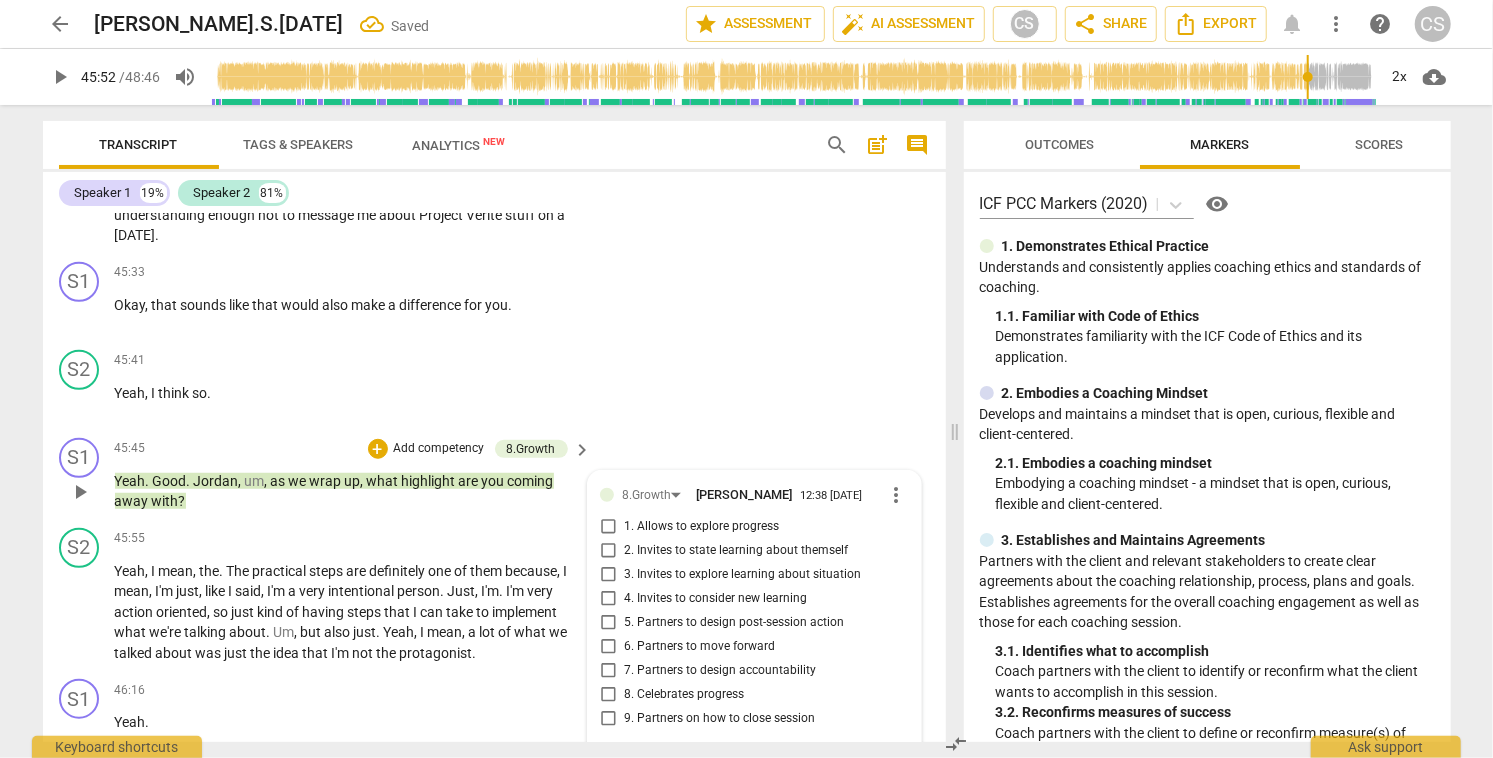 click on "3. Invites to explore learning about situation" at bounding box center [608, 575] 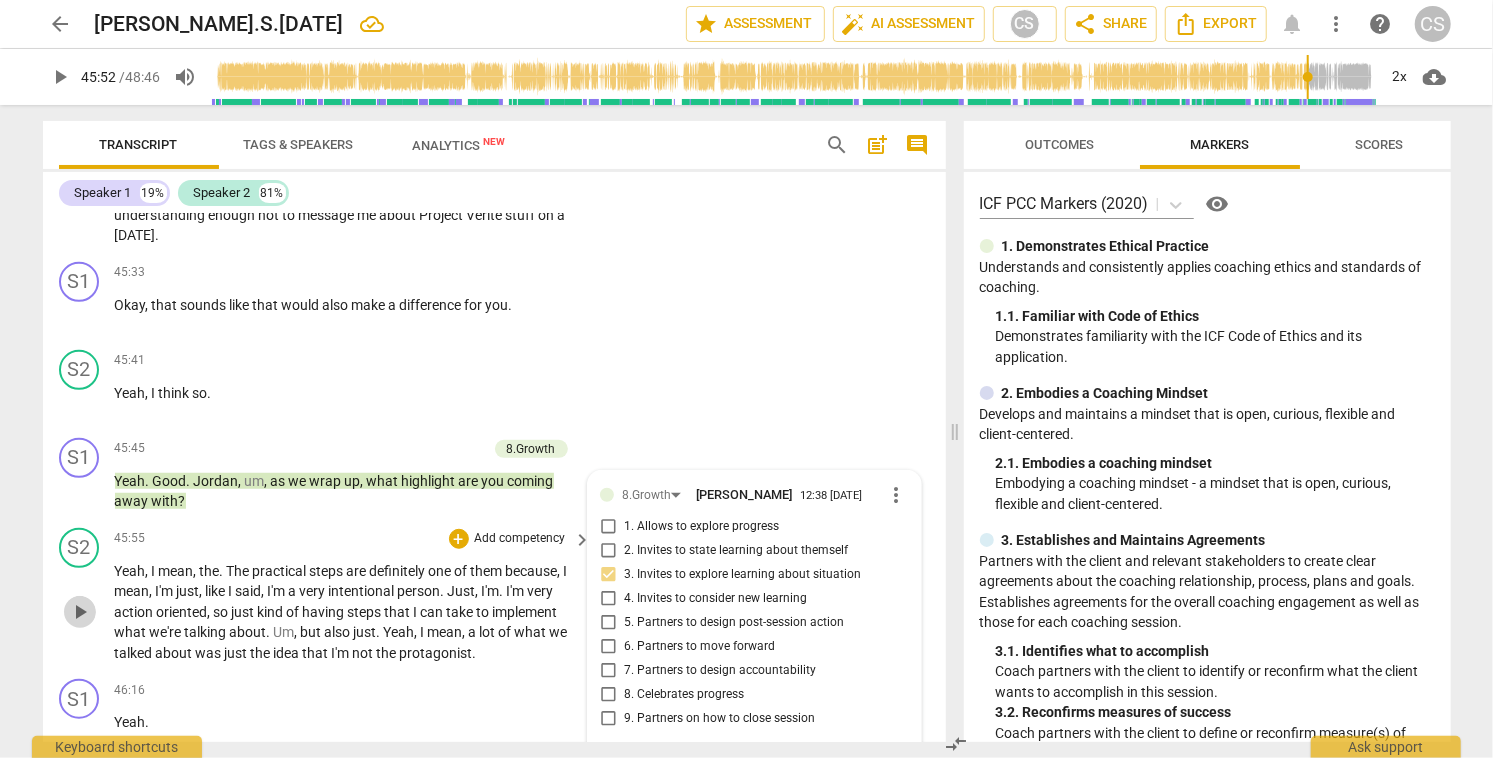 click on "play_arrow" at bounding box center (80, 612) 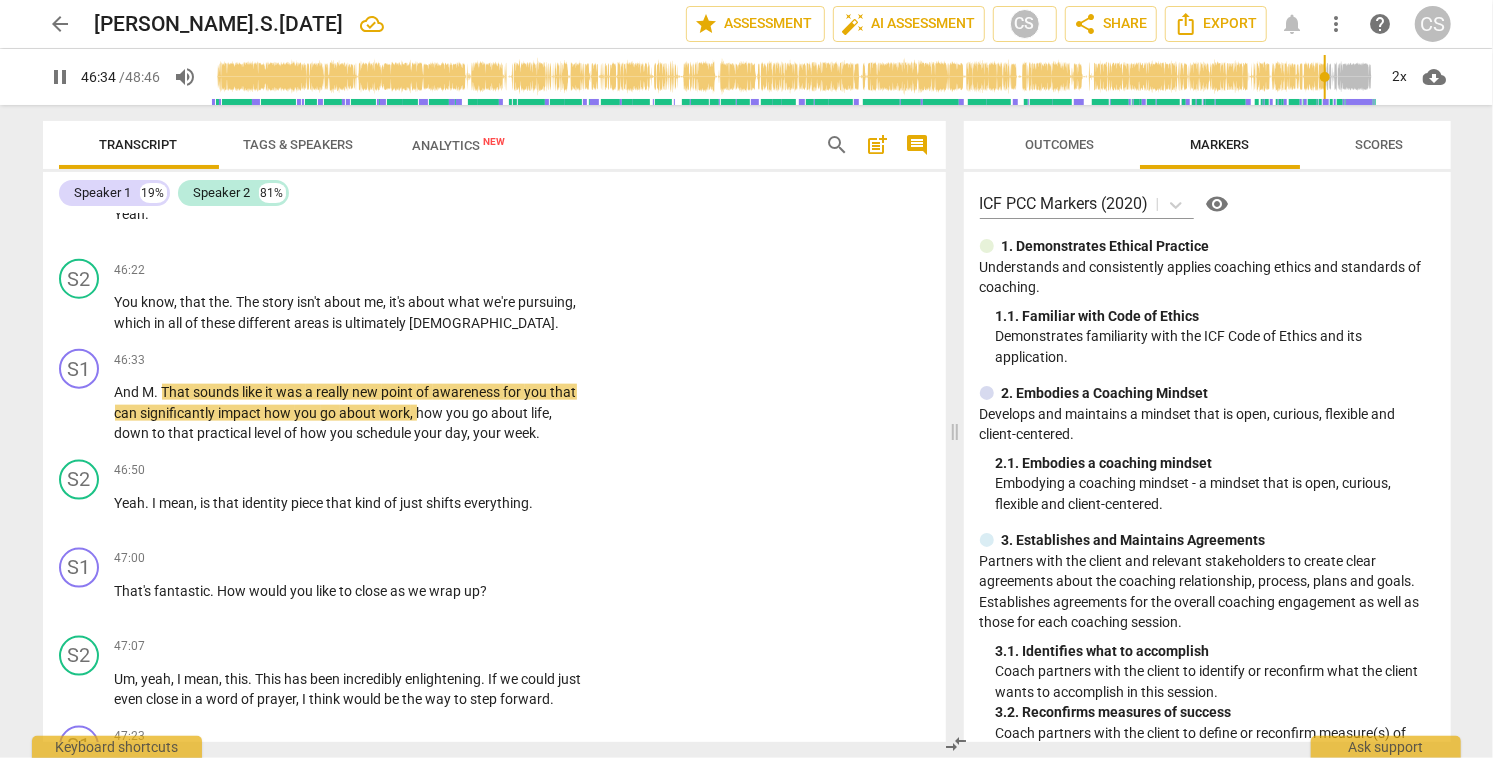 scroll, scrollTop: 19382, scrollLeft: 0, axis: vertical 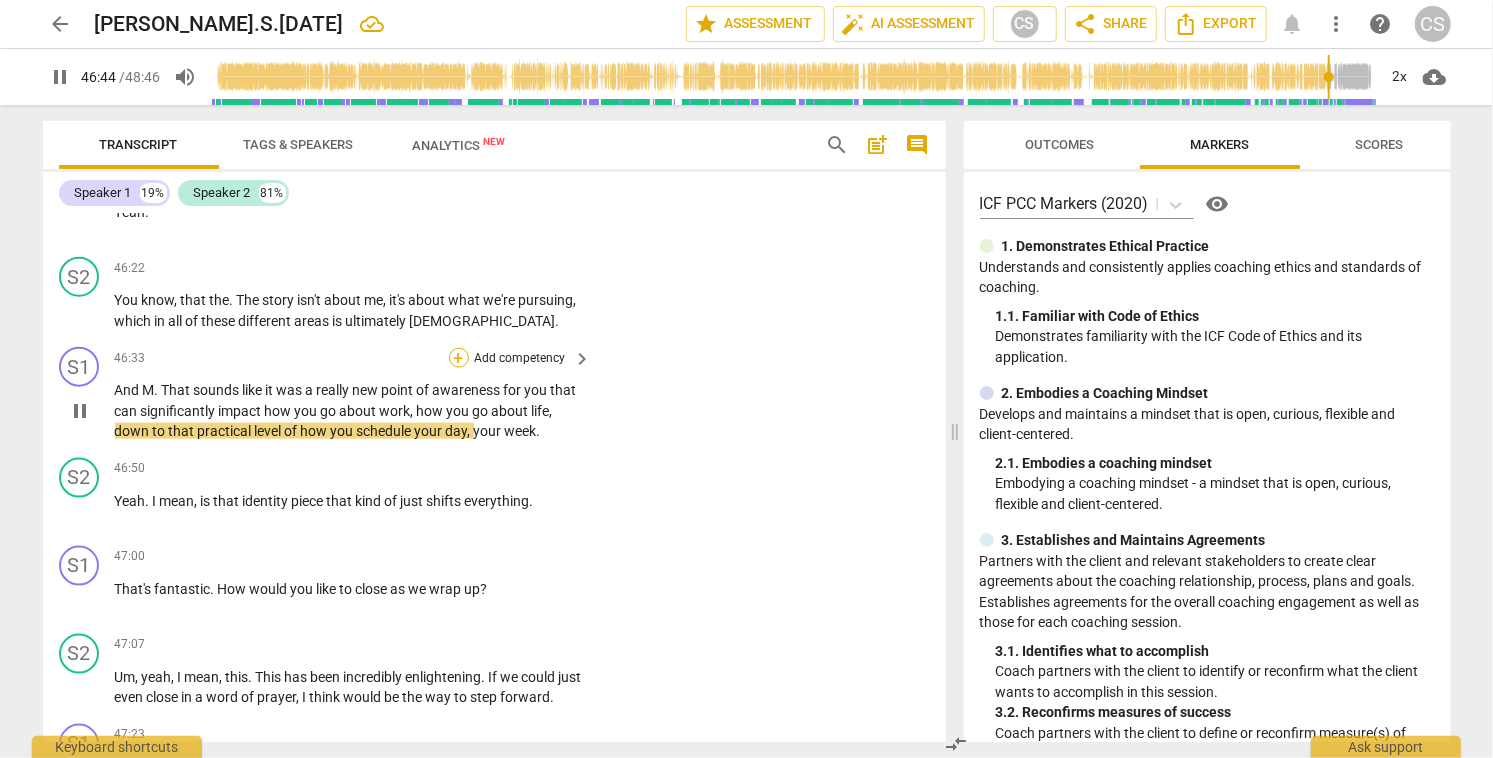 click on "+" at bounding box center [459, 358] 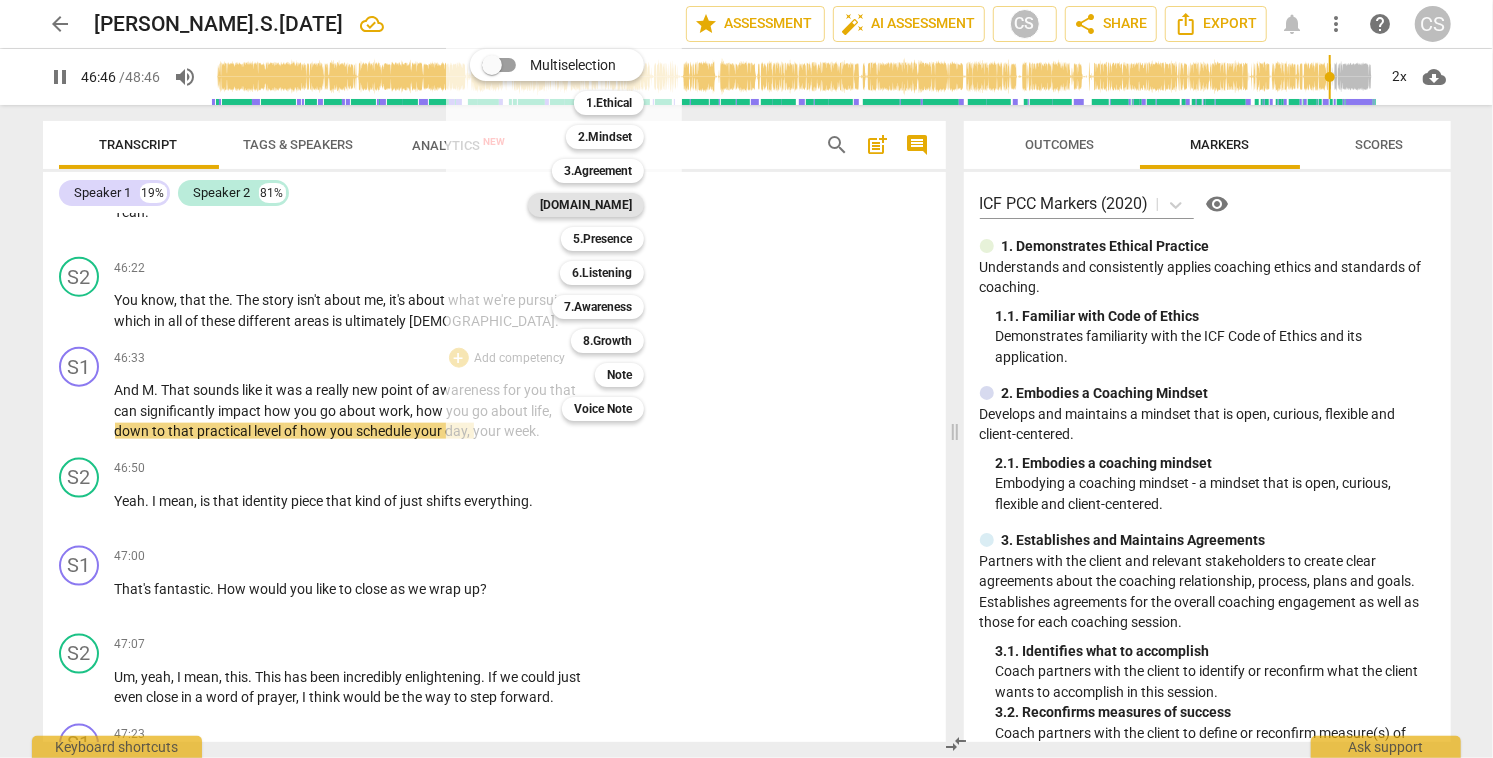 click on "[DOMAIN_NAME]" at bounding box center [586, 205] 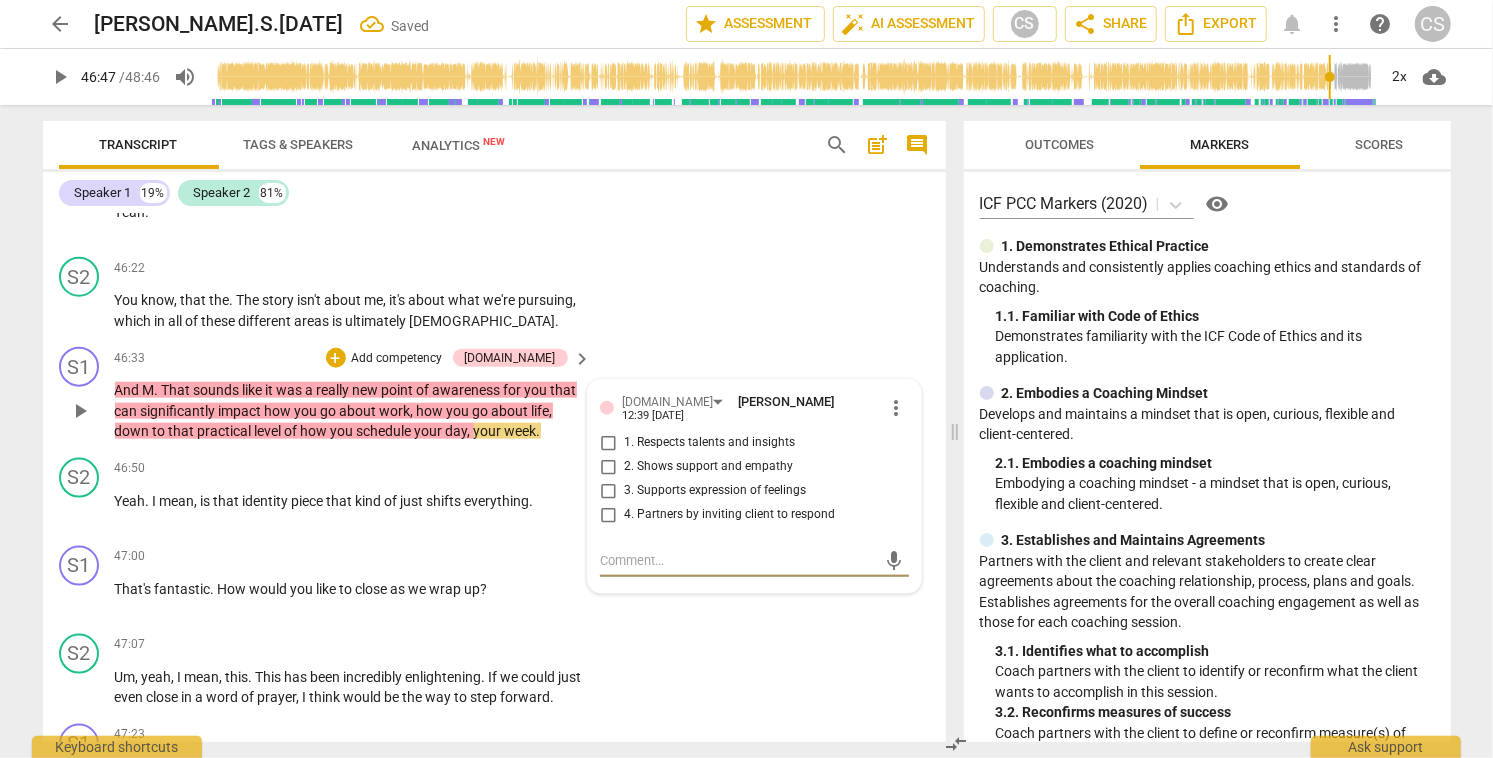 click on "1. Respects talents and insights" at bounding box center [608, 443] 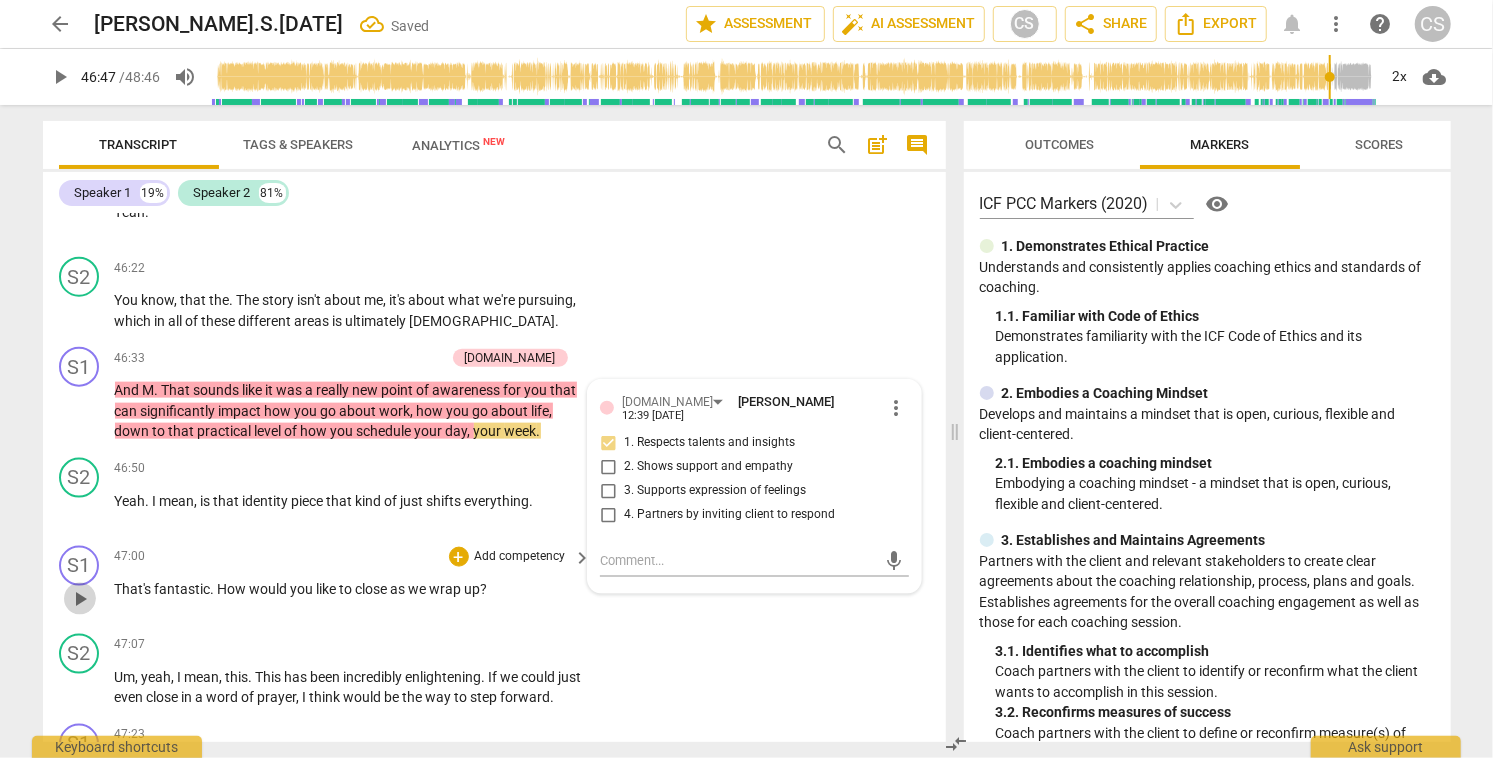 click on "play_arrow" at bounding box center [80, 599] 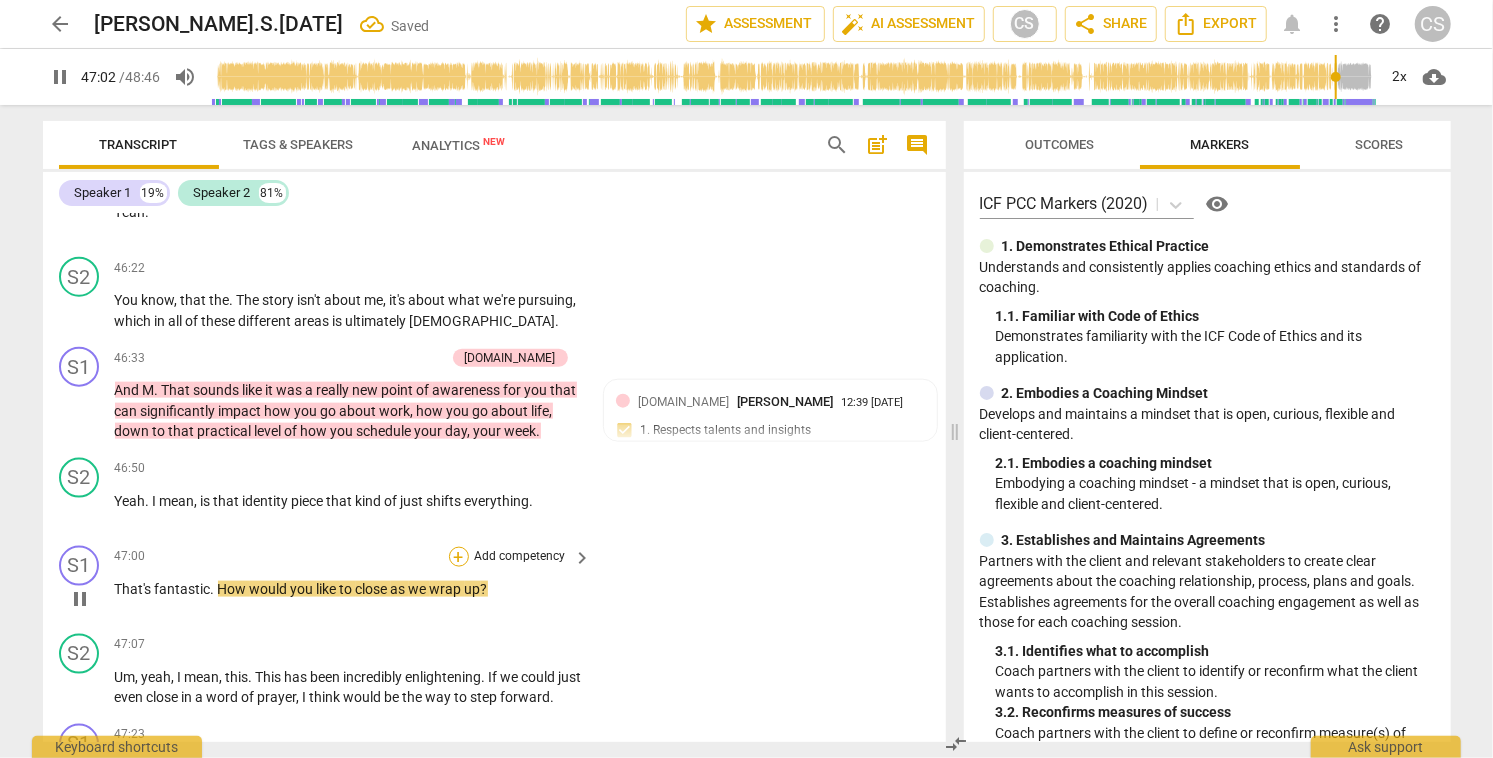 click on "+" at bounding box center (459, 557) 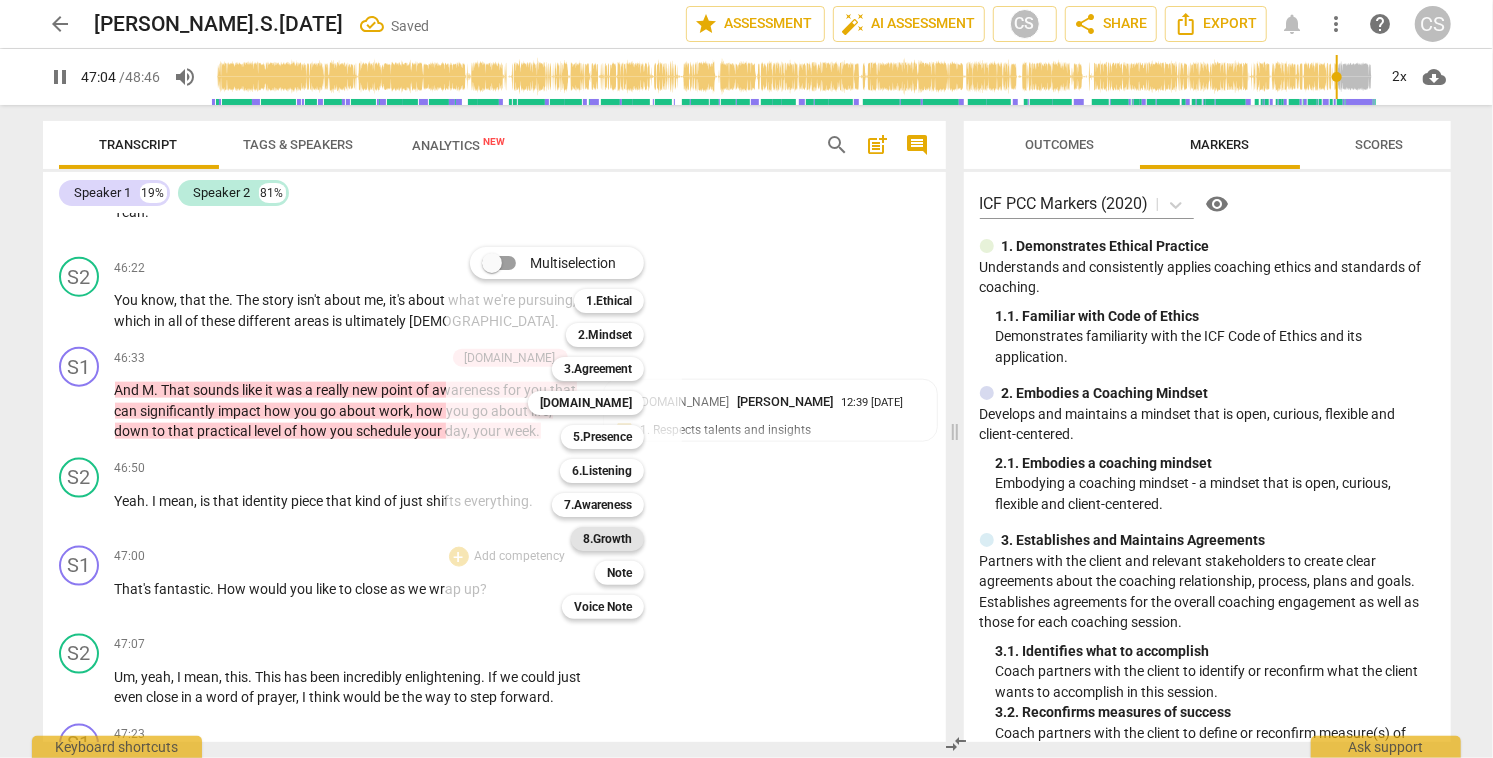 click on "8.Growth" at bounding box center (607, 539) 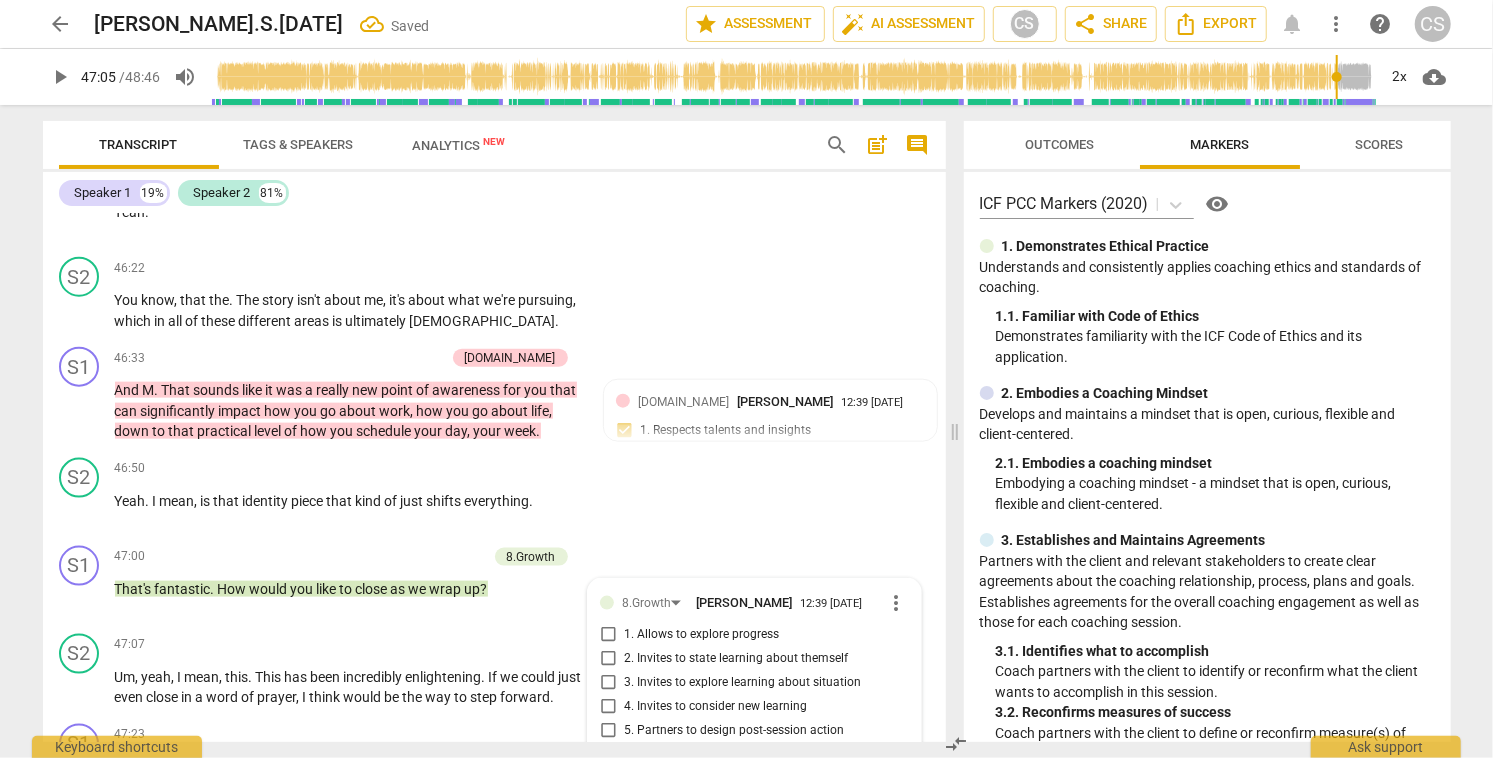 scroll, scrollTop: 19660, scrollLeft: 0, axis: vertical 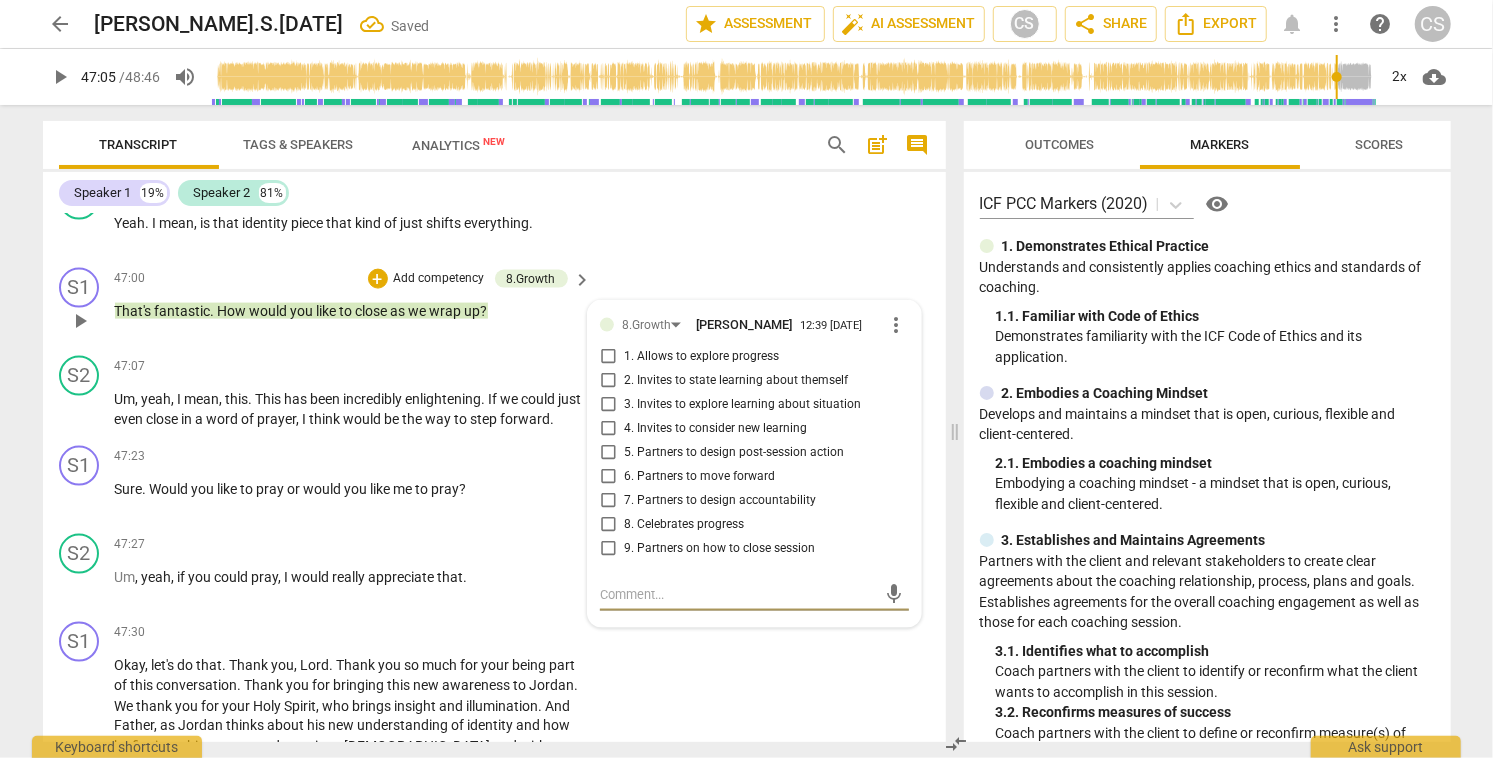 click on "9. Partners on how to close session" at bounding box center (608, 549) 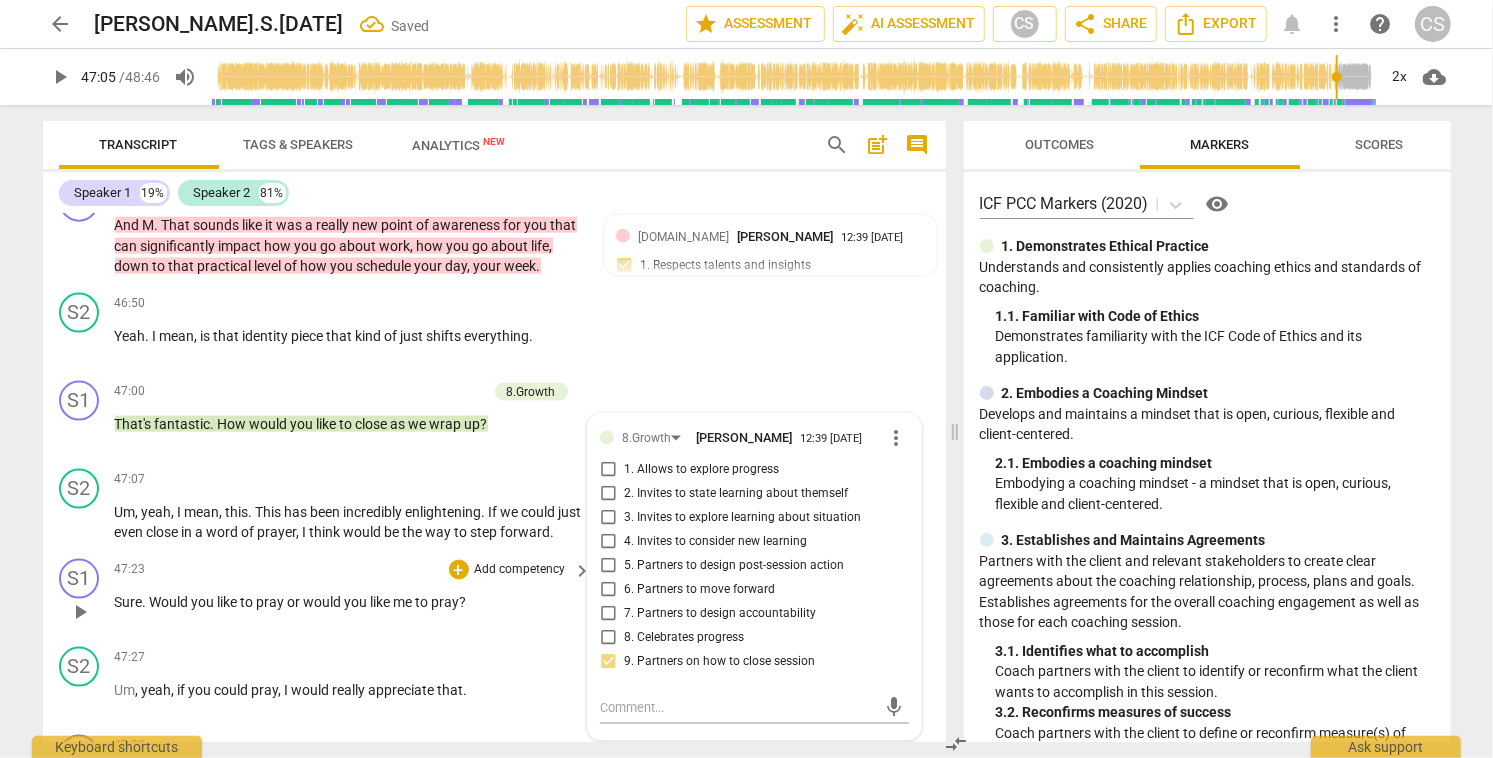 scroll, scrollTop: 19544, scrollLeft: 0, axis: vertical 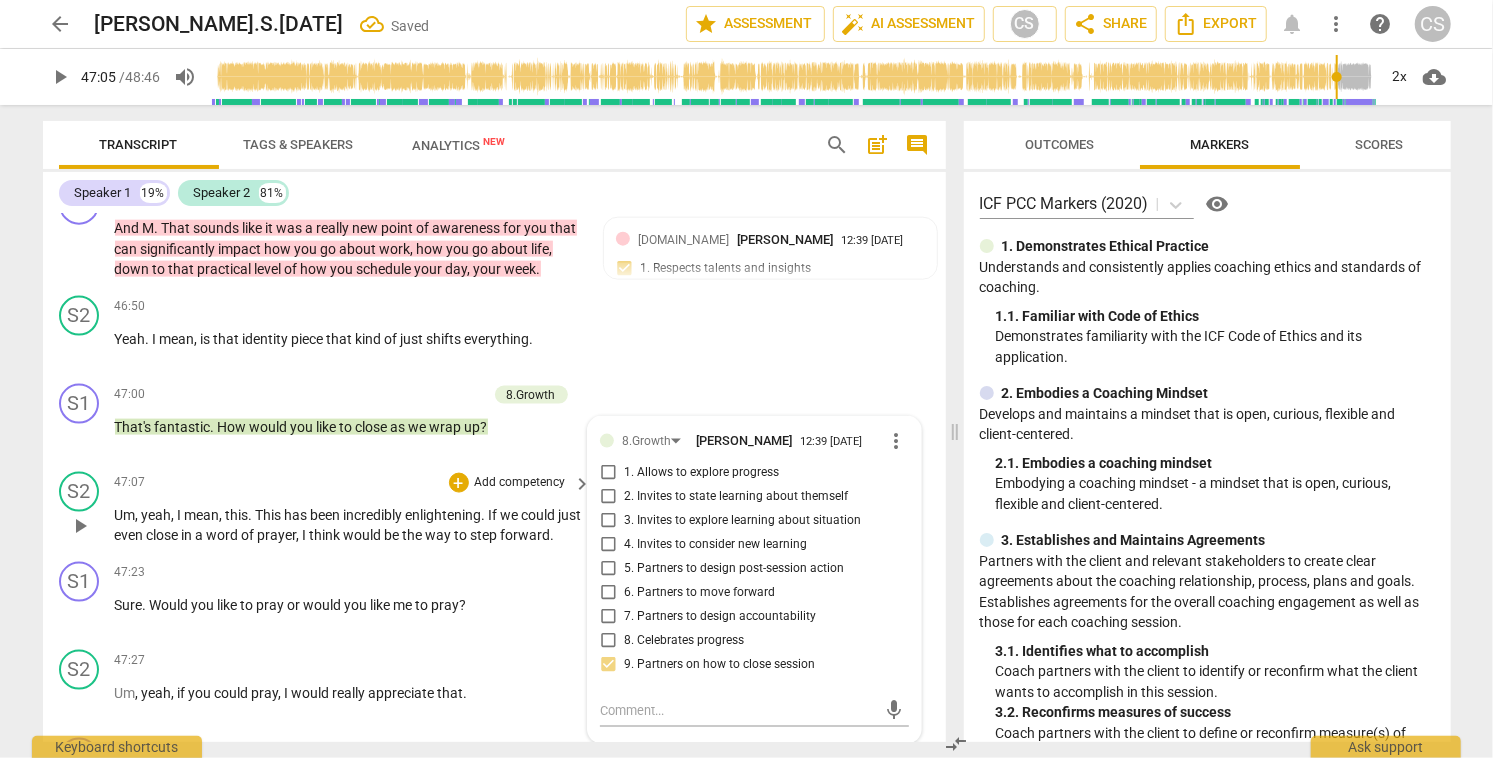 click on "play_arrow" at bounding box center (80, 526) 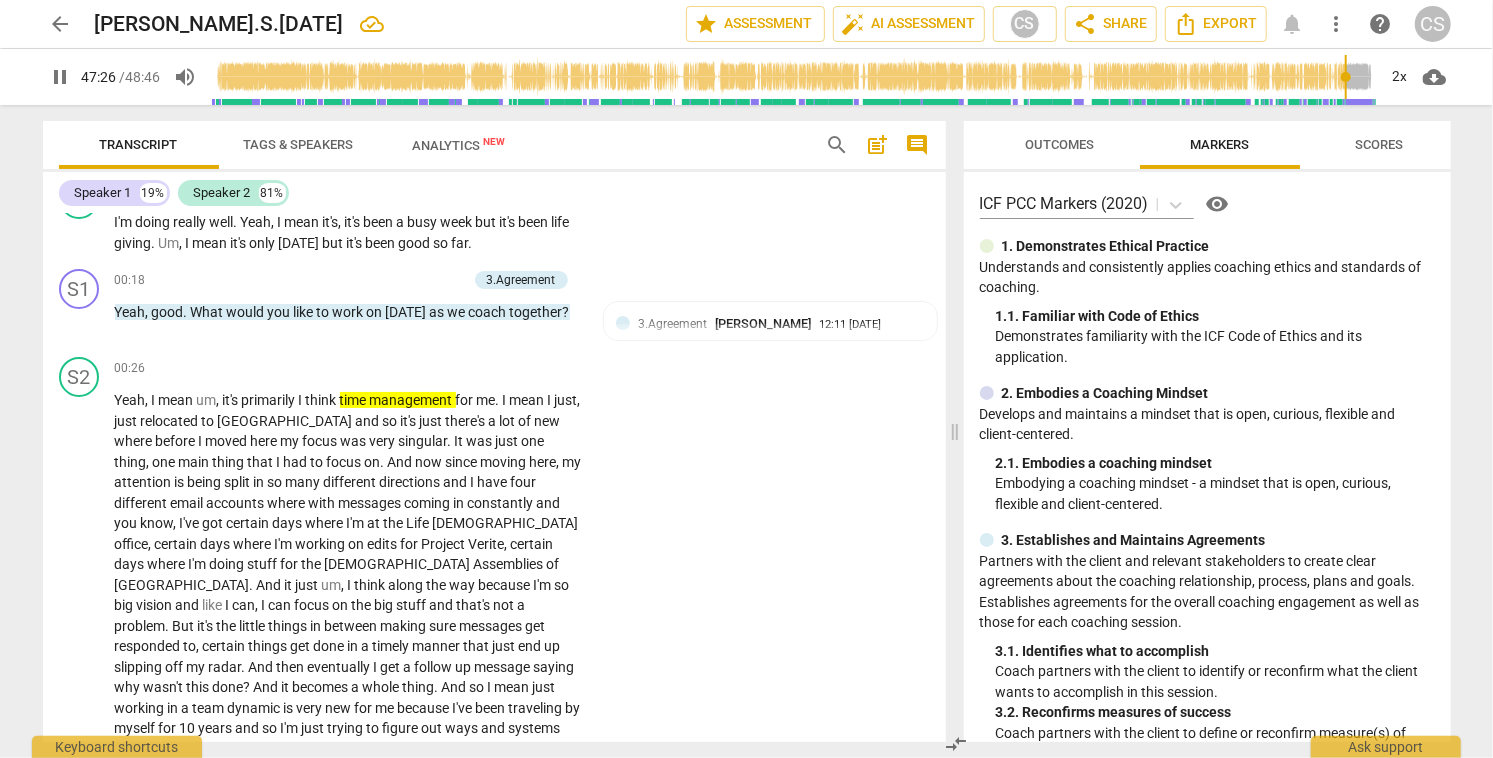 scroll, scrollTop: 0, scrollLeft: 0, axis: both 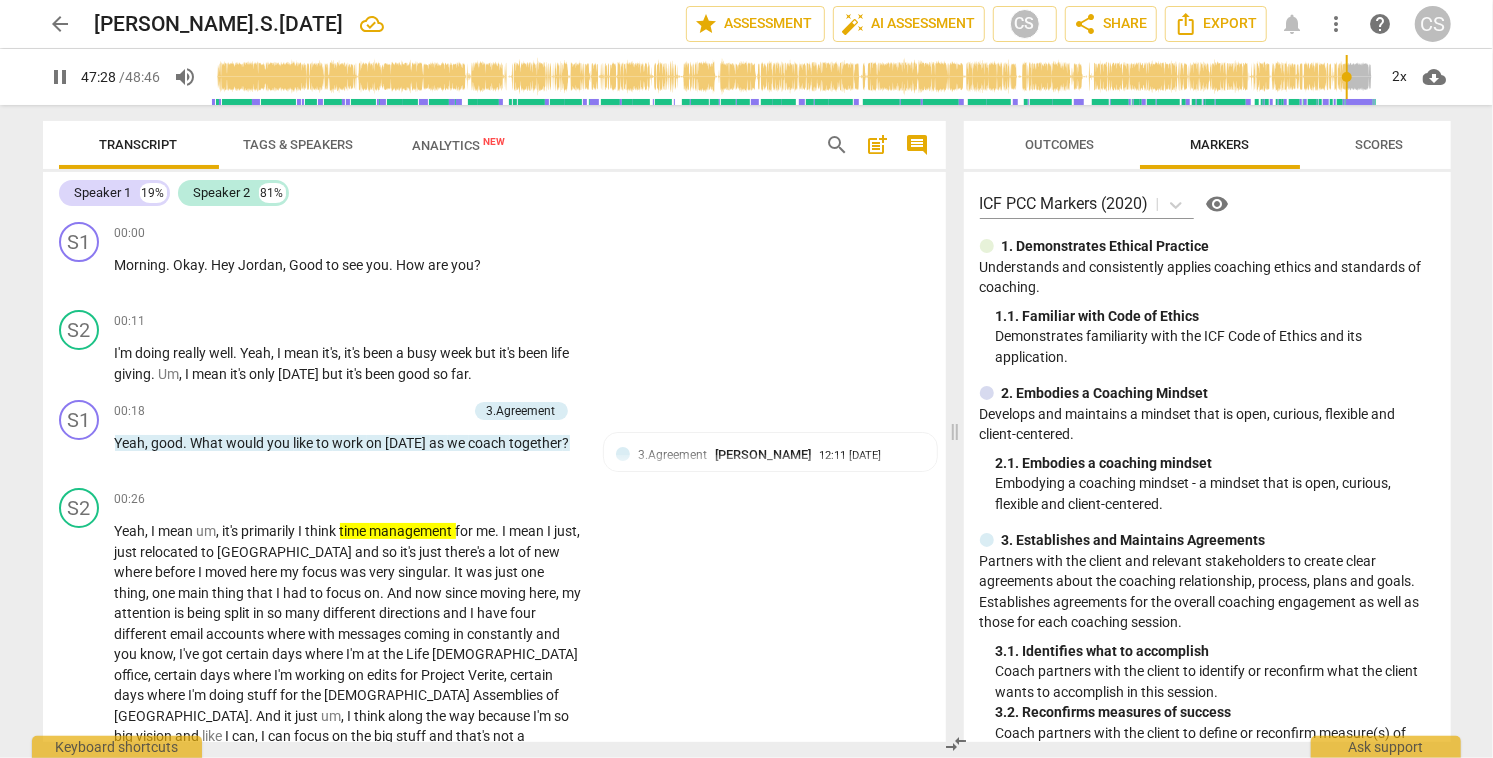click on "Scores" at bounding box center (1380, 144) 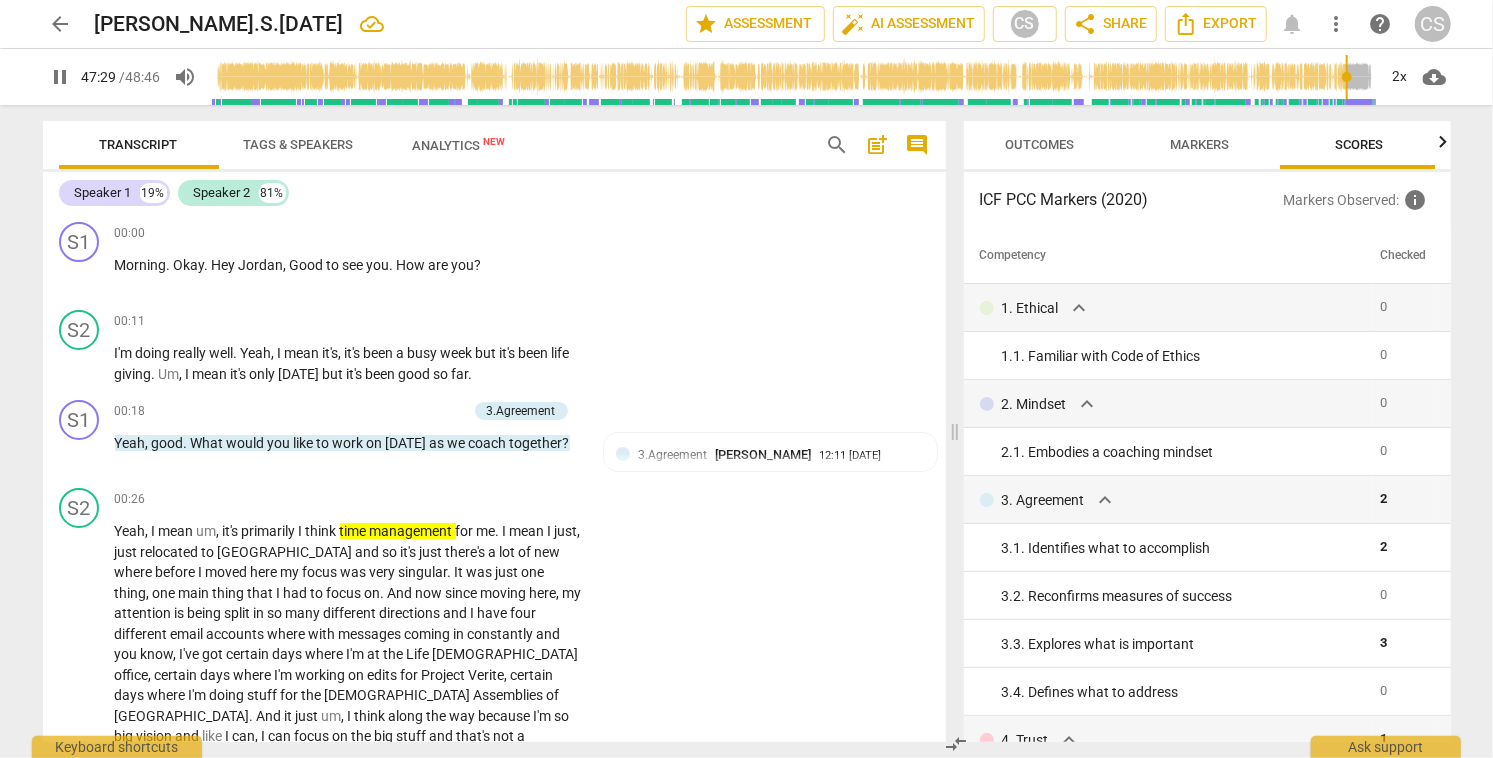 scroll, scrollTop: 0, scrollLeft: 25, axis: horizontal 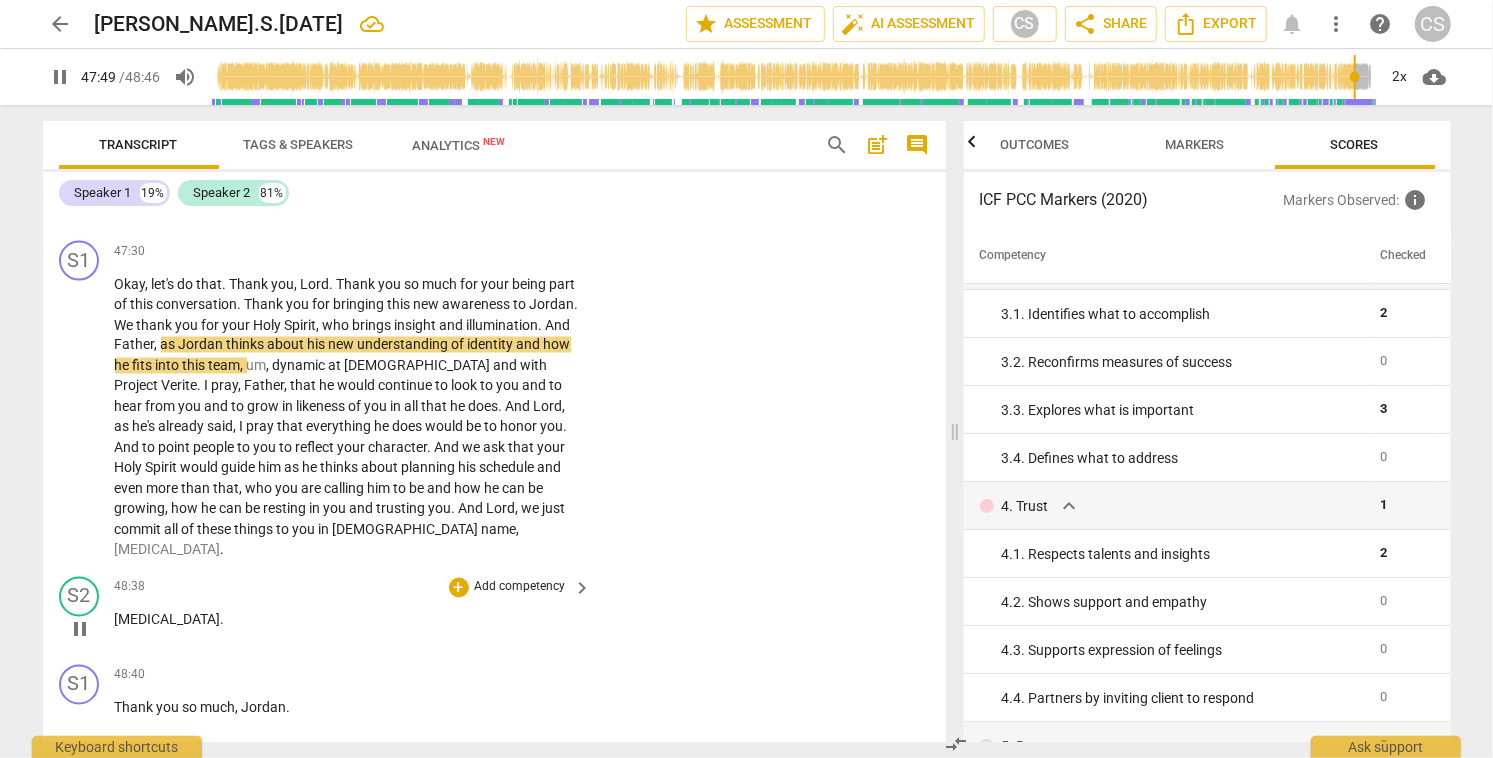 click on "pause" at bounding box center (80, 630) 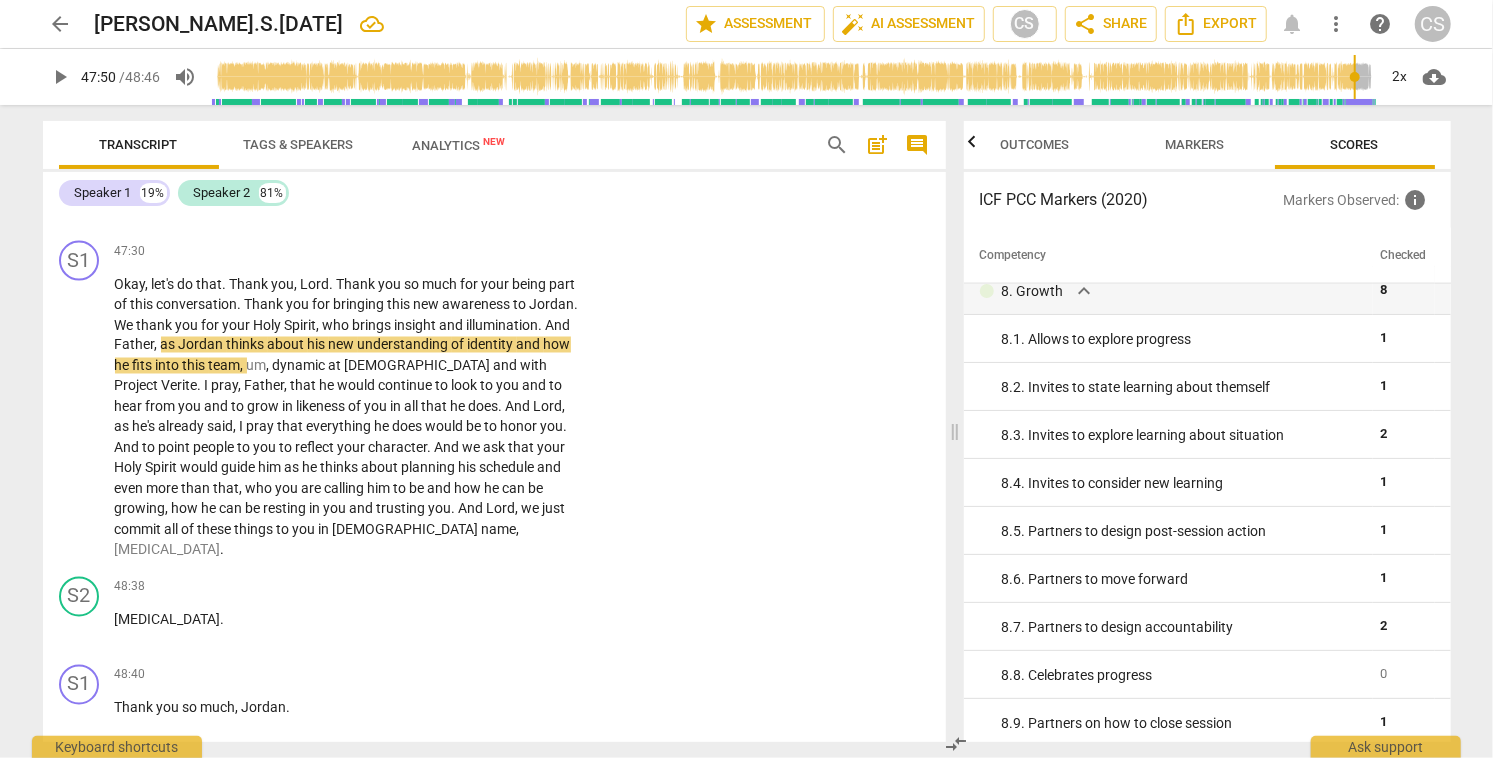 scroll, scrollTop: 1808, scrollLeft: 0, axis: vertical 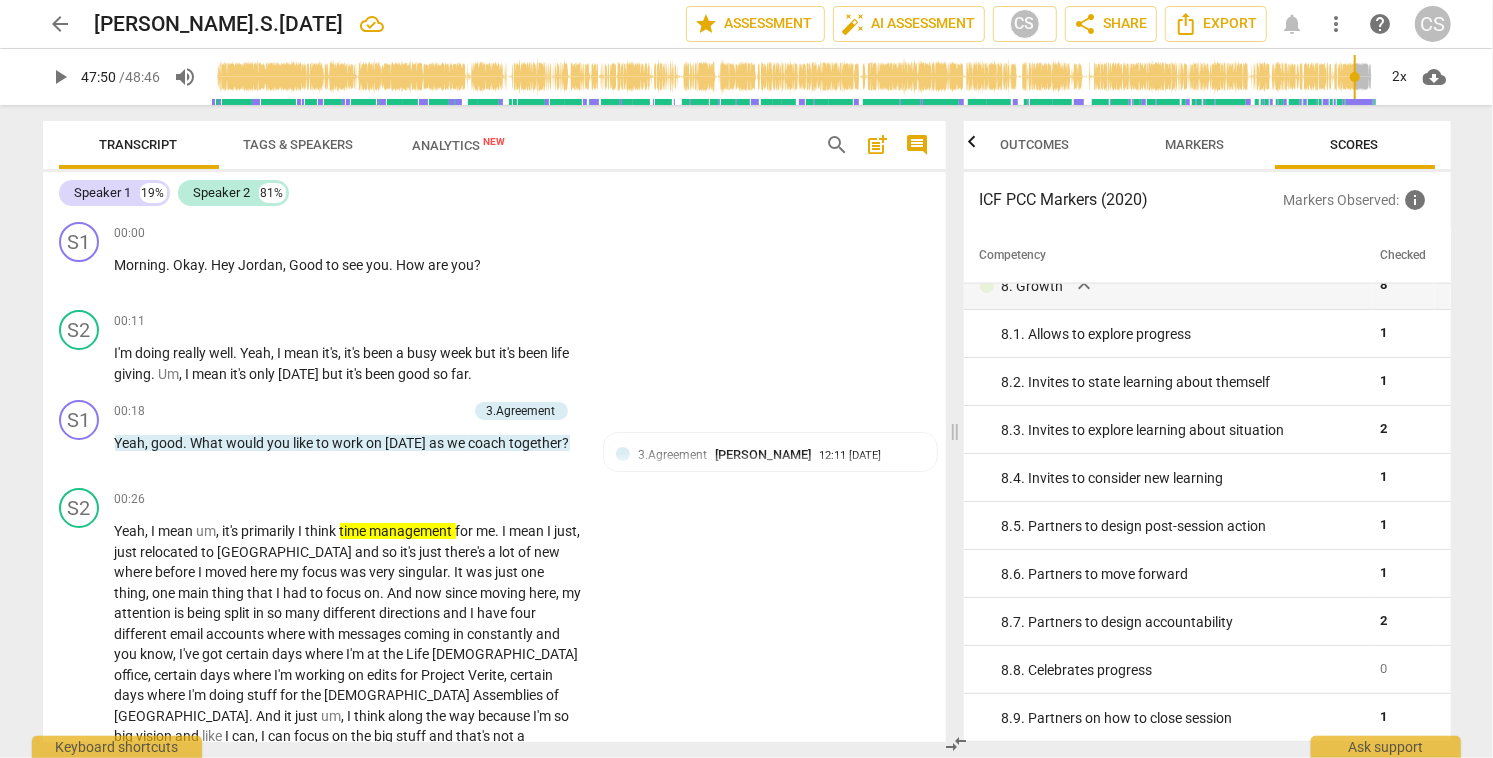 click on "post_add" at bounding box center (878, 145) 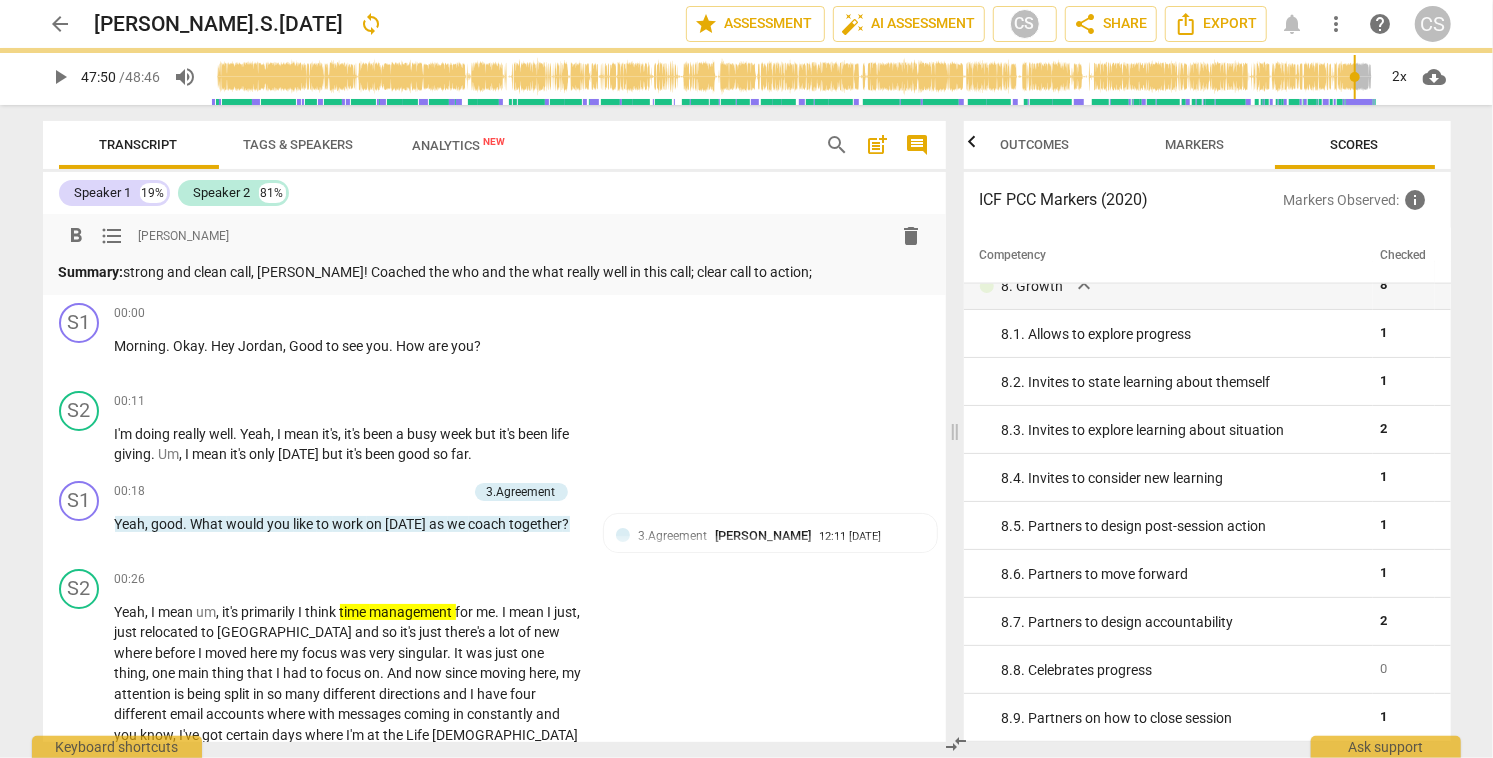 click on "Summary:   strong and clean call, [PERSON_NAME]! Coached the who and the what really well in this call; clear call to action;" at bounding box center [494, 272] 